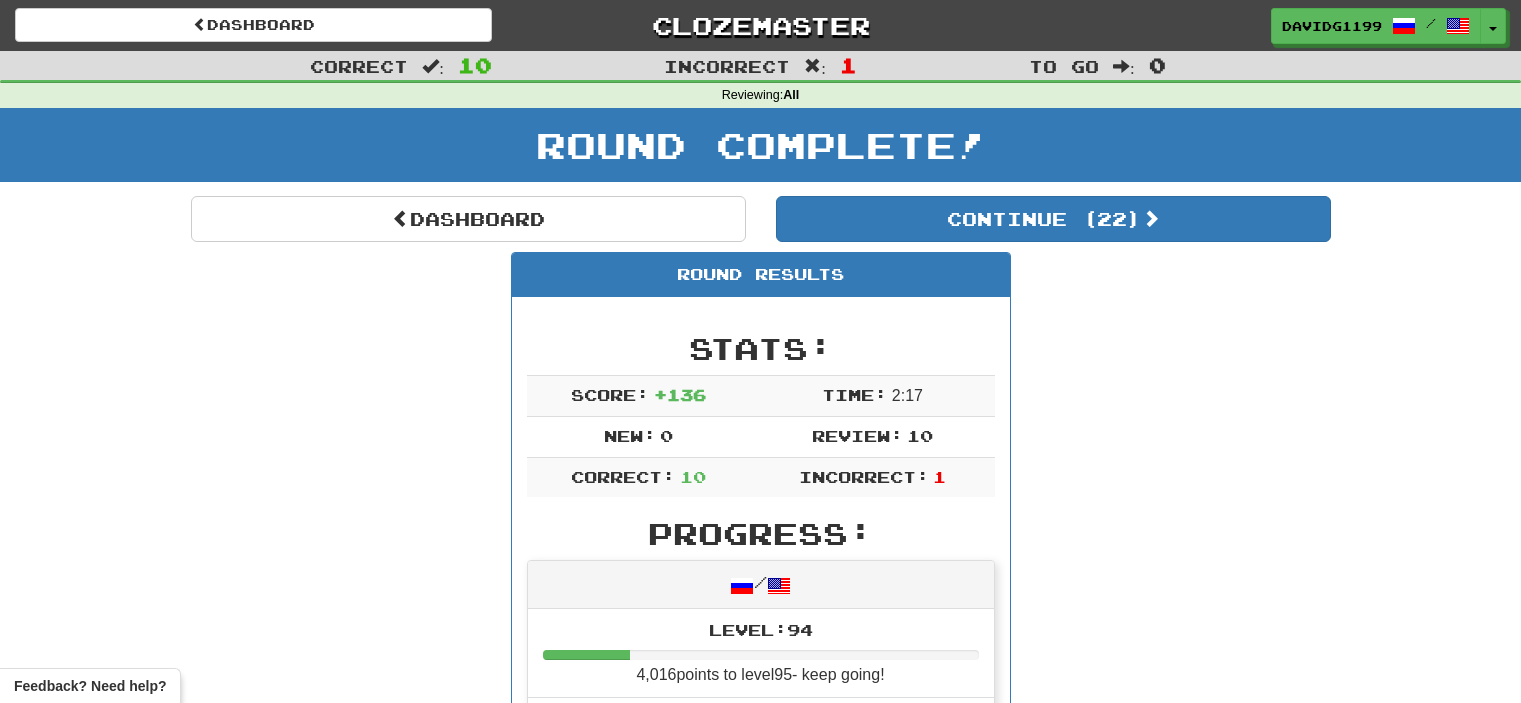 scroll, scrollTop: 0, scrollLeft: 0, axis: both 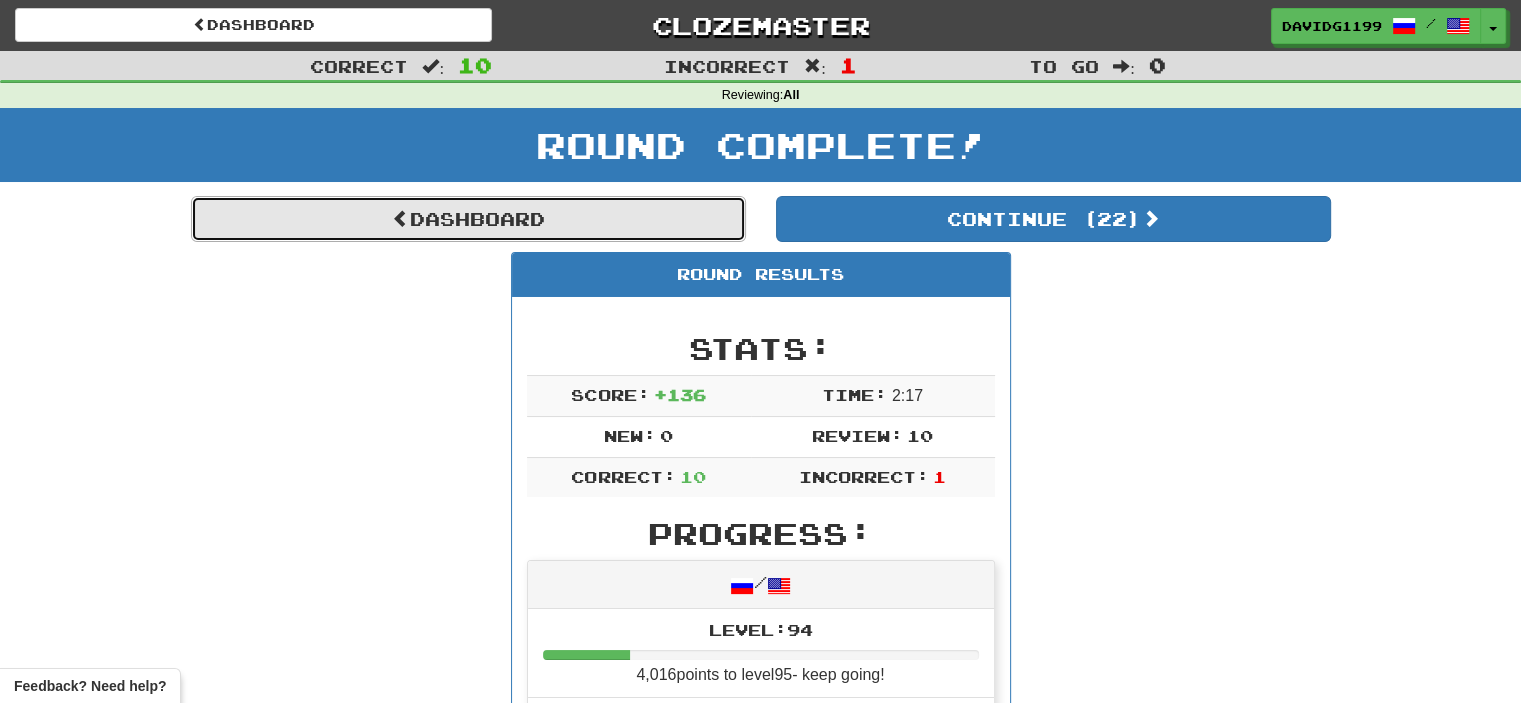 click on "Dashboard" at bounding box center (468, 219) 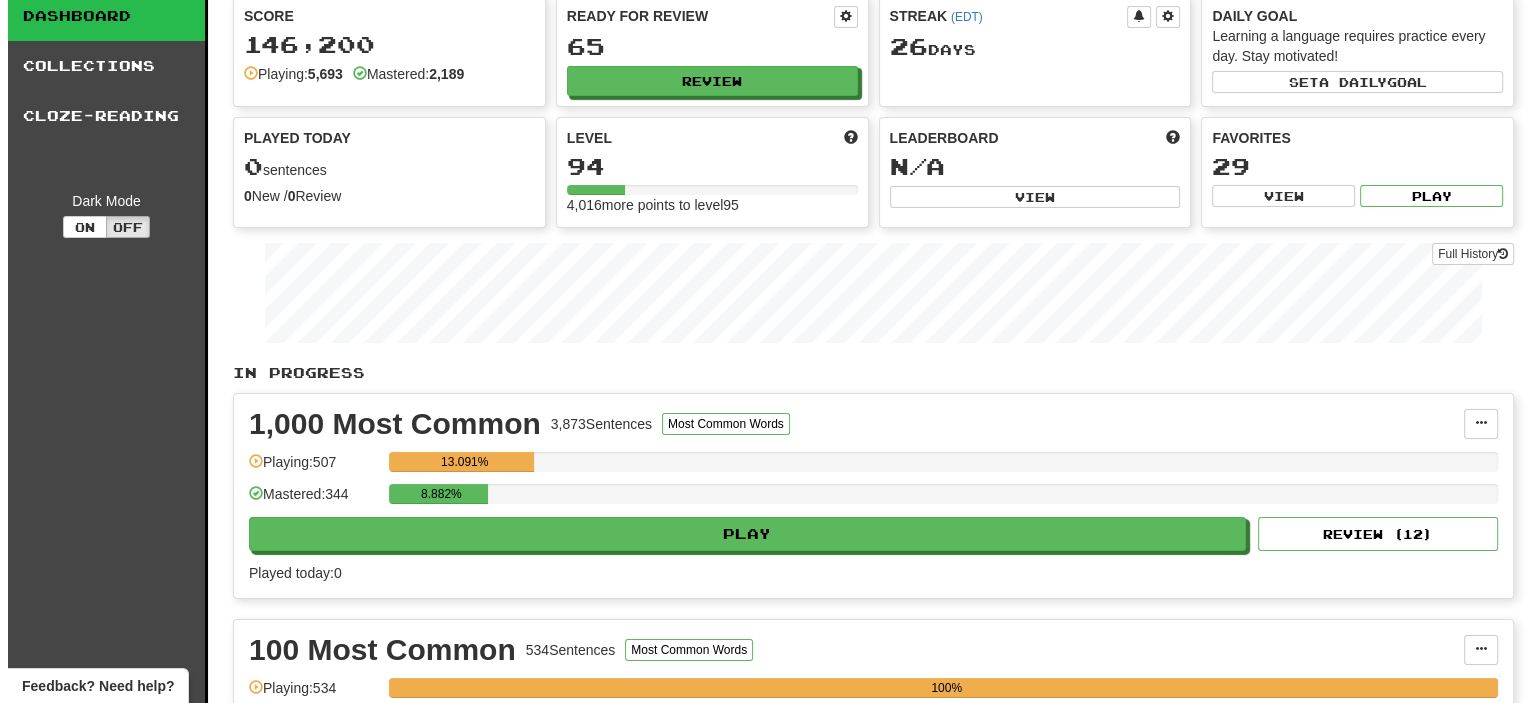 scroll, scrollTop: 42, scrollLeft: 0, axis: vertical 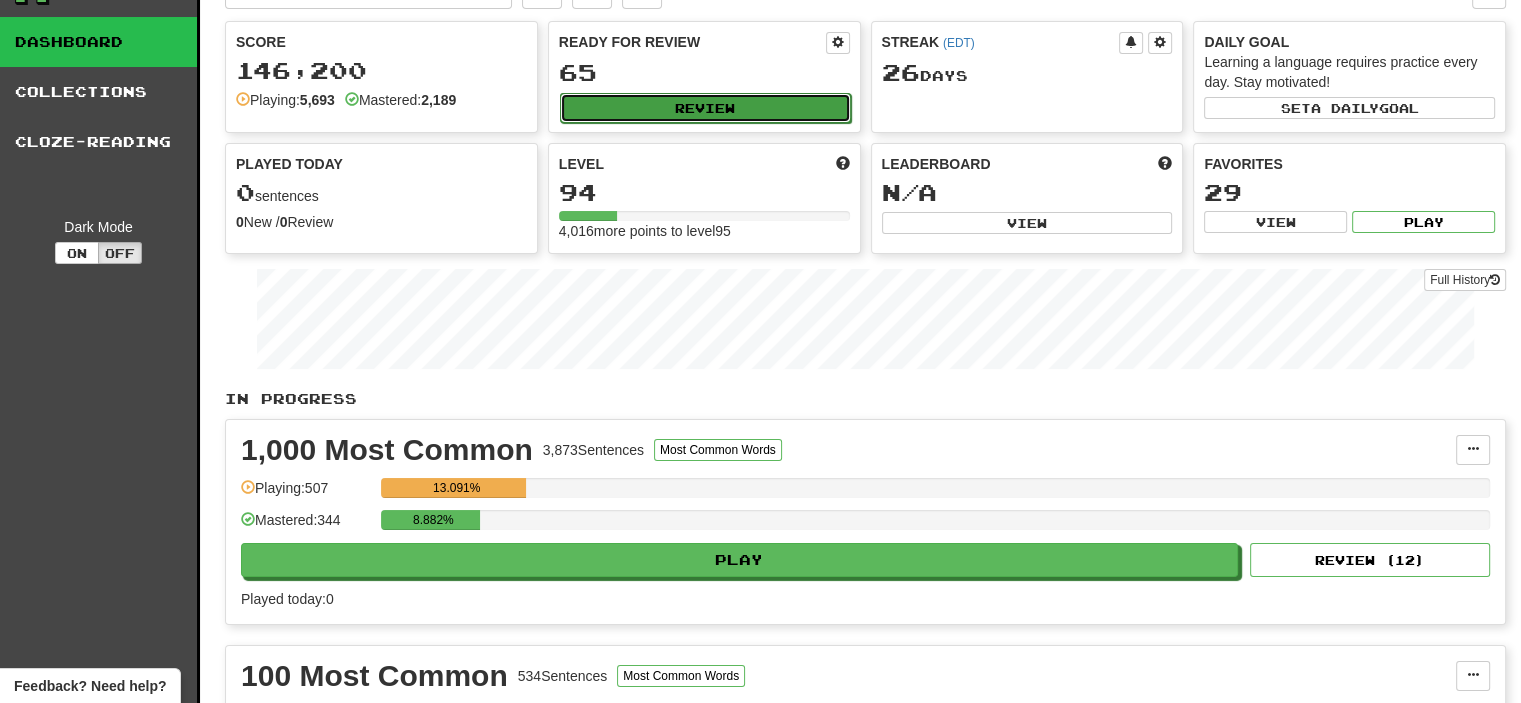 click on "Review" at bounding box center [705, 108] 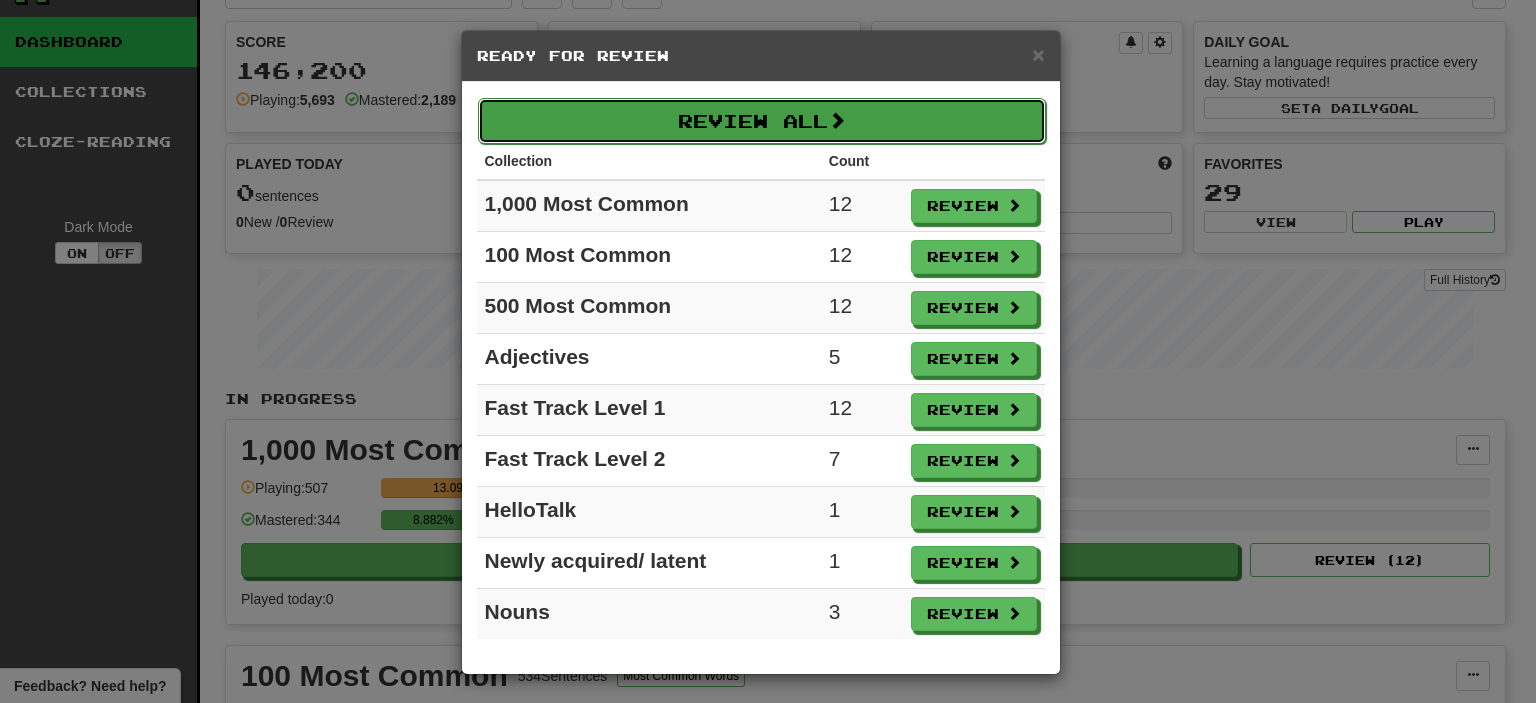 click on "Review All" at bounding box center [762, 121] 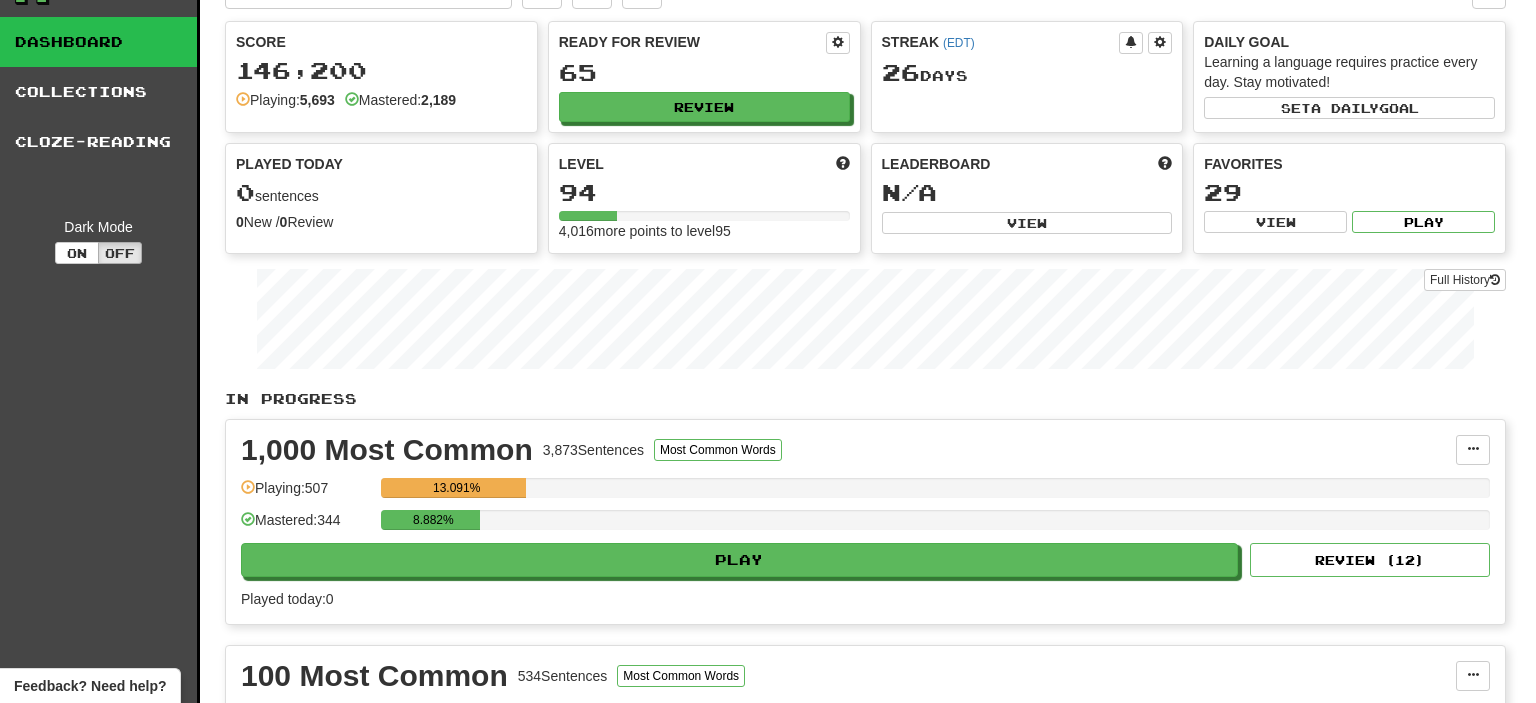 select on "**" 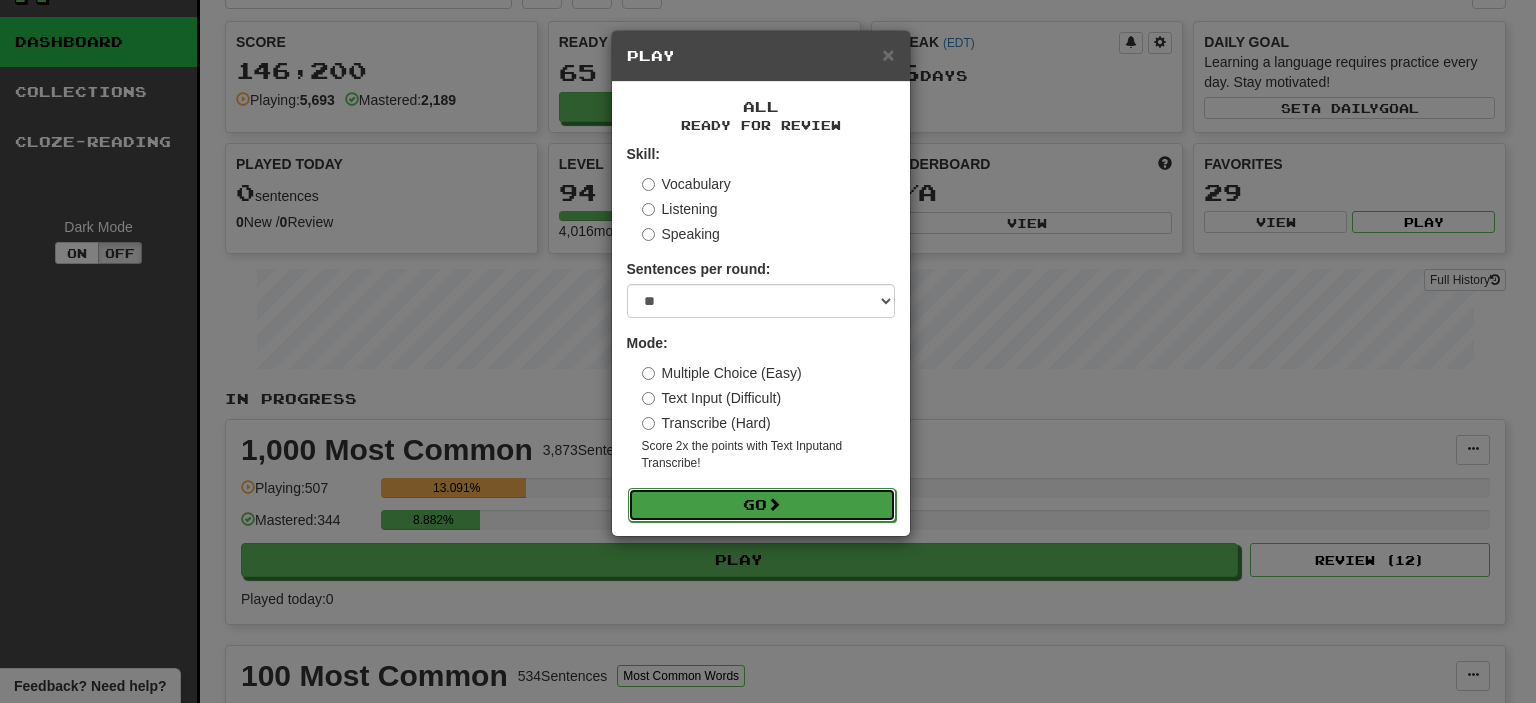 click on "Go" at bounding box center (762, 505) 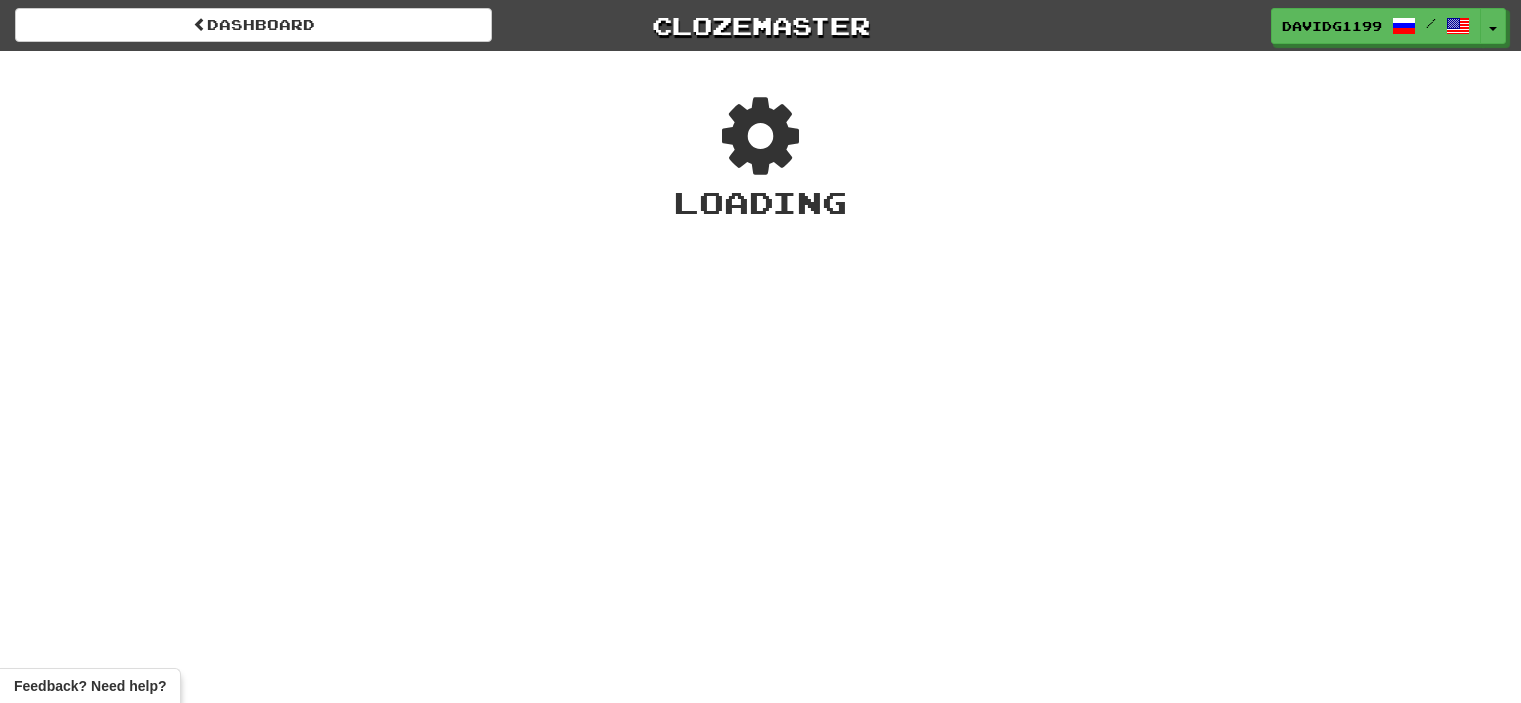 scroll, scrollTop: 0, scrollLeft: 0, axis: both 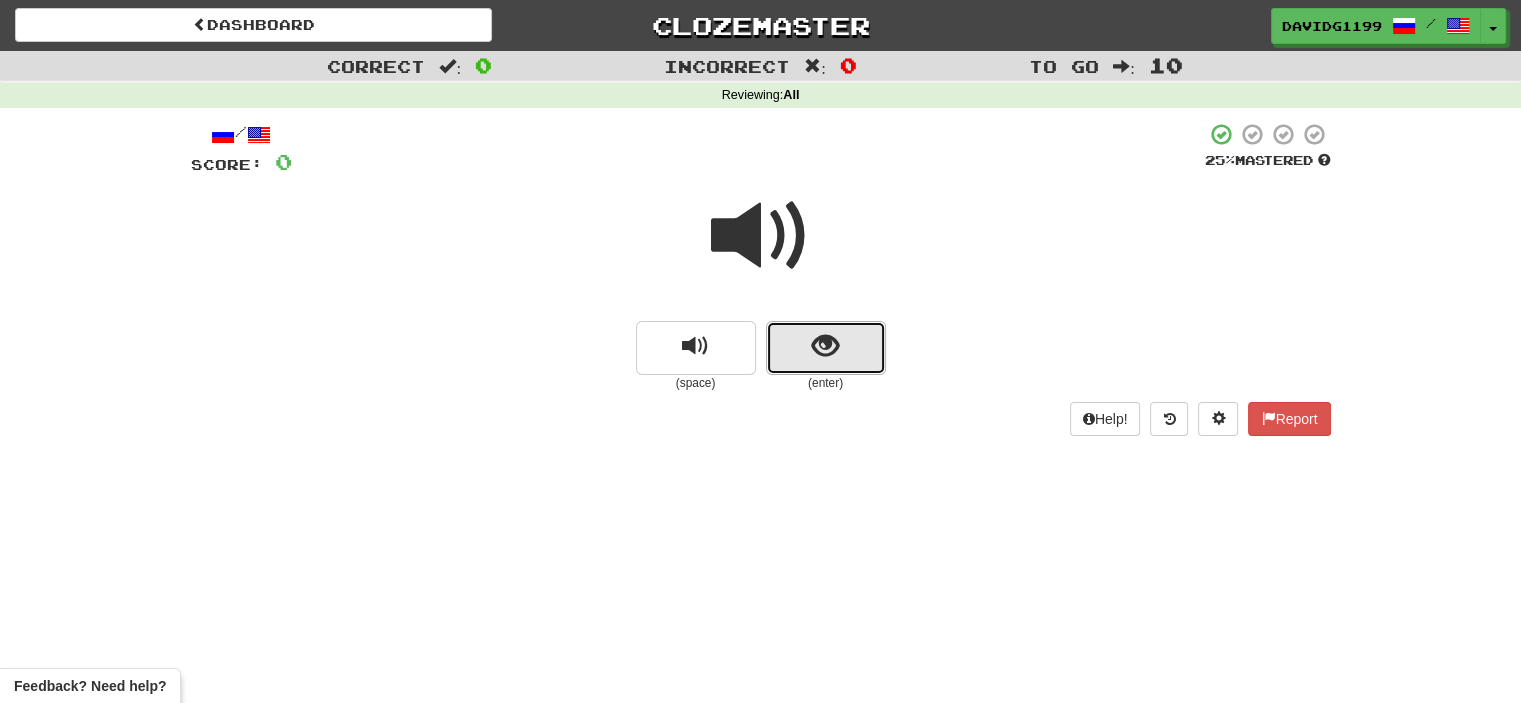 drag, startPoint x: 796, startPoint y: 349, endPoint x: 785, endPoint y: 352, distance: 11.401754 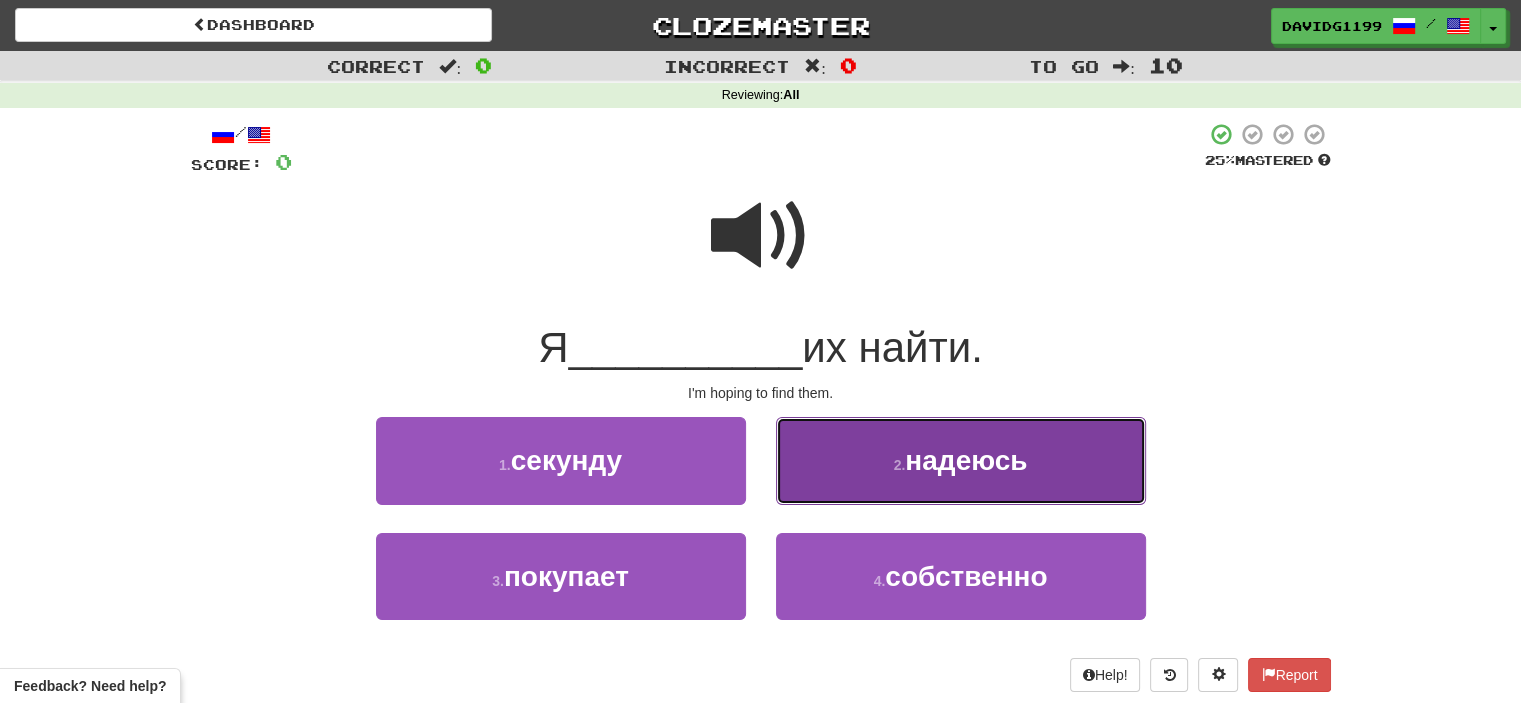 click on "2 .  надеюсь" at bounding box center (961, 460) 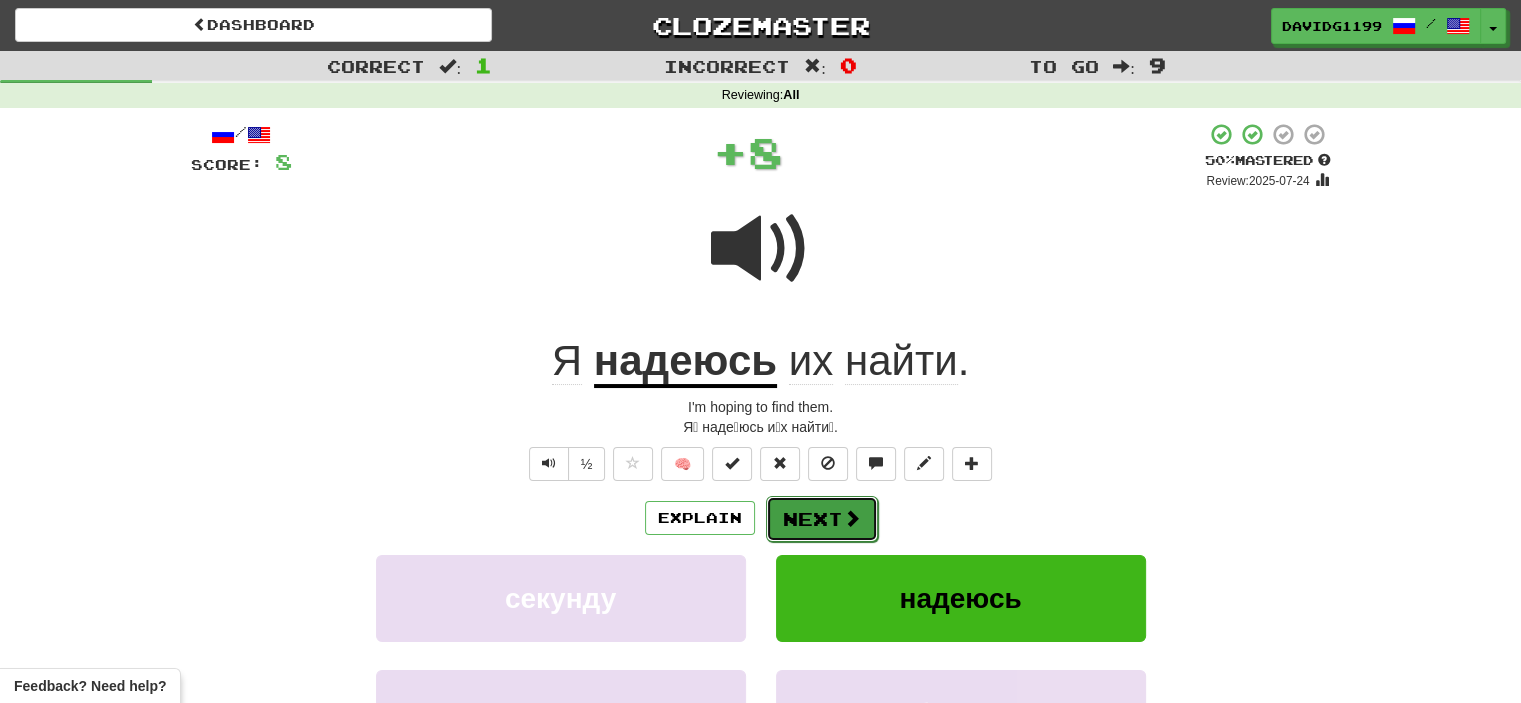 click on "Next" at bounding box center (822, 519) 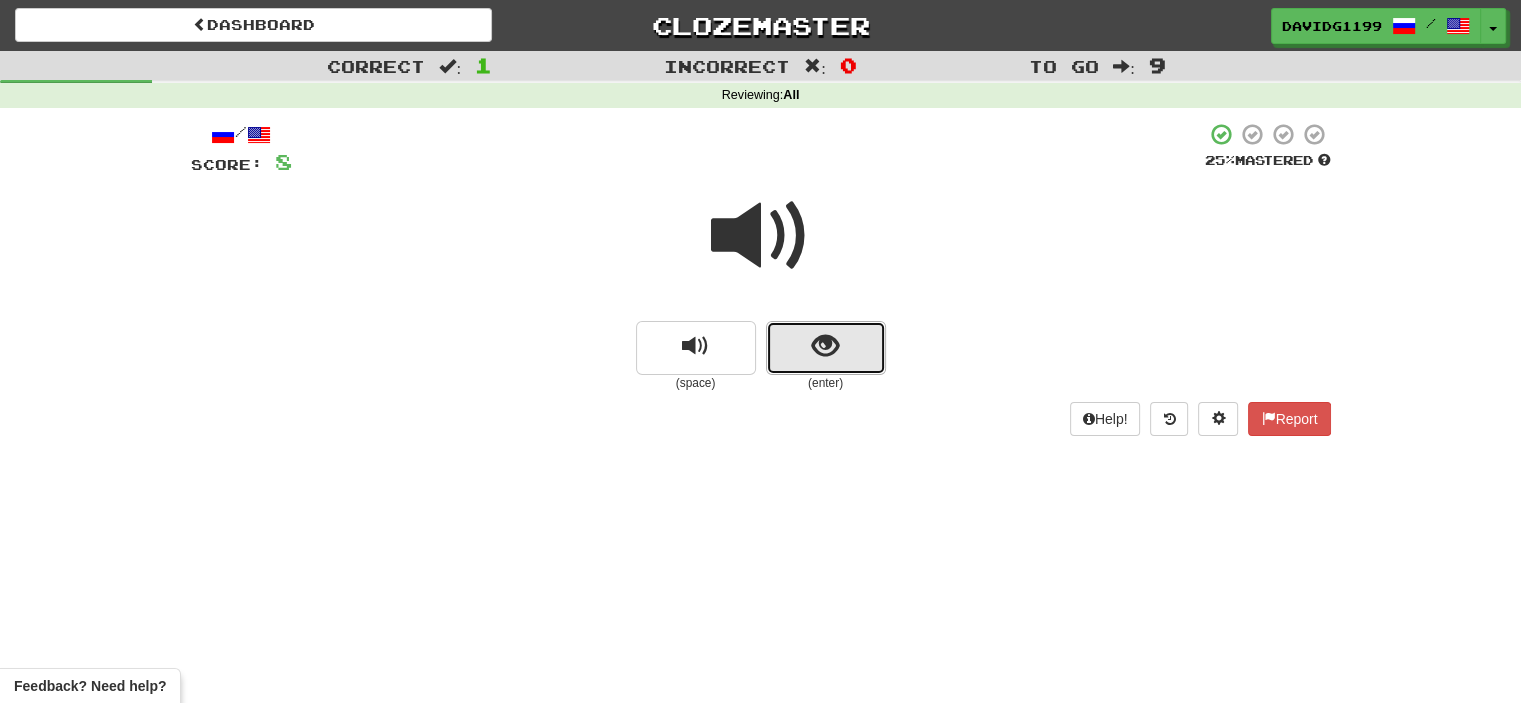 click at bounding box center [826, 348] 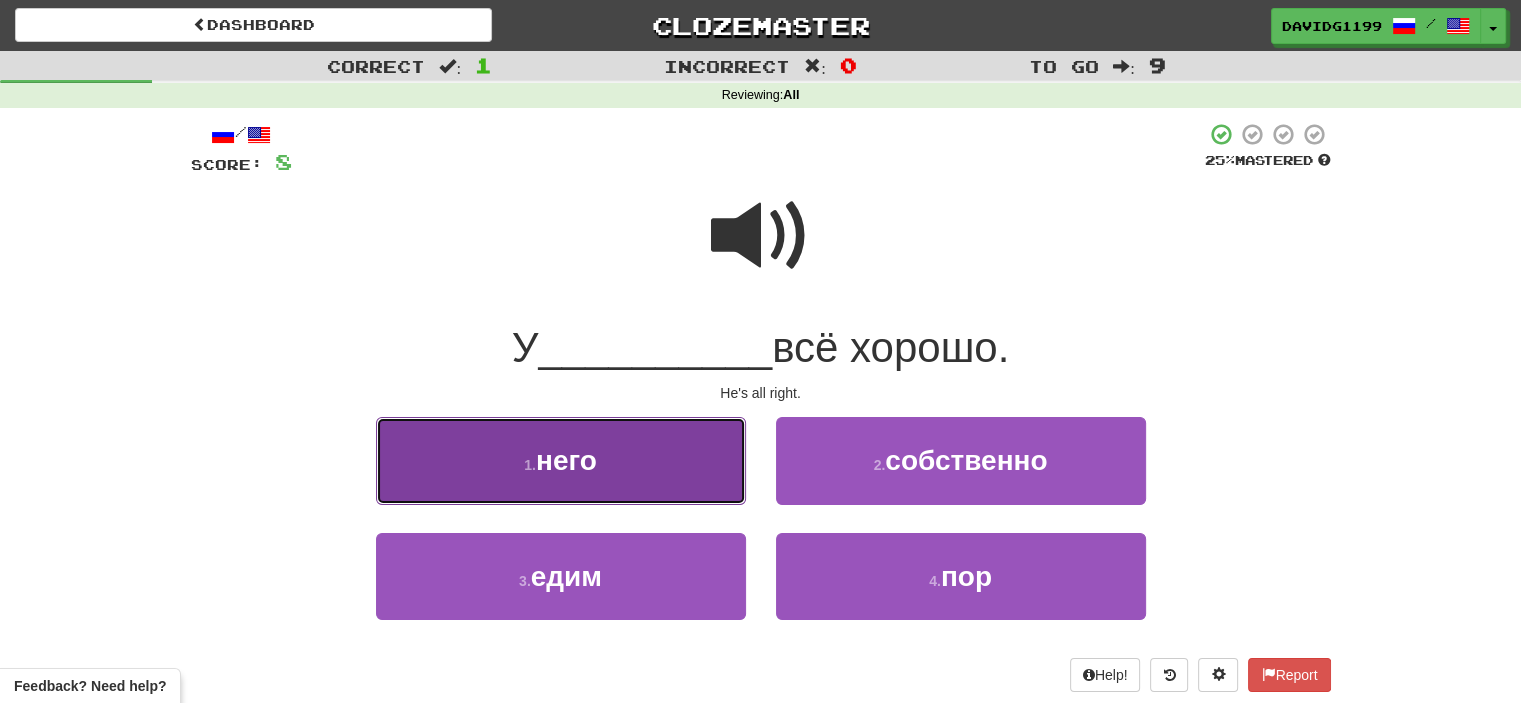 click on "him" at bounding box center (561, 460) 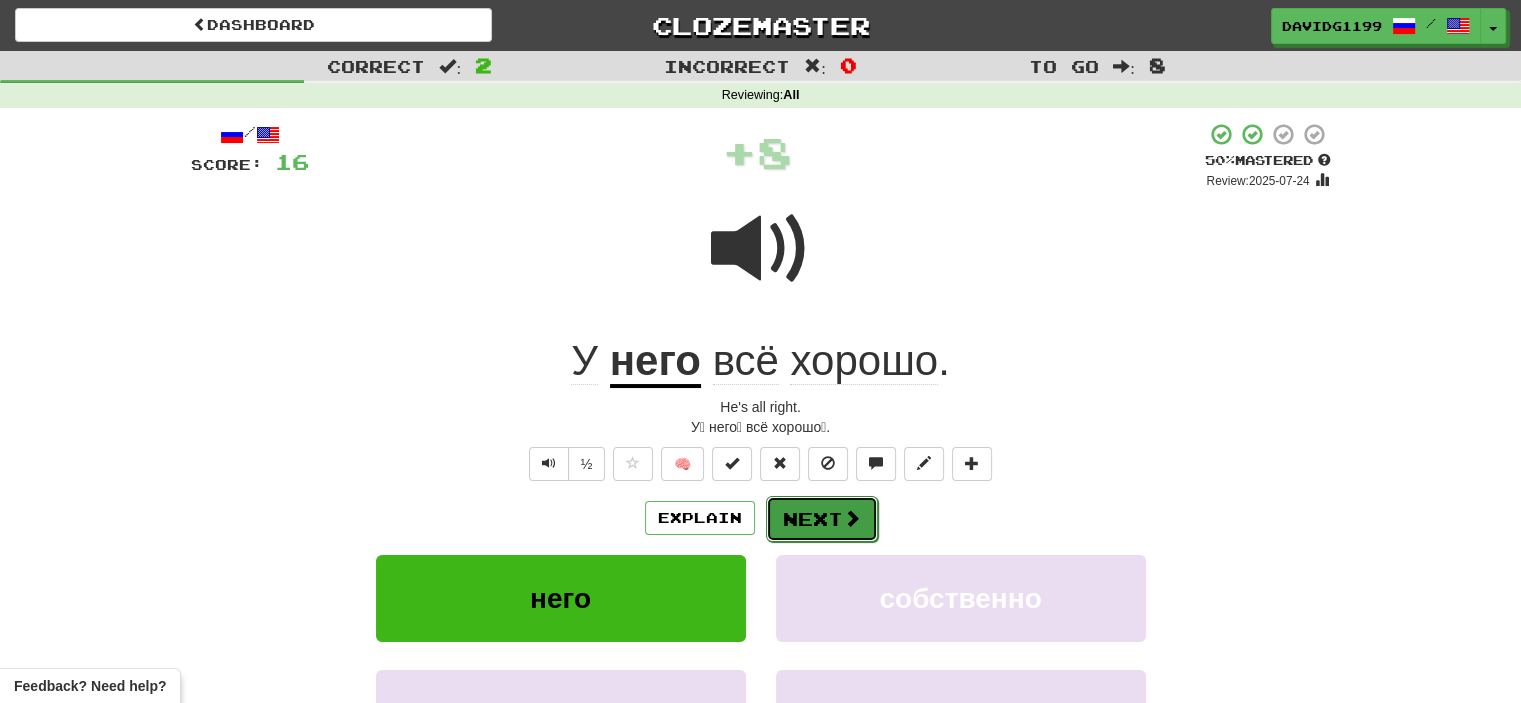 click on "Next" at bounding box center (822, 519) 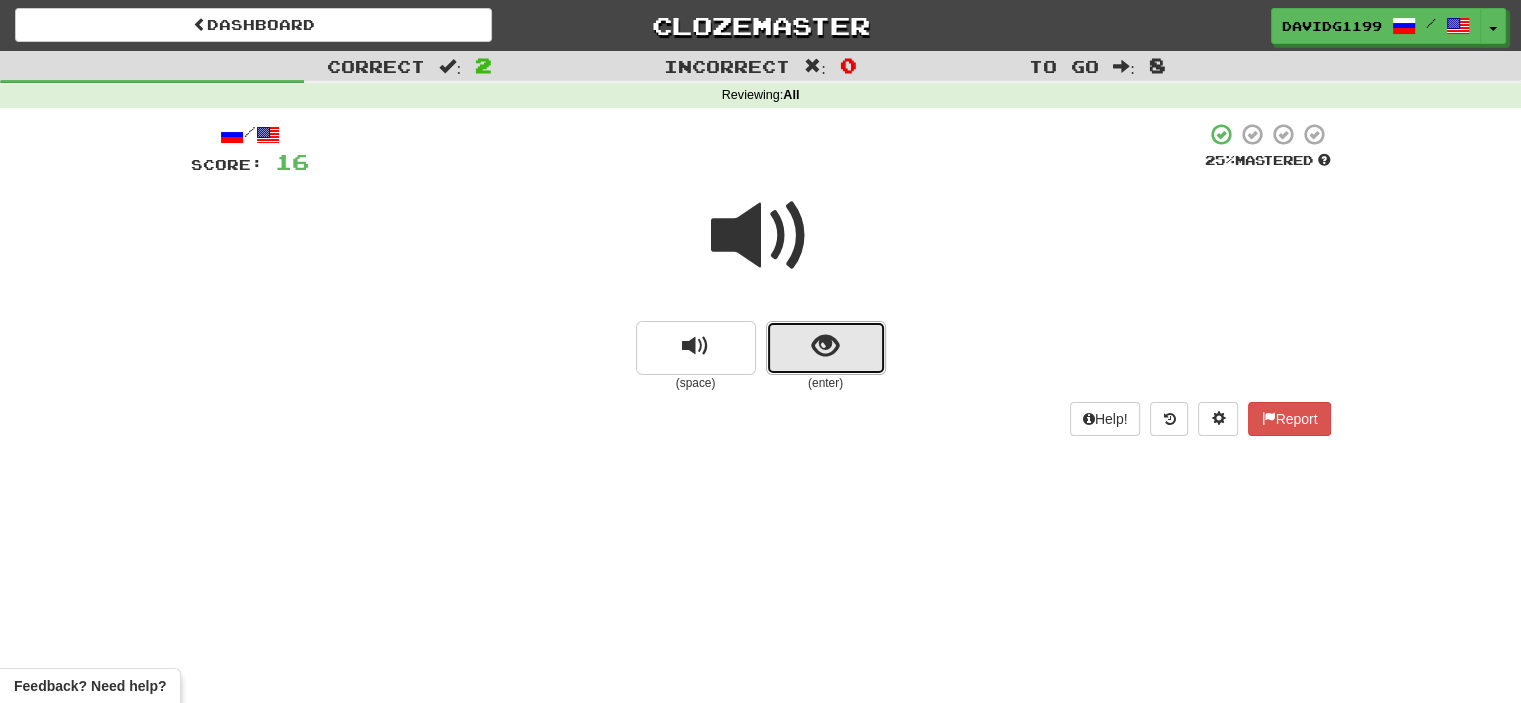 click at bounding box center (826, 348) 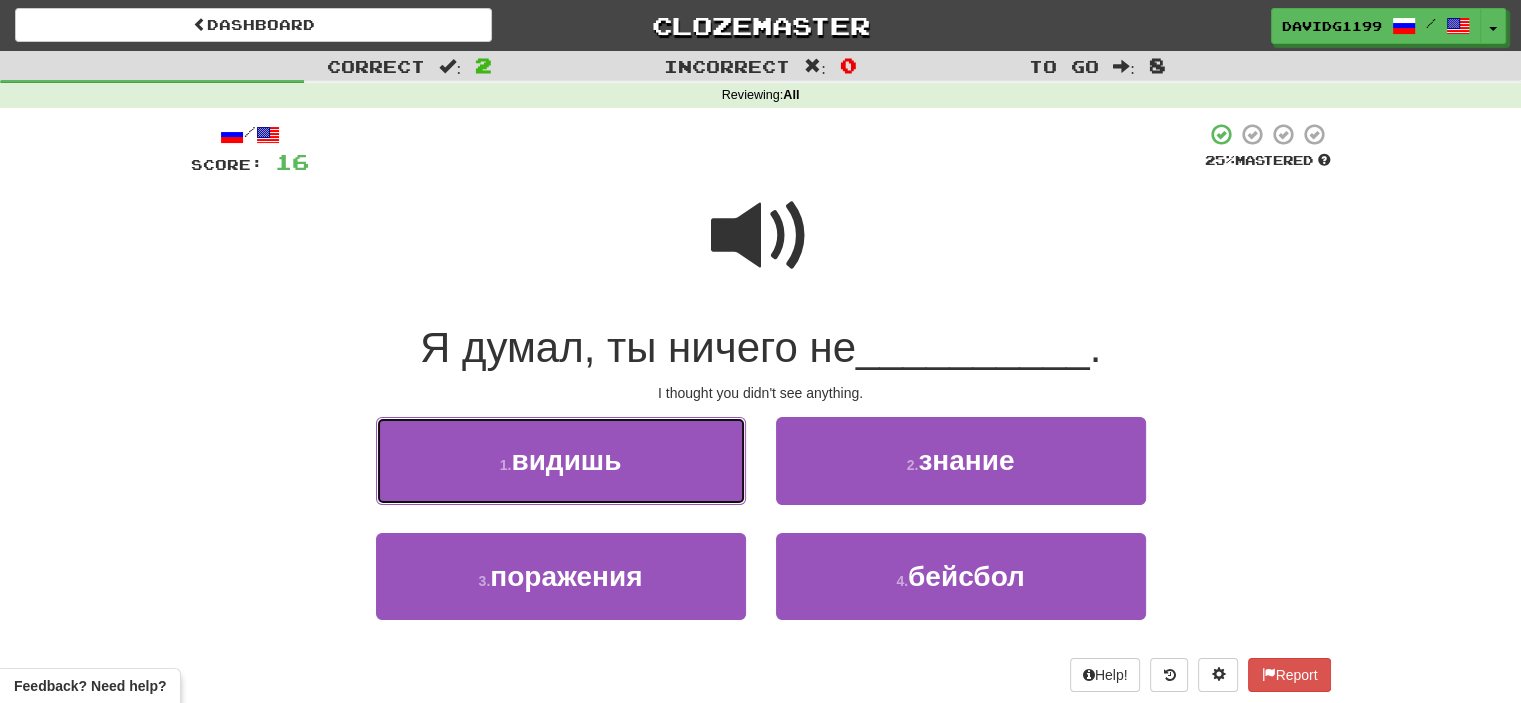 drag, startPoint x: 687, startPoint y: 480, endPoint x: 654, endPoint y: 480, distance: 33 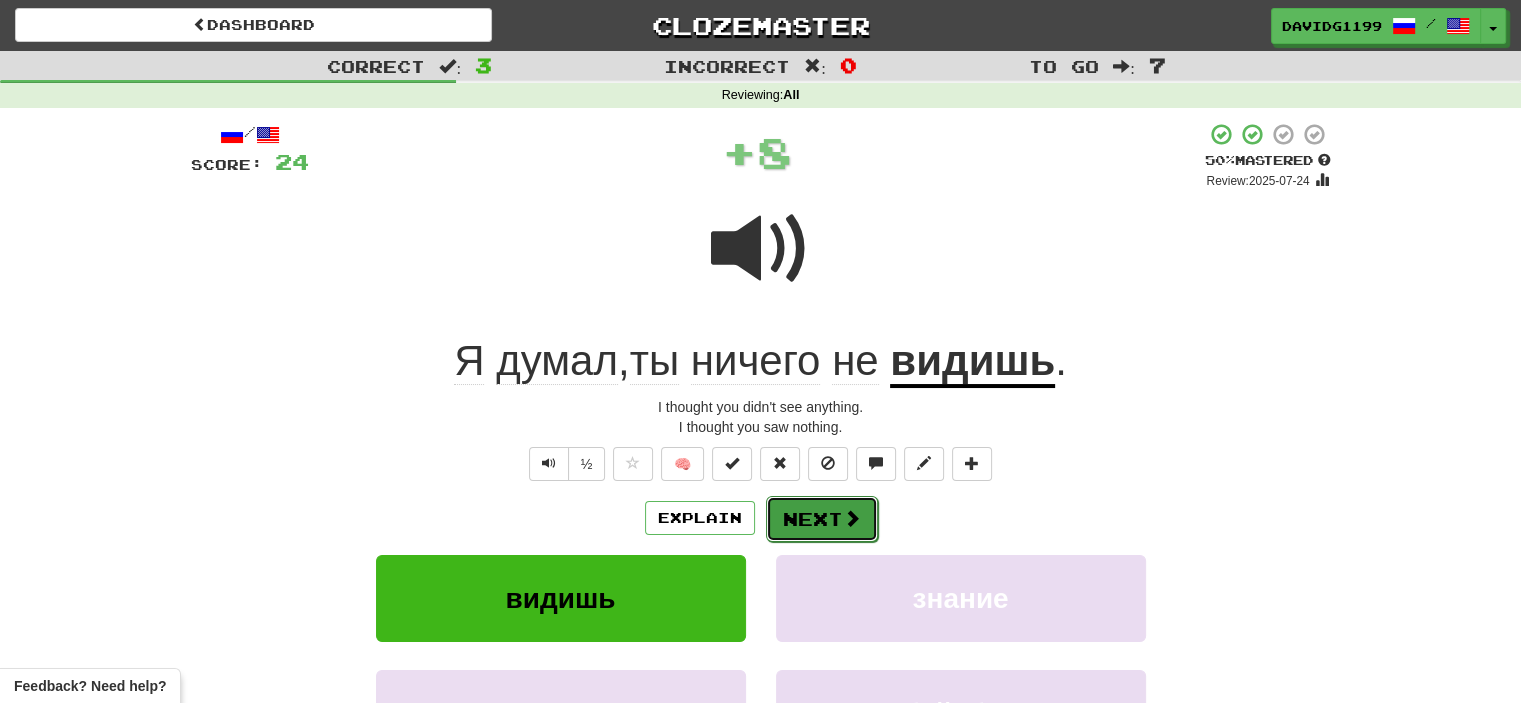 click on "Next" at bounding box center [822, 519] 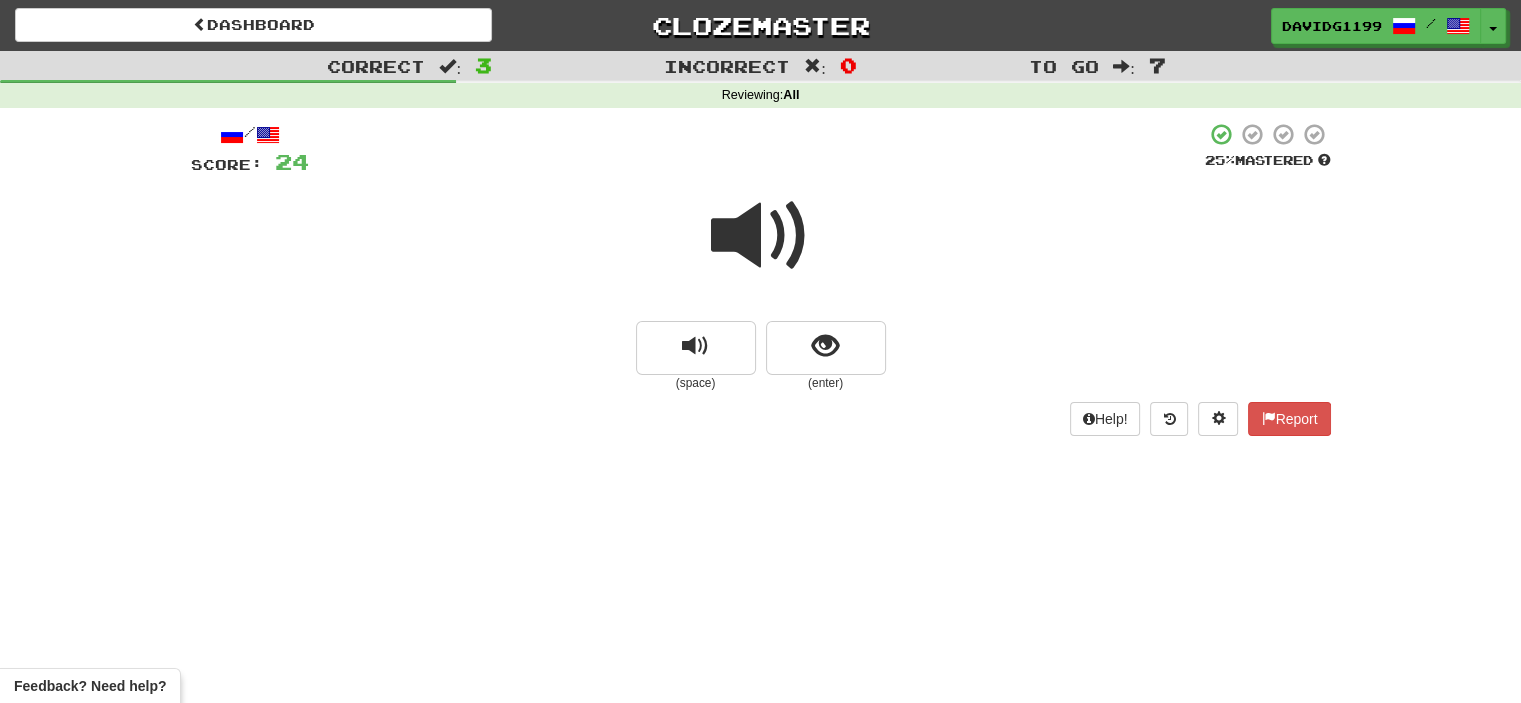 click at bounding box center [761, 236] 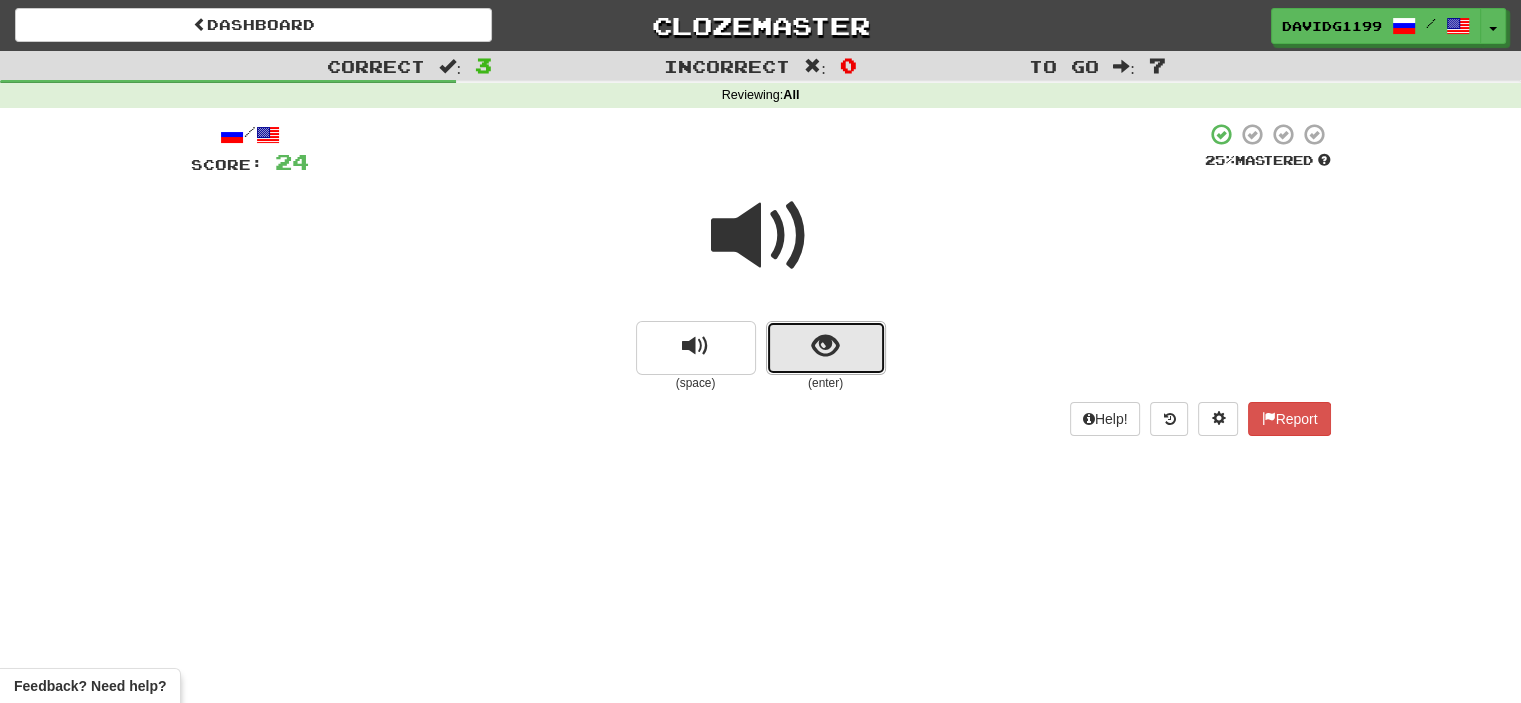 click at bounding box center (826, 348) 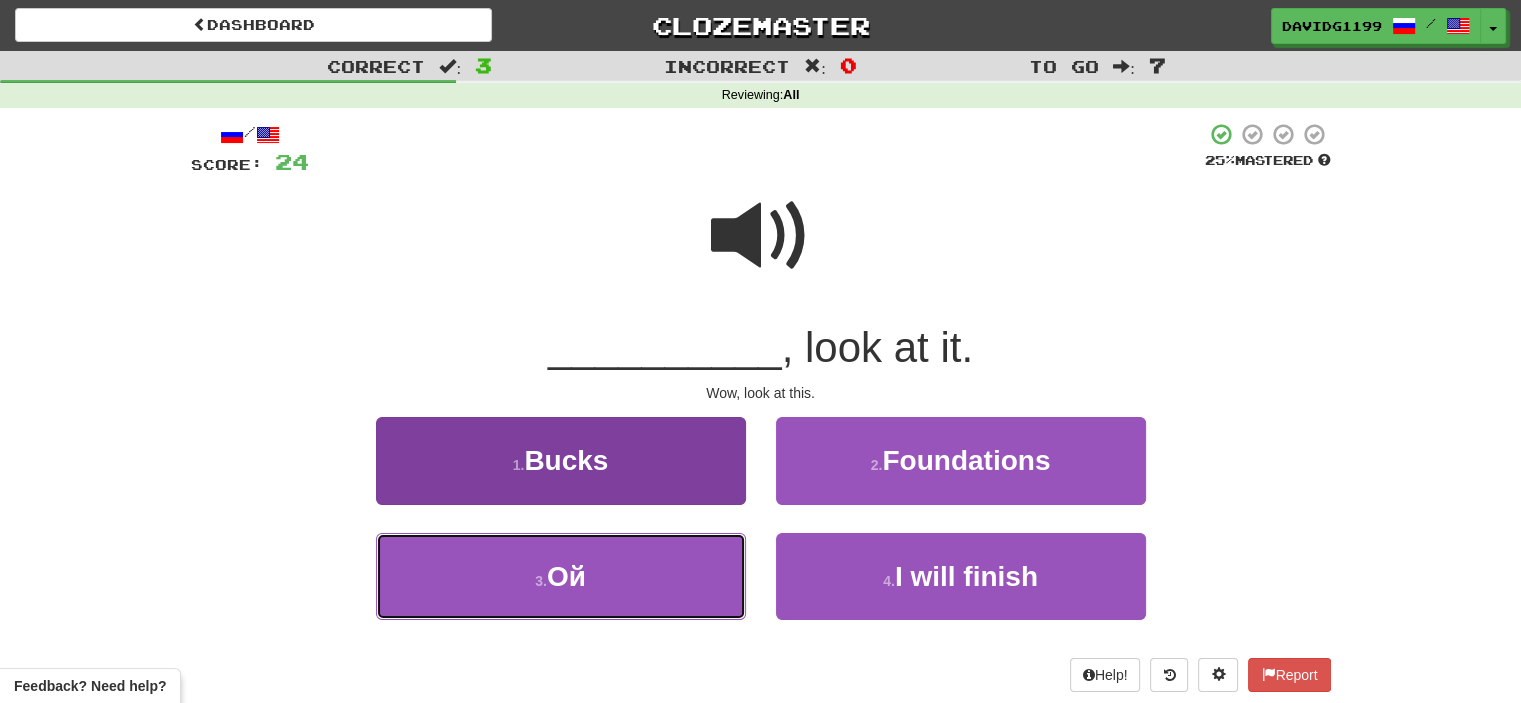 drag, startPoint x: 720, startPoint y: 579, endPoint x: 687, endPoint y: 582, distance: 33.13608 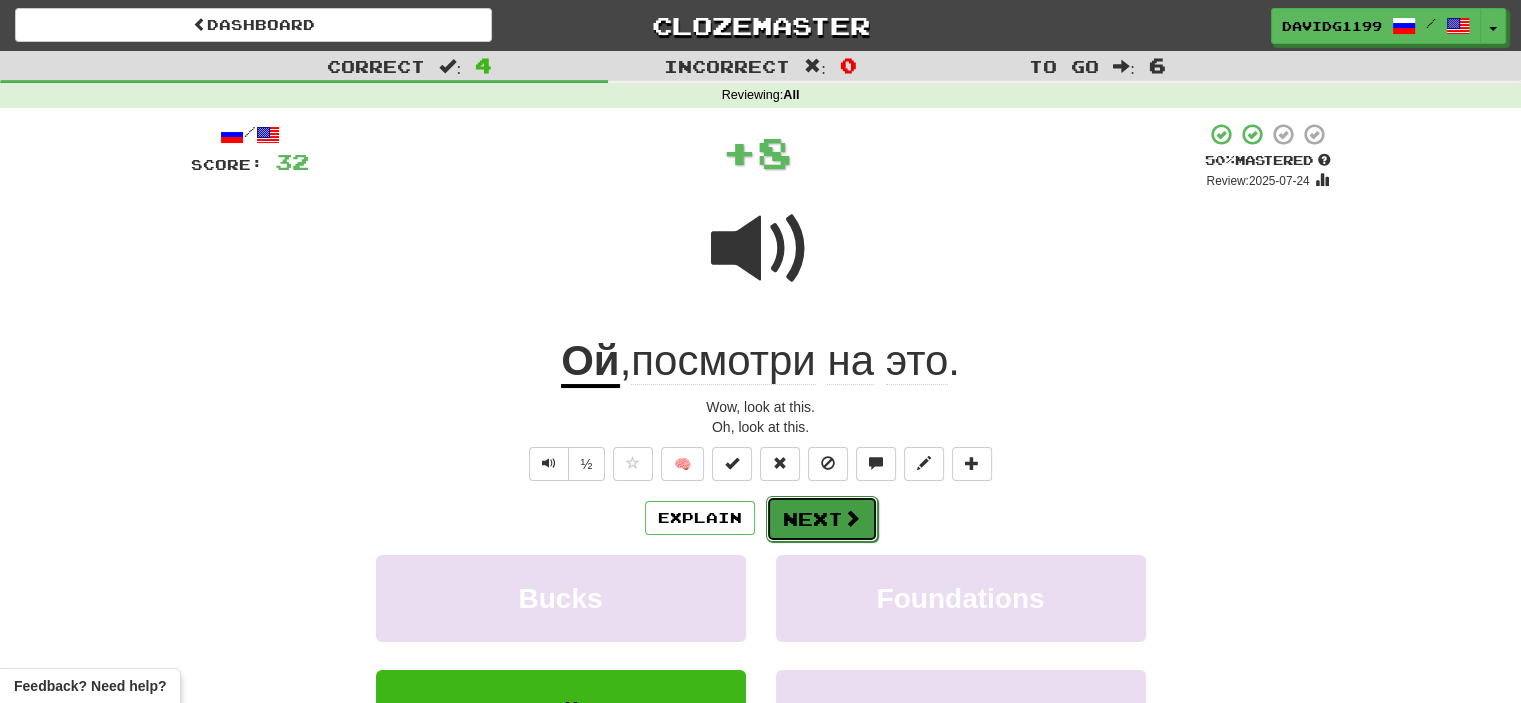 click on "Next" at bounding box center (822, 519) 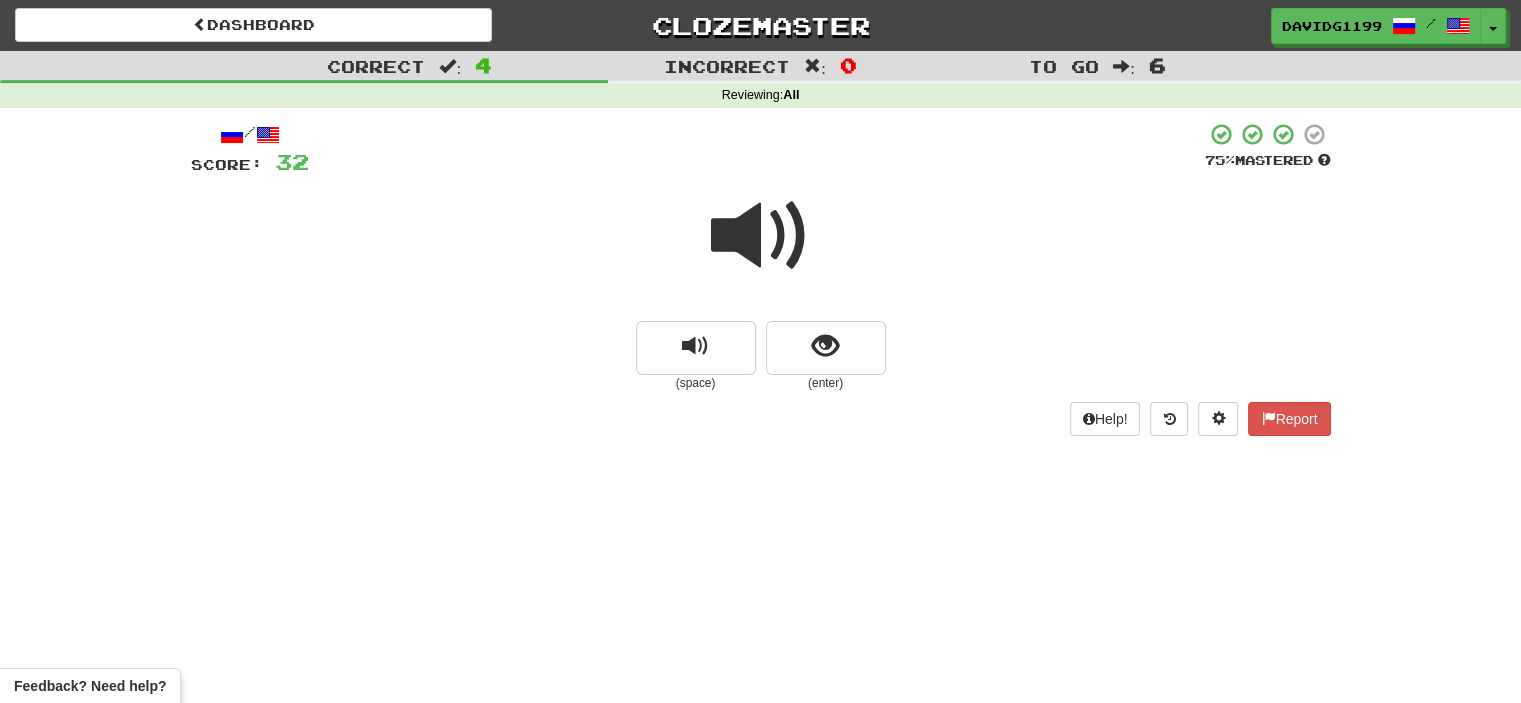 click at bounding box center [761, 236] 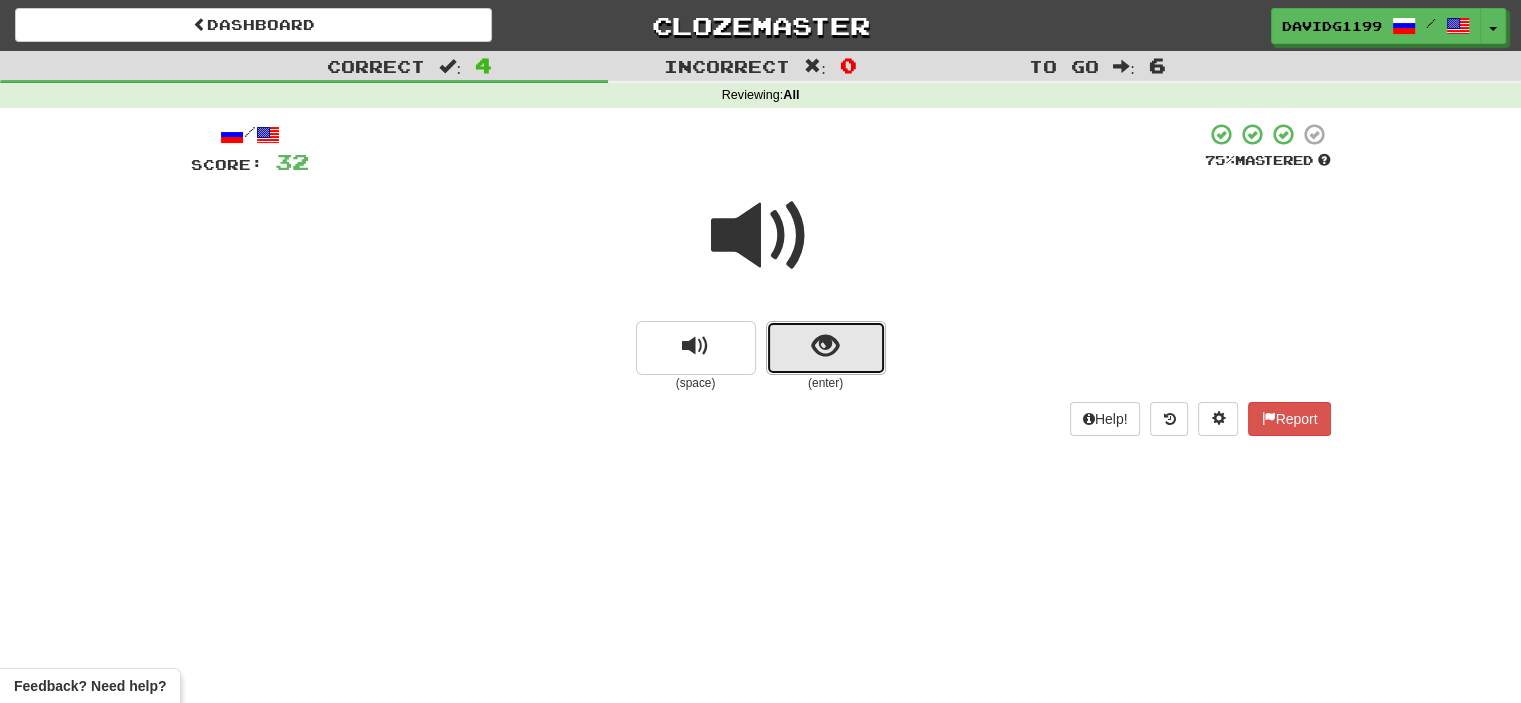 click at bounding box center (826, 348) 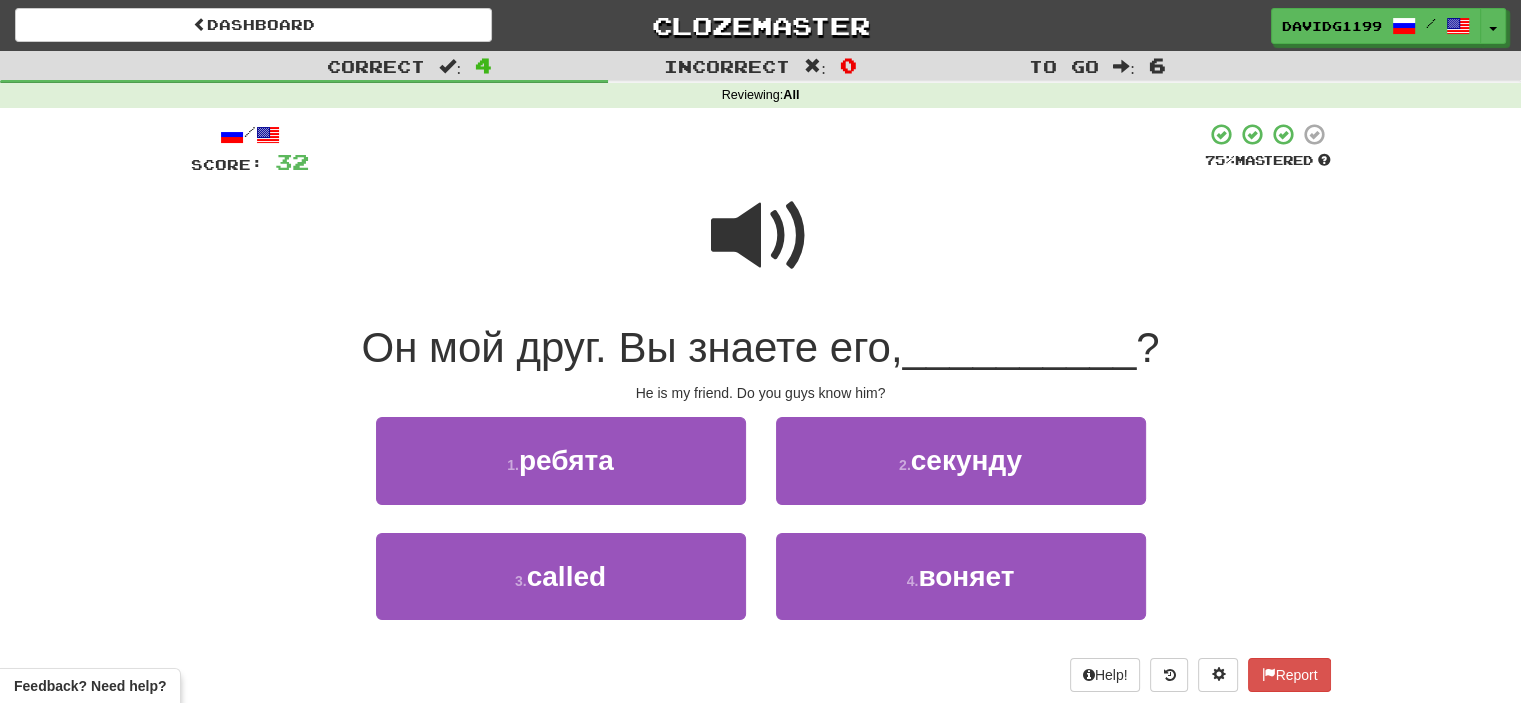 click on "Он мой друг. Вы знаете его," at bounding box center (632, 347) 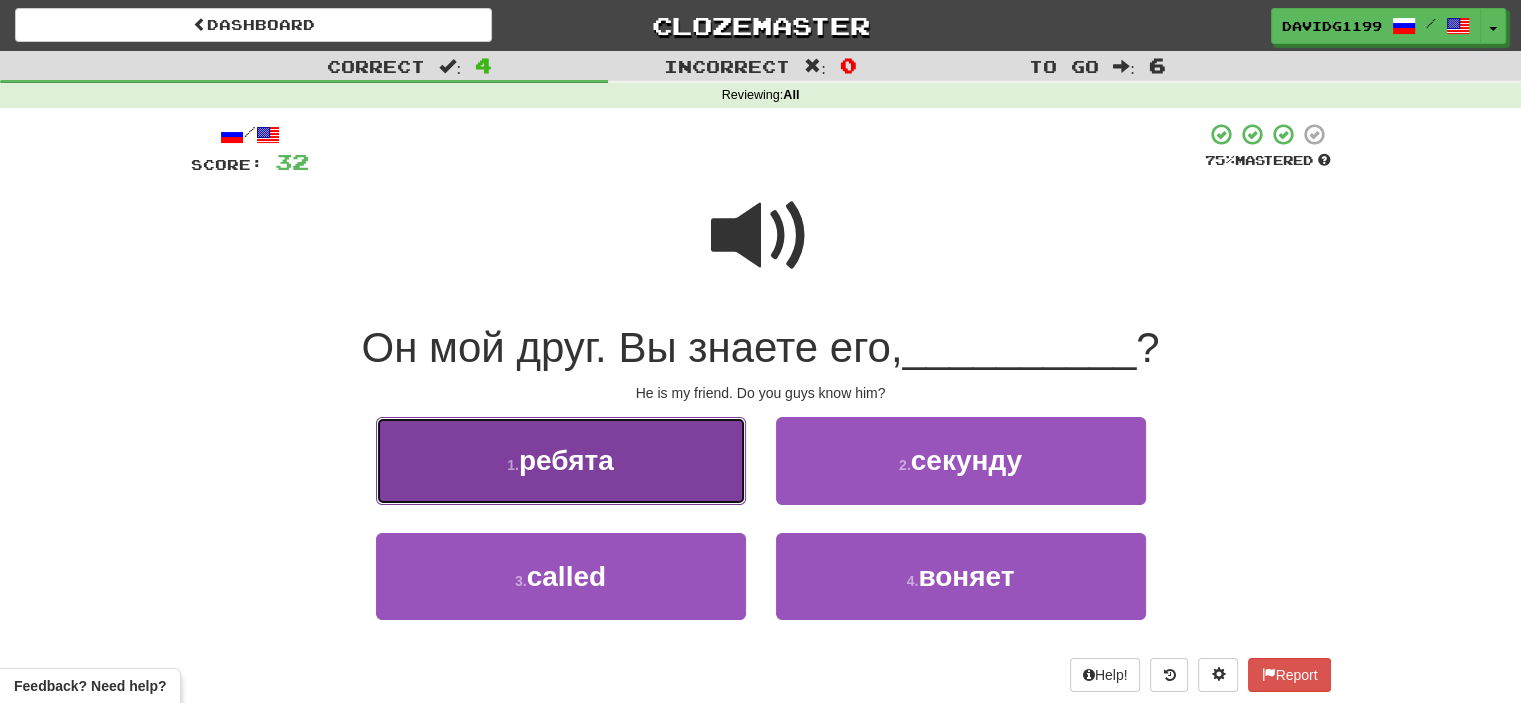 click on "1 .  ребята" at bounding box center (561, 460) 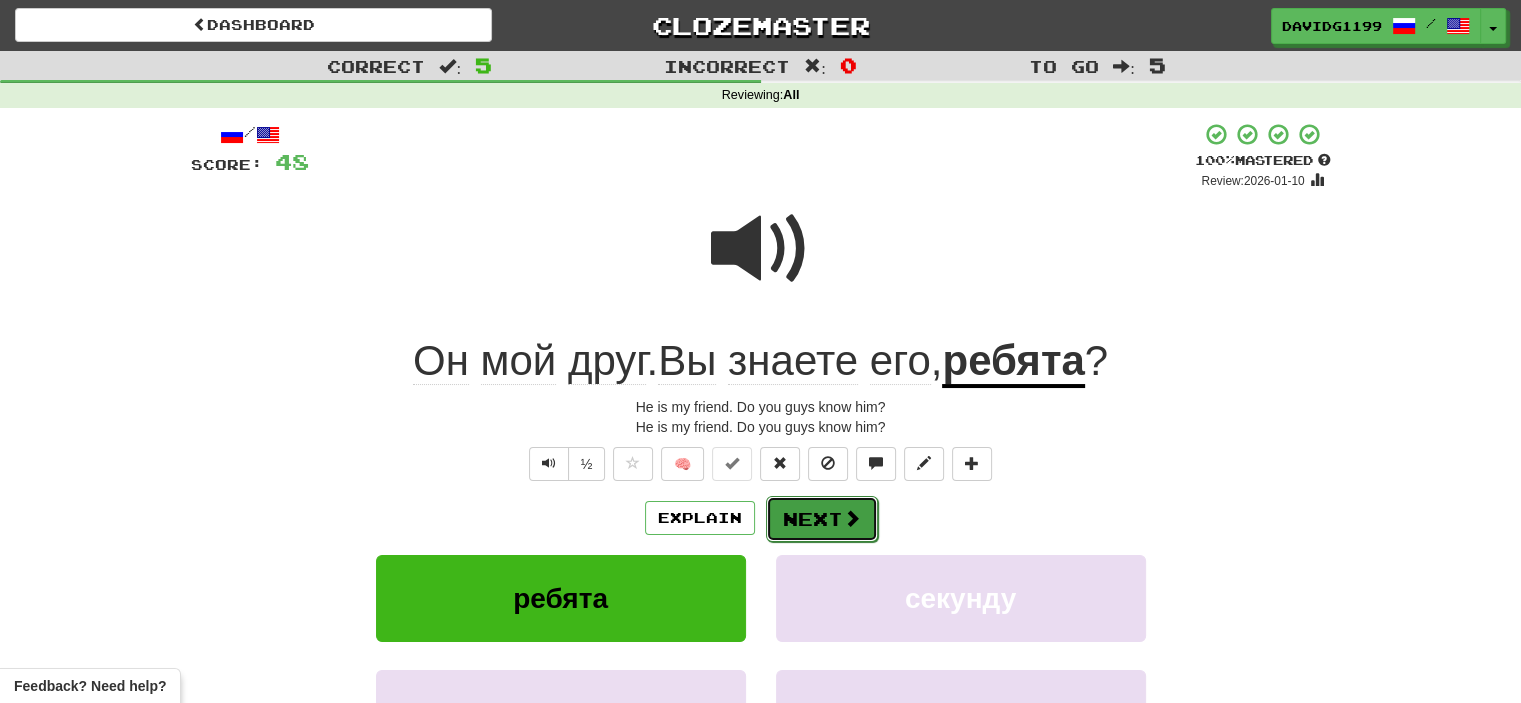 click on "Next" at bounding box center (822, 519) 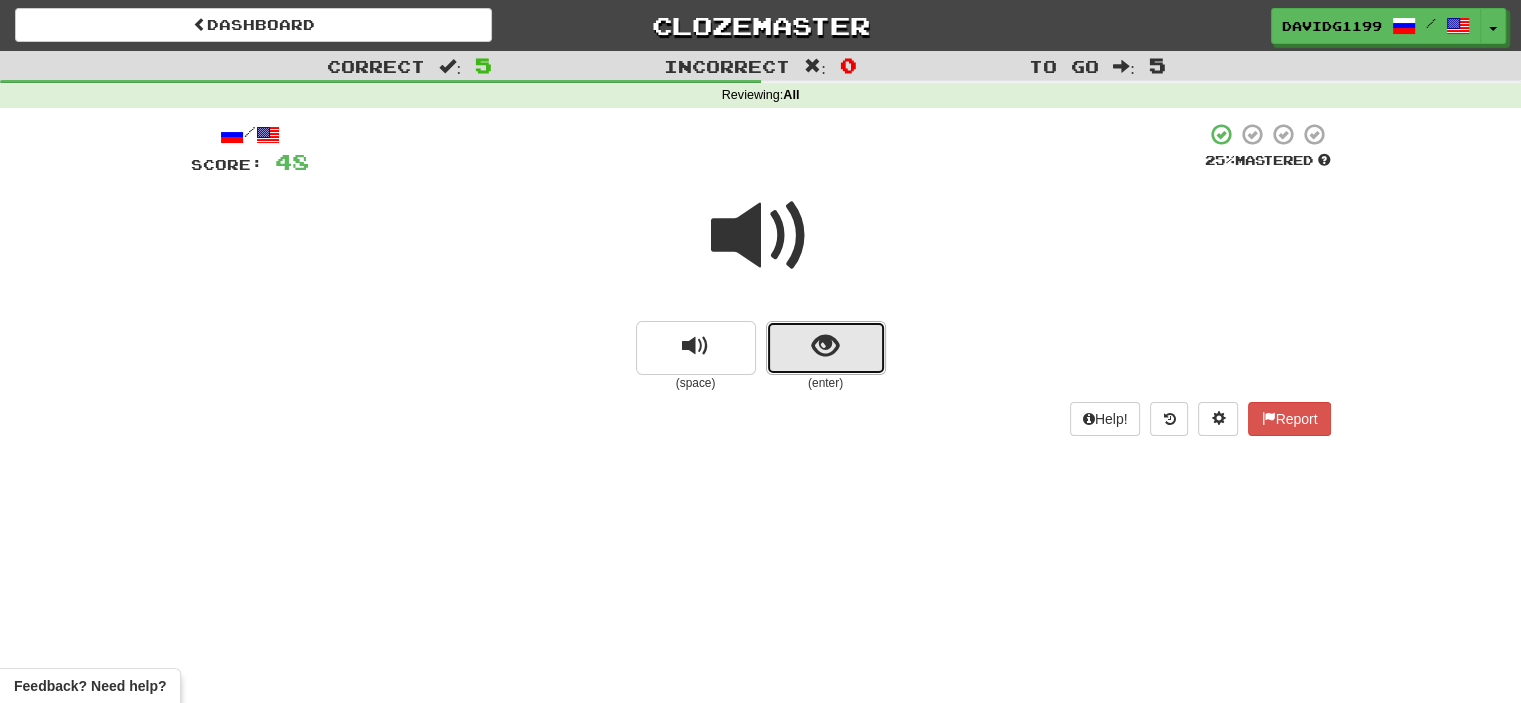 click at bounding box center (826, 348) 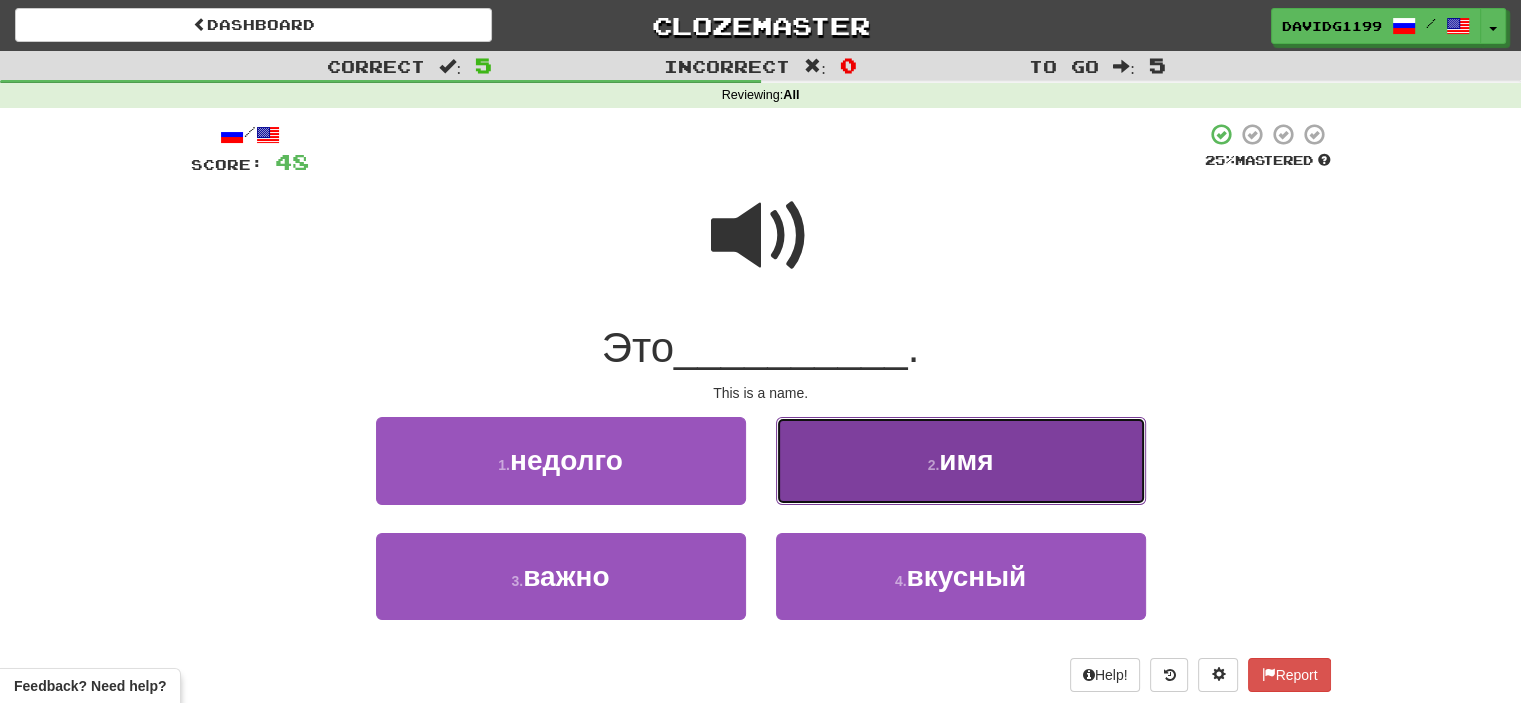 click on "2 .  имя" at bounding box center [961, 460] 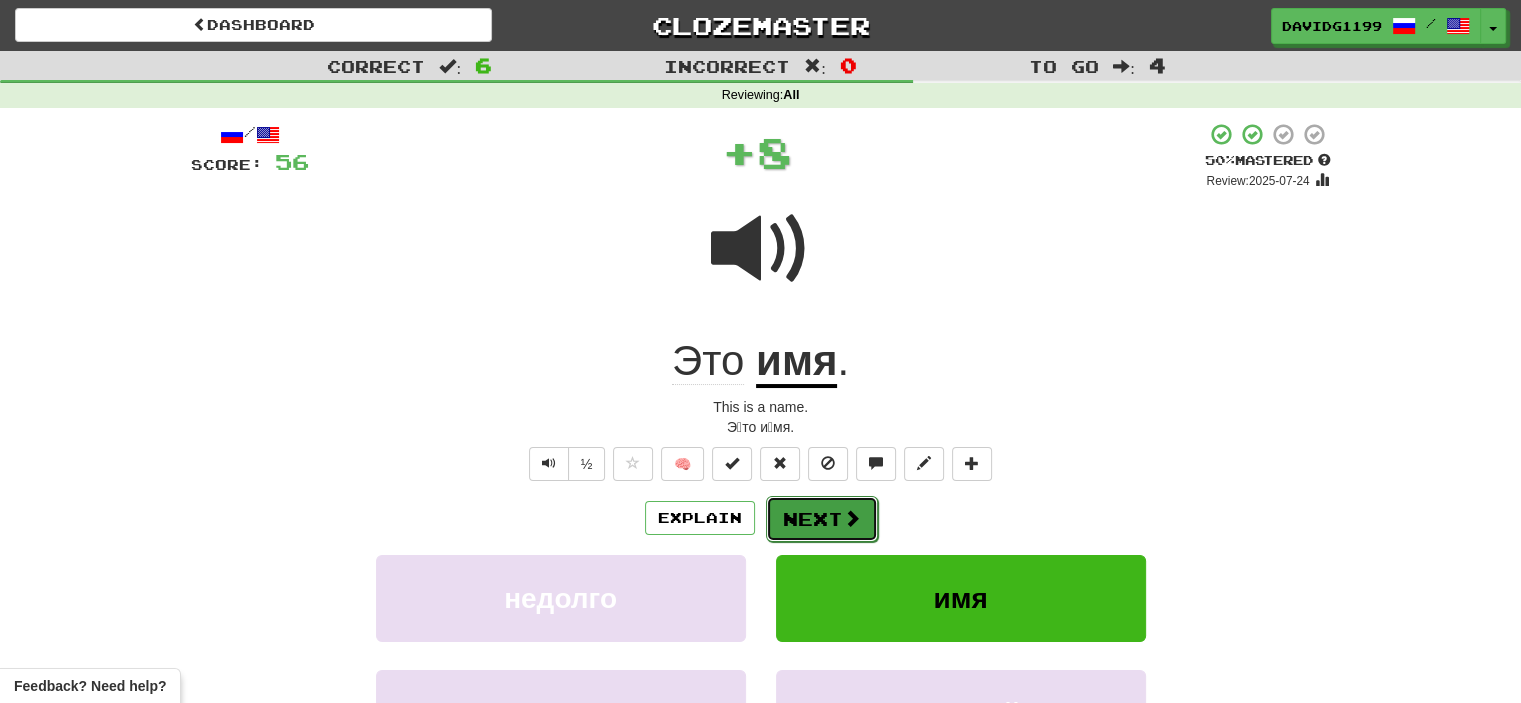 click on "Next" at bounding box center (822, 519) 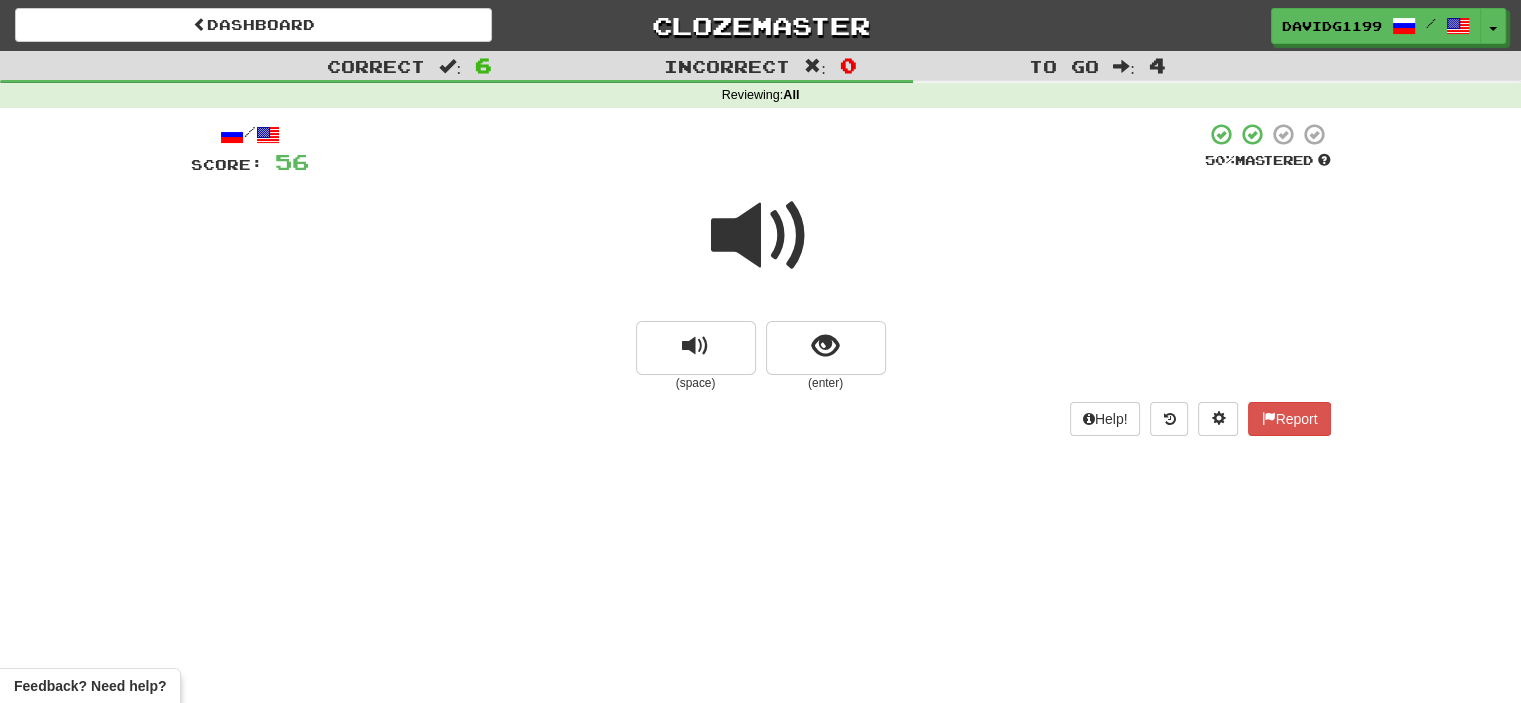 click at bounding box center [761, 236] 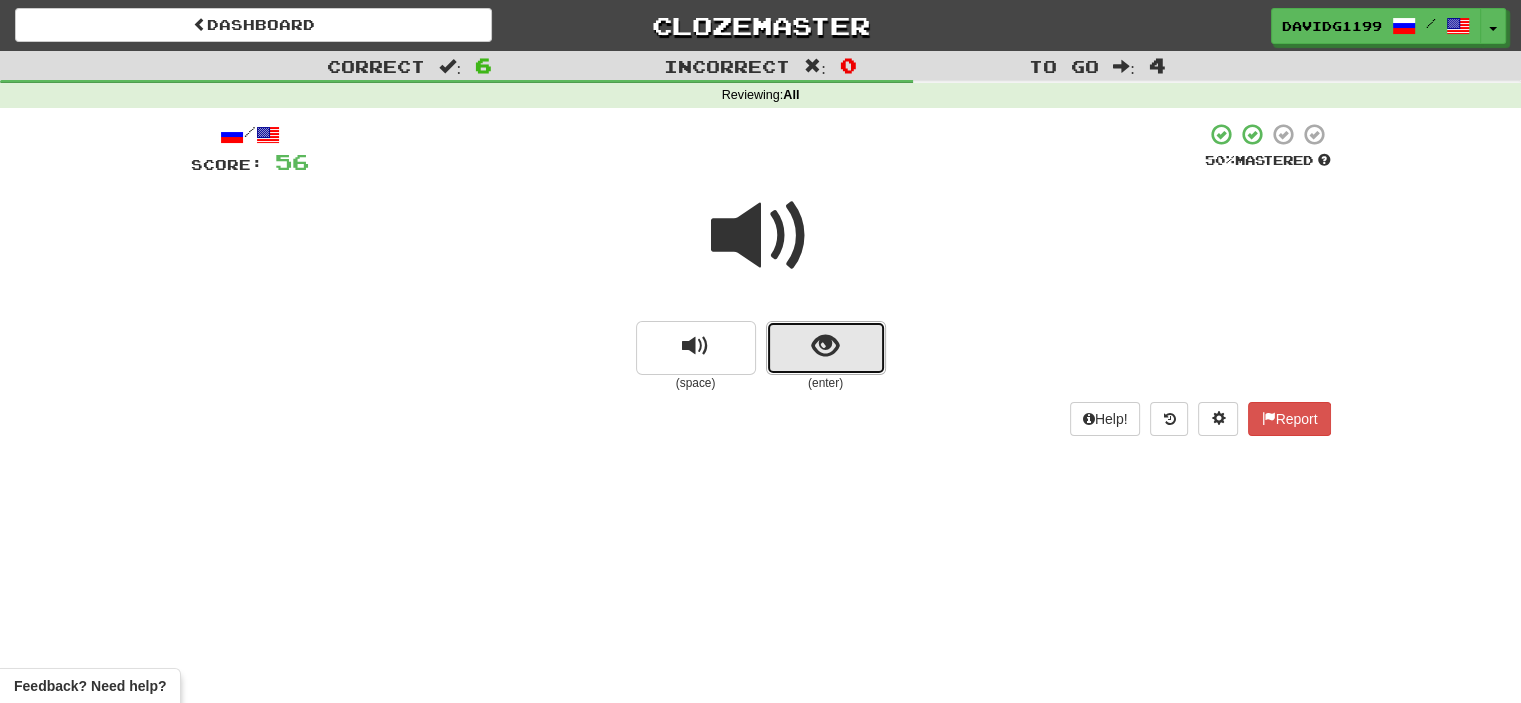click at bounding box center (826, 348) 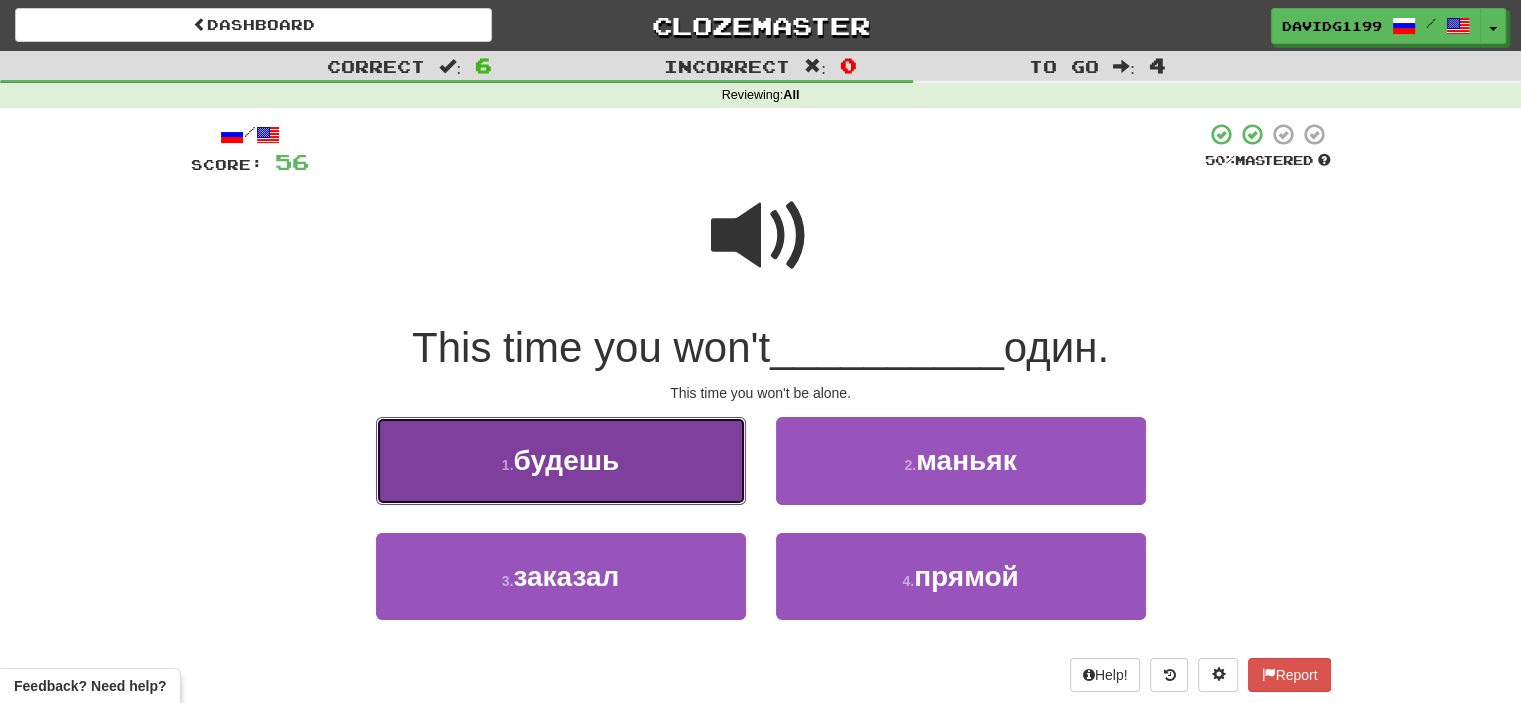 click on "1 .  будешь" at bounding box center (561, 460) 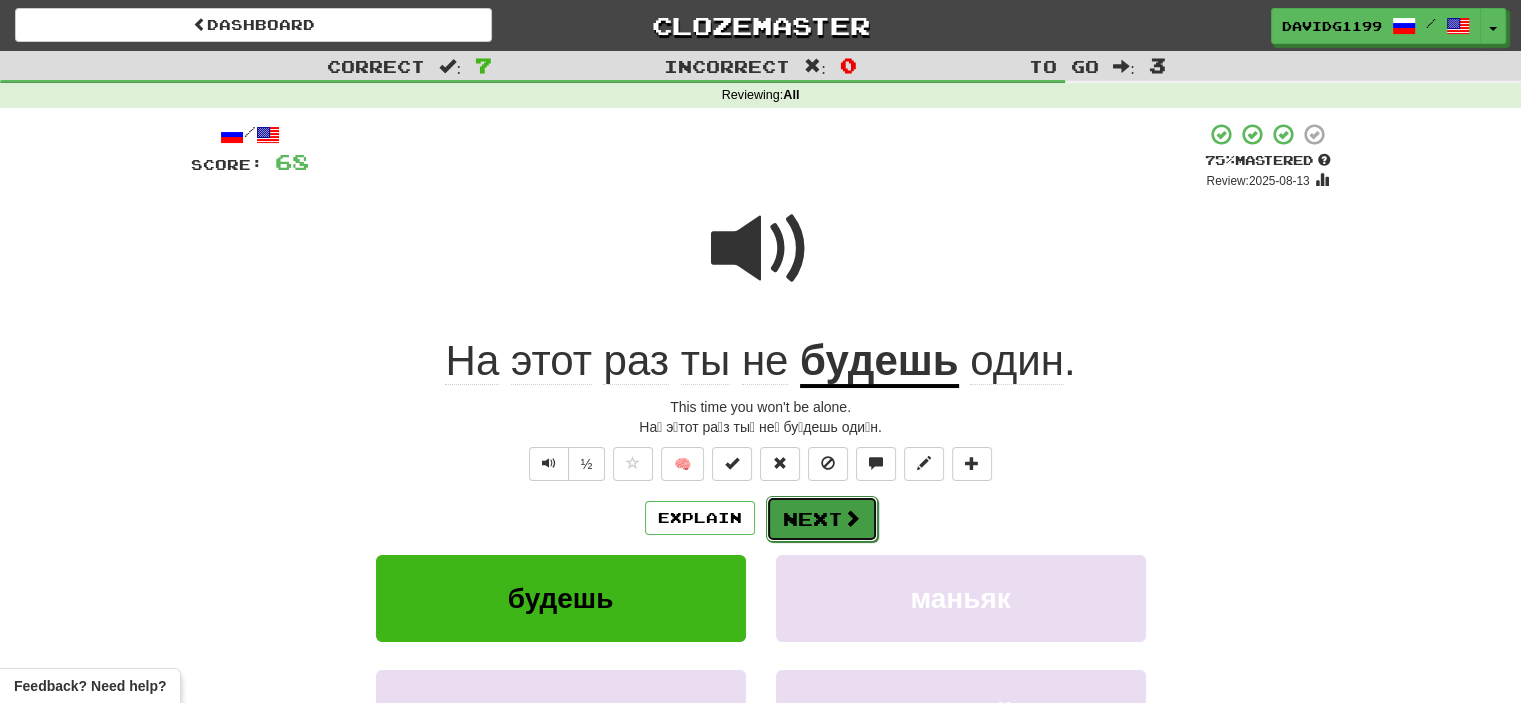 click on "Next" at bounding box center (822, 519) 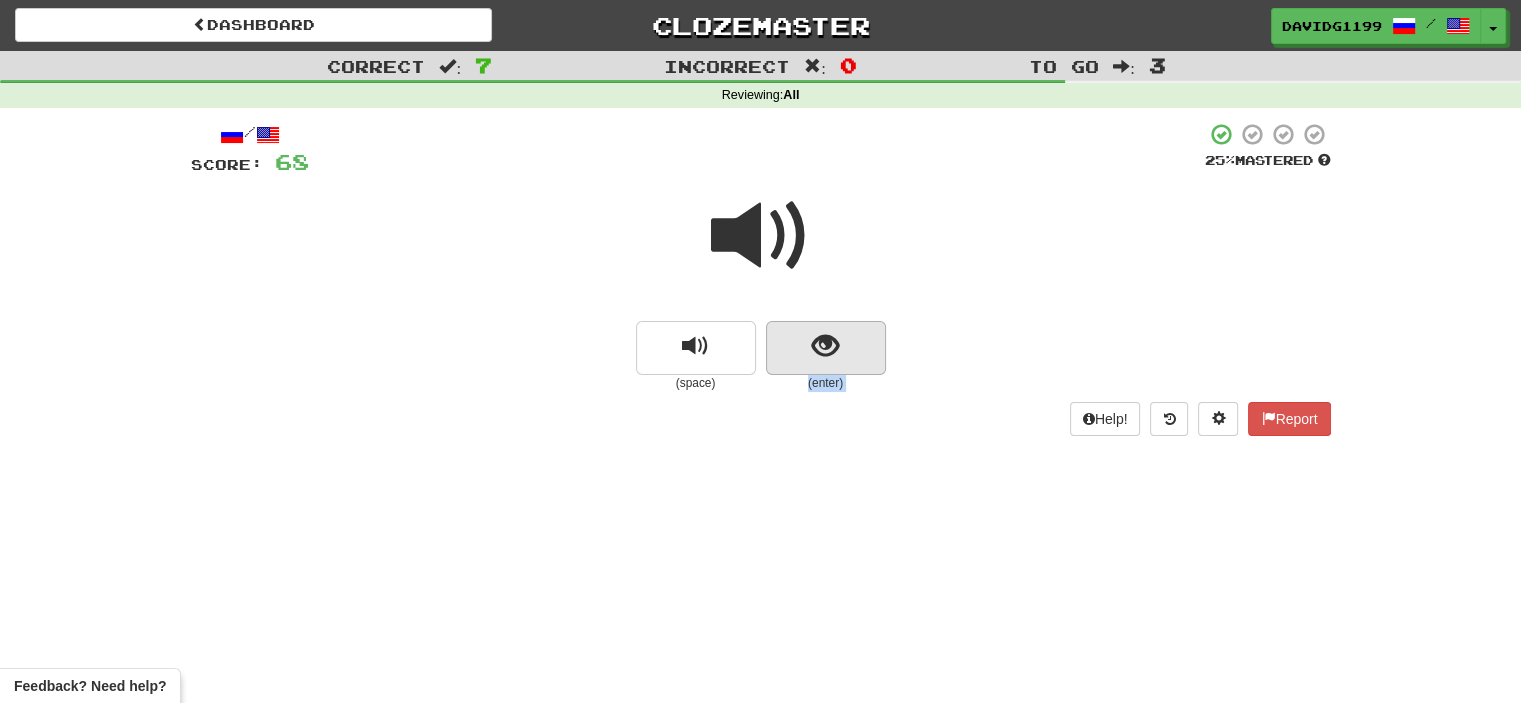 drag, startPoint x: 804, startPoint y: 502, endPoint x: 799, endPoint y: 343, distance: 159.0786 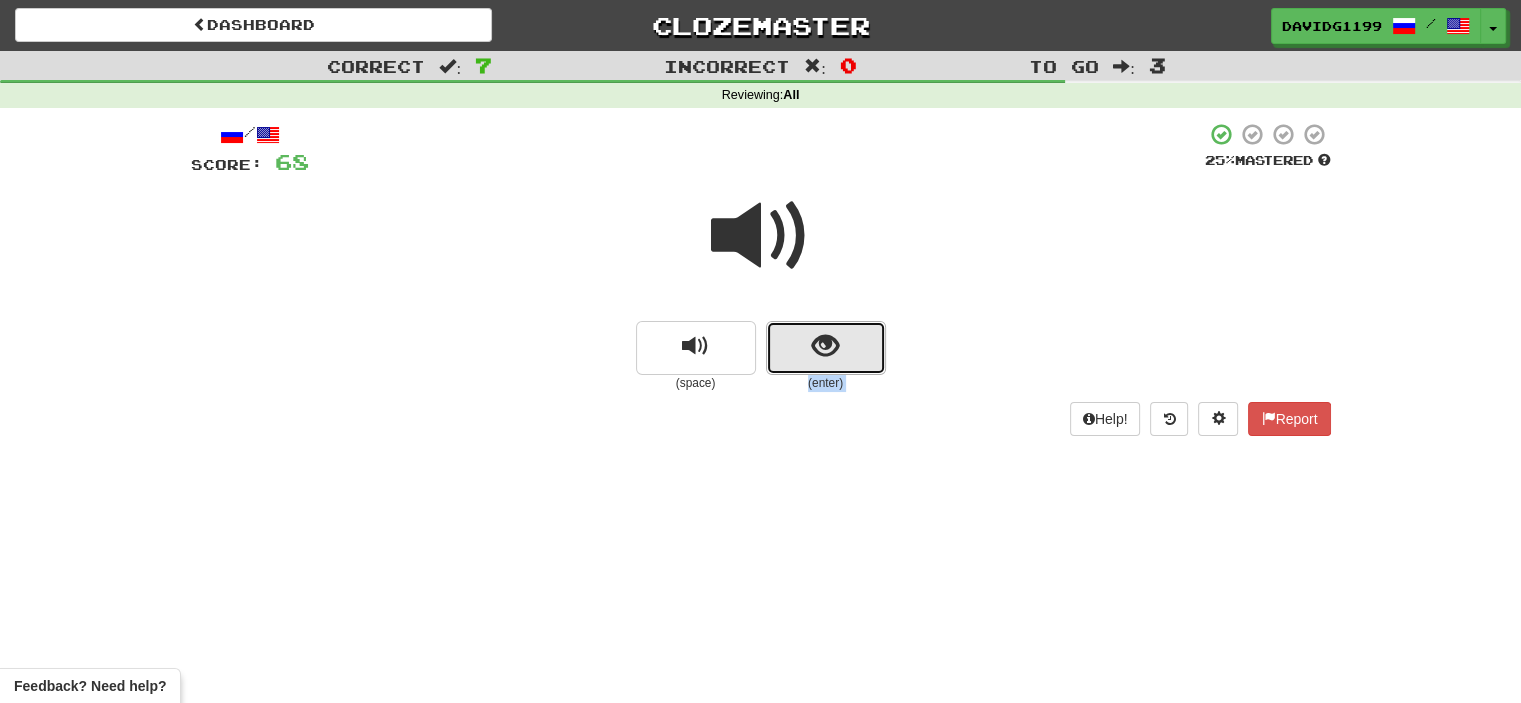 click at bounding box center [826, 348] 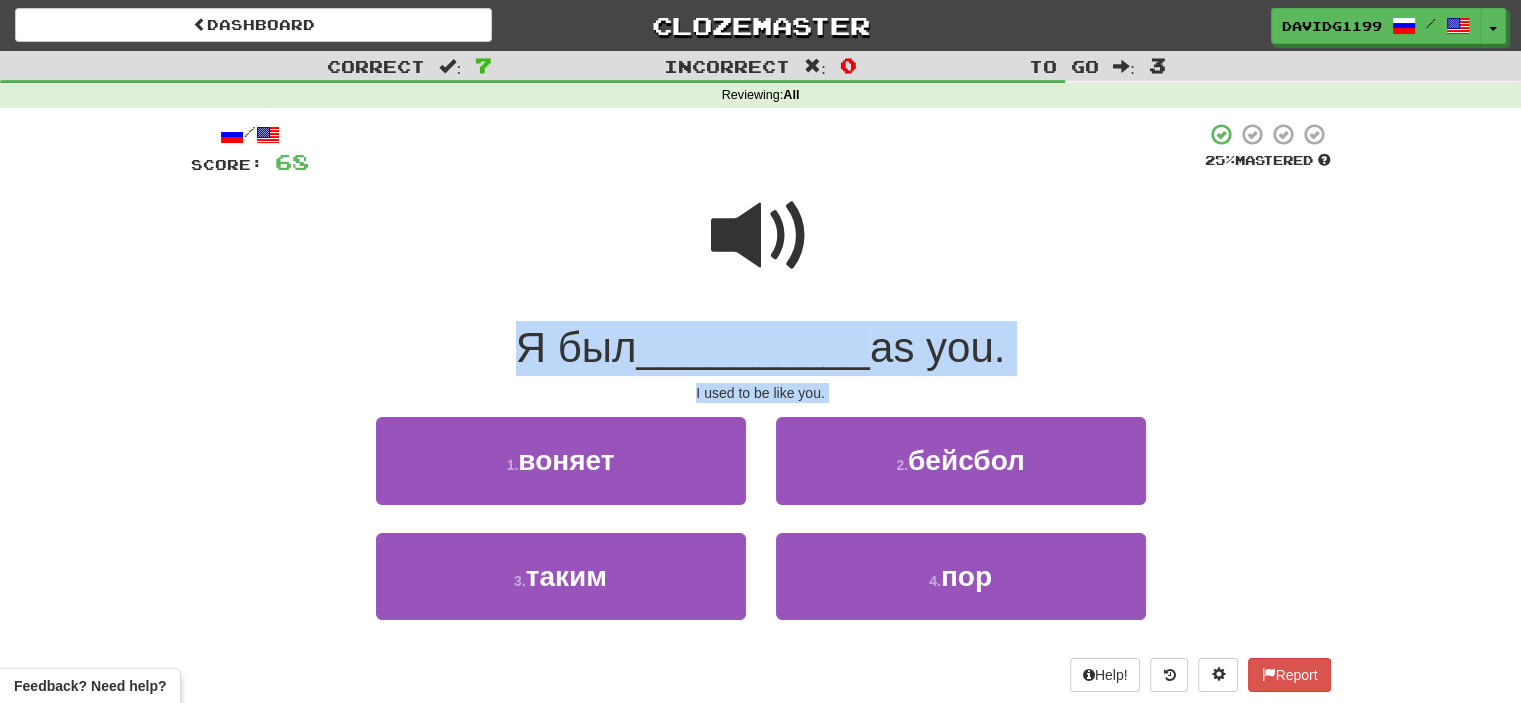 click at bounding box center [761, 249] 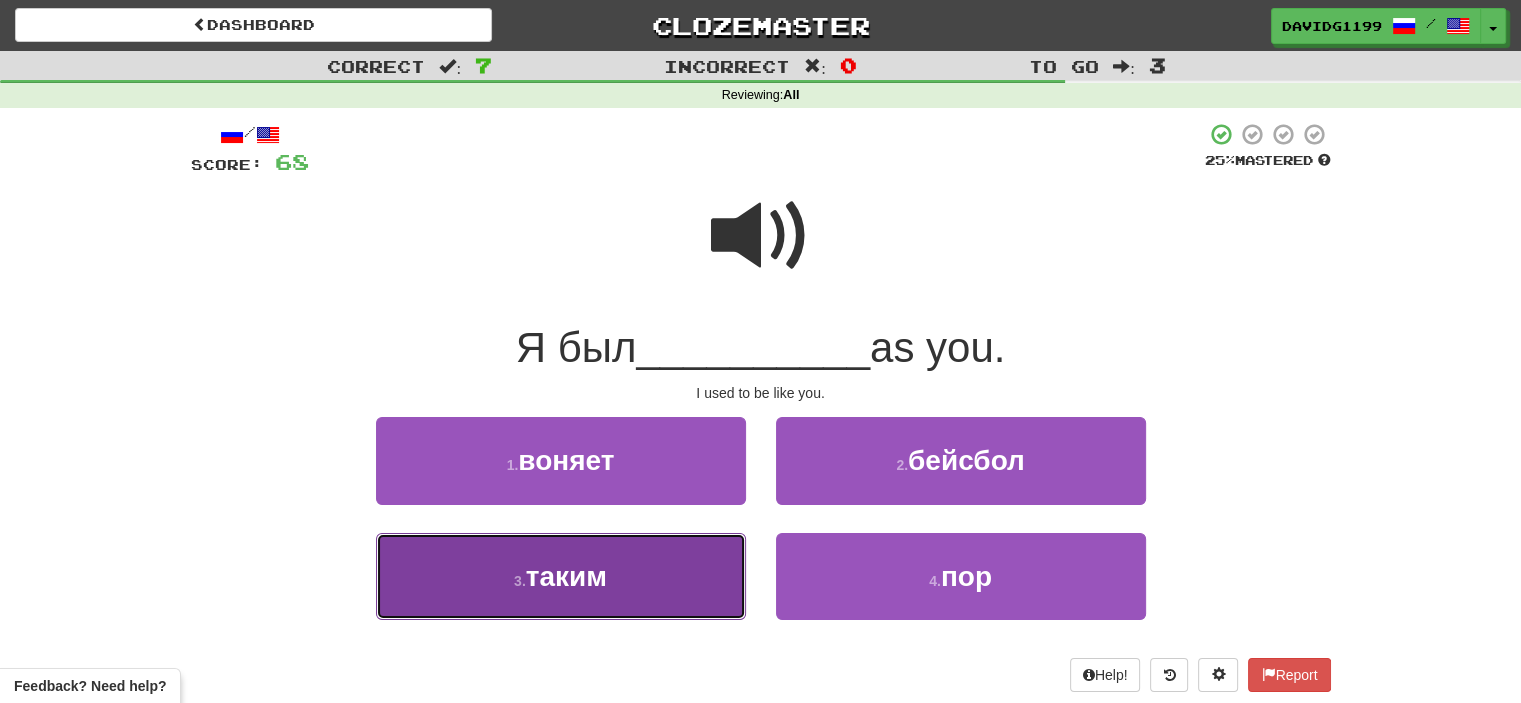 drag, startPoint x: 674, startPoint y: 563, endPoint x: 644, endPoint y: 571, distance: 31.04835 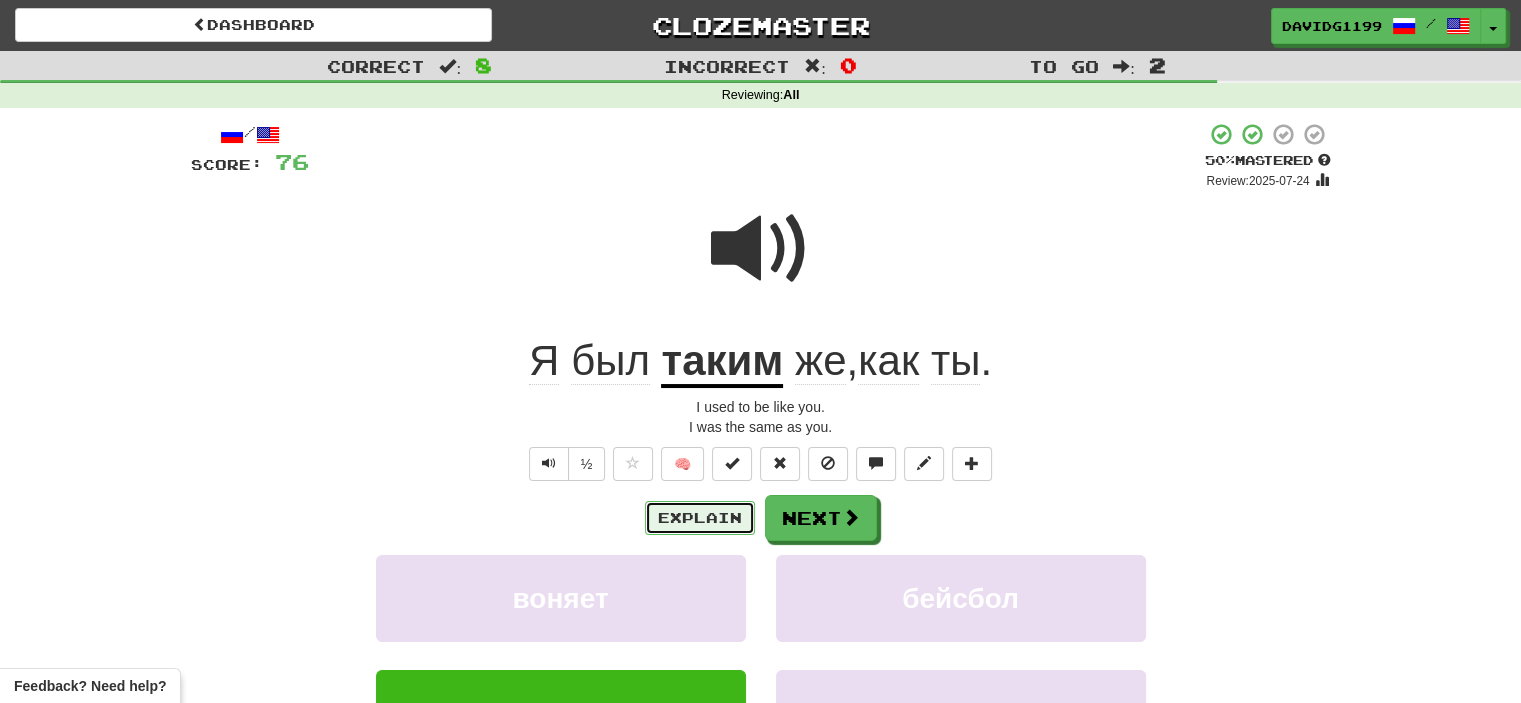click on "Explain" at bounding box center (700, 518) 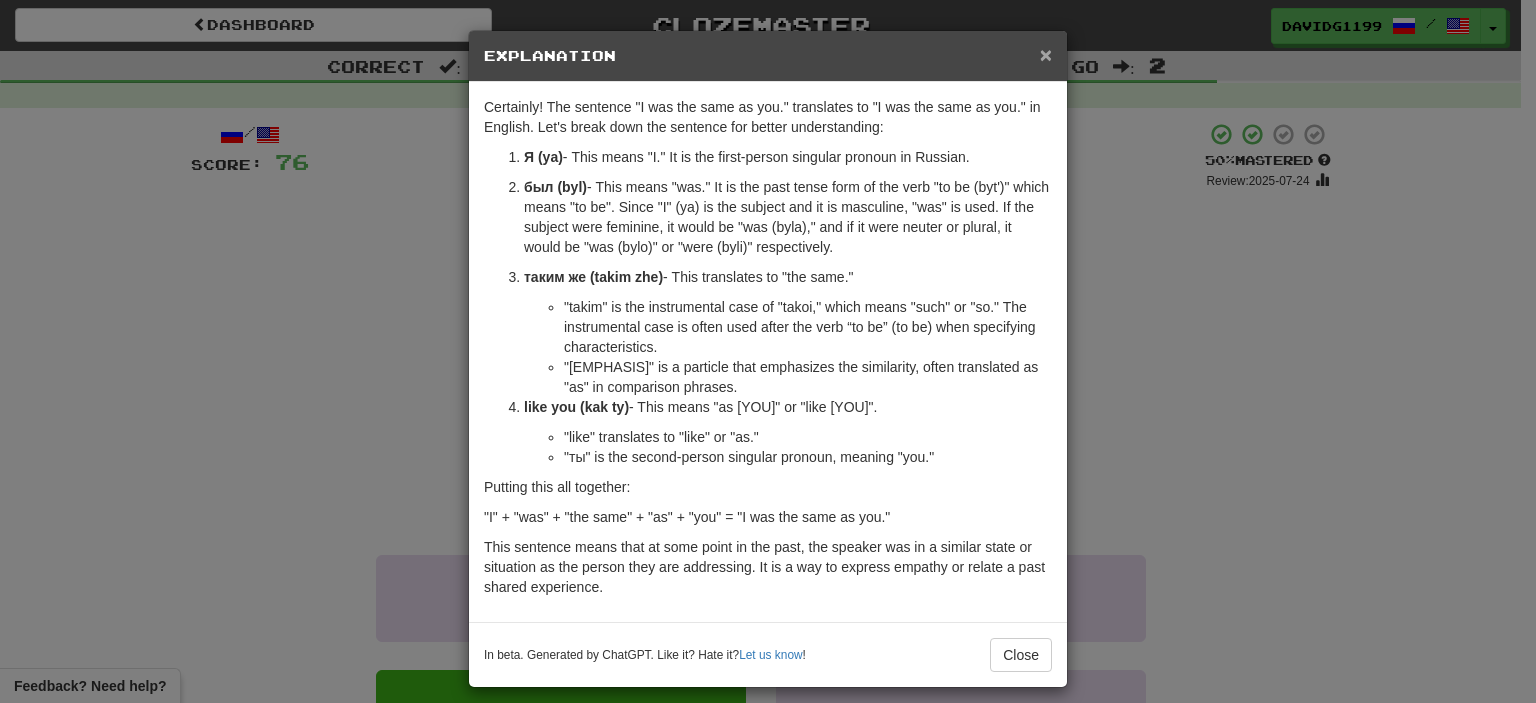 click on "×" at bounding box center (1046, 54) 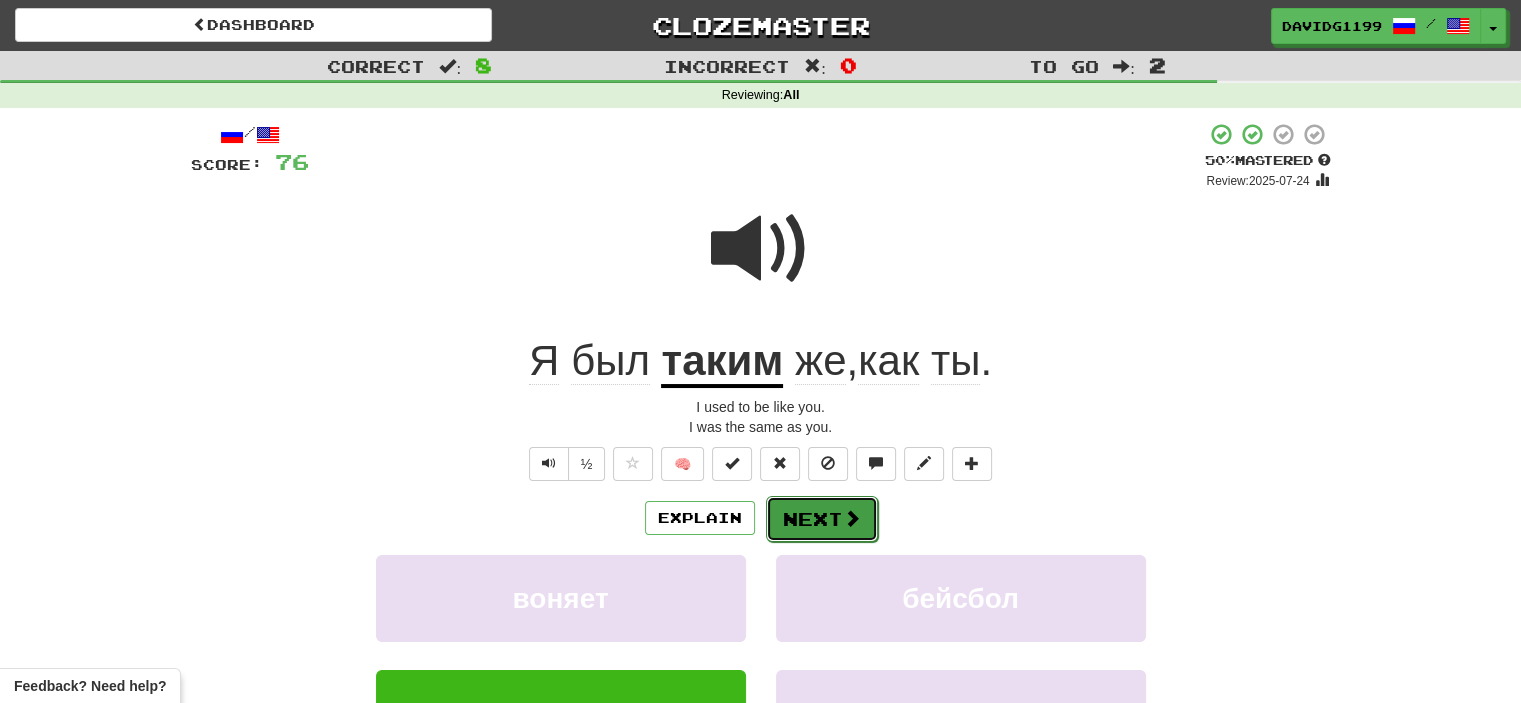 click on "Next" at bounding box center [822, 519] 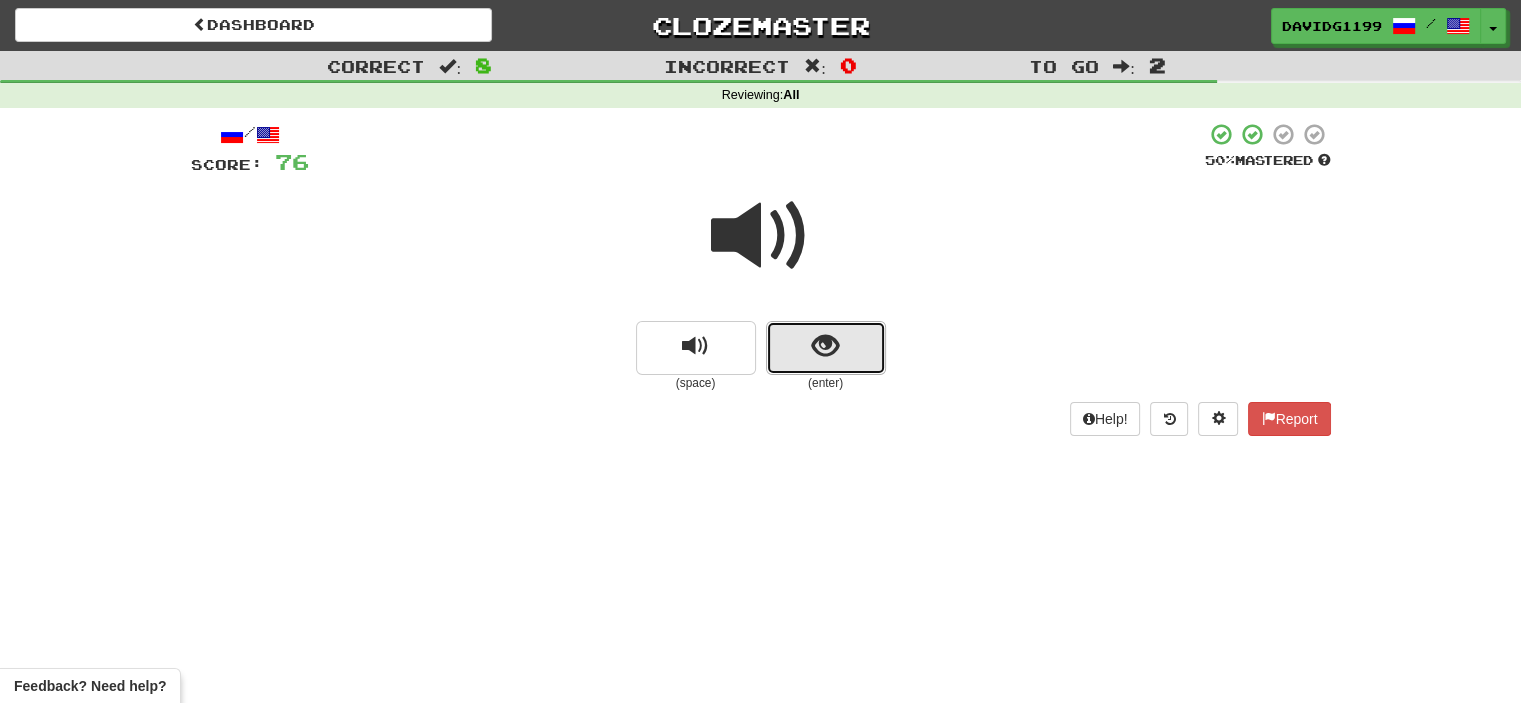 click at bounding box center [826, 348] 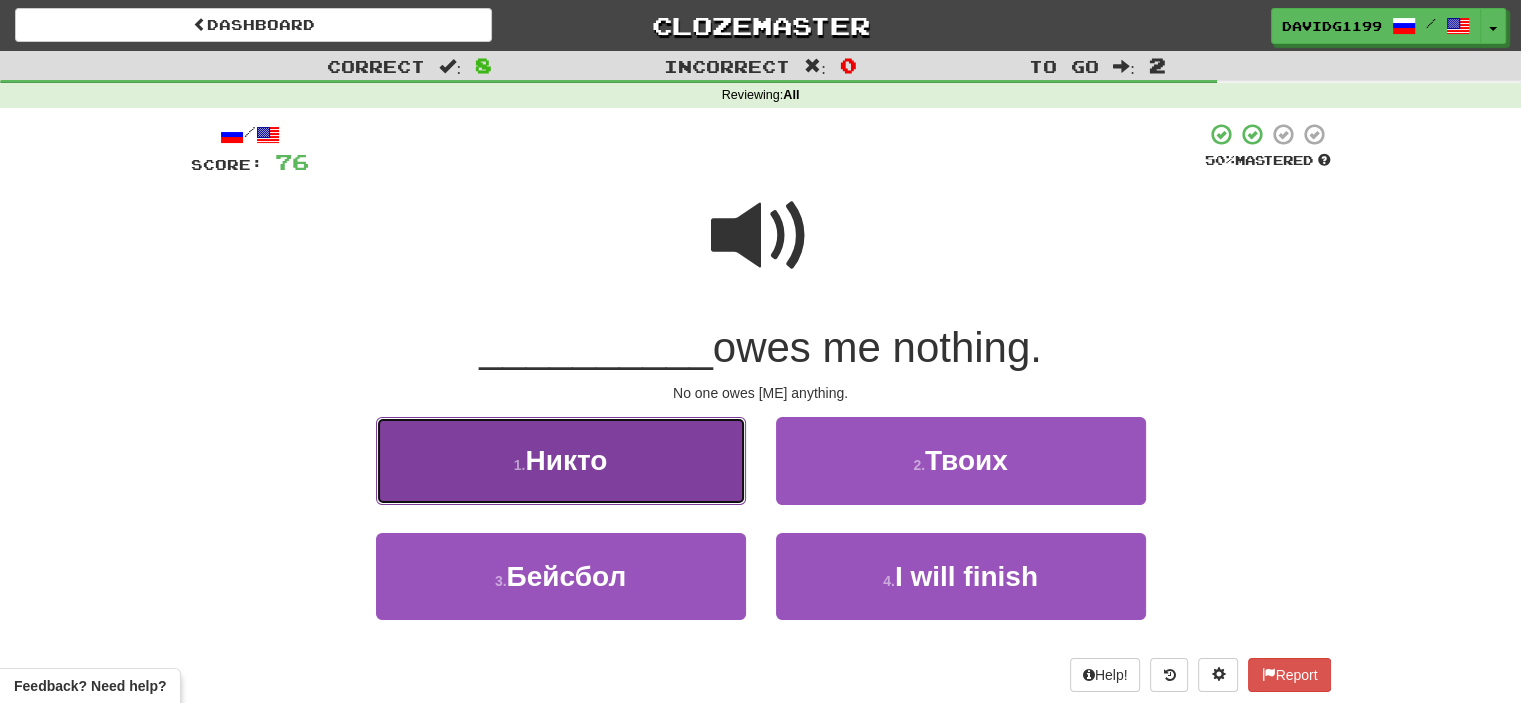 click on "1 .  Никто" at bounding box center (561, 460) 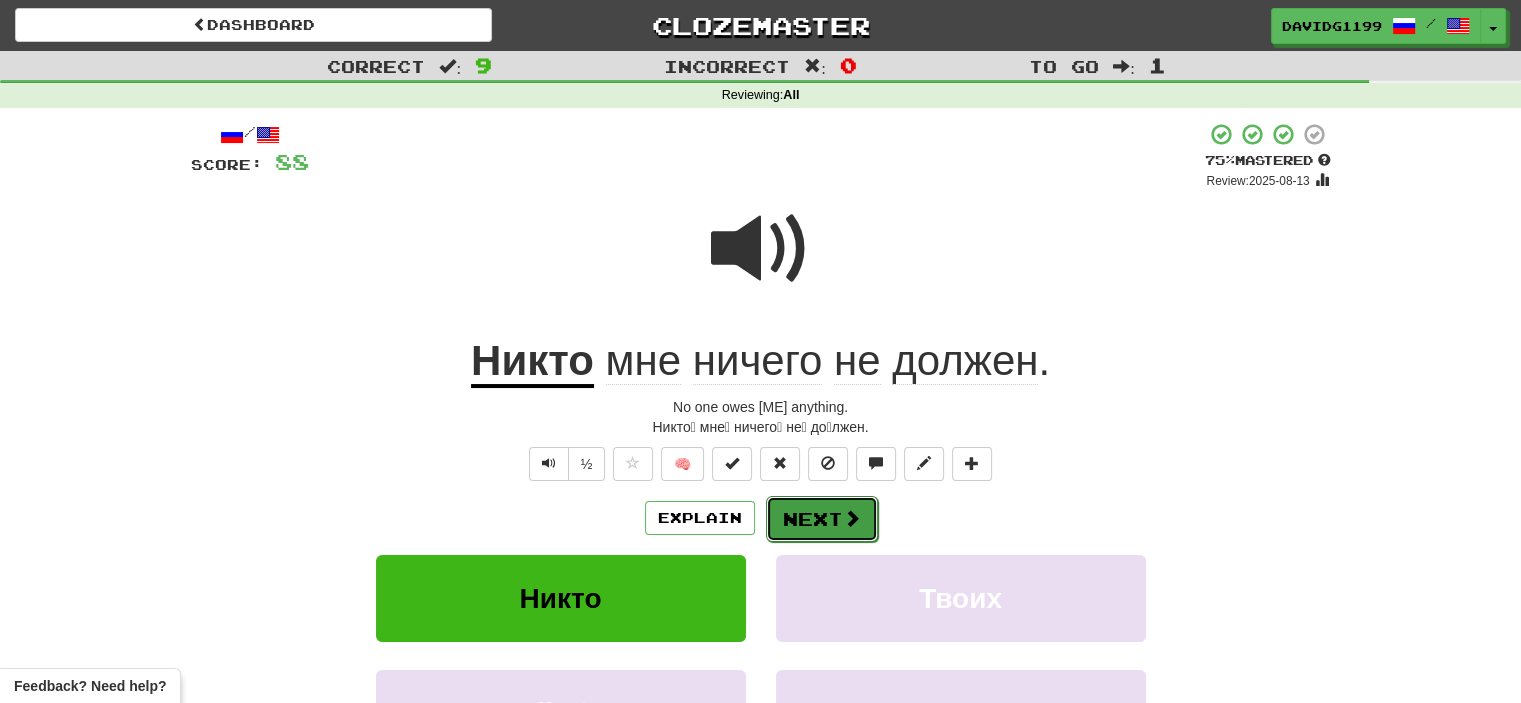 click on "Next" at bounding box center (822, 519) 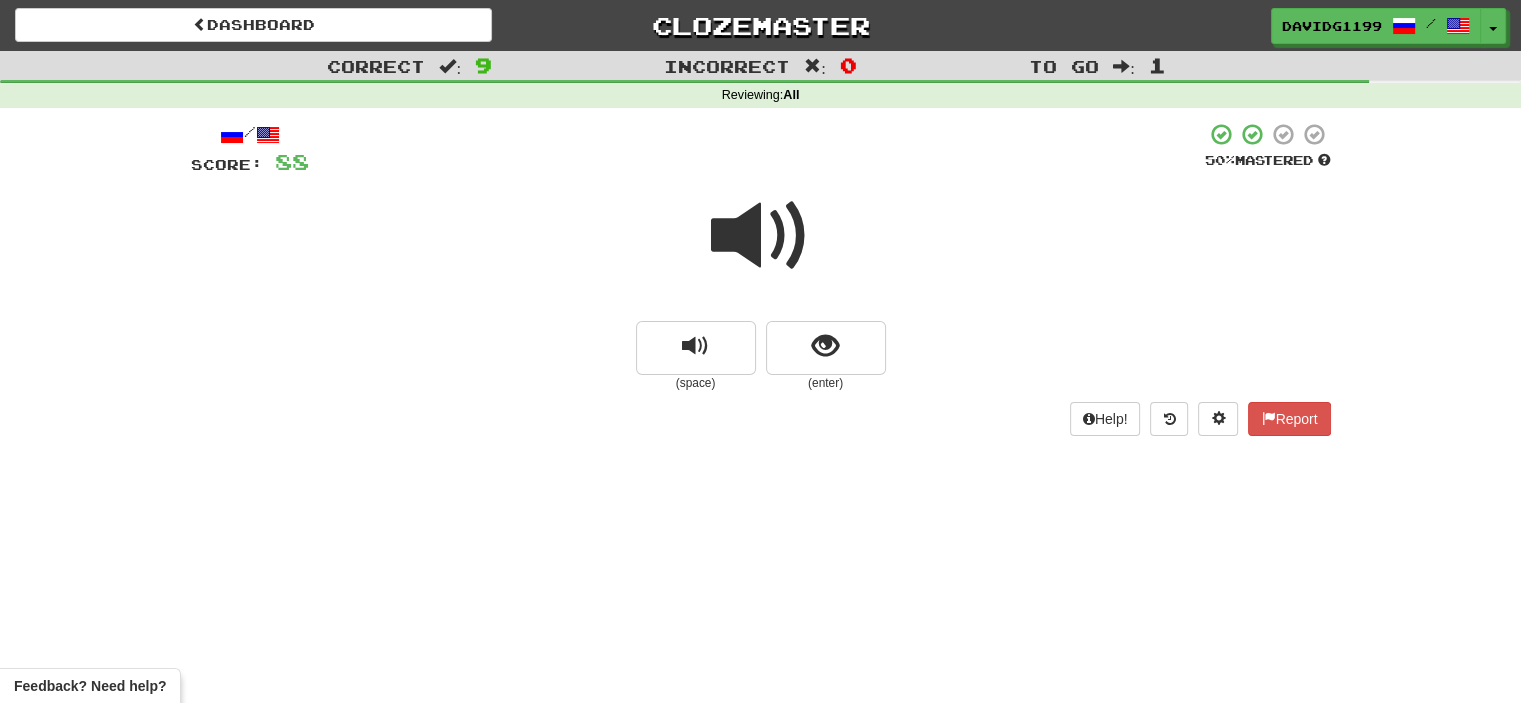 click at bounding box center (761, 236) 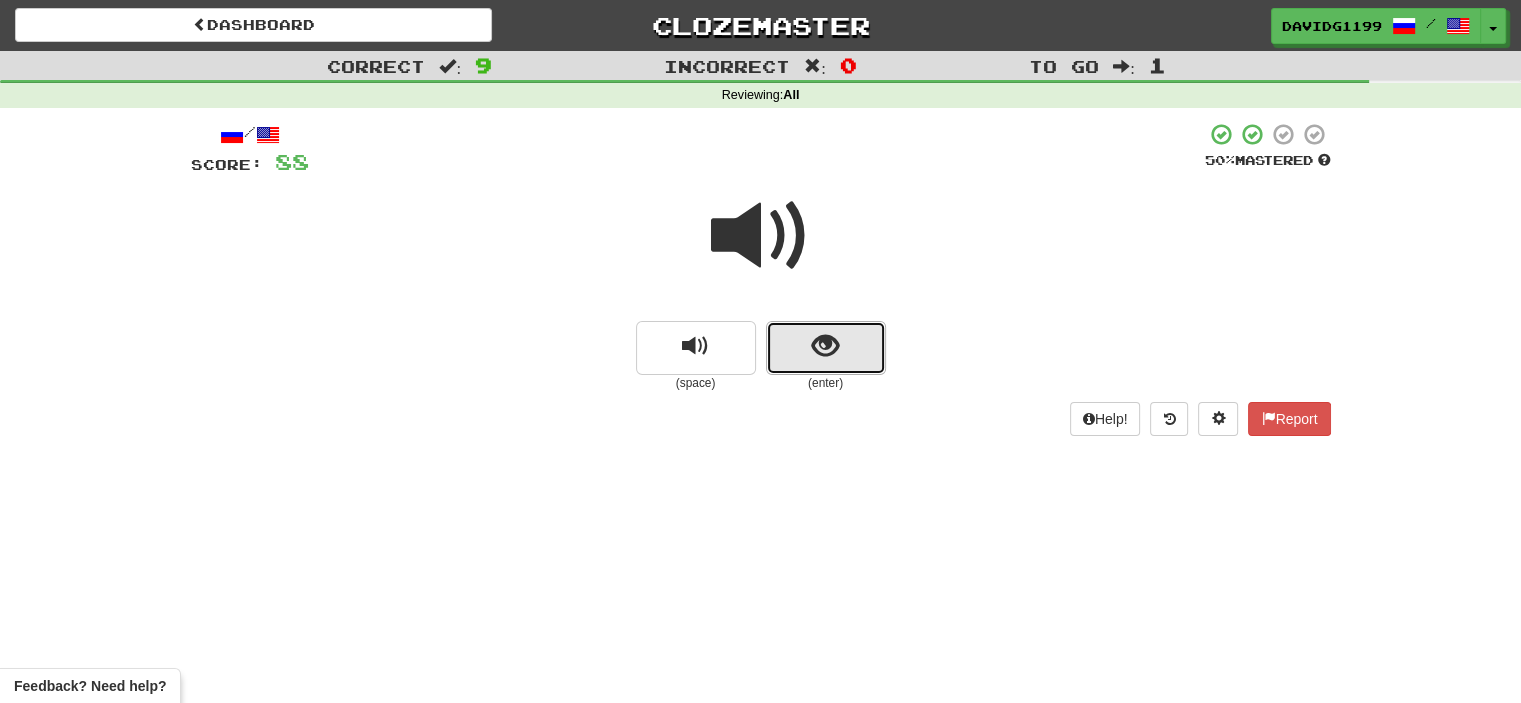 click at bounding box center (826, 348) 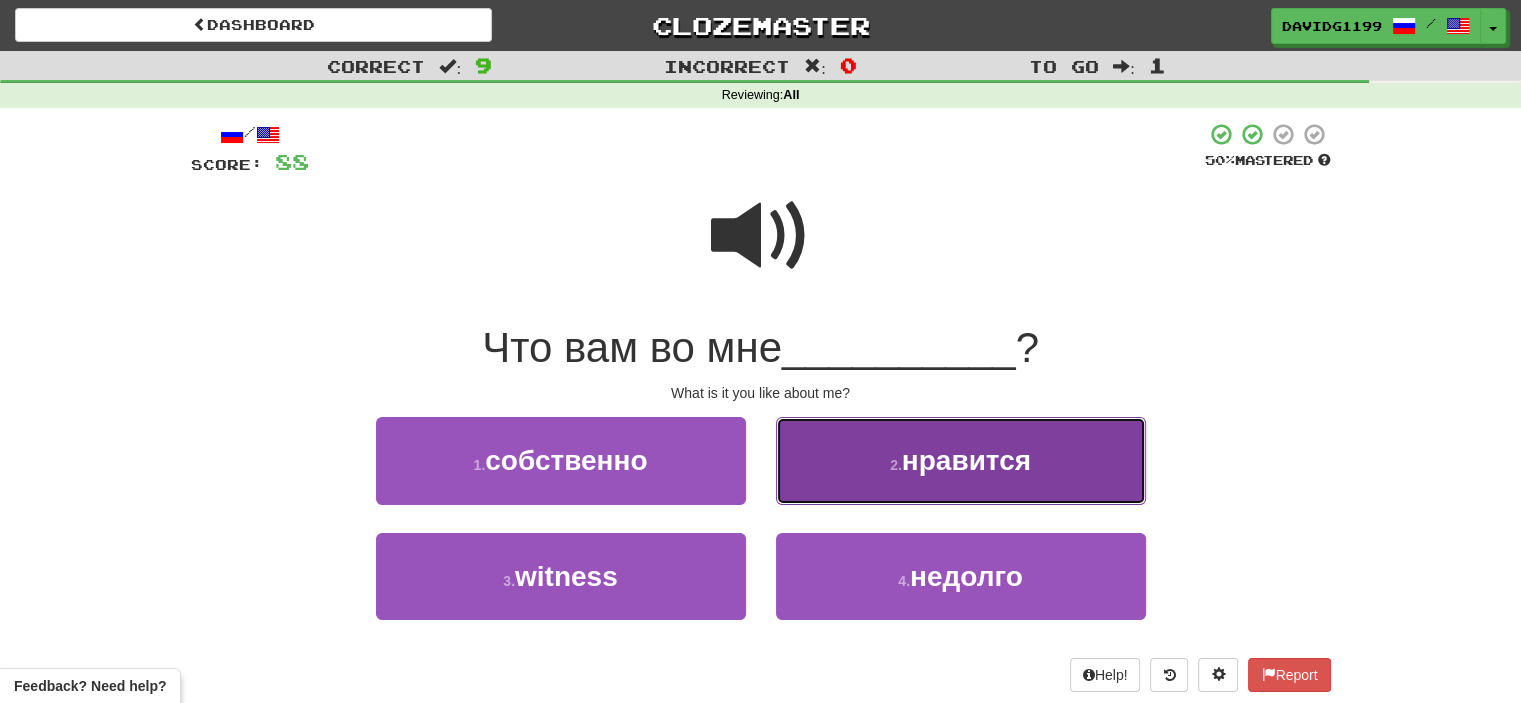 click on "нравится" at bounding box center [966, 460] 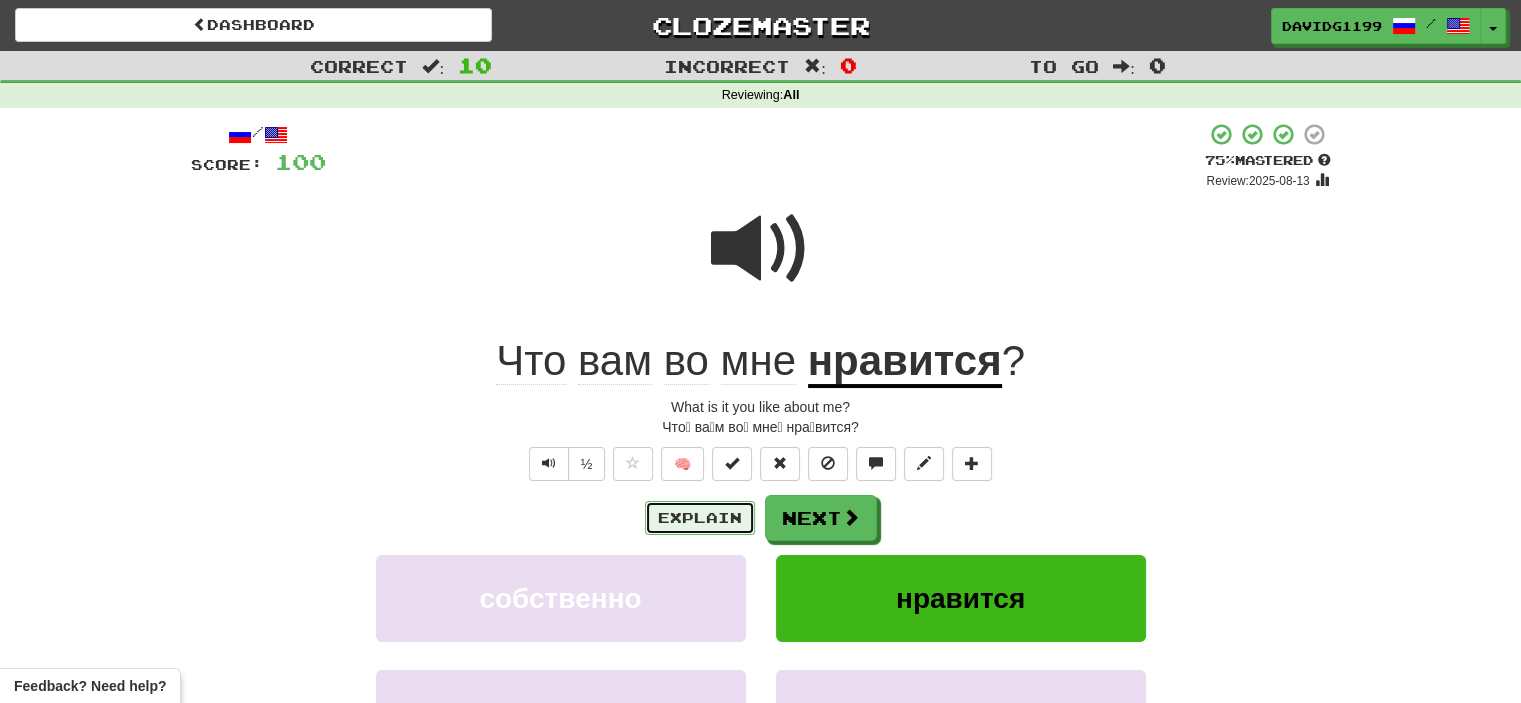 click on "Explain" at bounding box center (700, 518) 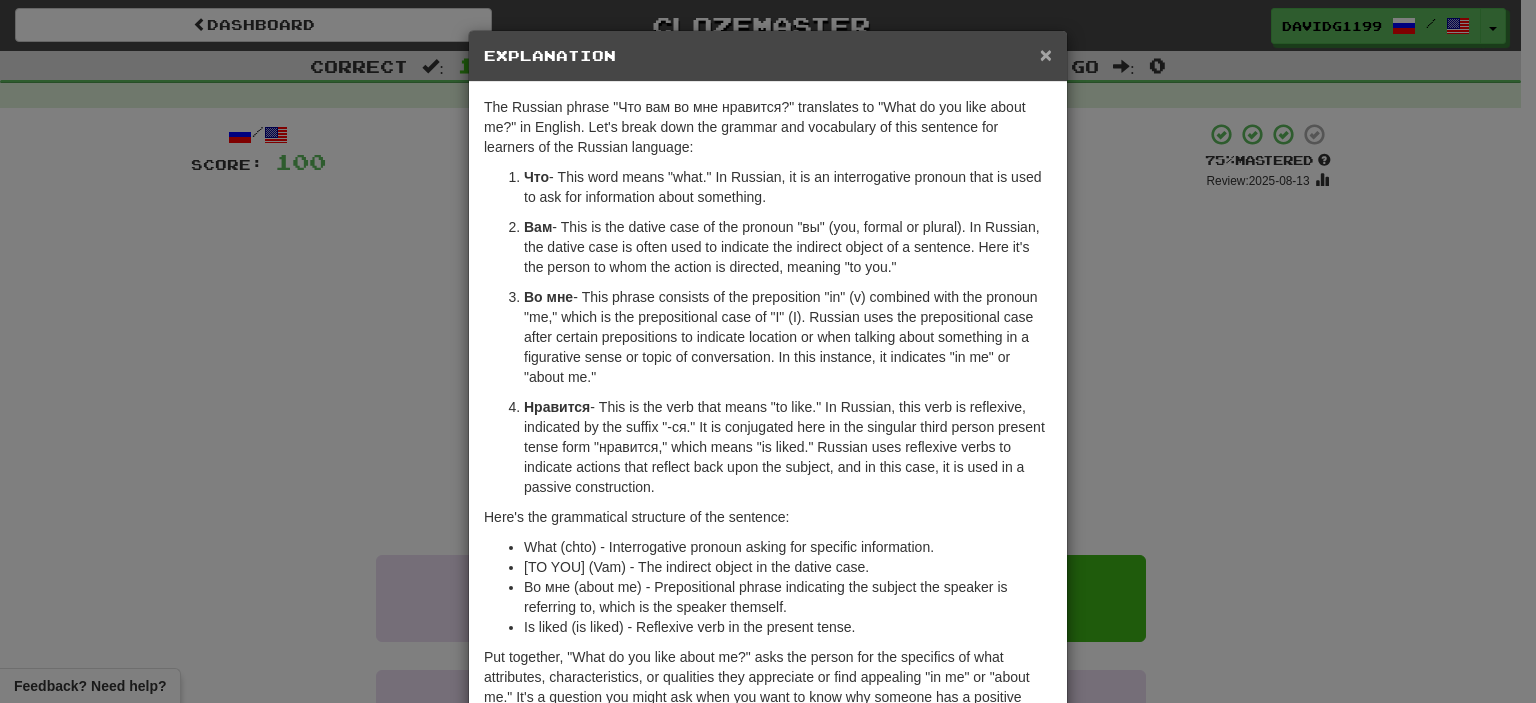 click on "×" at bounding box center (1046, 54) 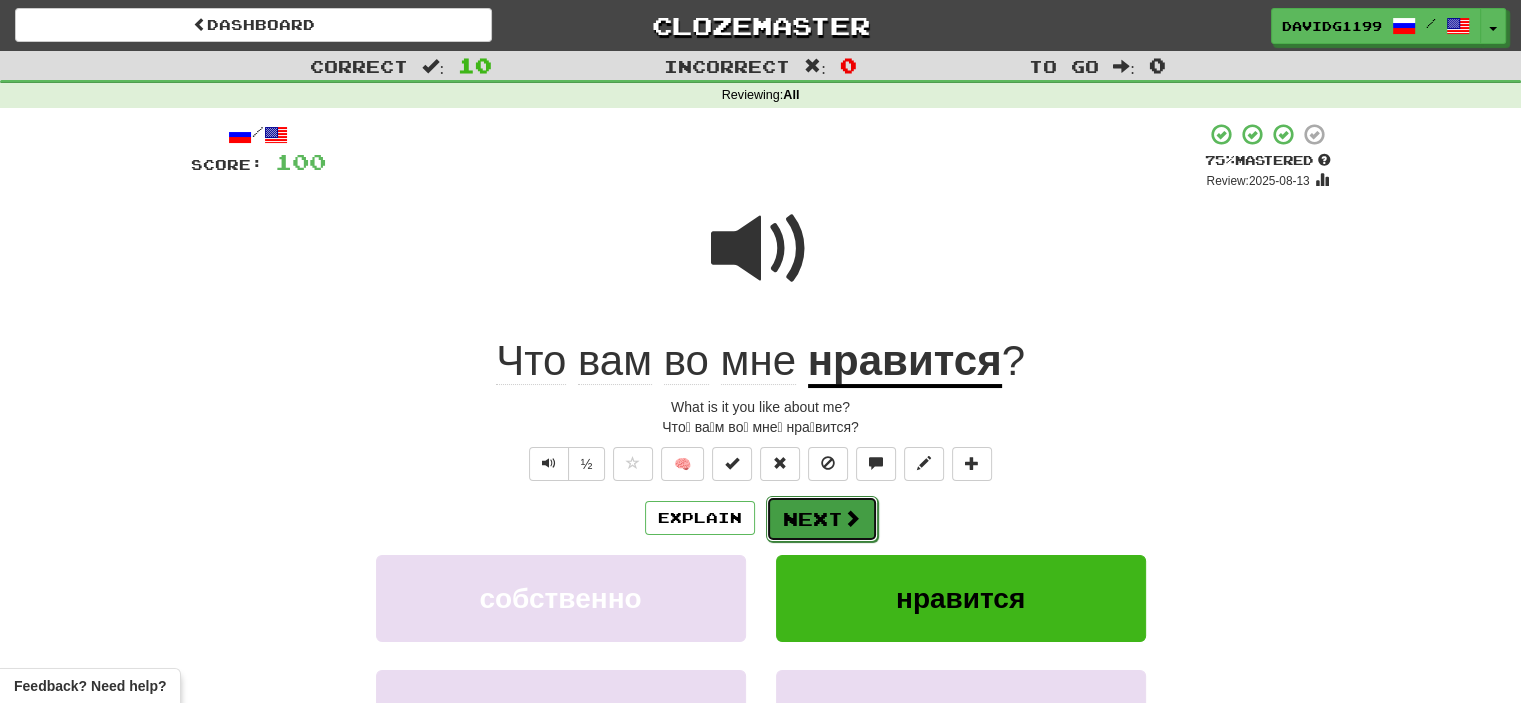 click on "Next" at bounding box center [822, 519] 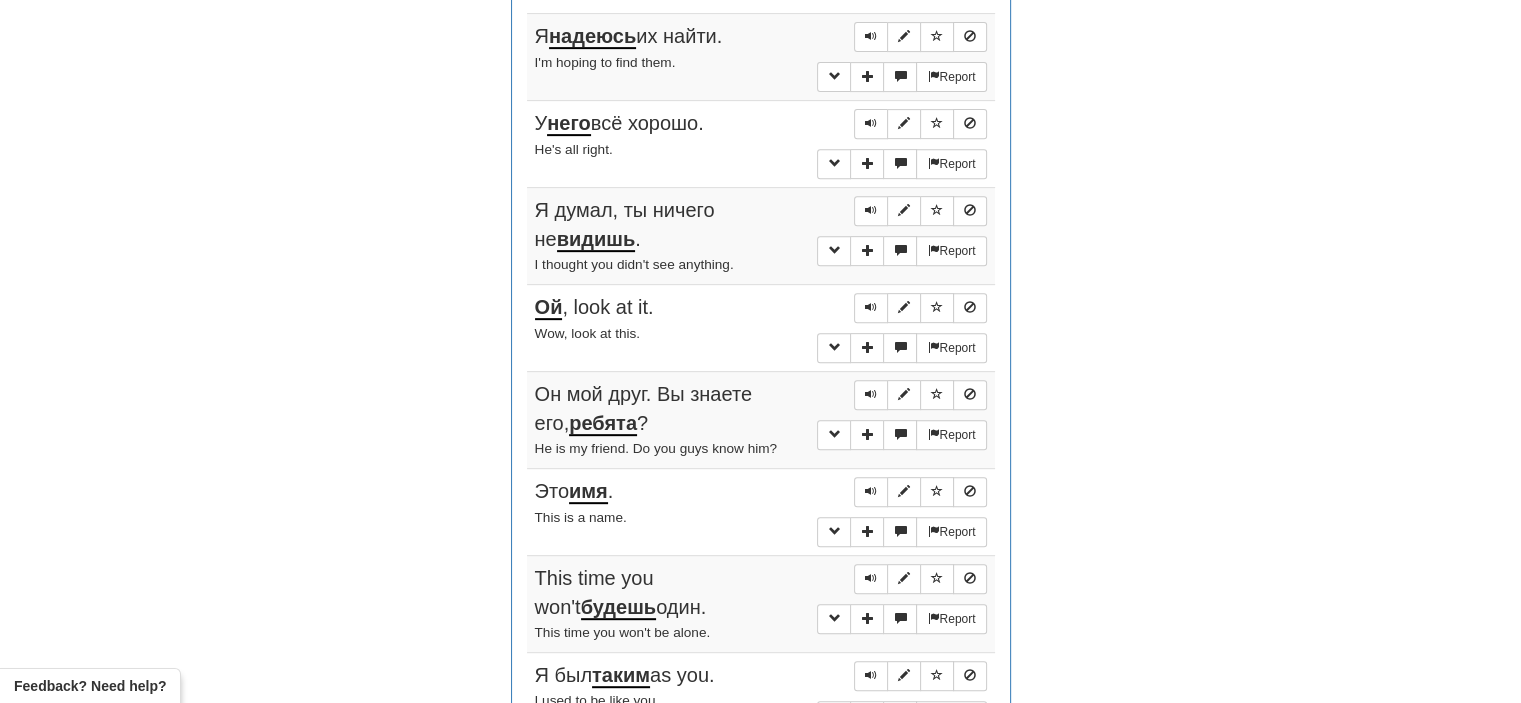scroll, scrollTop: 814, scrollLeft: 0, axis: vertical 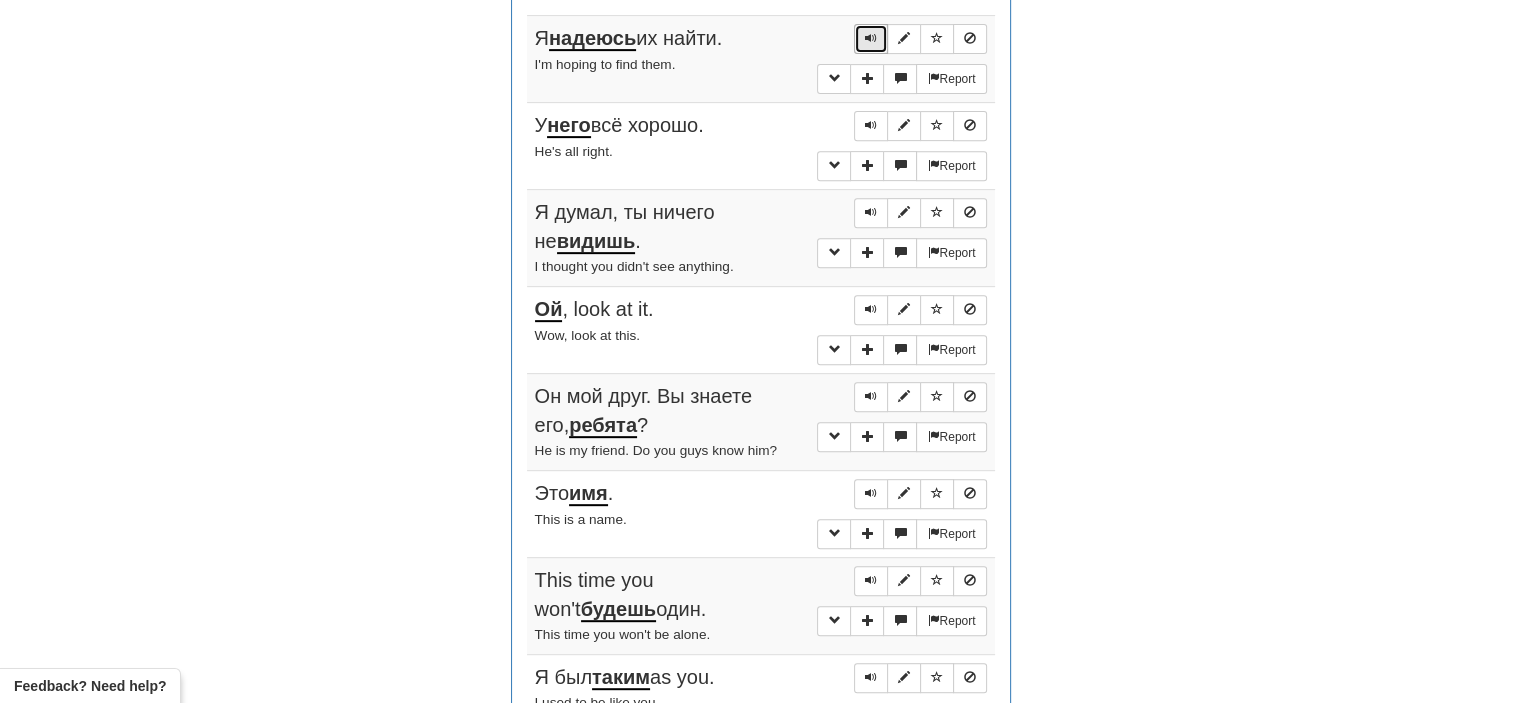 click at bounding box center (871, 38) 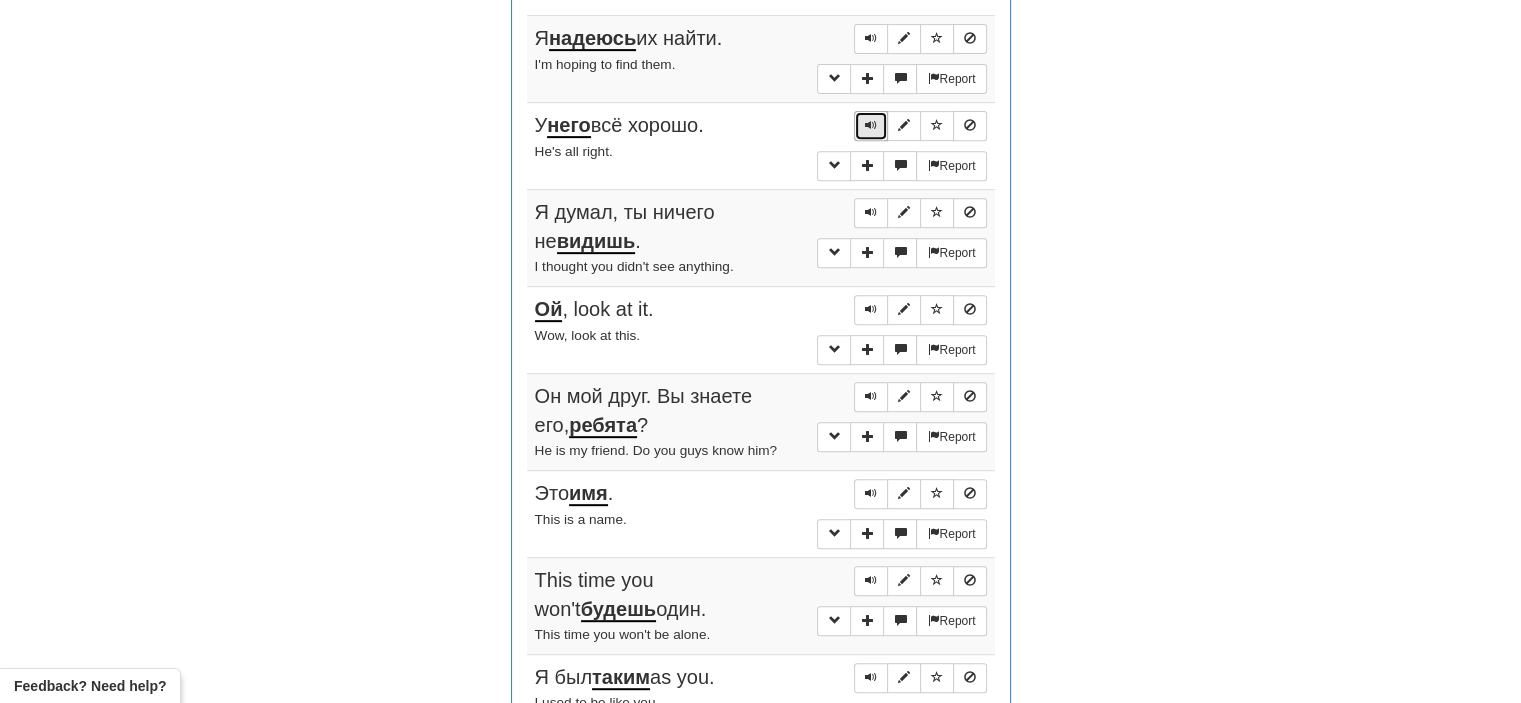 click at bounding box center [871, 125] 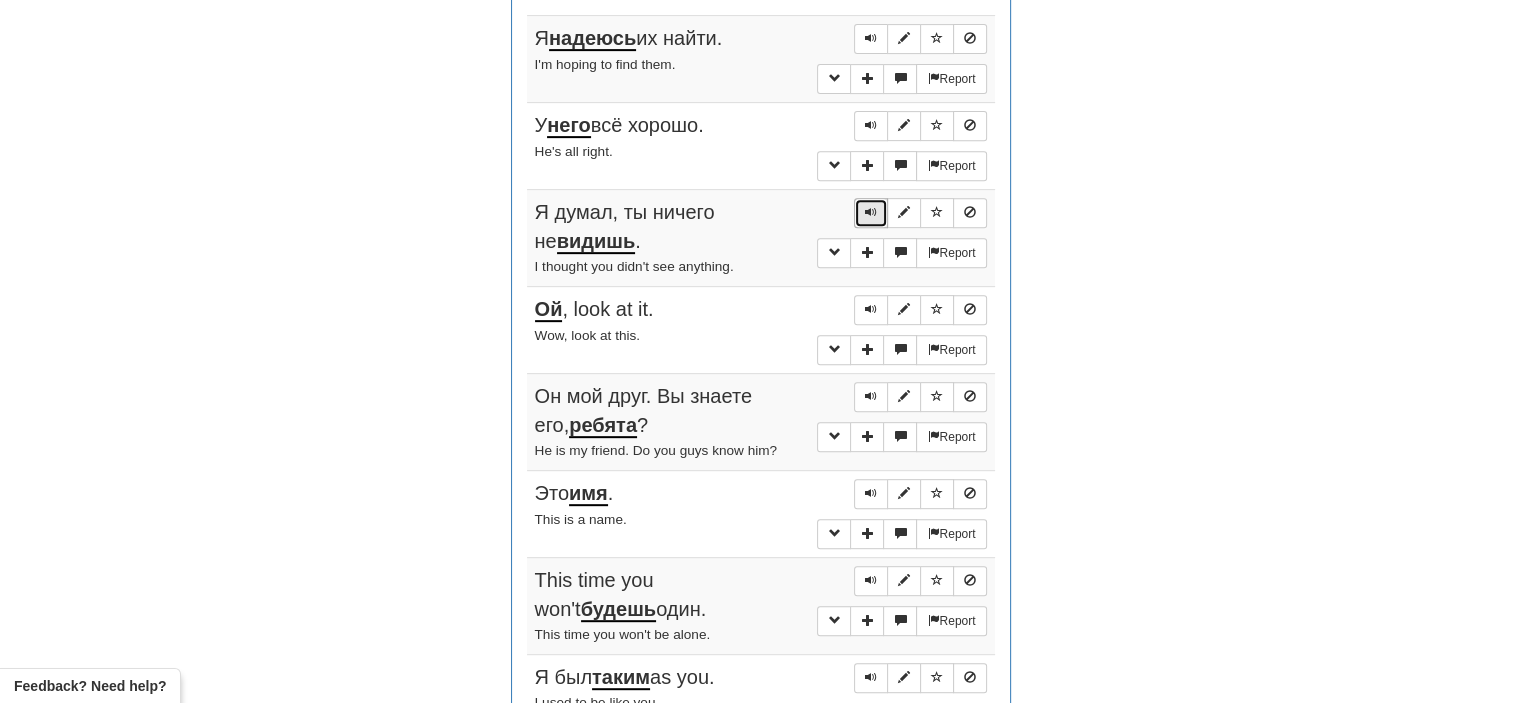 click at bounding box center [871, 212] 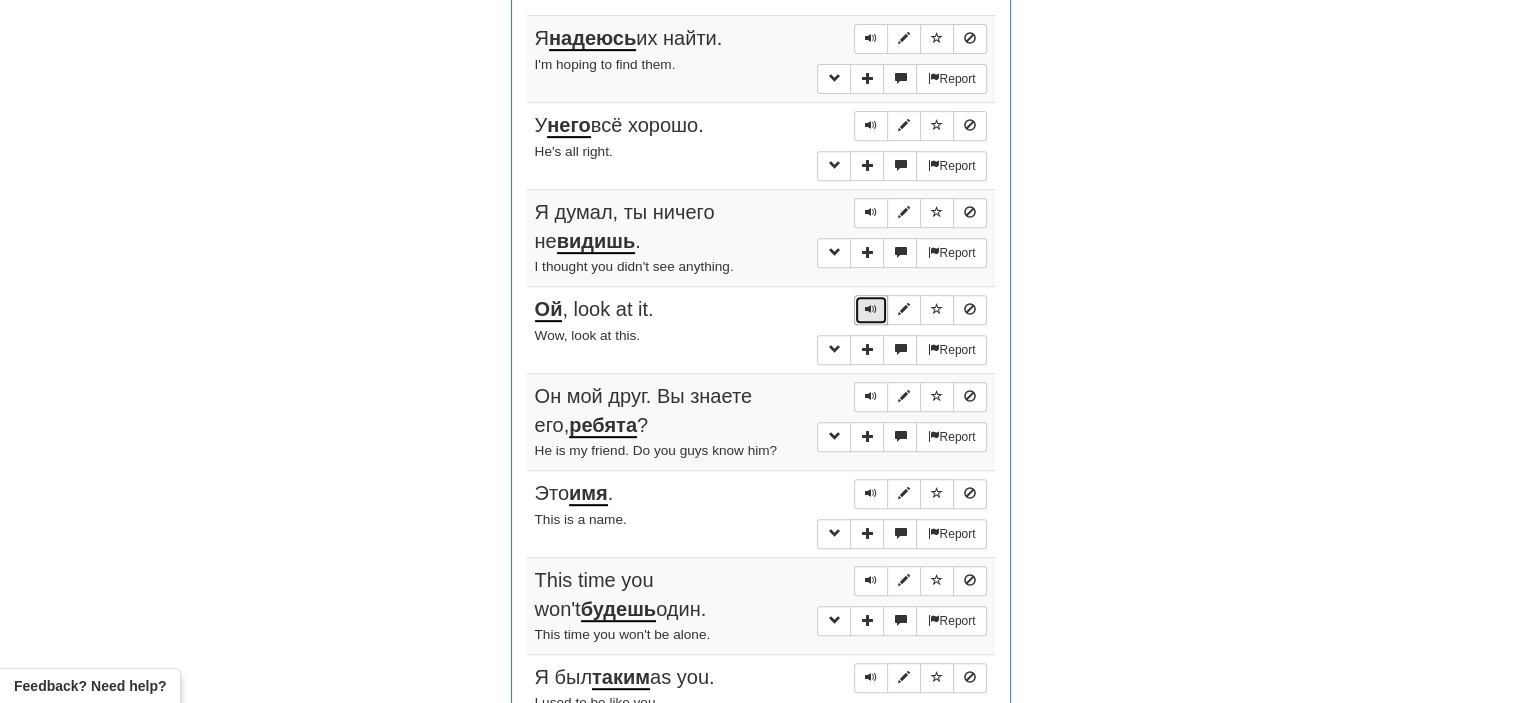 click at bounding box center [871, 309] 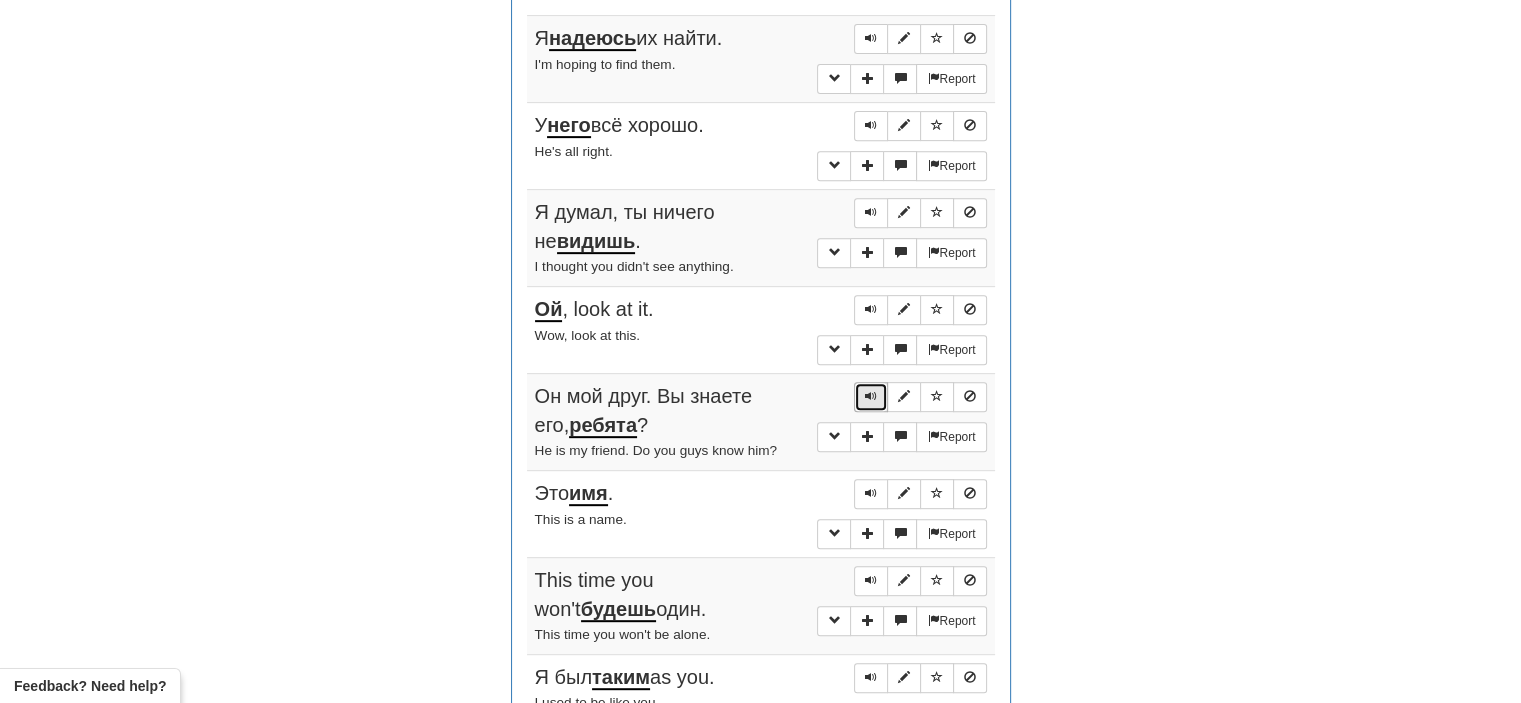 click at bounding box center [871, 396] 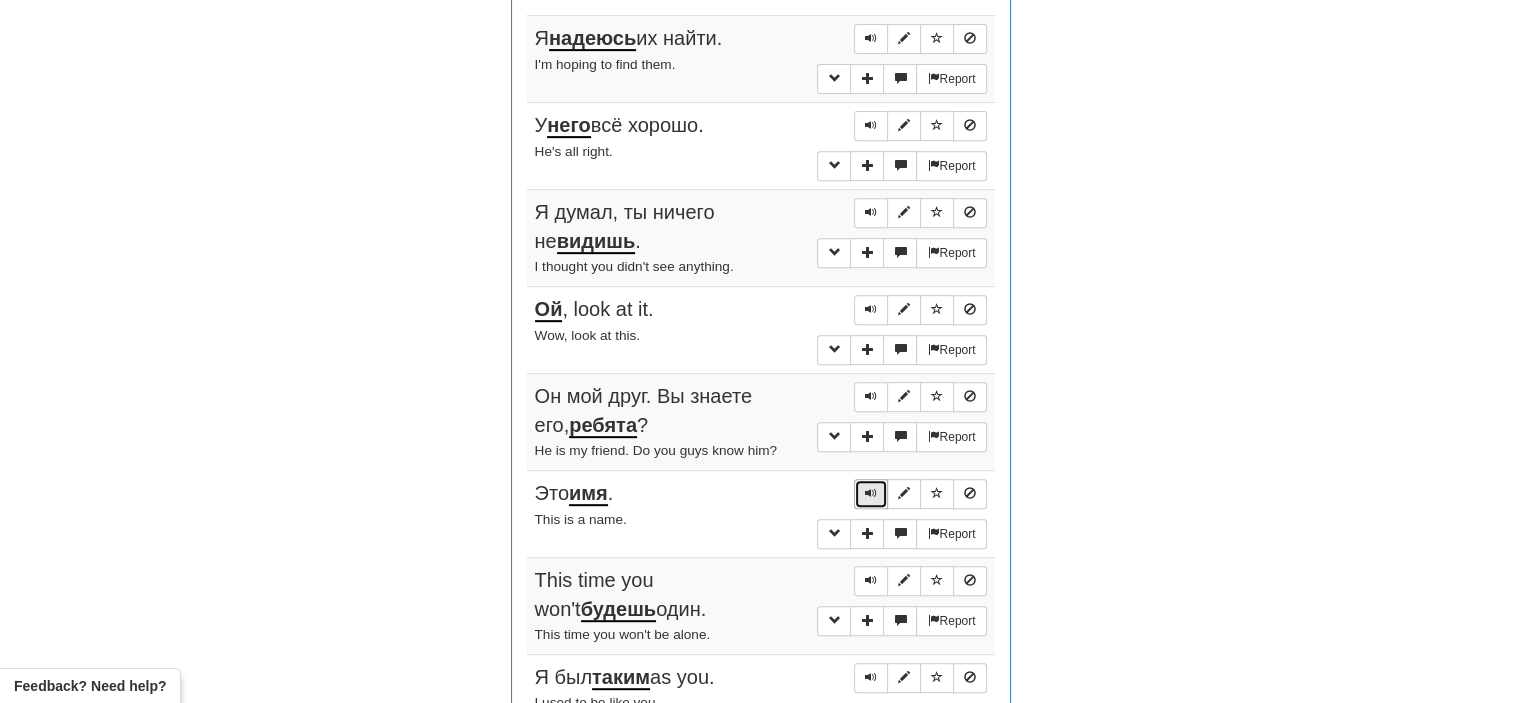 click at bounding box center [871, 493] 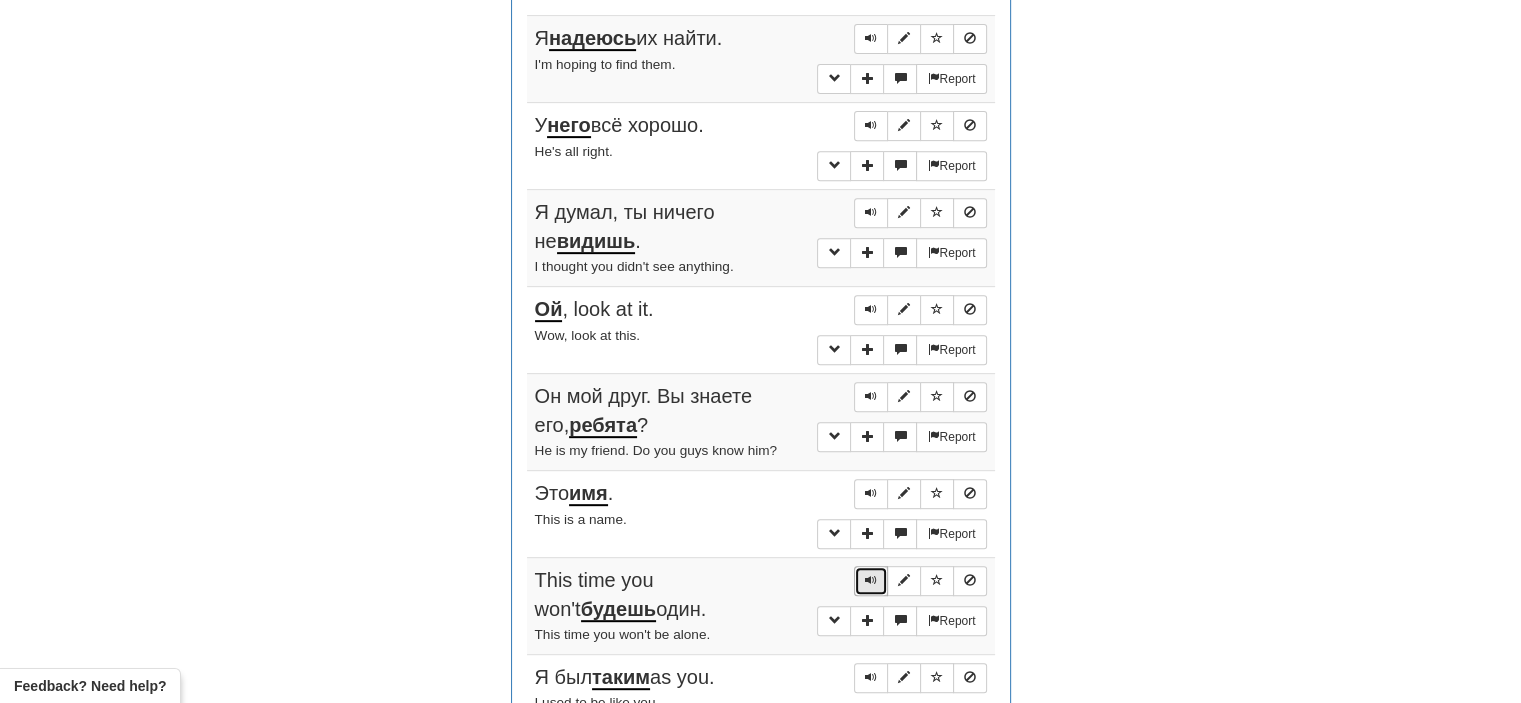 click at bounding box center (871, 580) 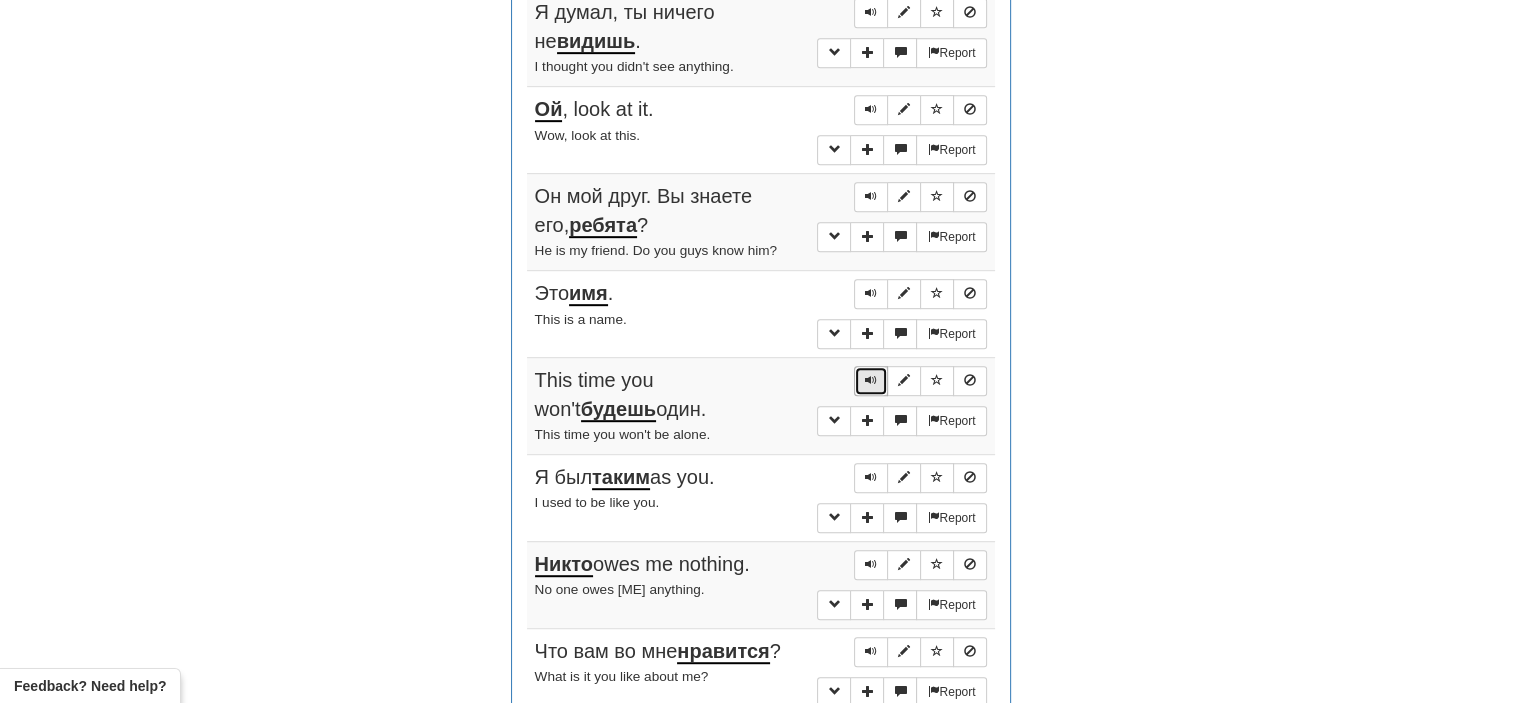 scroll, scrollTop: 1032, scrollLeft: 0, axis: vertical 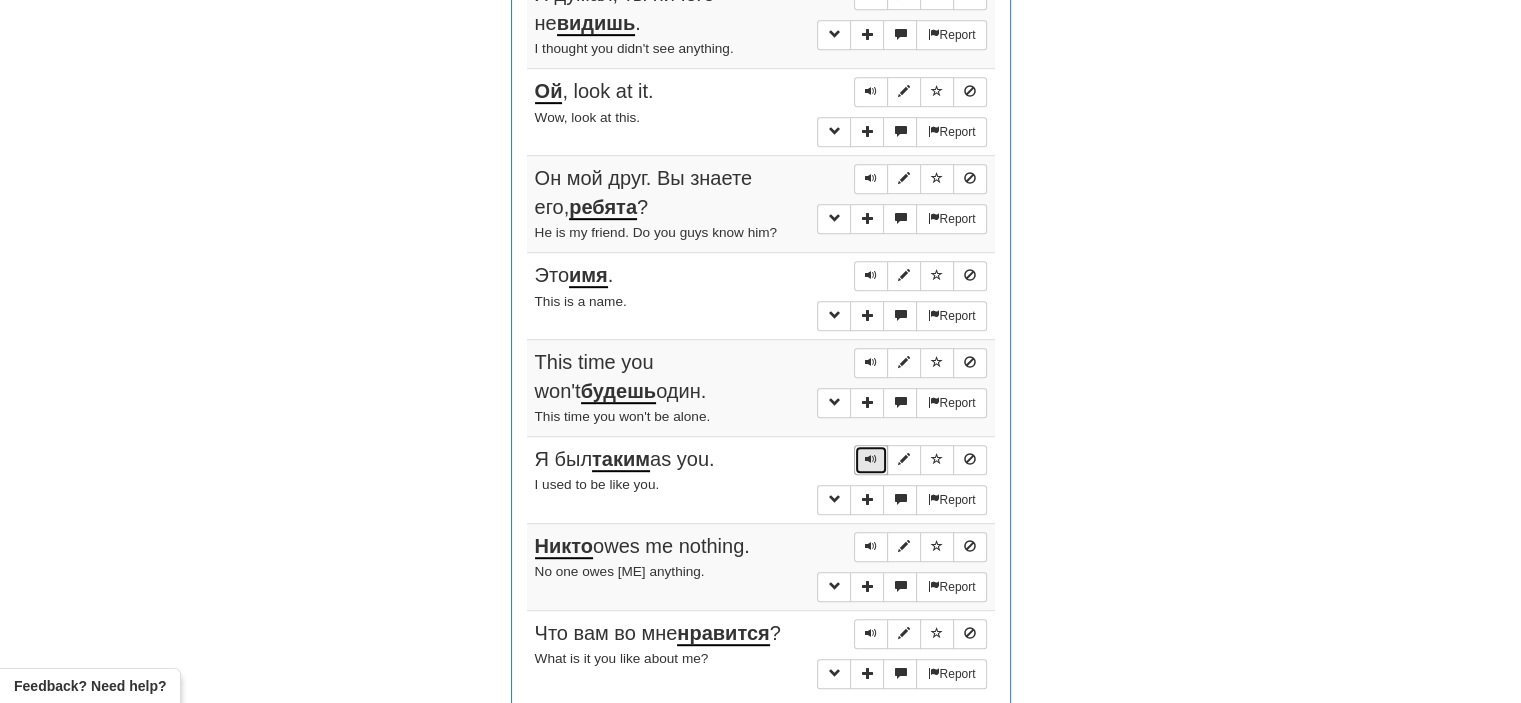 click at bounding box center (871, 459) 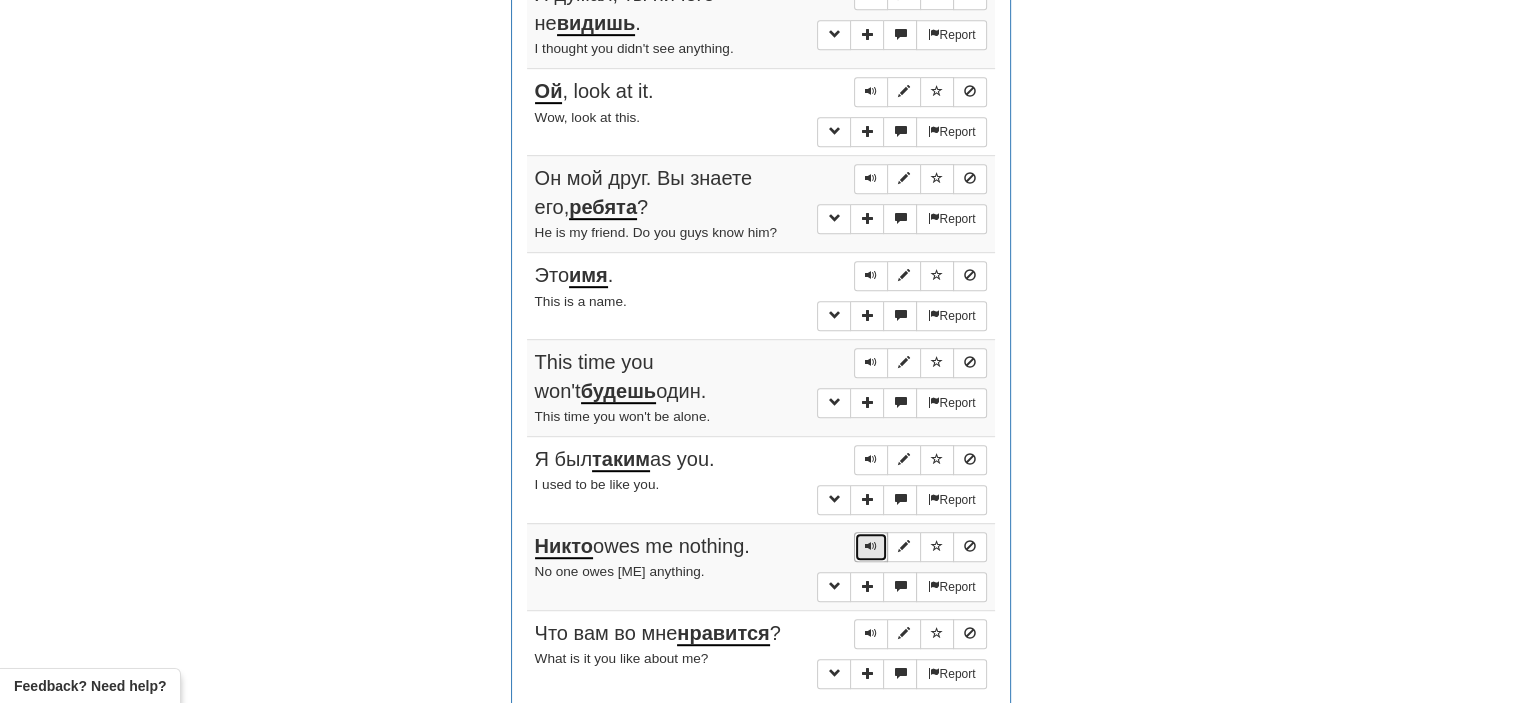 drag, startPoint x: 872, startPoint y: 540, endPoint x: 860, endPoint y: 539, distance: 12.0415945 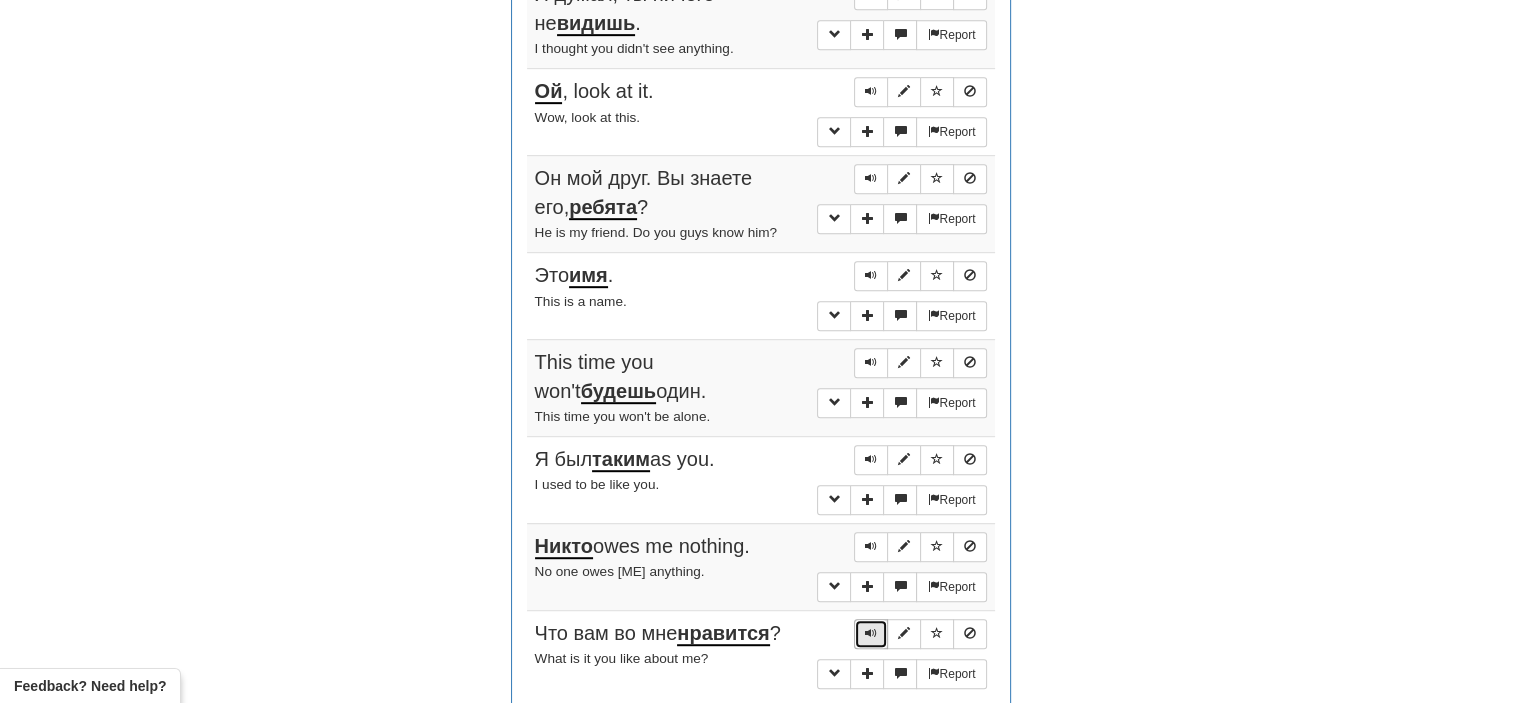 drag, startPoint x: 874, startPoint y: 630, endPoint x: 864, endPoint y: 627, distance: 10.440307 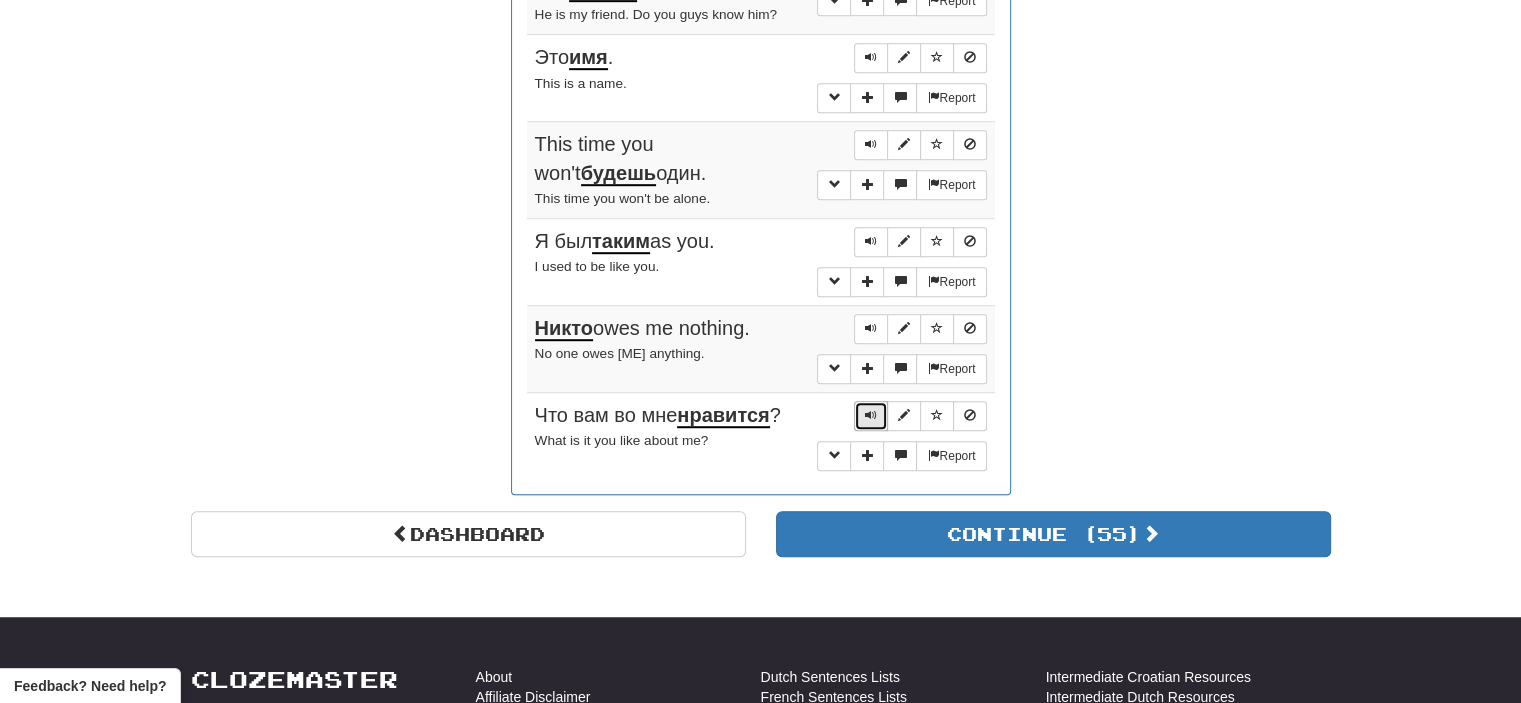 scroll, scrollTop: 1292, scrollLeft: 0, axis: vertical 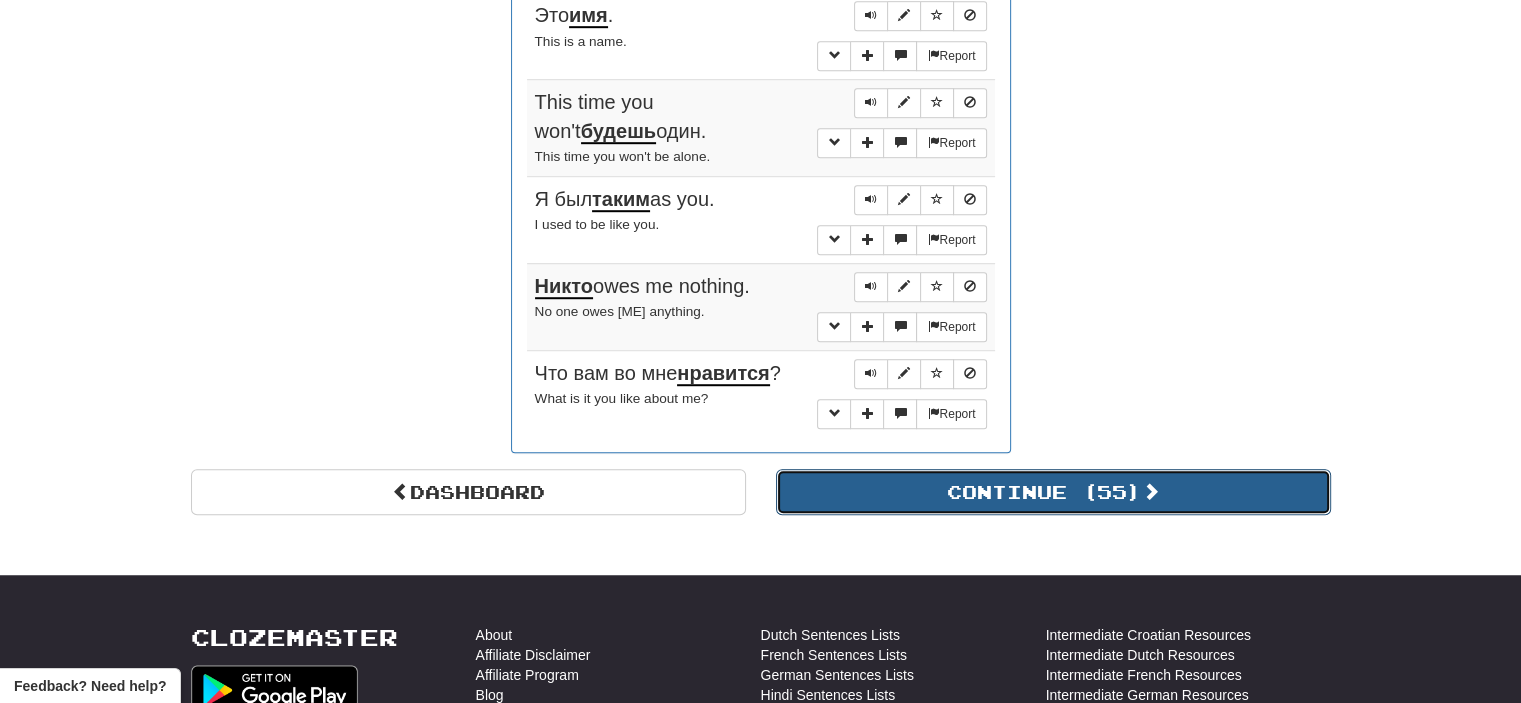 click on "Continue ( 55 )" at bounding box center [1053, 492] 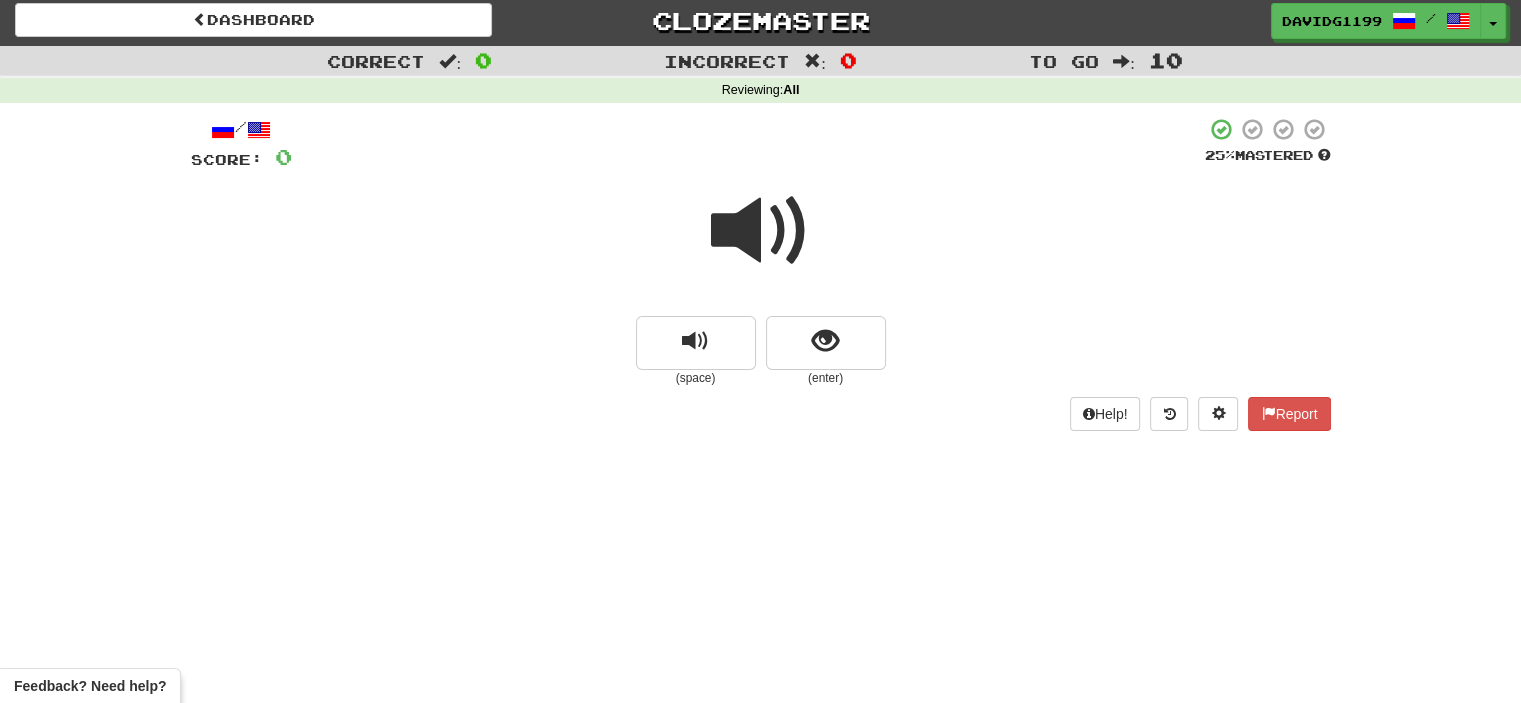 scroll, scrollTop: 0, scrollLeft: 0, axis: both 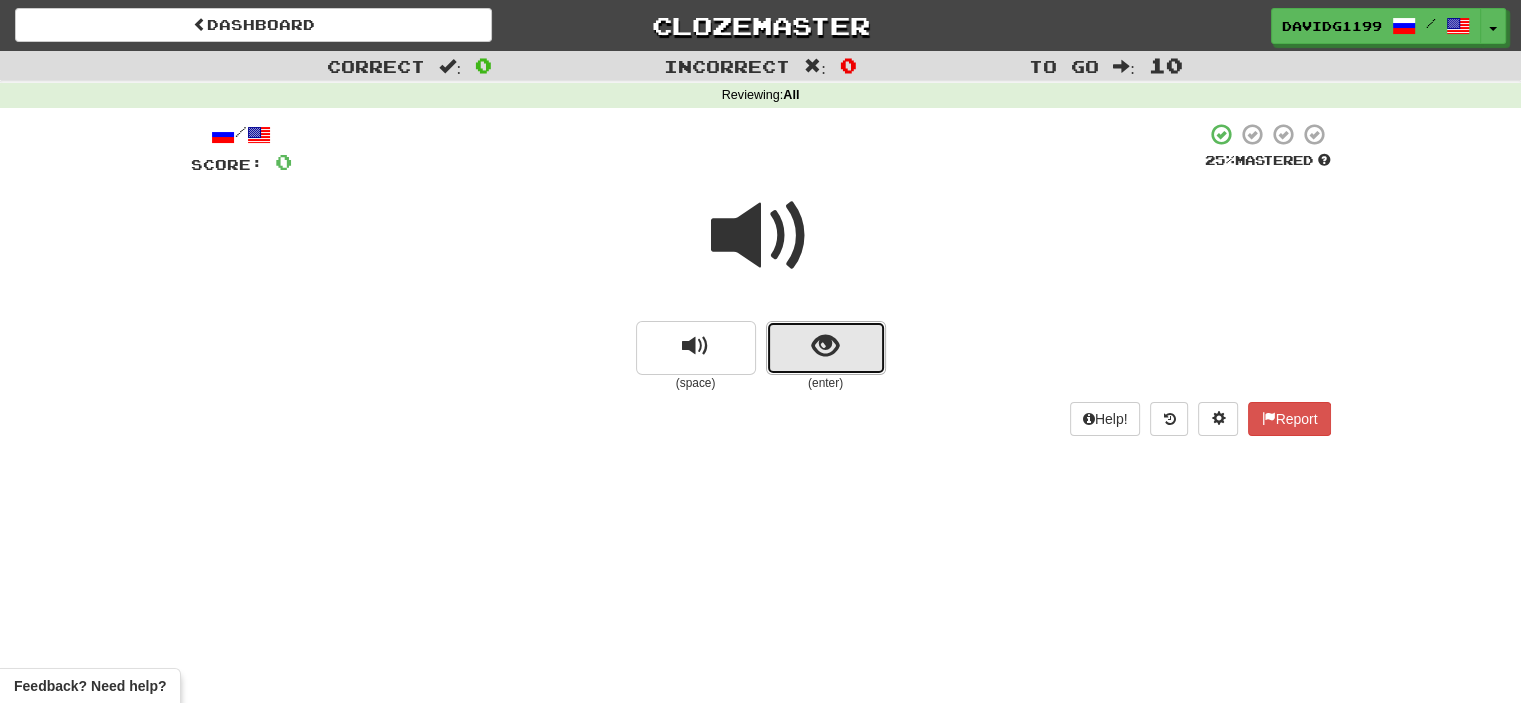 click at bounding box center [826, 348] 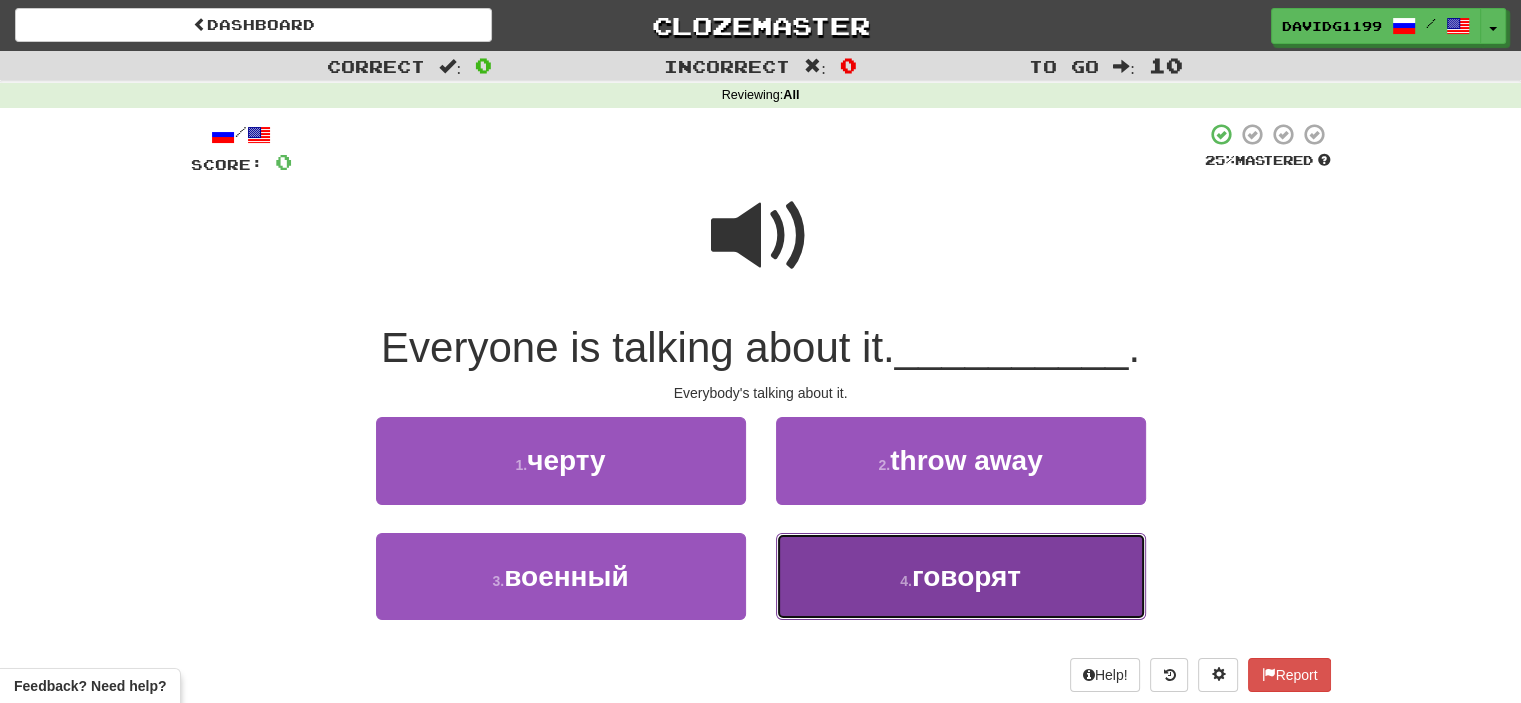 click on "4 .  говорят" at bounding box center (961, 576) 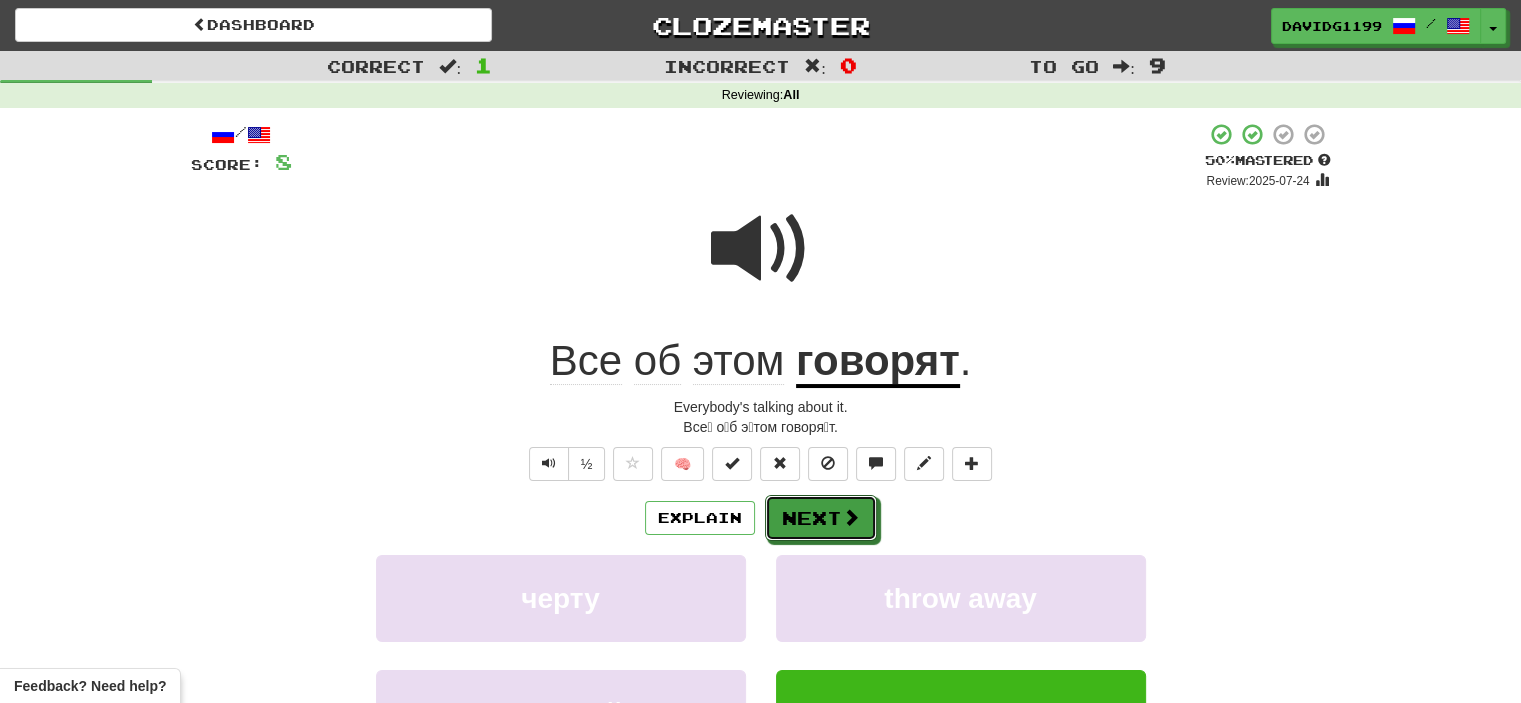 drag, startPoint x: 827, startPoint y: 525, endPoint x: 910, endPoint y: 519, distance: 83.21658 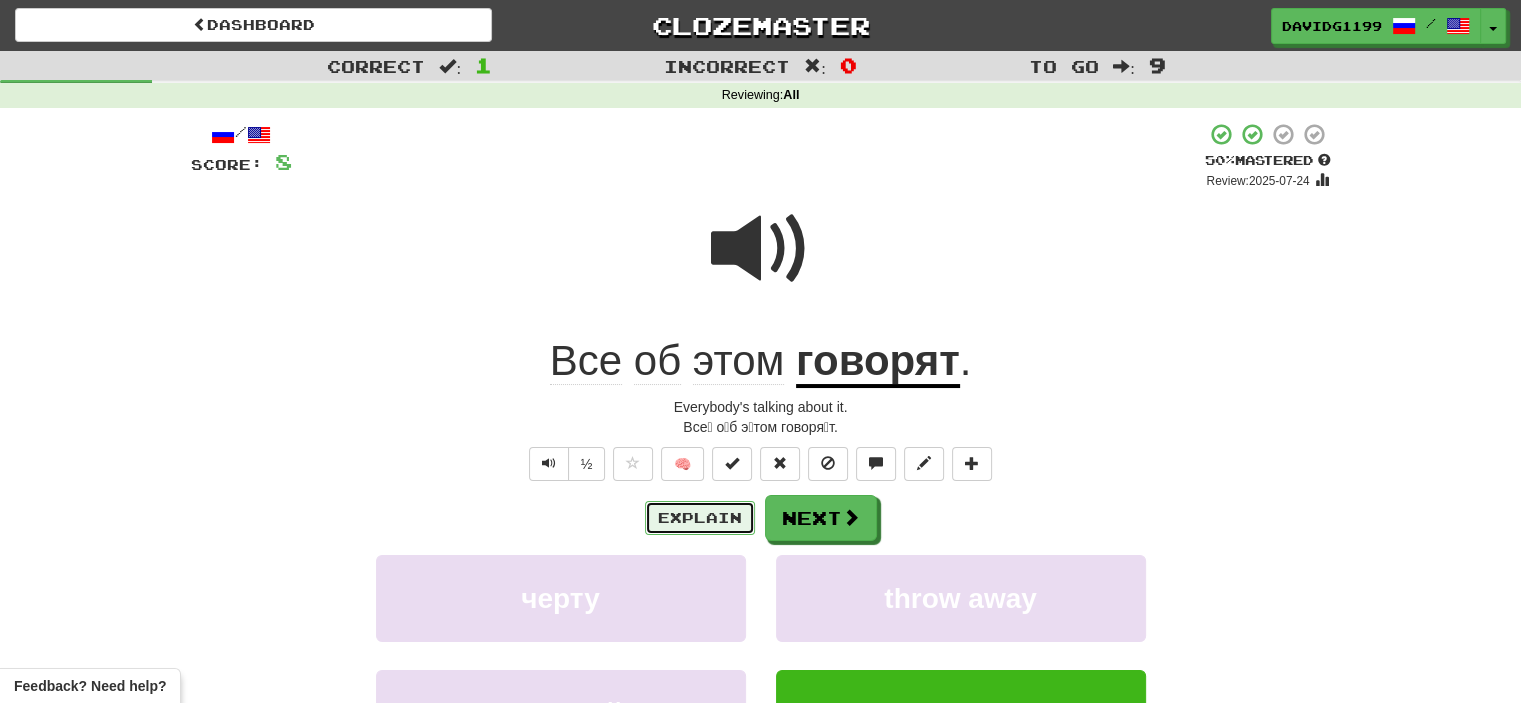click on "Explain" at bounding box center [700, 518] 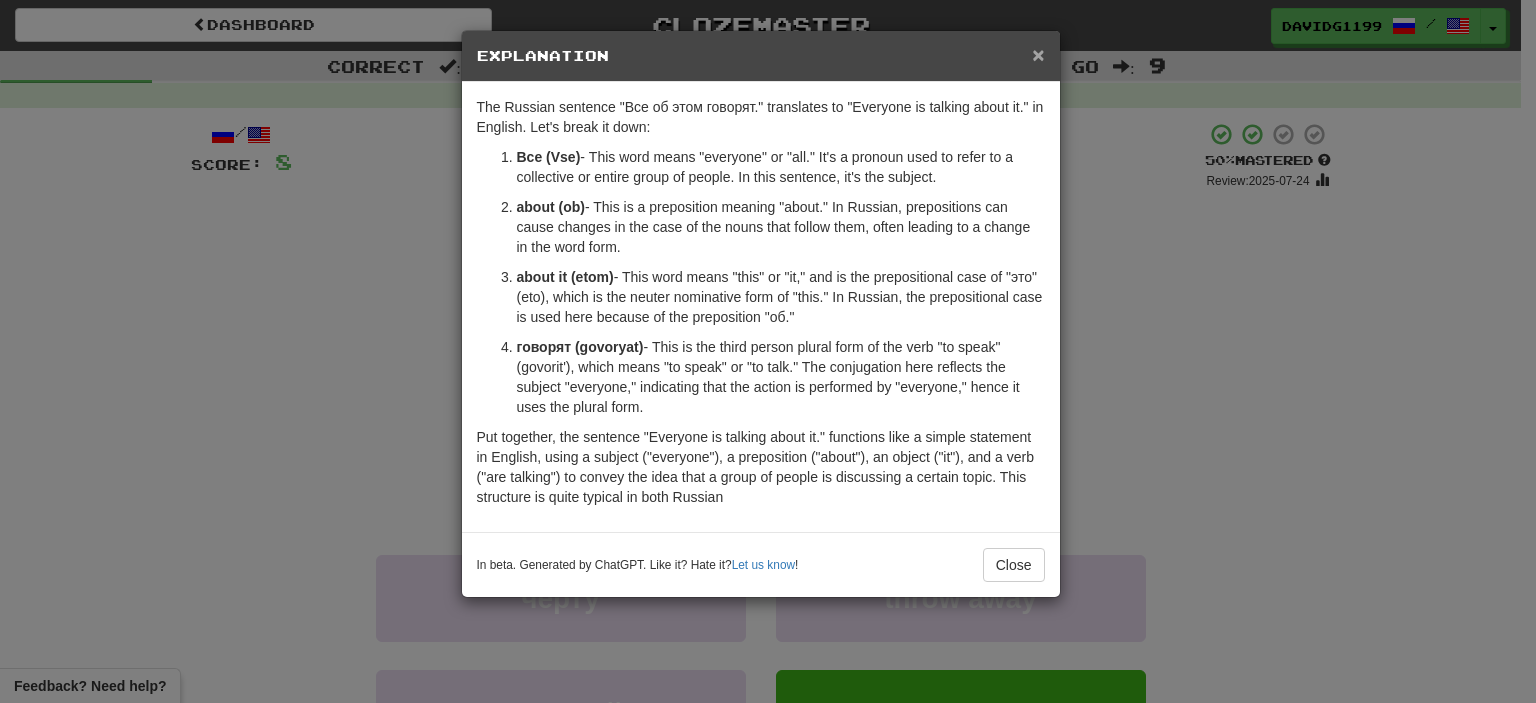 click on "×" at bounding box center [1038, 54] 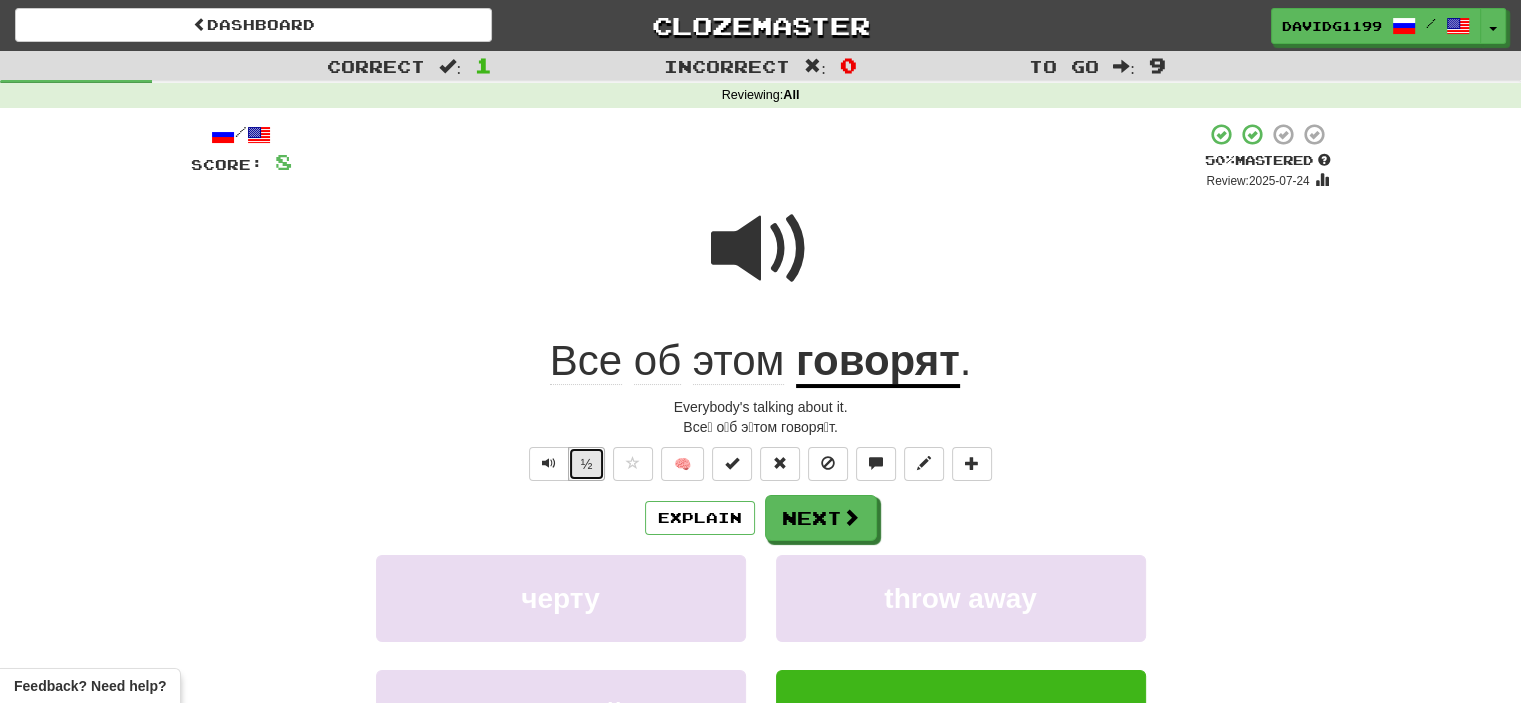 click on "½" at bounding box center (587, 464) 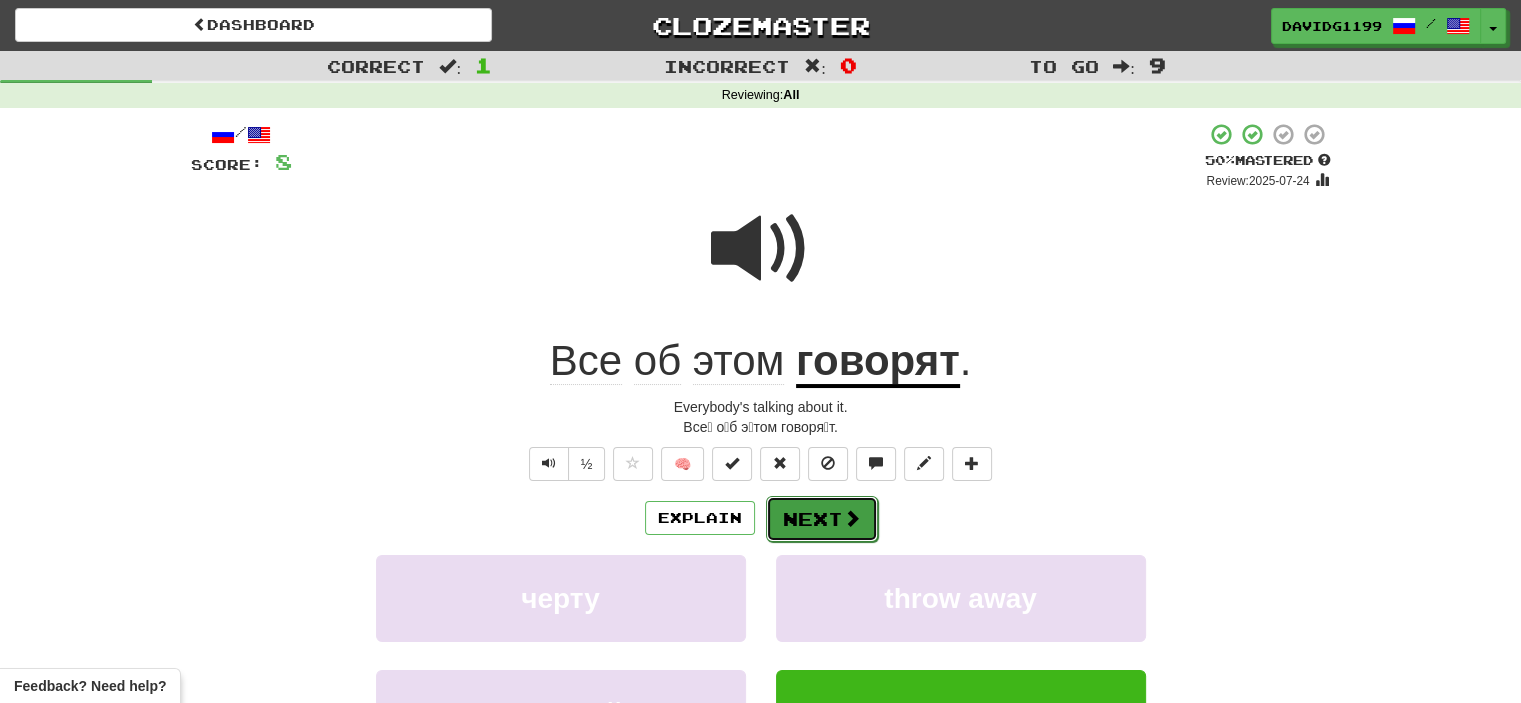 click on "Next" at bounding box center (822, 519) 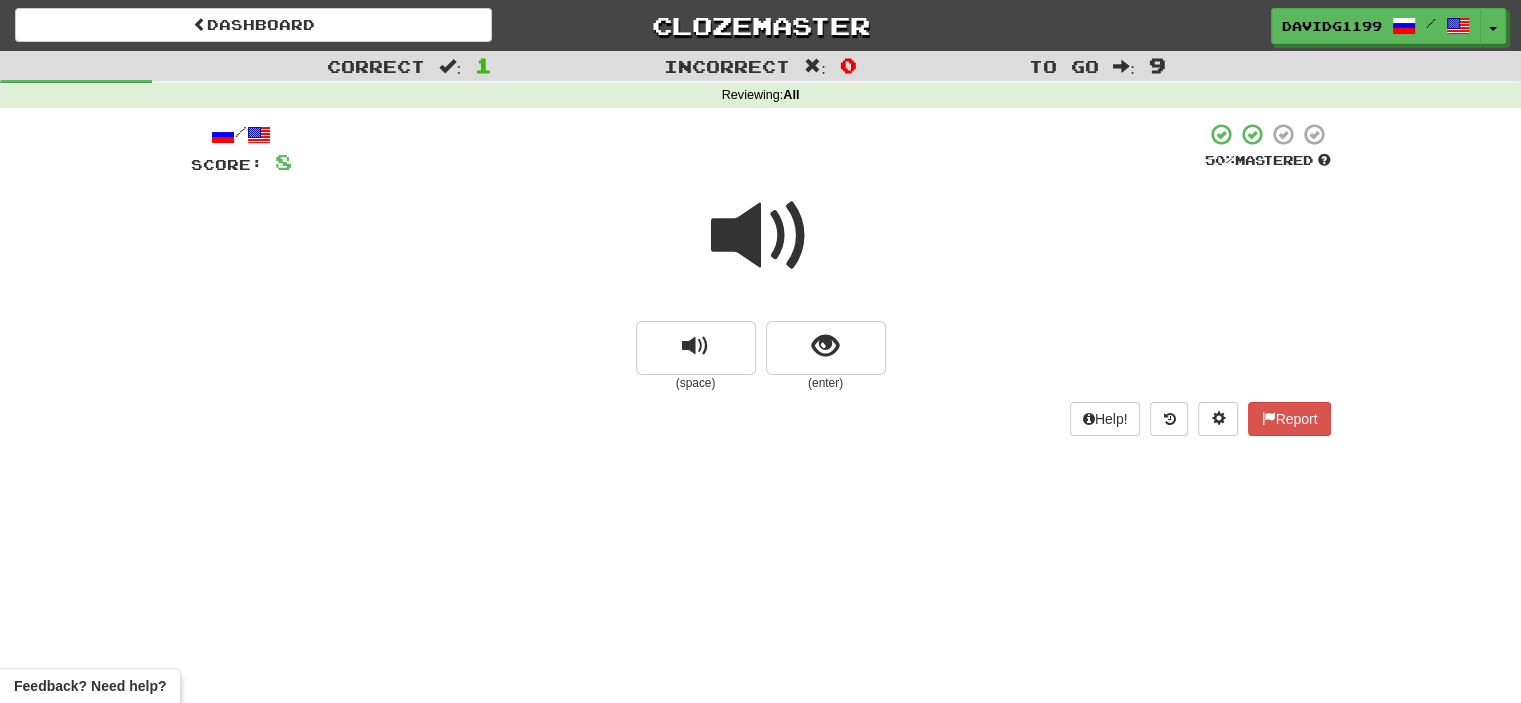 click at bounding box center [761, 236] 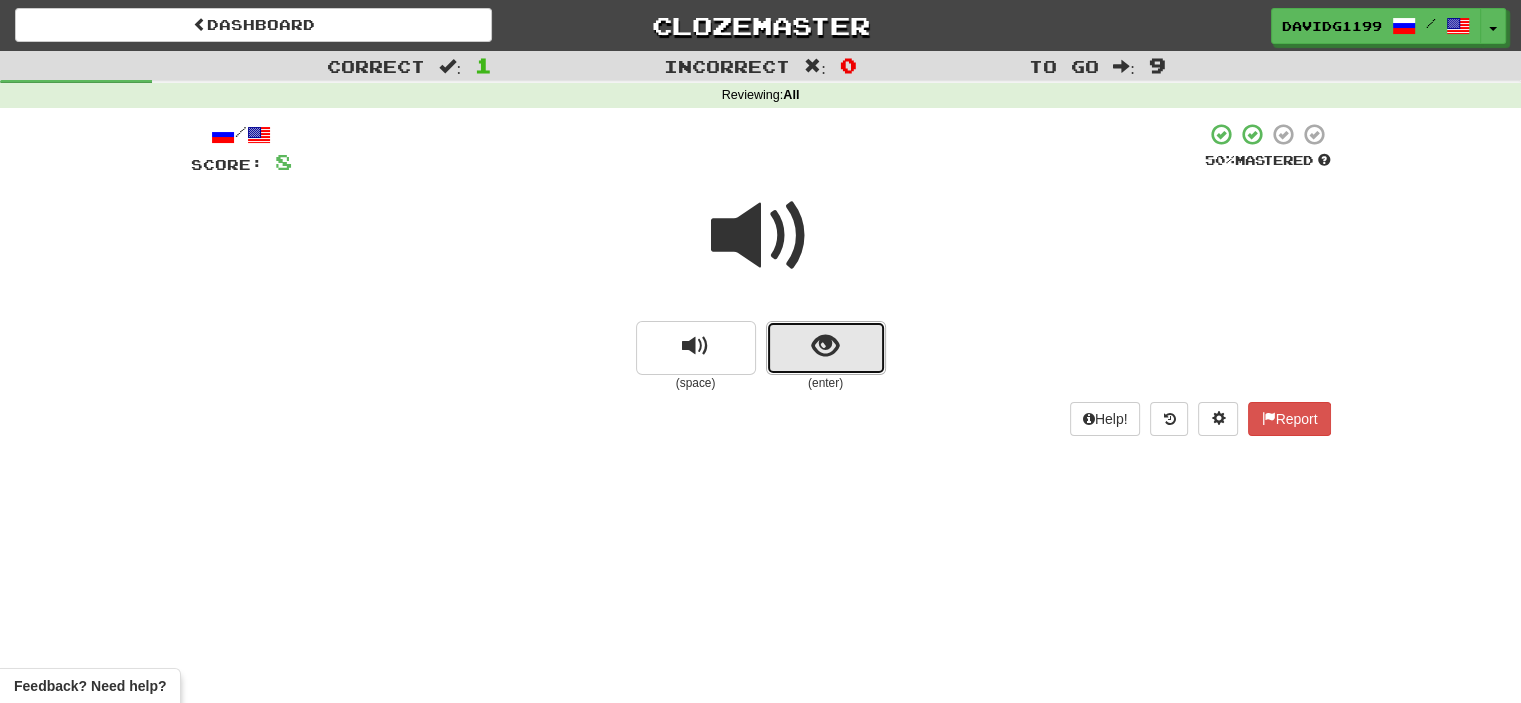 click at bounding box center [826, 348] 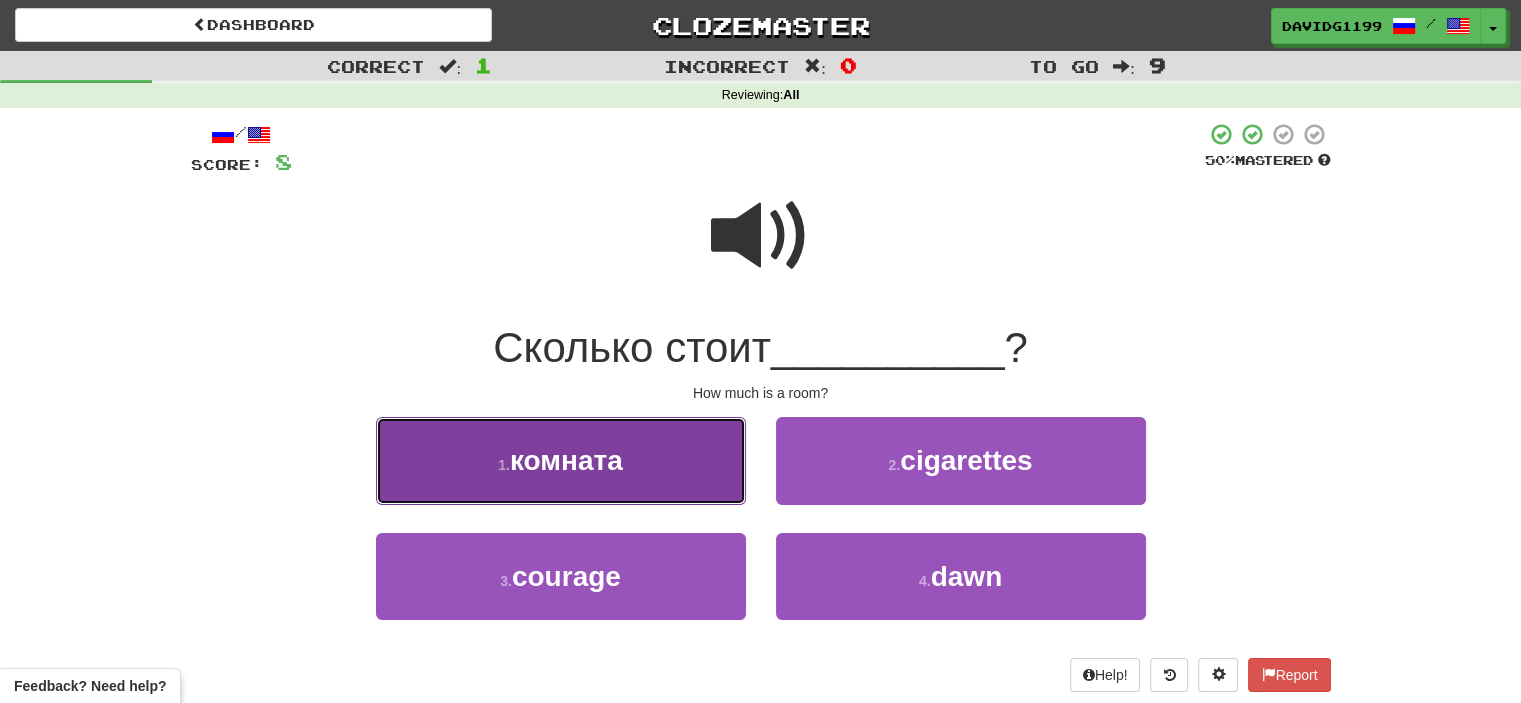 click on "1 .  комната" at bounding box center (561, 460) 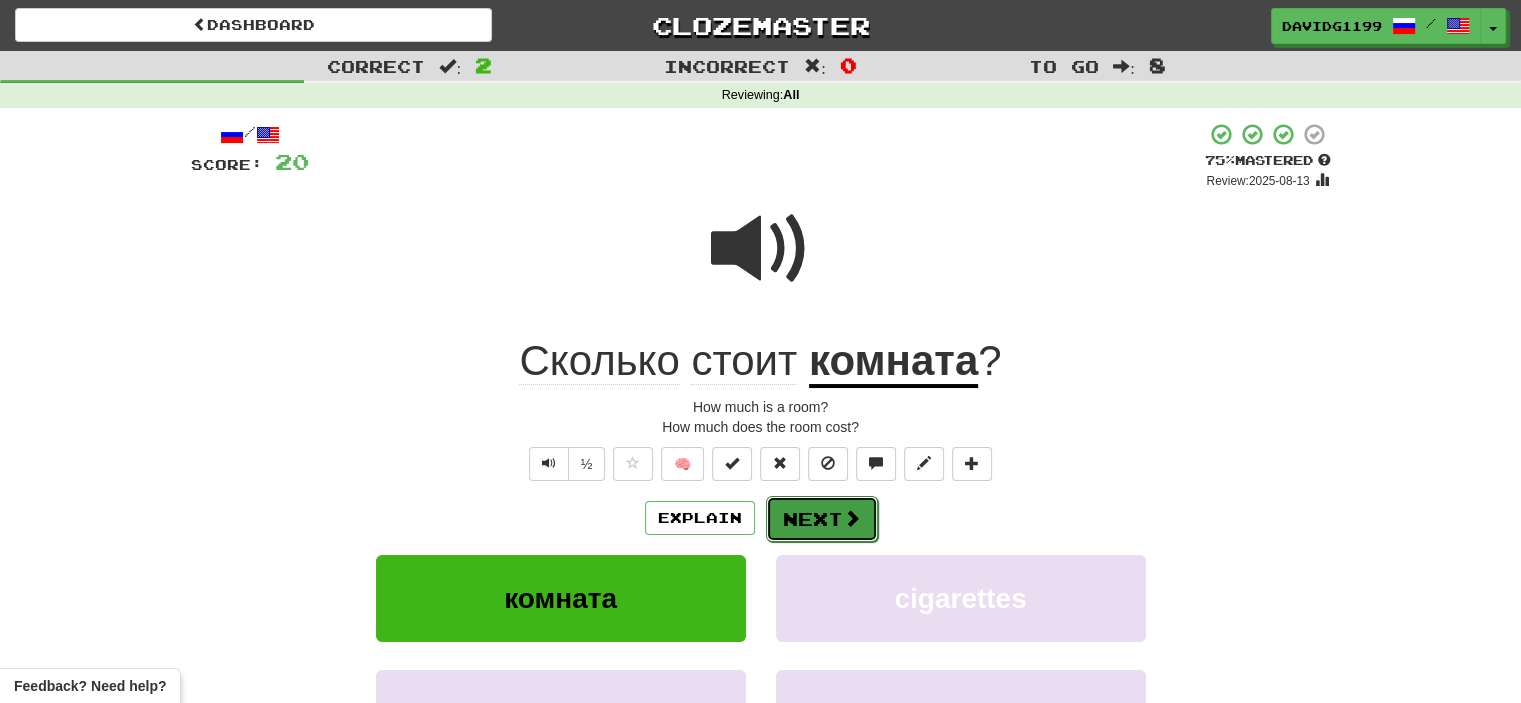 click on "Next" at bounding box center [822, 519] 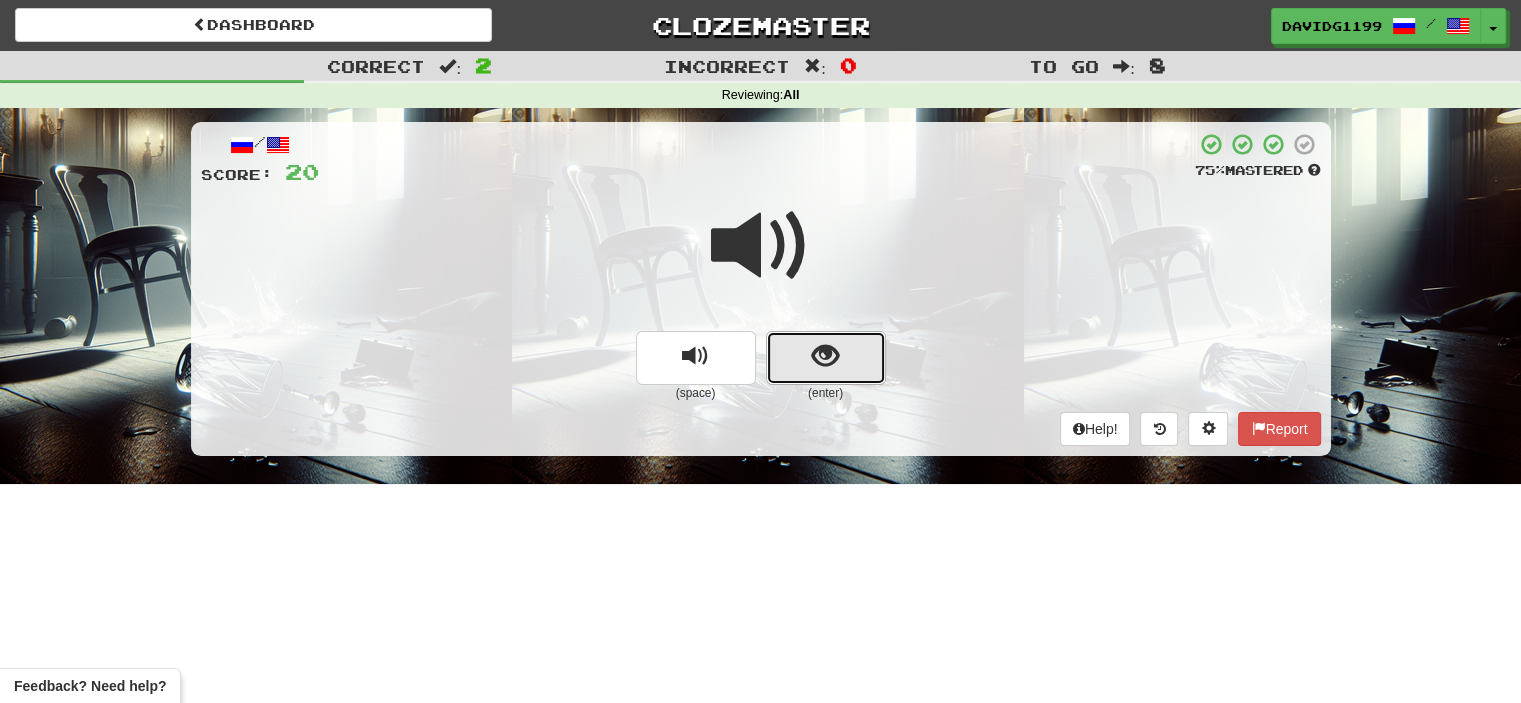 click at bounding box center [826, 358] 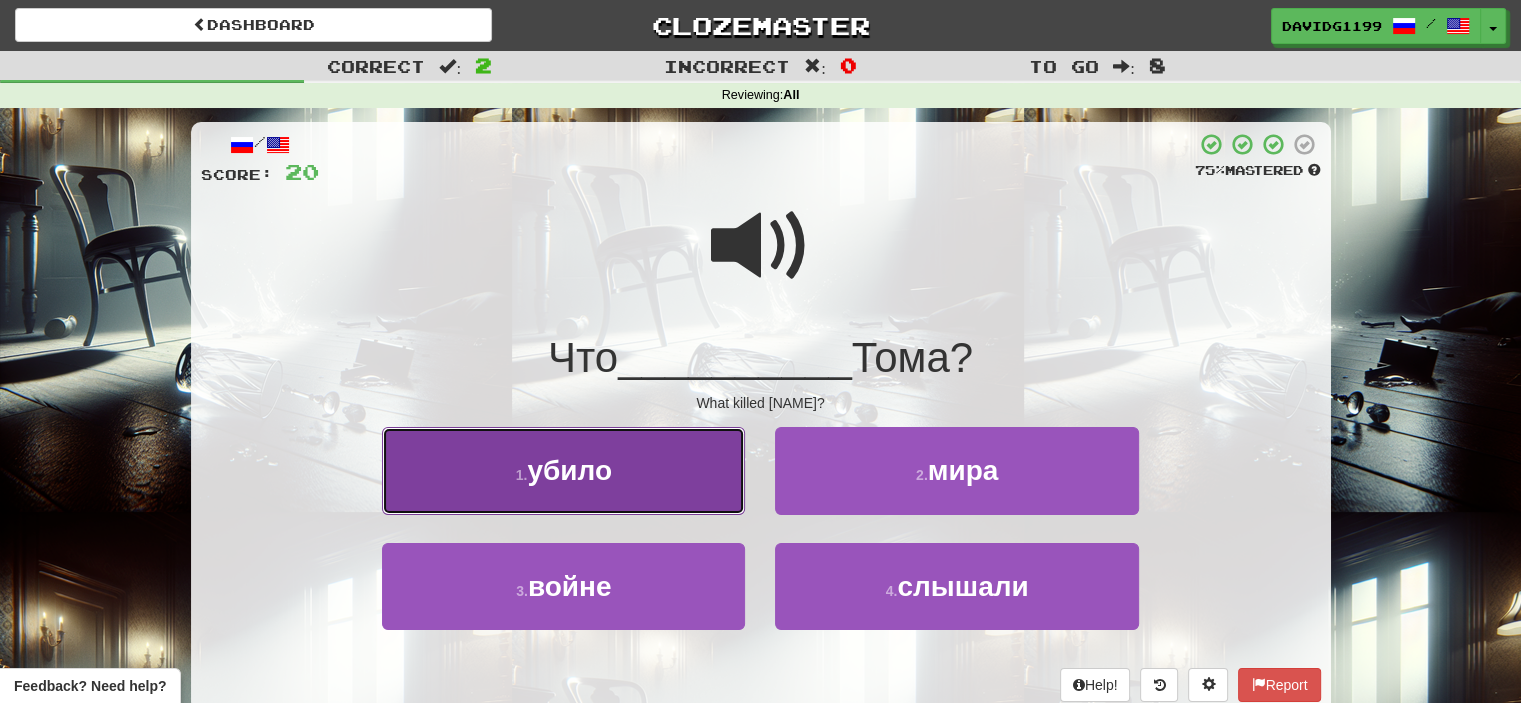 drag, startPoint x: 701, startPoint y: 488, endPoint x: 644, endPoint y: 483, distance: 57.21888 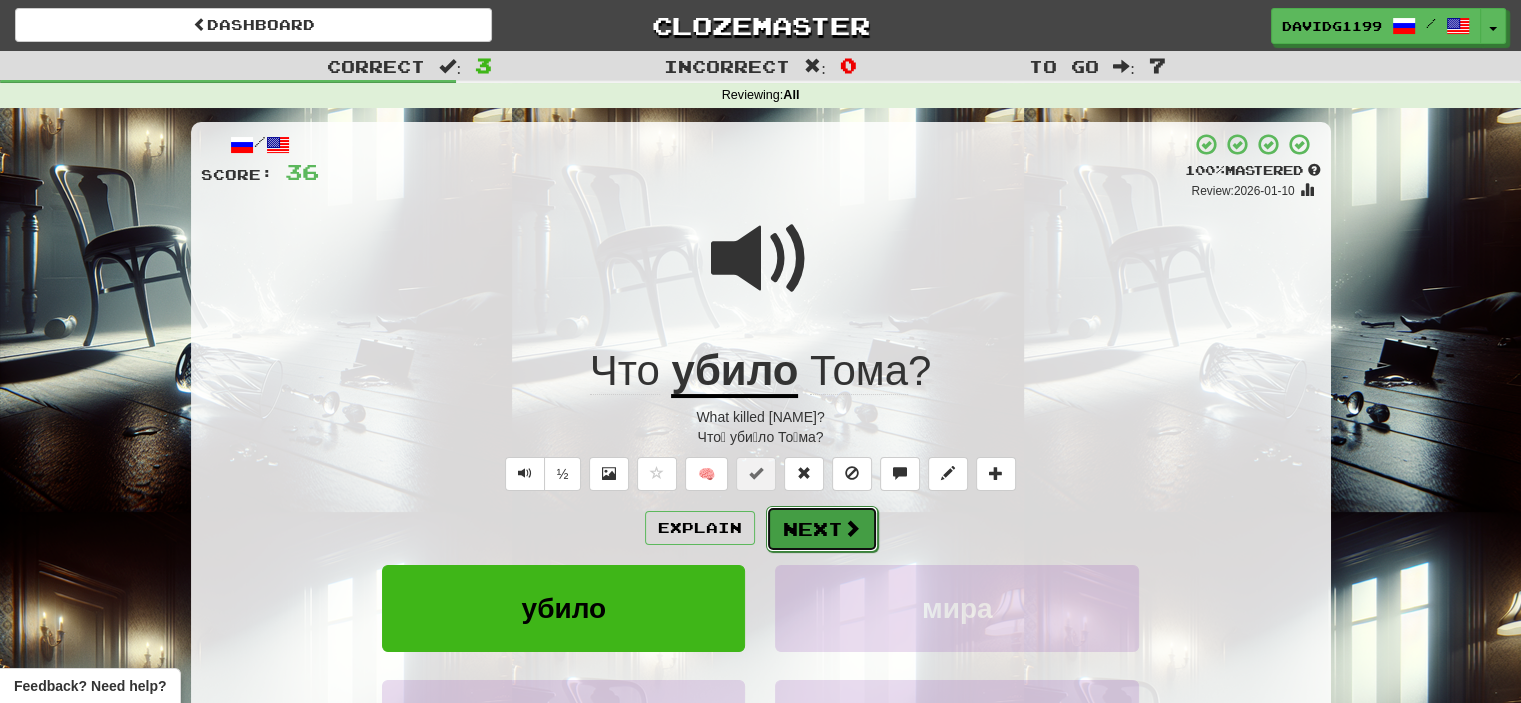 click on "Next" at bounding box center [822, 529] 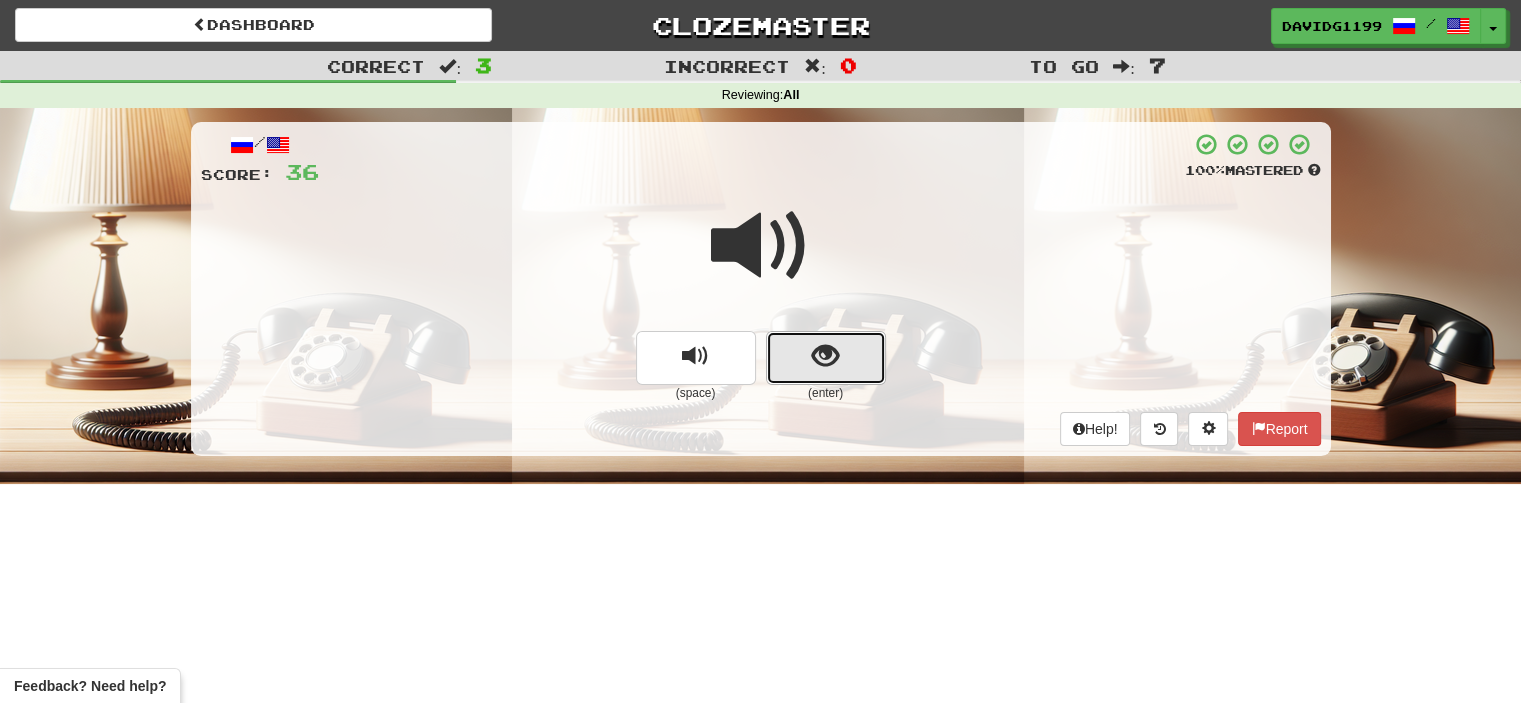 click at bounding box center (826, 358) 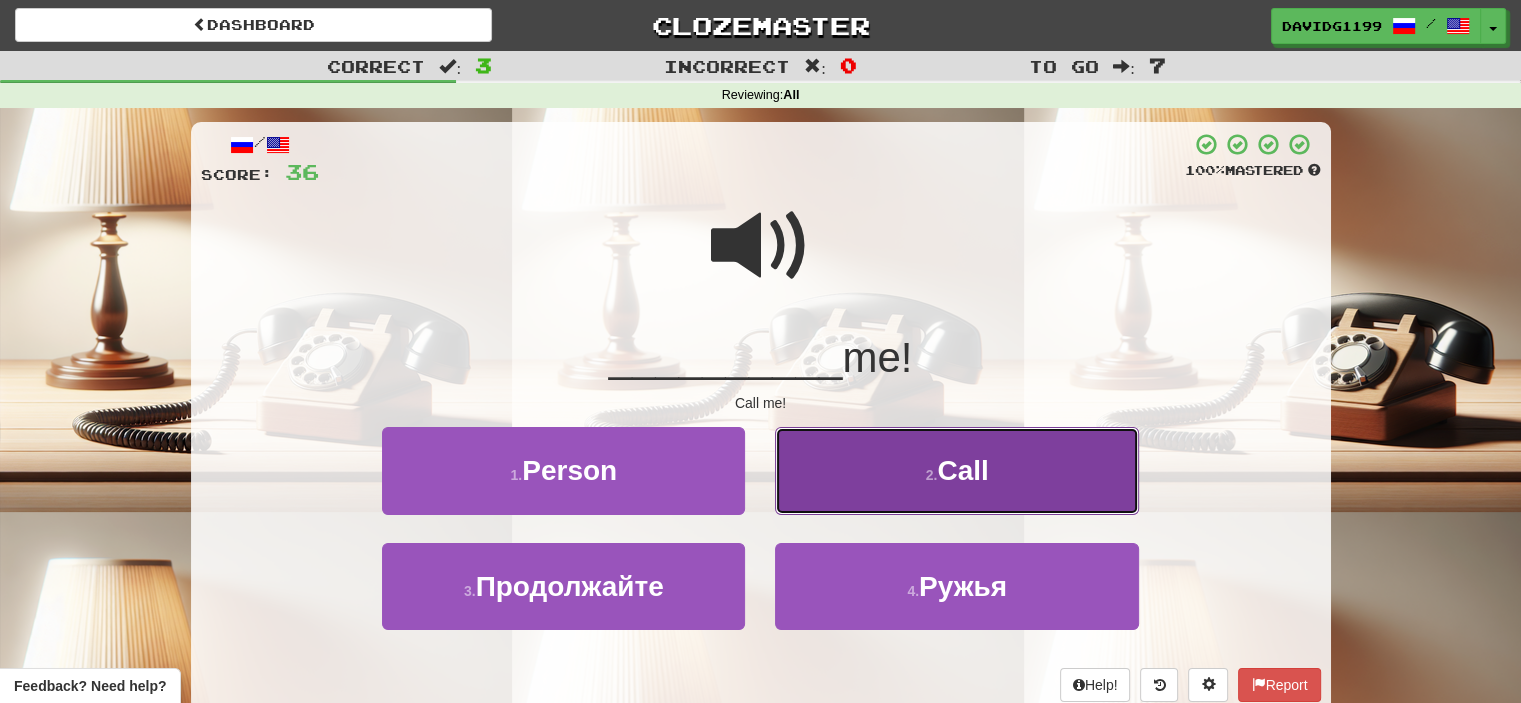 click on "Call" at bounding box center (956, 470) 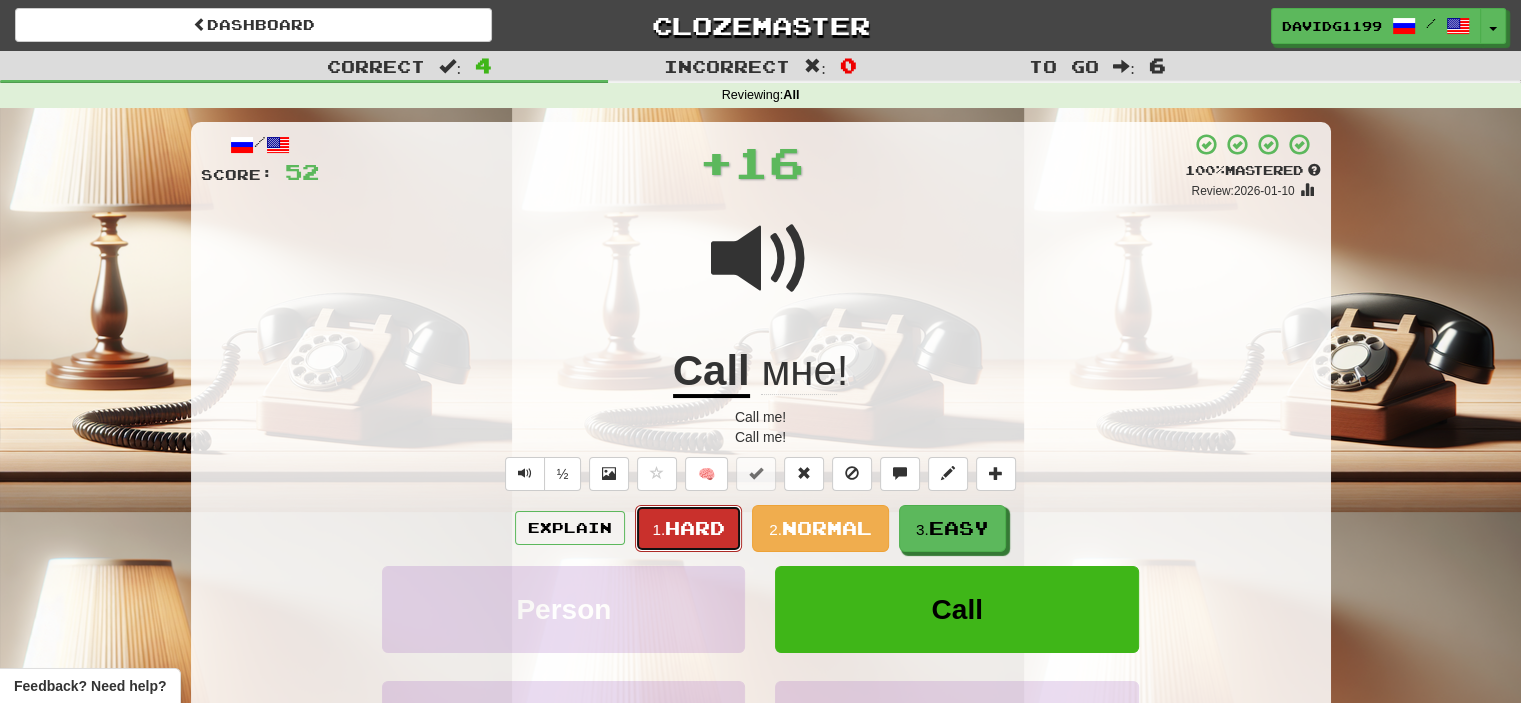 click on "Hard" at bounding box center [695, 528] 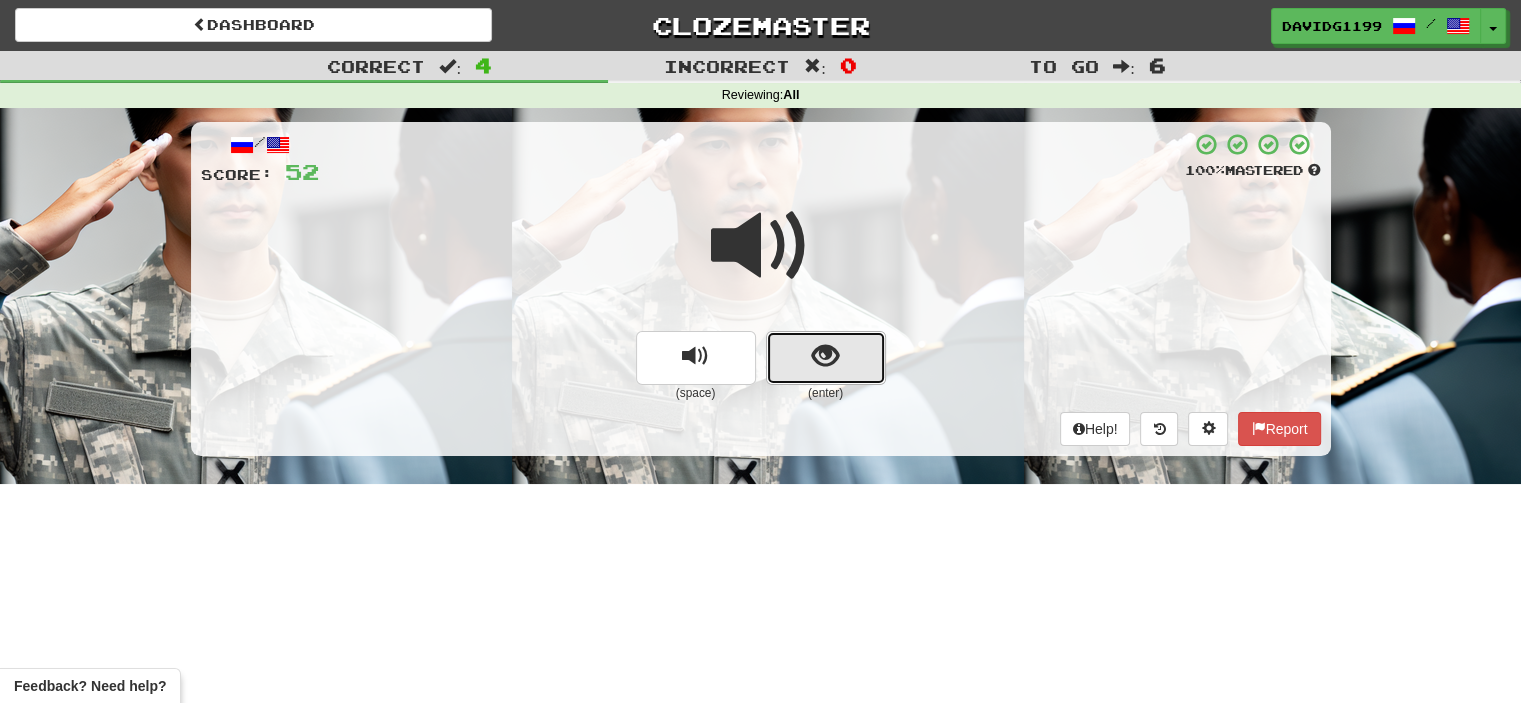 click at bounding box center (826, 358) 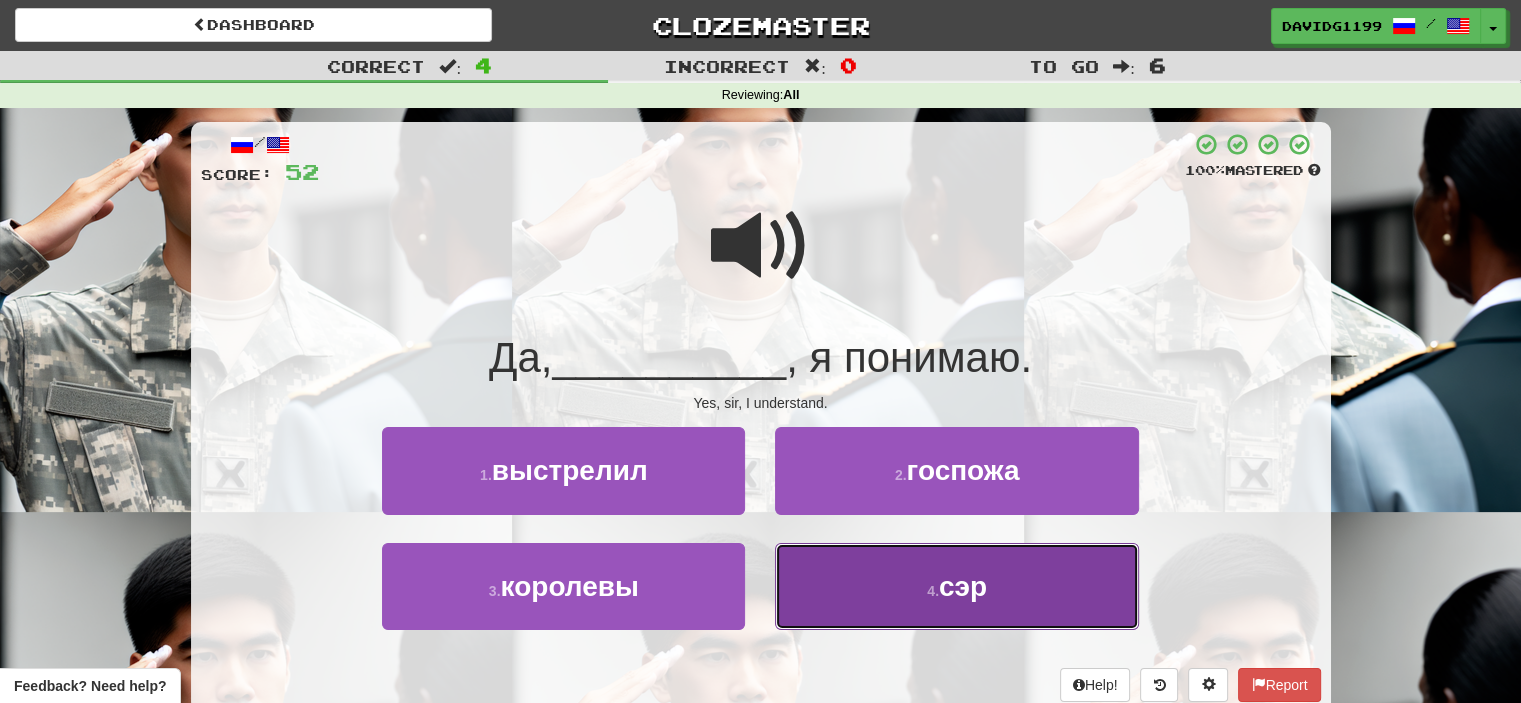 click on "4 .  сэр" at bounding box center [956, 586] 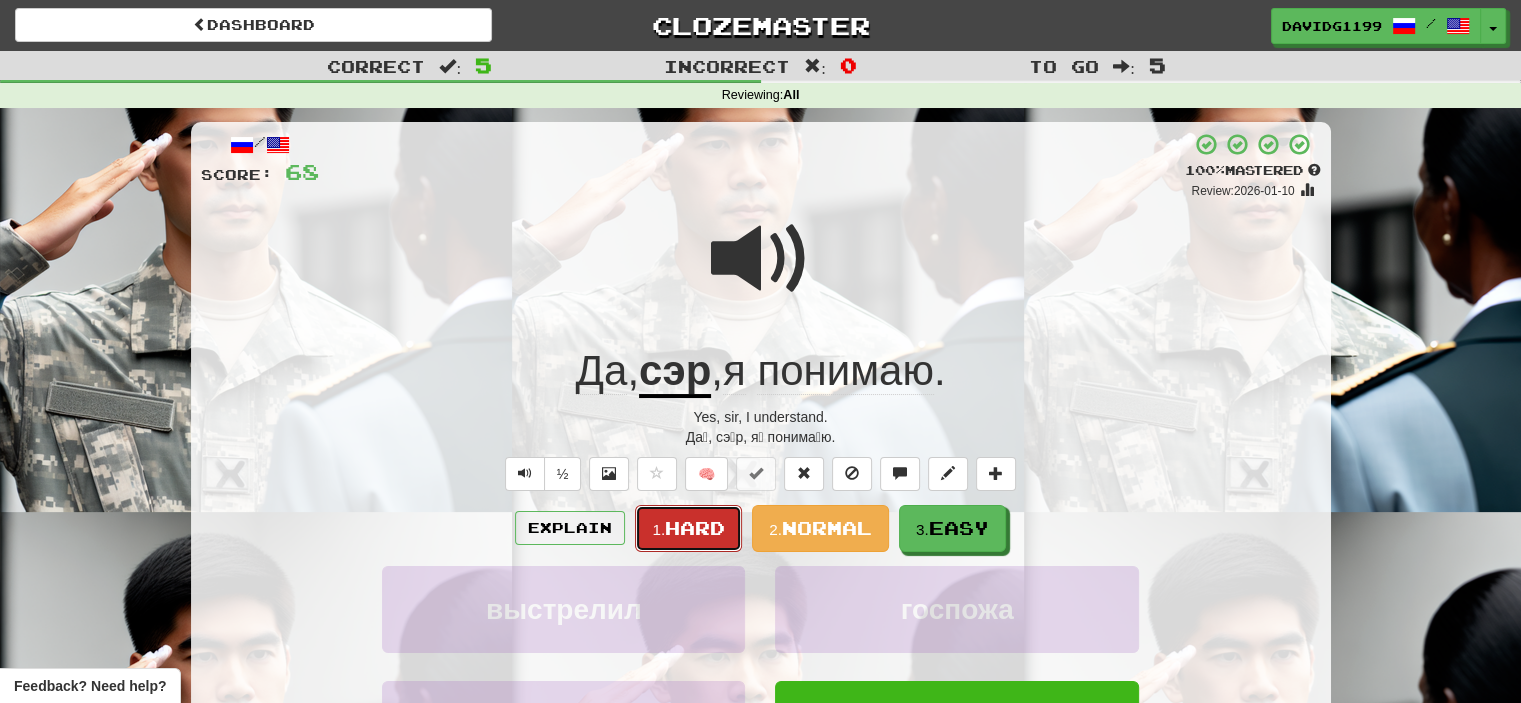 click on "Hard" at bounding box center (695, 528) 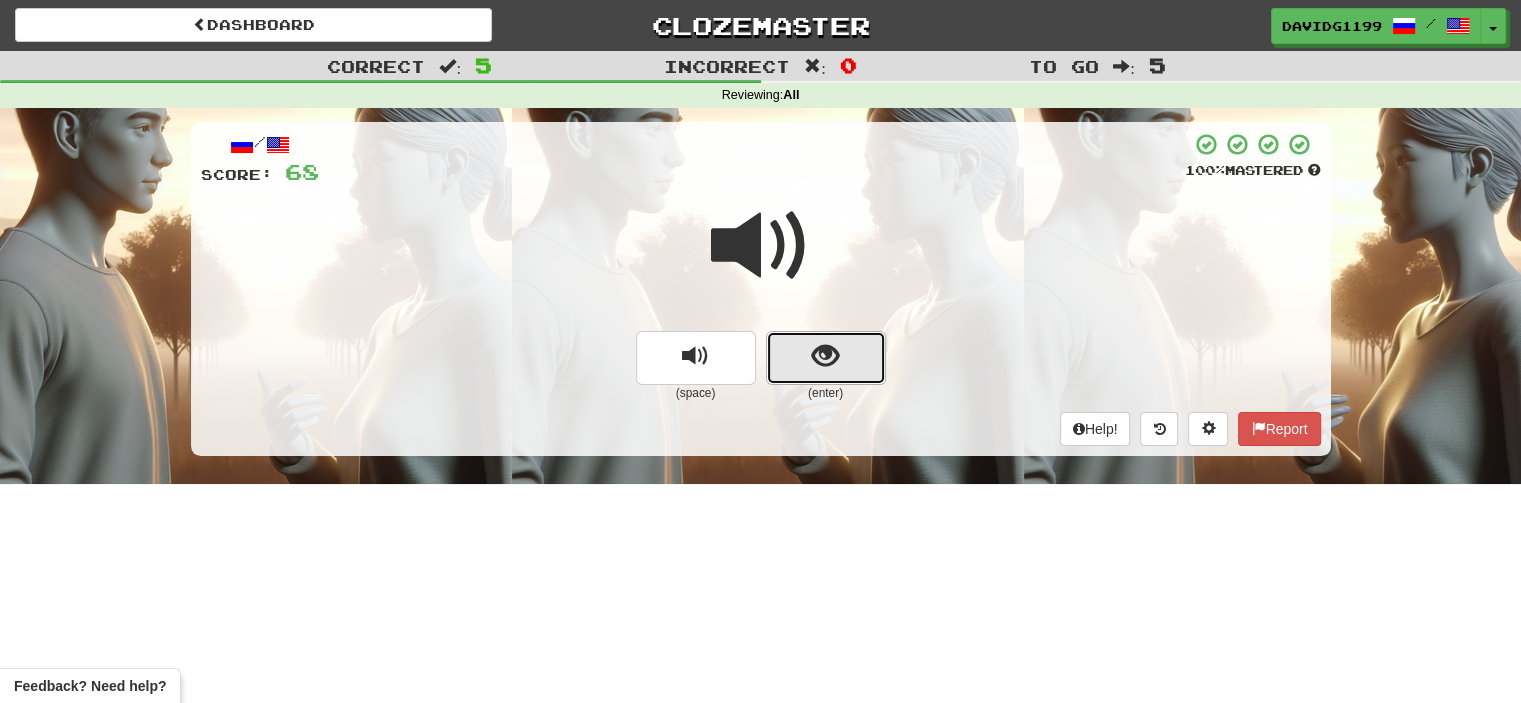 click at bounding box center (826, 358) 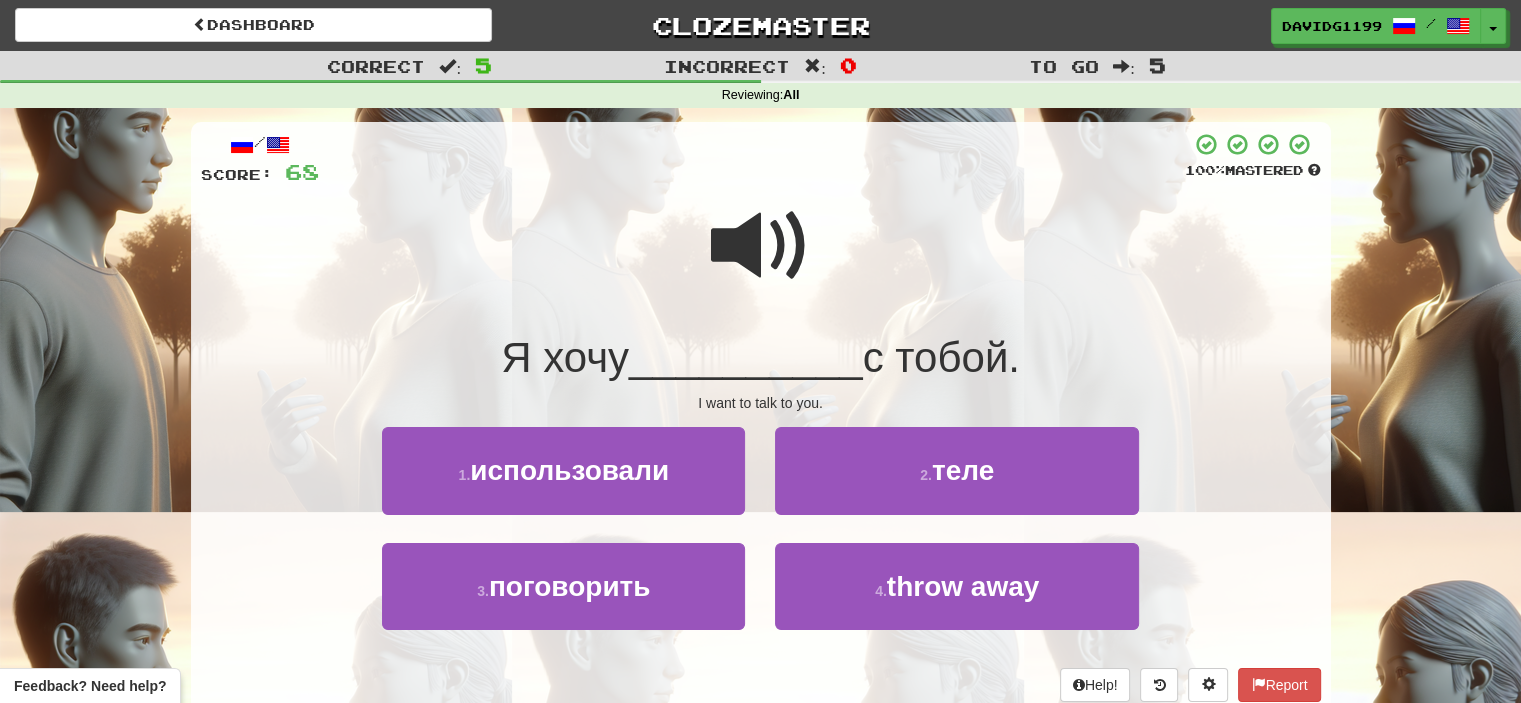 click on "2 .  теле" at bounding box center [956, 484] 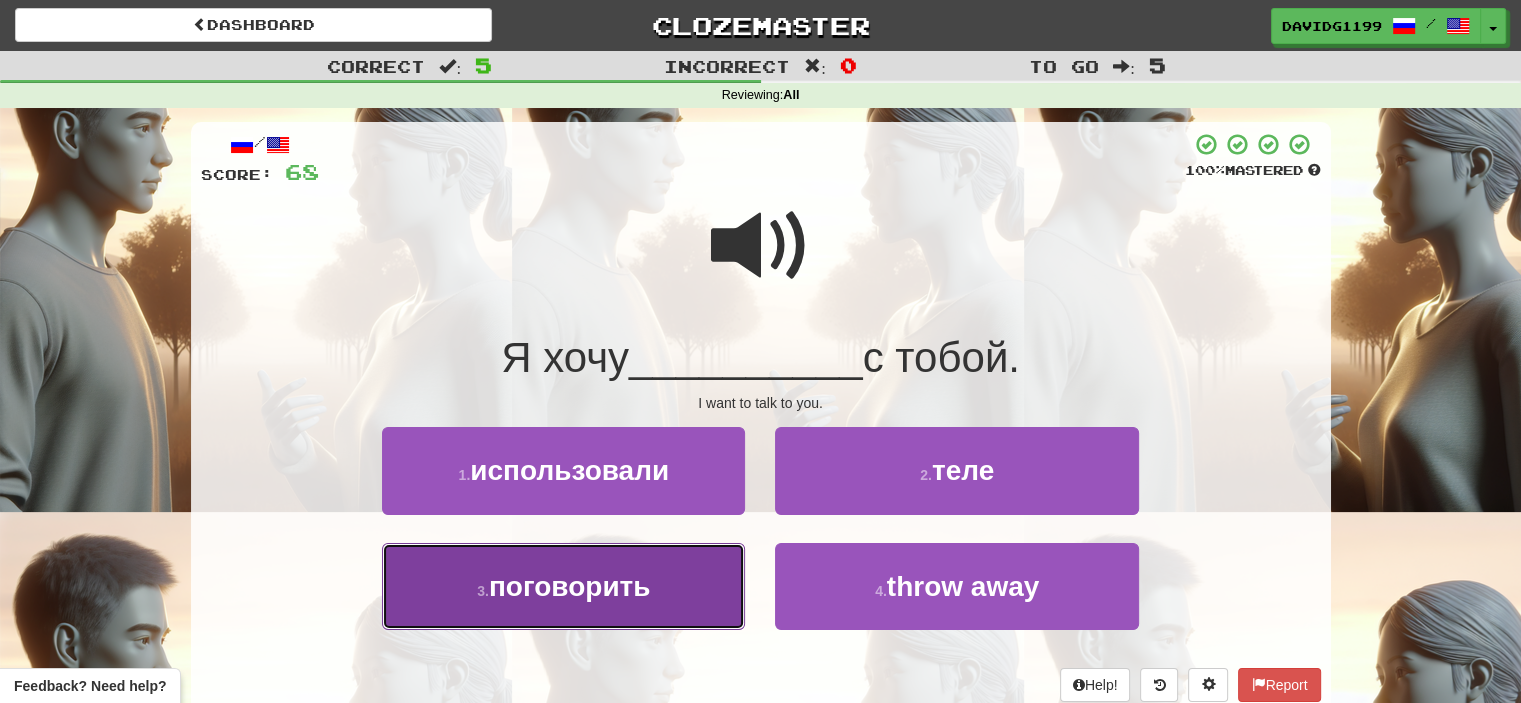 click on "to talk" at bounding box center (563, 586) 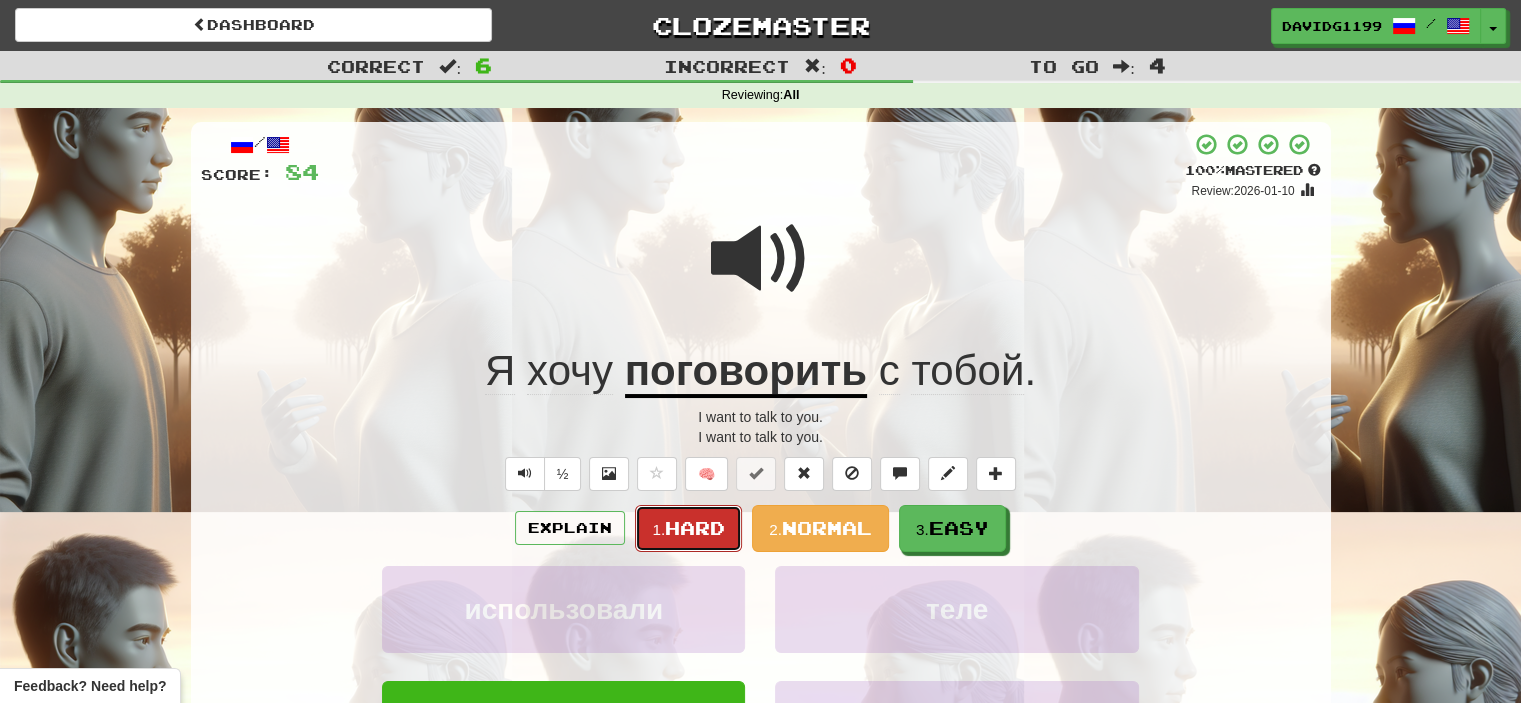 click on "Hard" at bounding box center (695, 528) 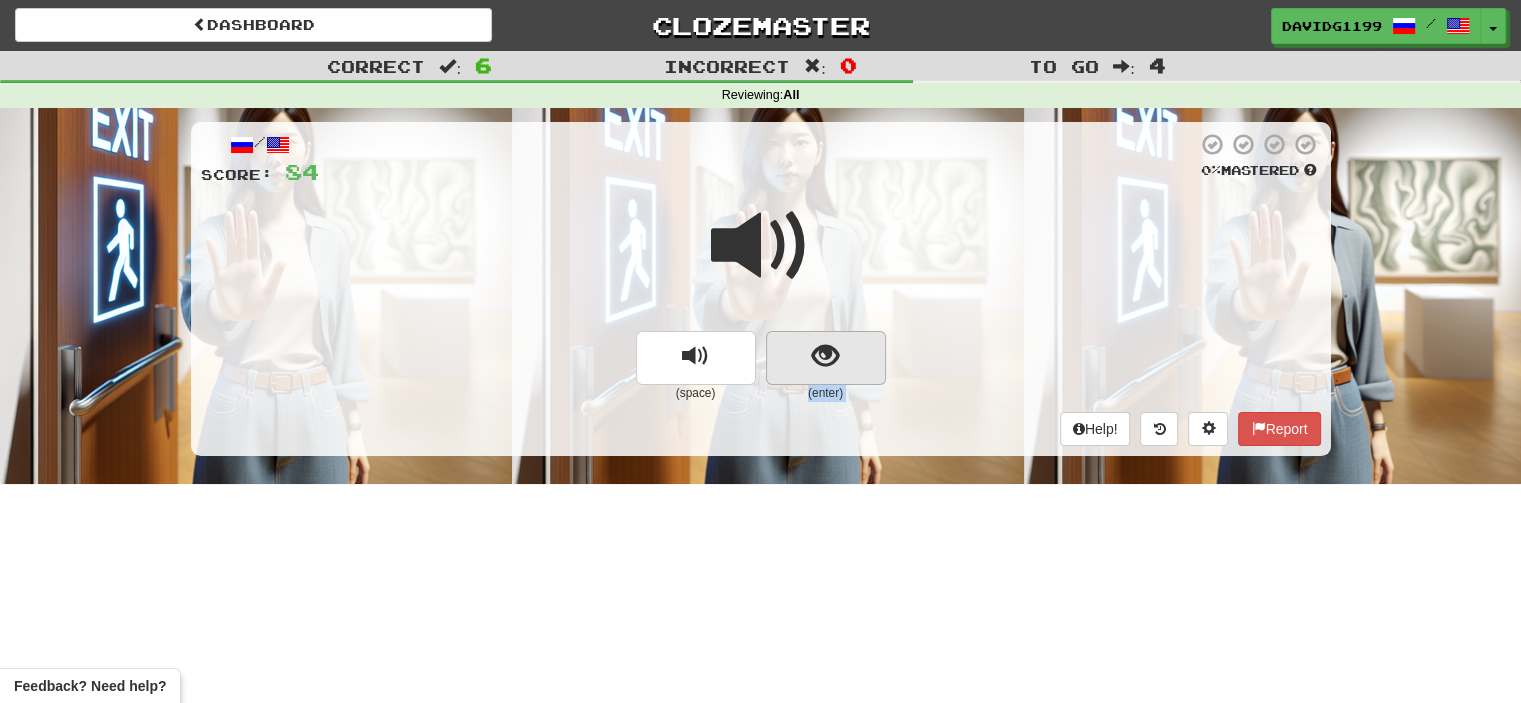 drag, startPoint x: 741, startPoint y: 411, endPoint x: 793, endPoint y: 347, distance: 82.46211 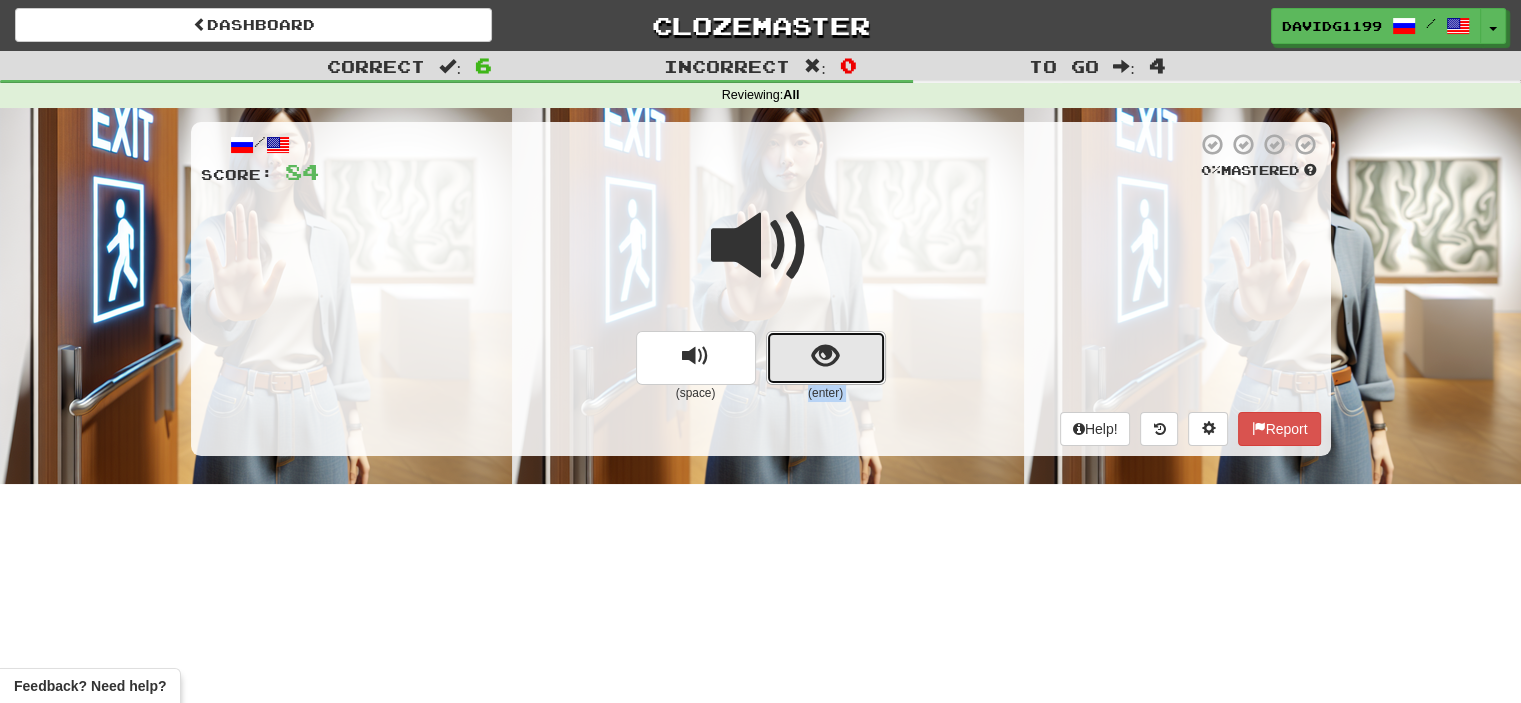 click at bounding box center (826, 358) 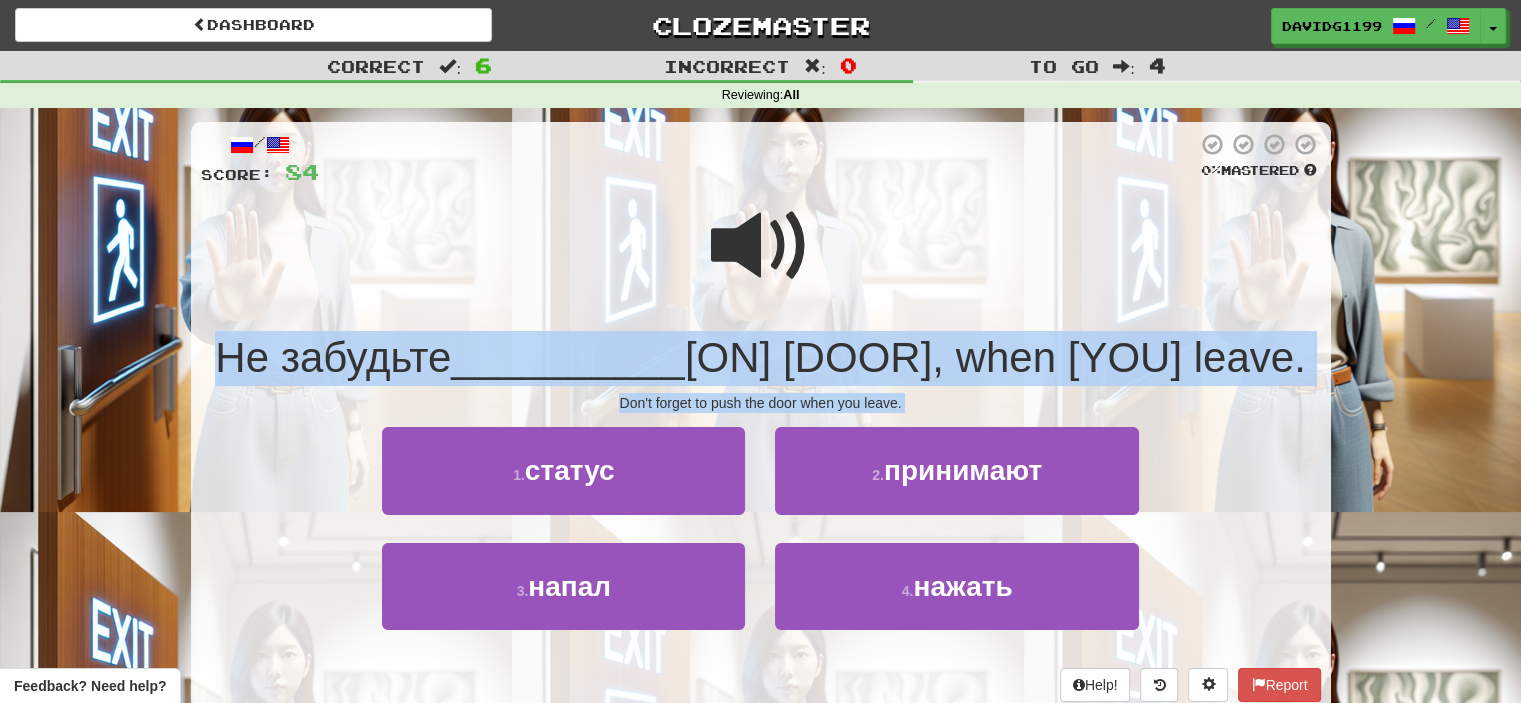 click at bounding box center (761, 246) 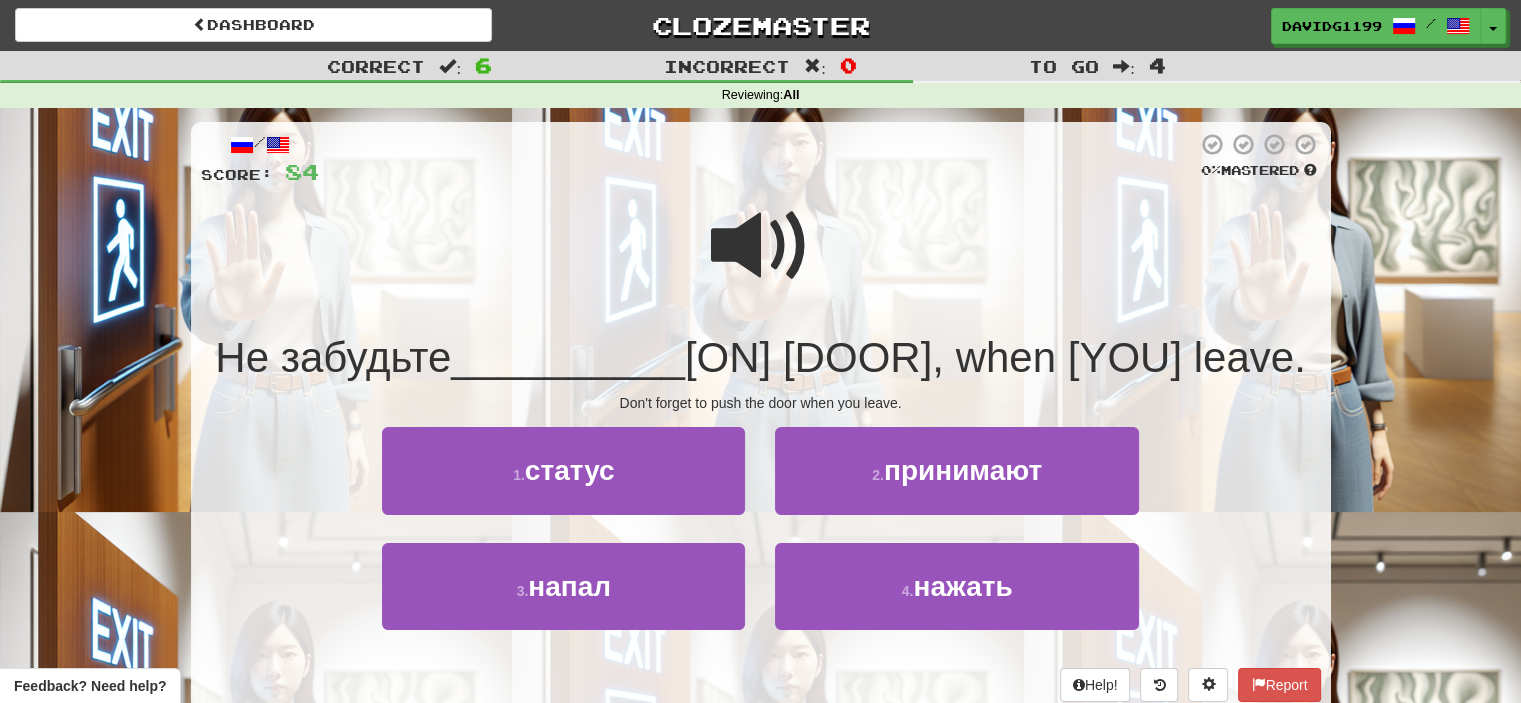 click at bounding box center (761, 246) 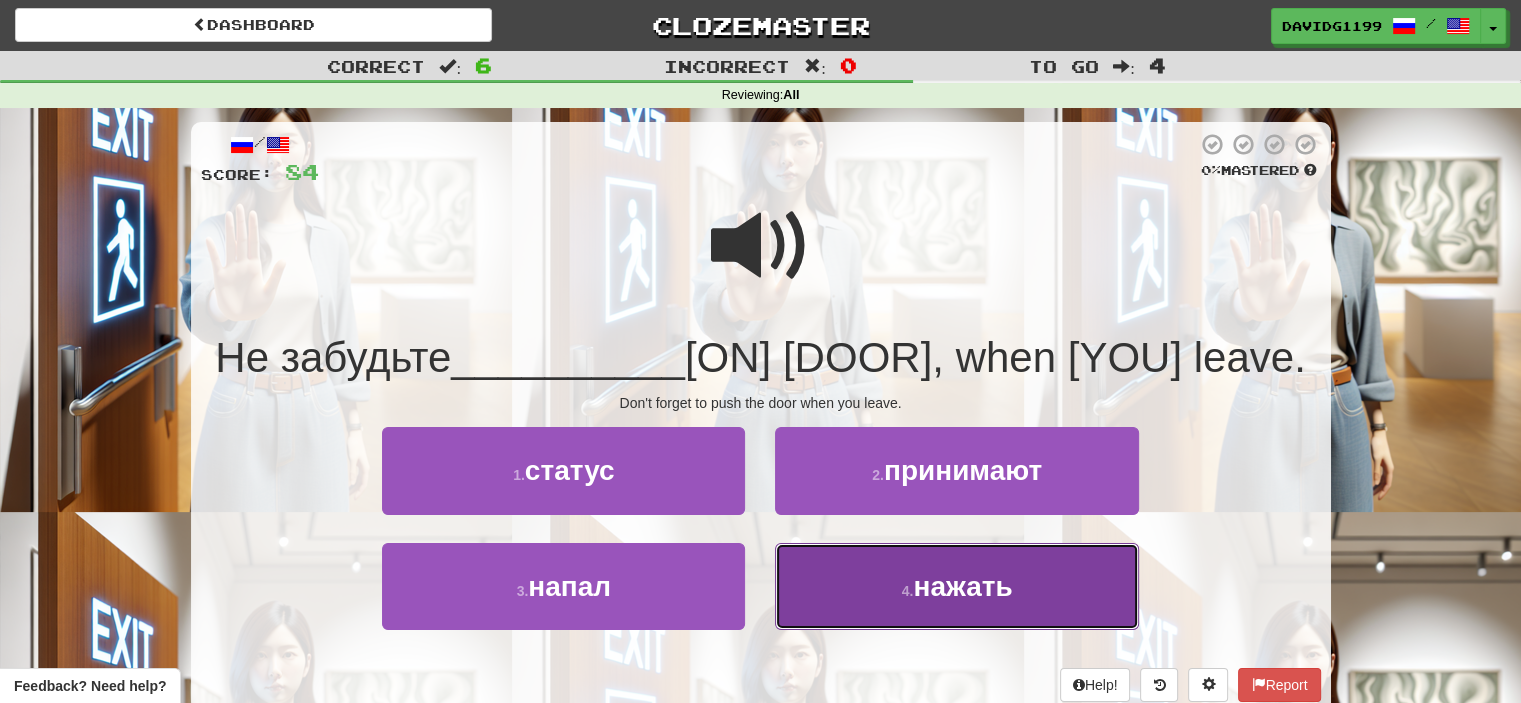 click on "4 .  нажать" at bounding box center [956, 586] 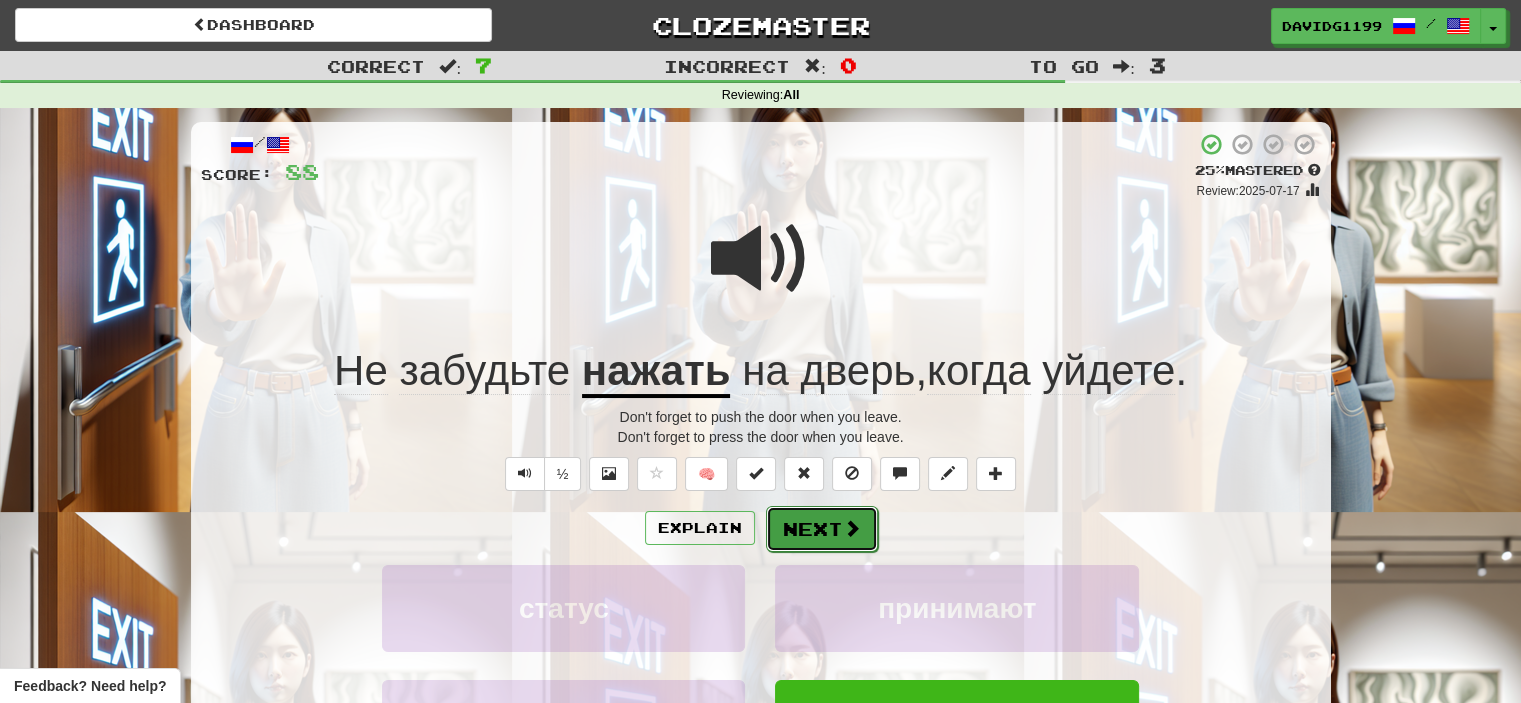 click on "Next" at bounding box center (822, 529) 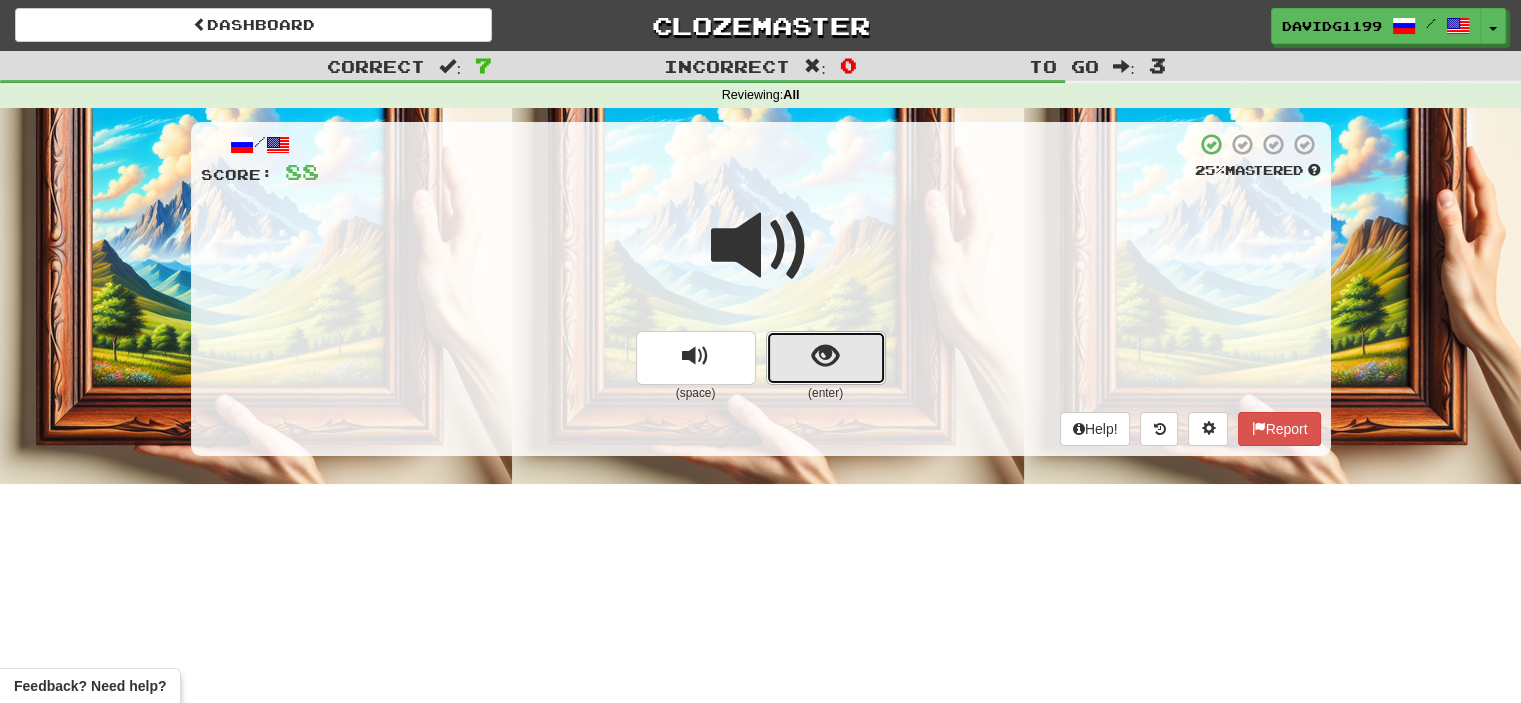 click at bounding box center [826, 358] 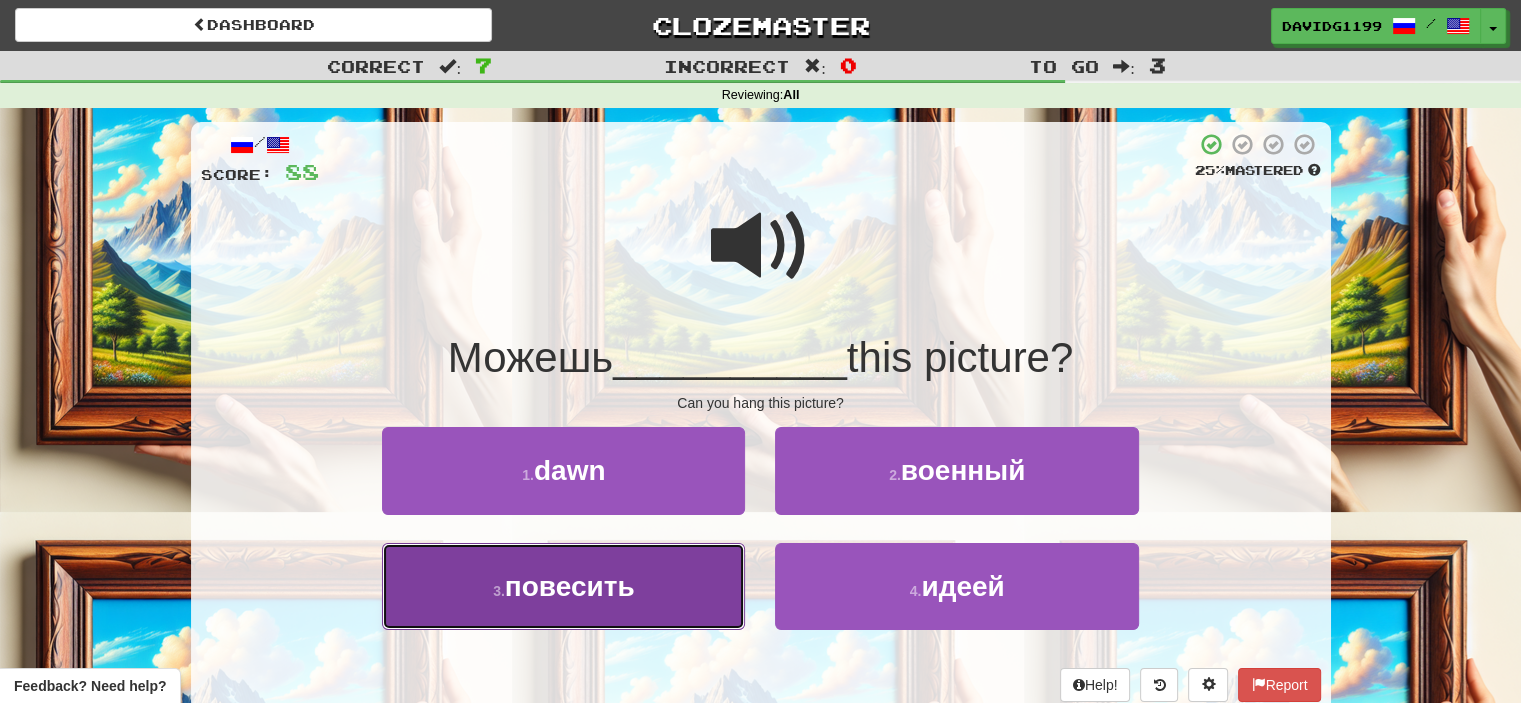 click on "3 .  повесить" at bounding box center [563, 586] 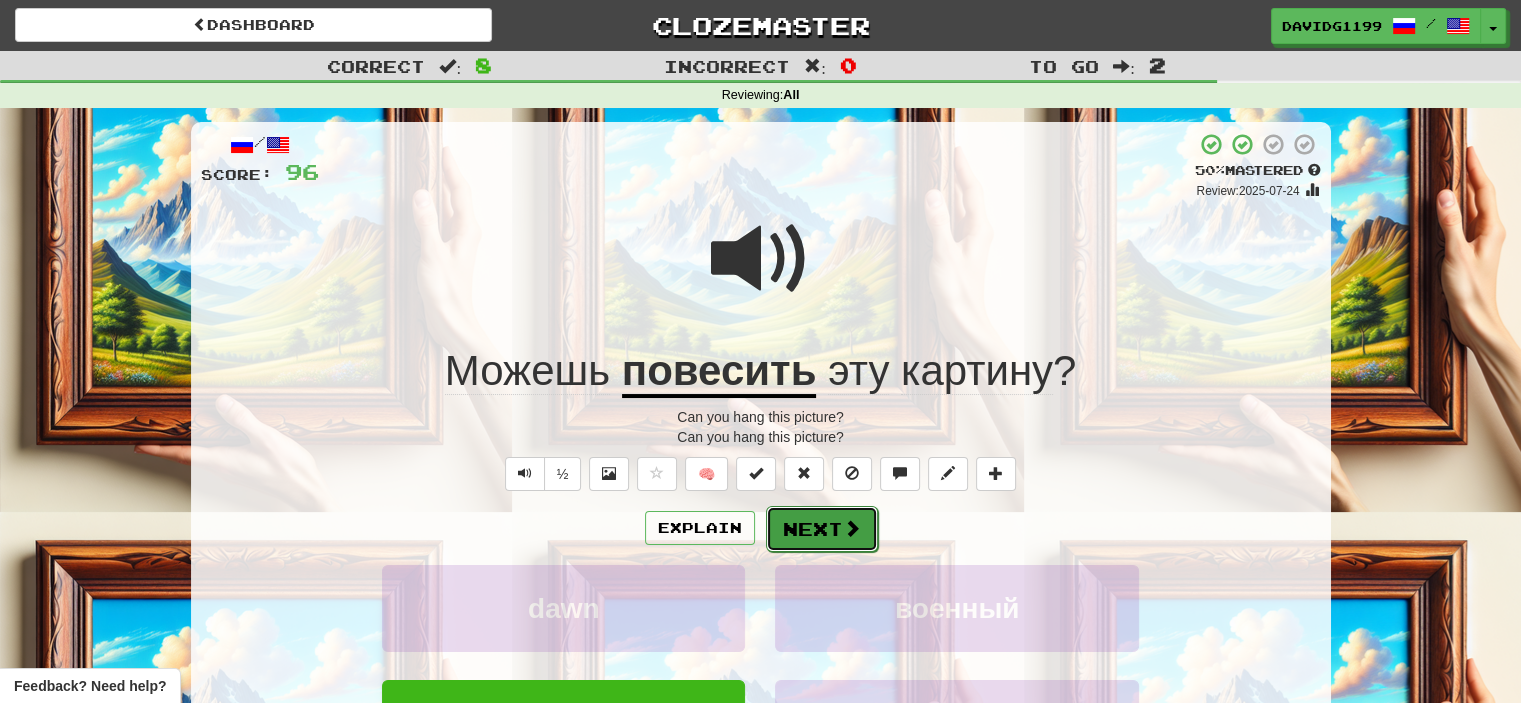 click on "Next" at bounding box center (822, 529) 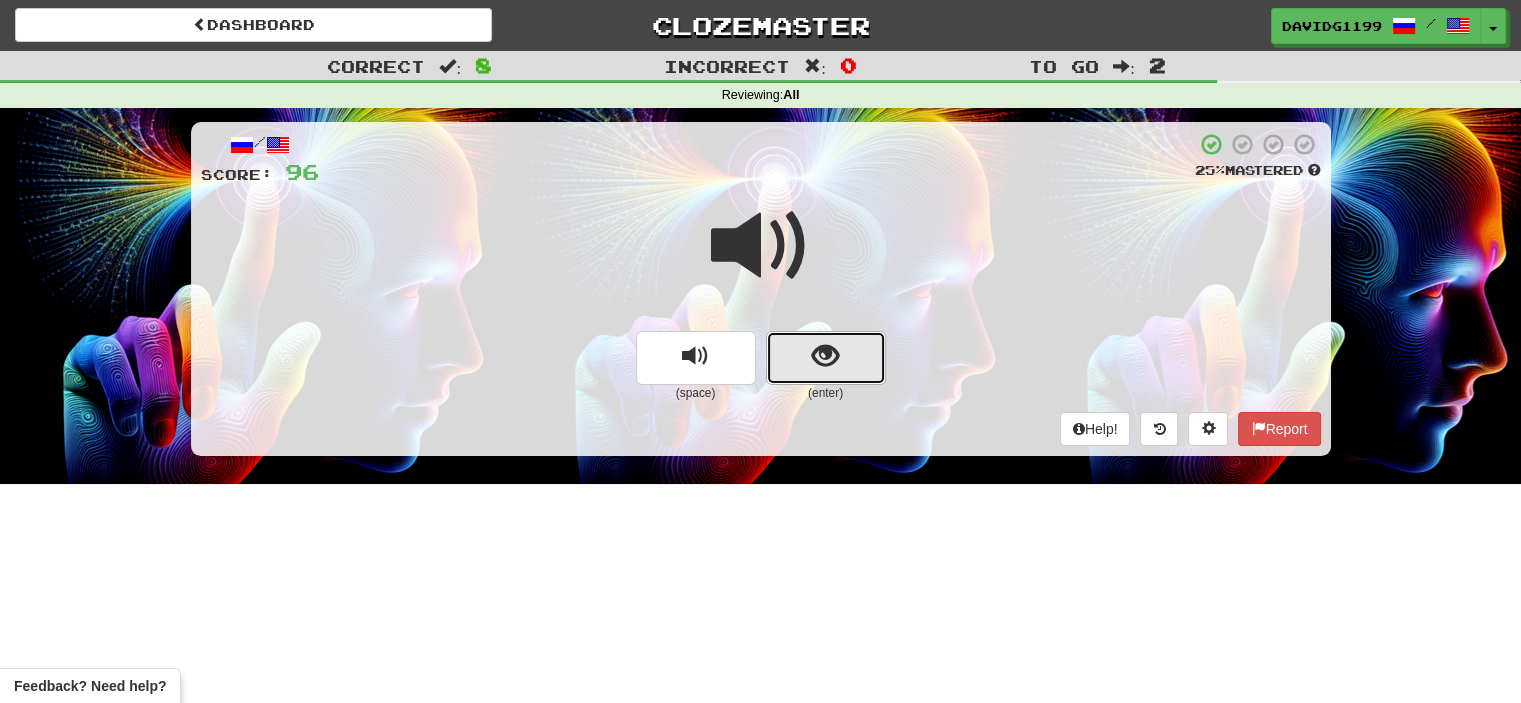 click at bounding box center [826, 358] 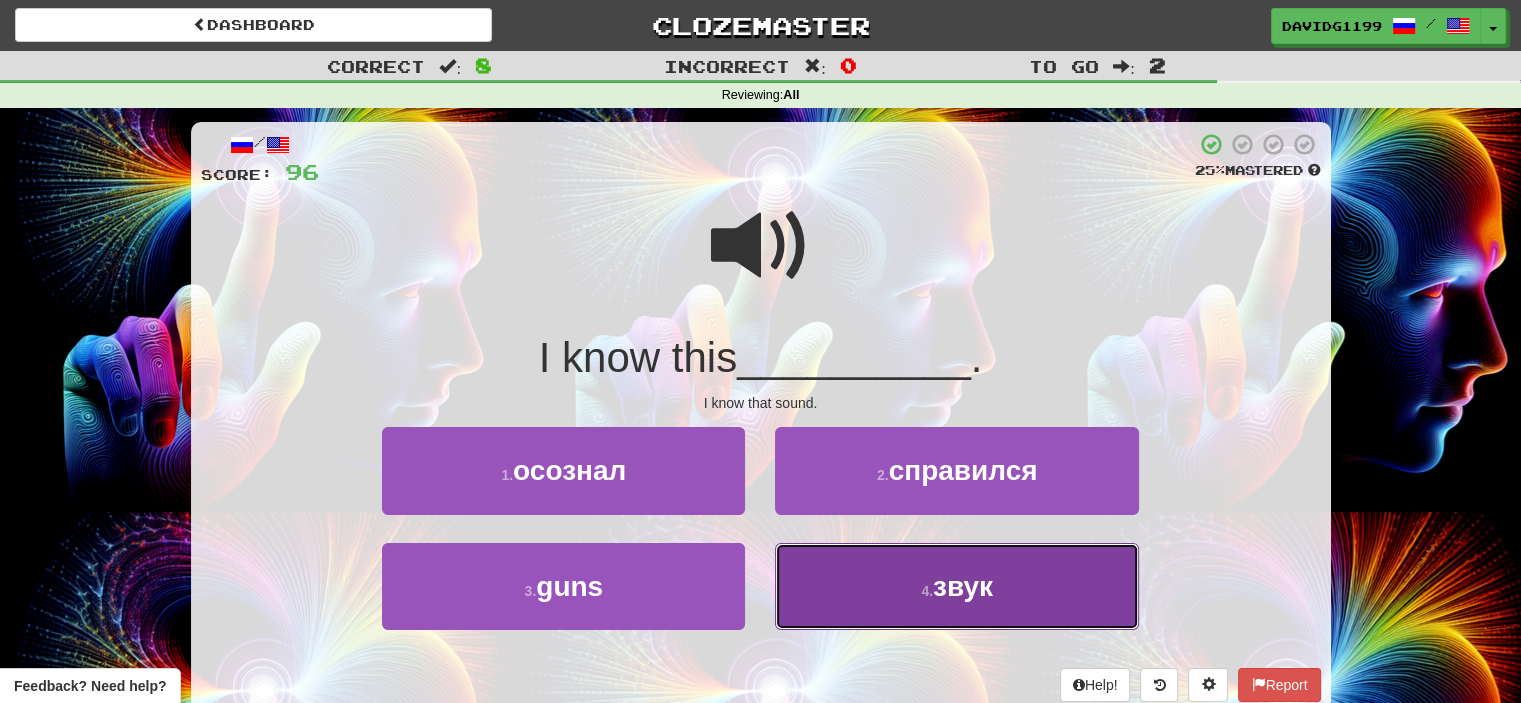 click on "4 .  звук" at bounding box center [956, 586] 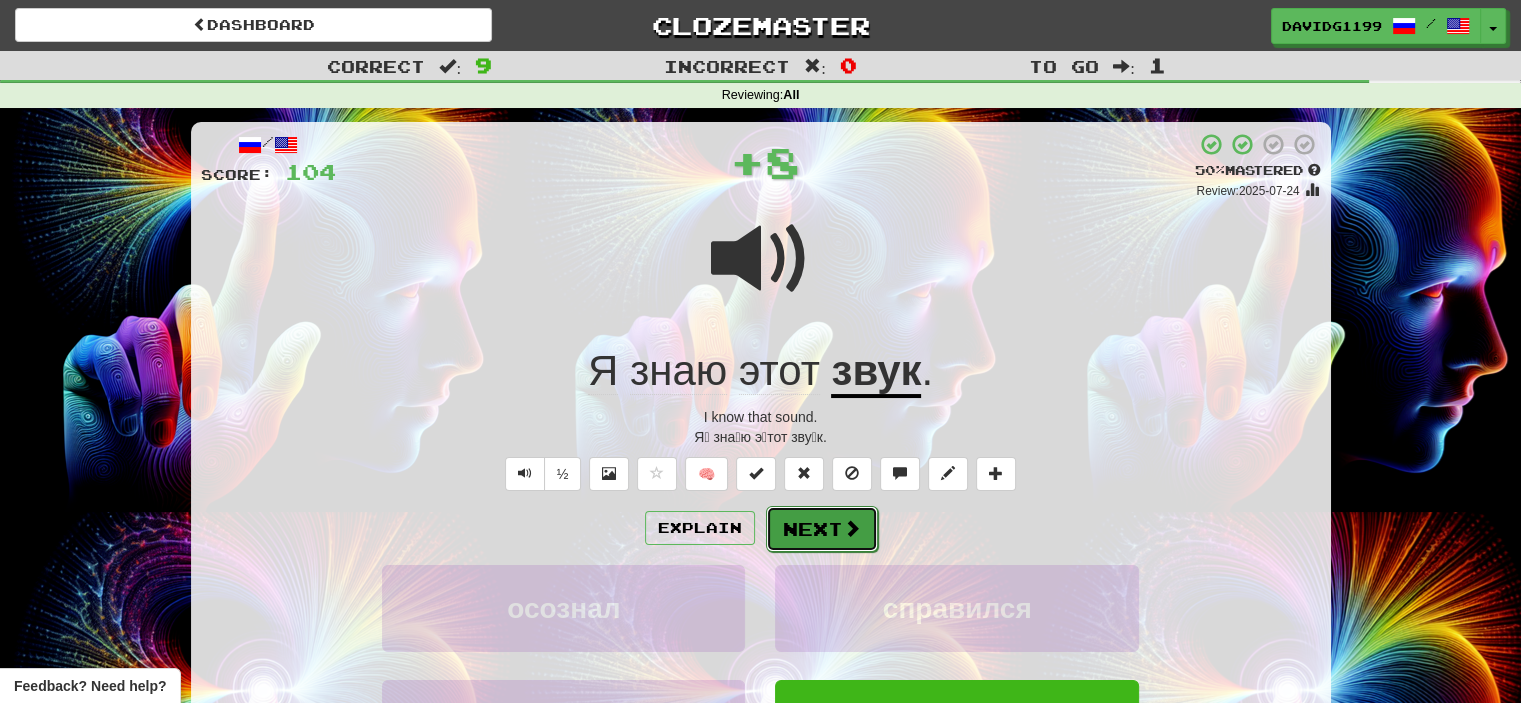 click on "Next" at bounding box center (822, 529) 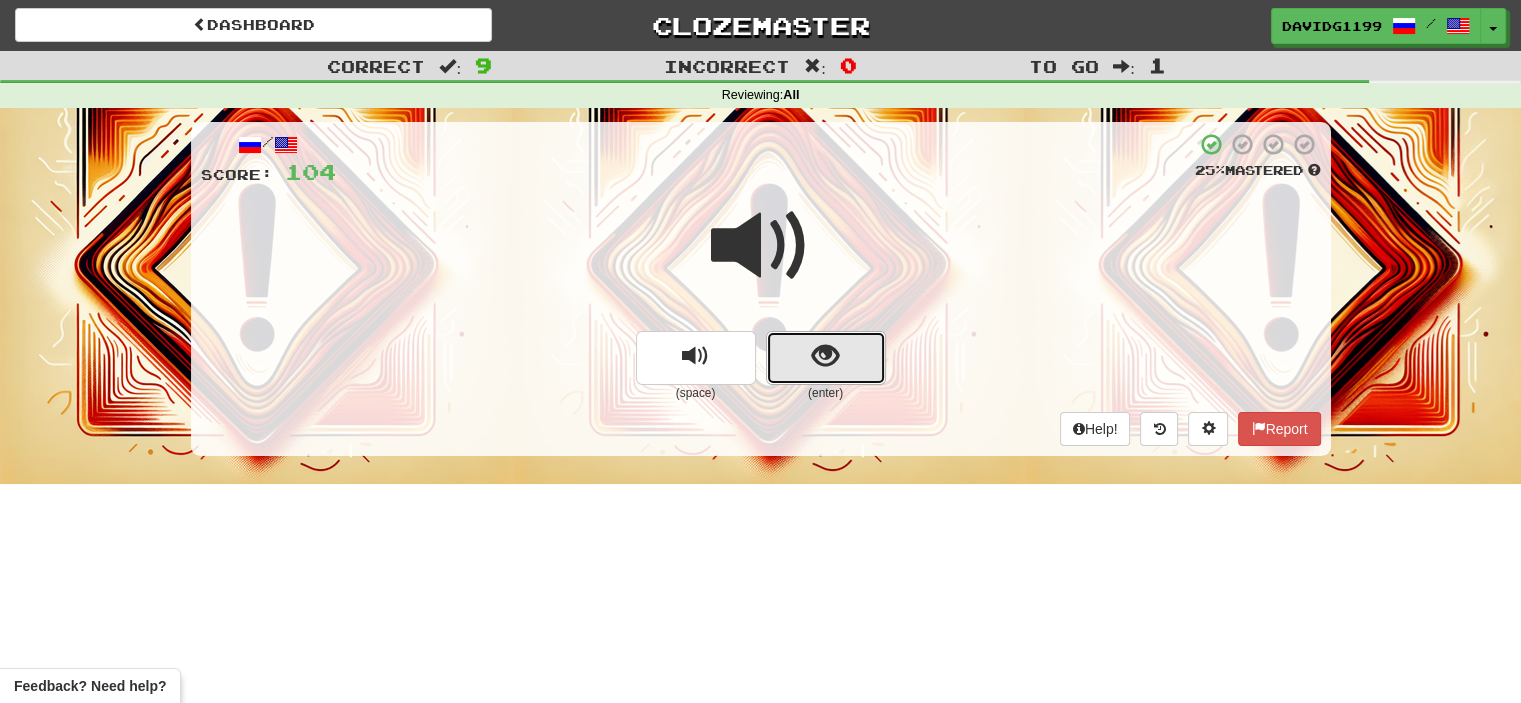 click at bounding box center (826, 358) 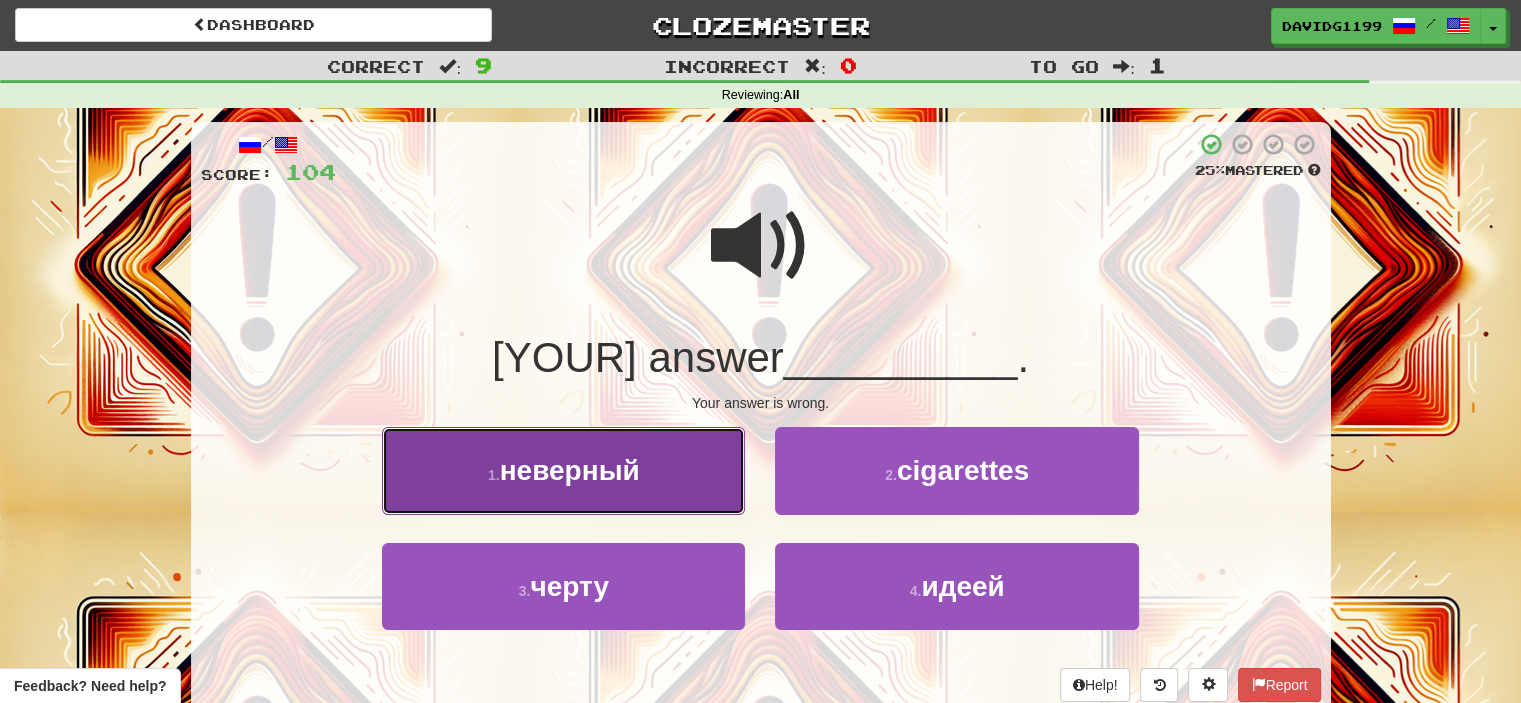 click on "1 .  неверный" at bounding box center (563, 470) 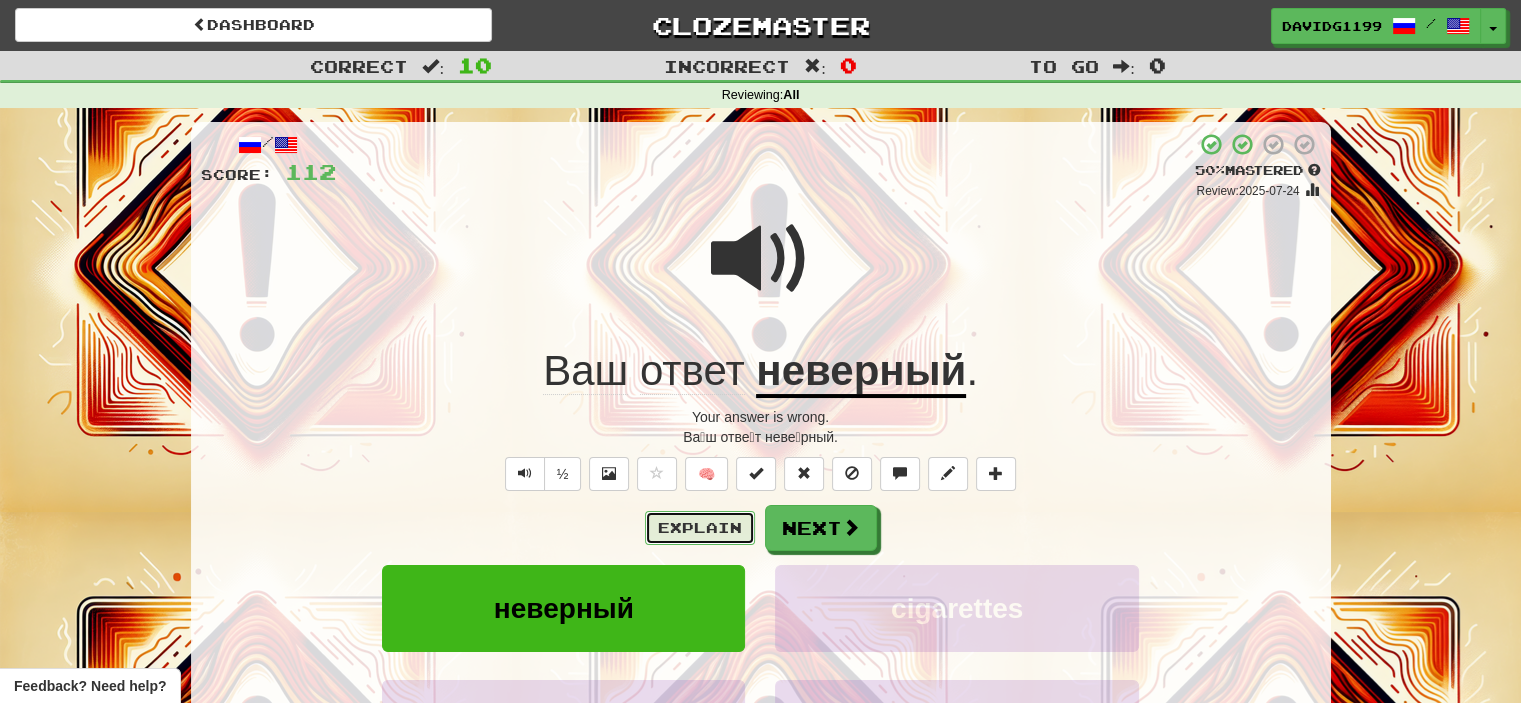 click on "Explain" at bounding box center (700, 528) 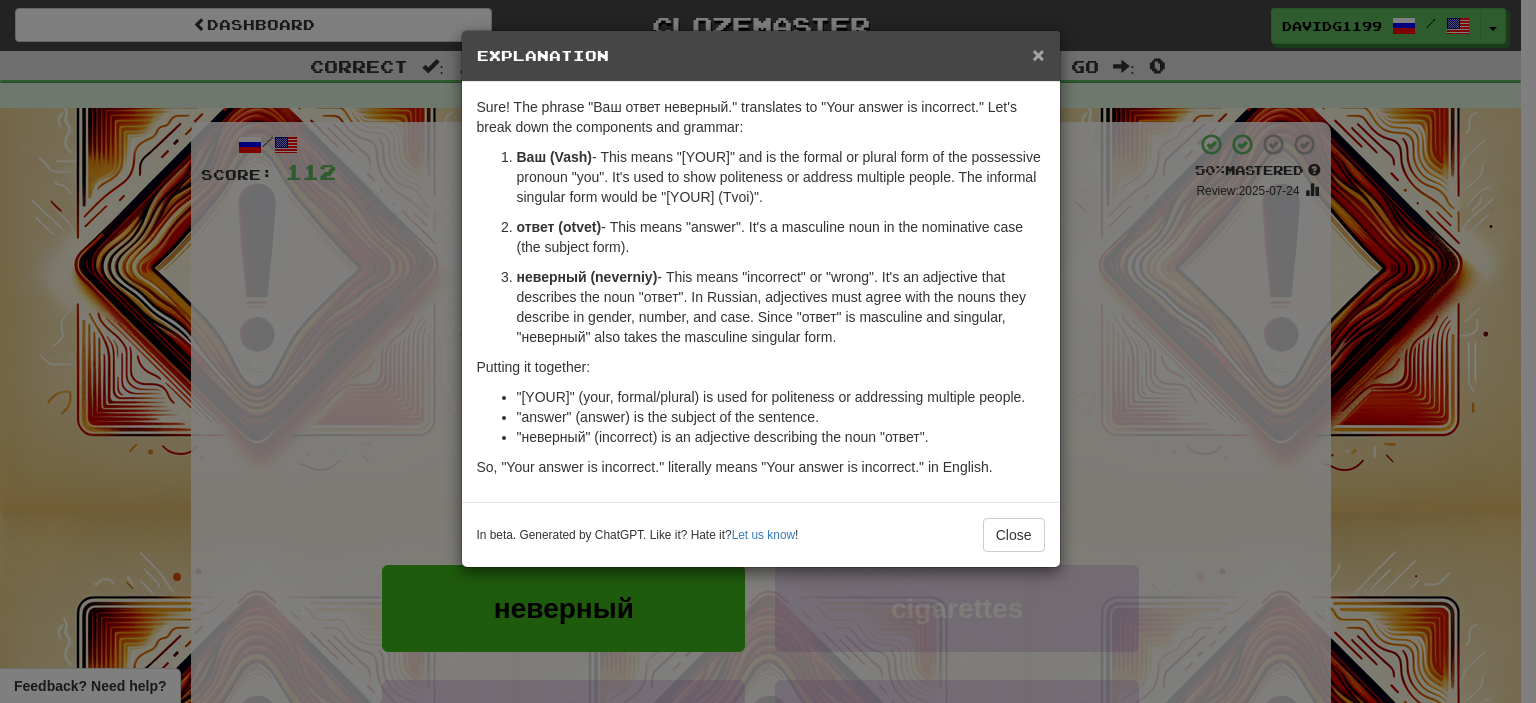click on "×" at bounding box center (1038, 54) 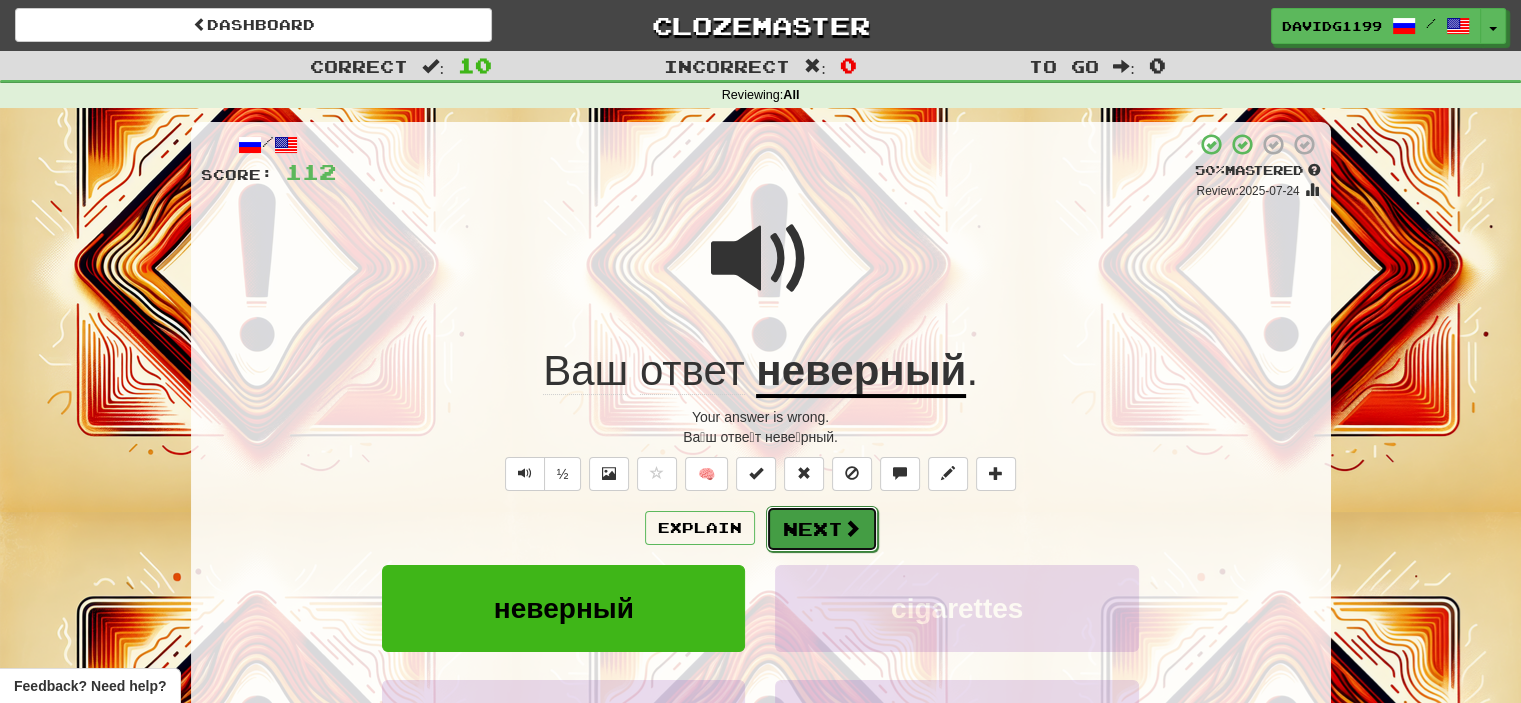 click on "Next" at bounding box center (822, 529) 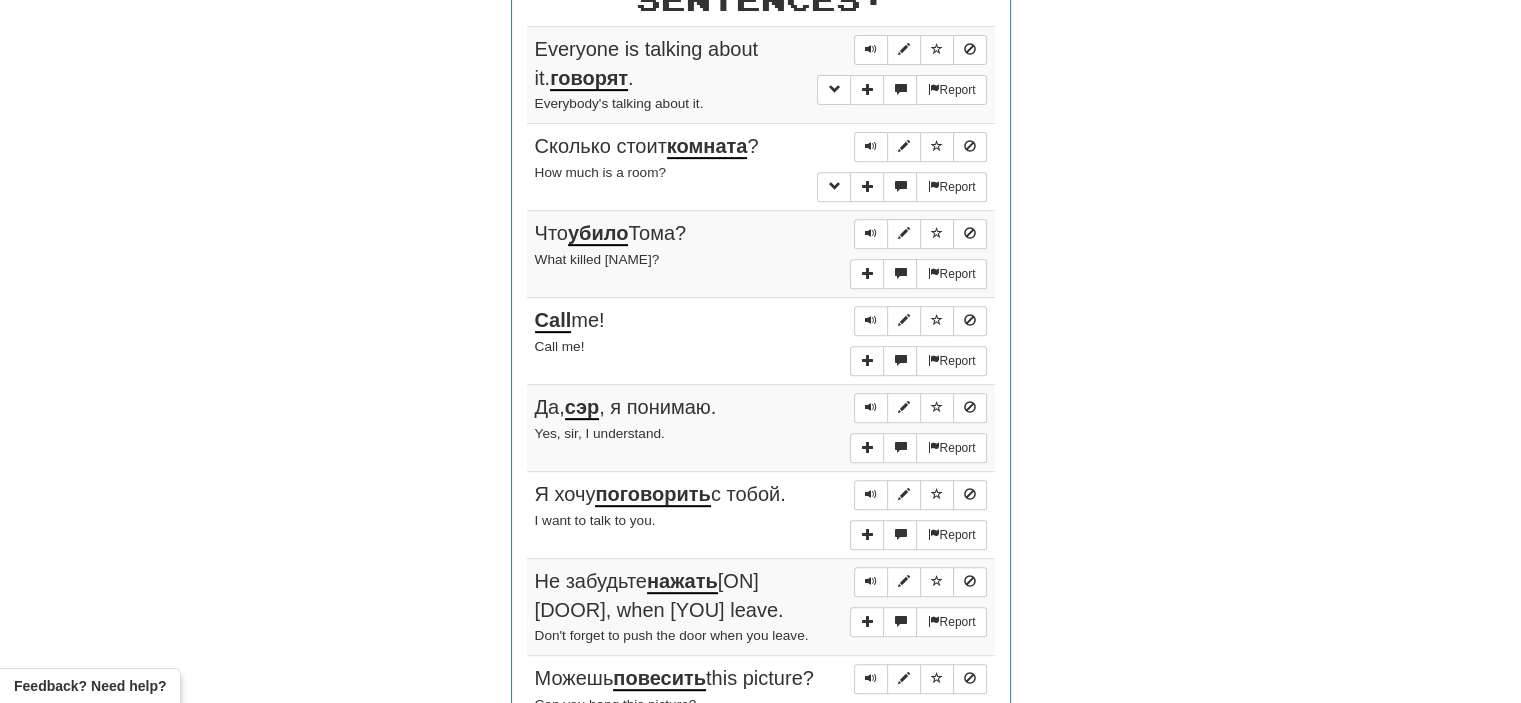 scroll, scrollTop: 811, scrollLeft: 0, axis: vertical 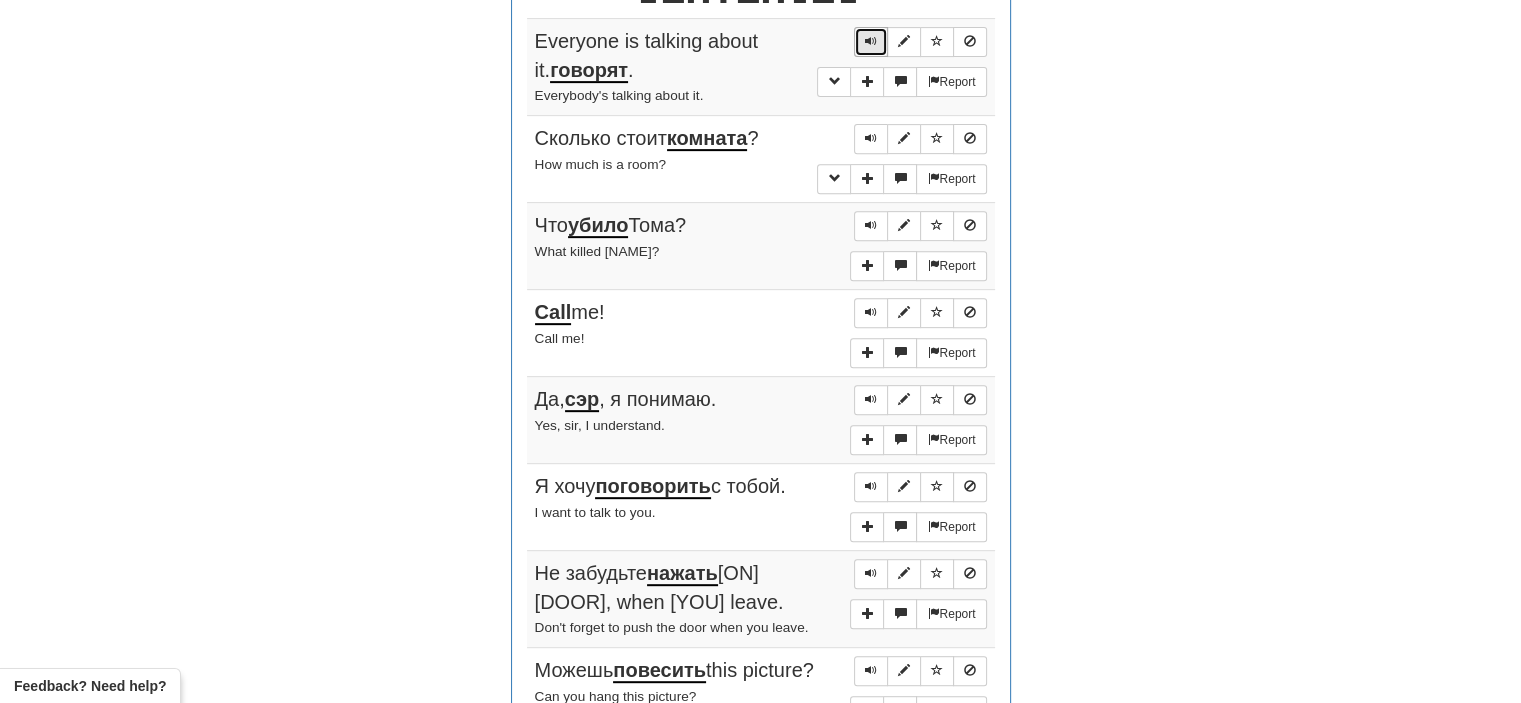 click at bounding box center [871, 41] 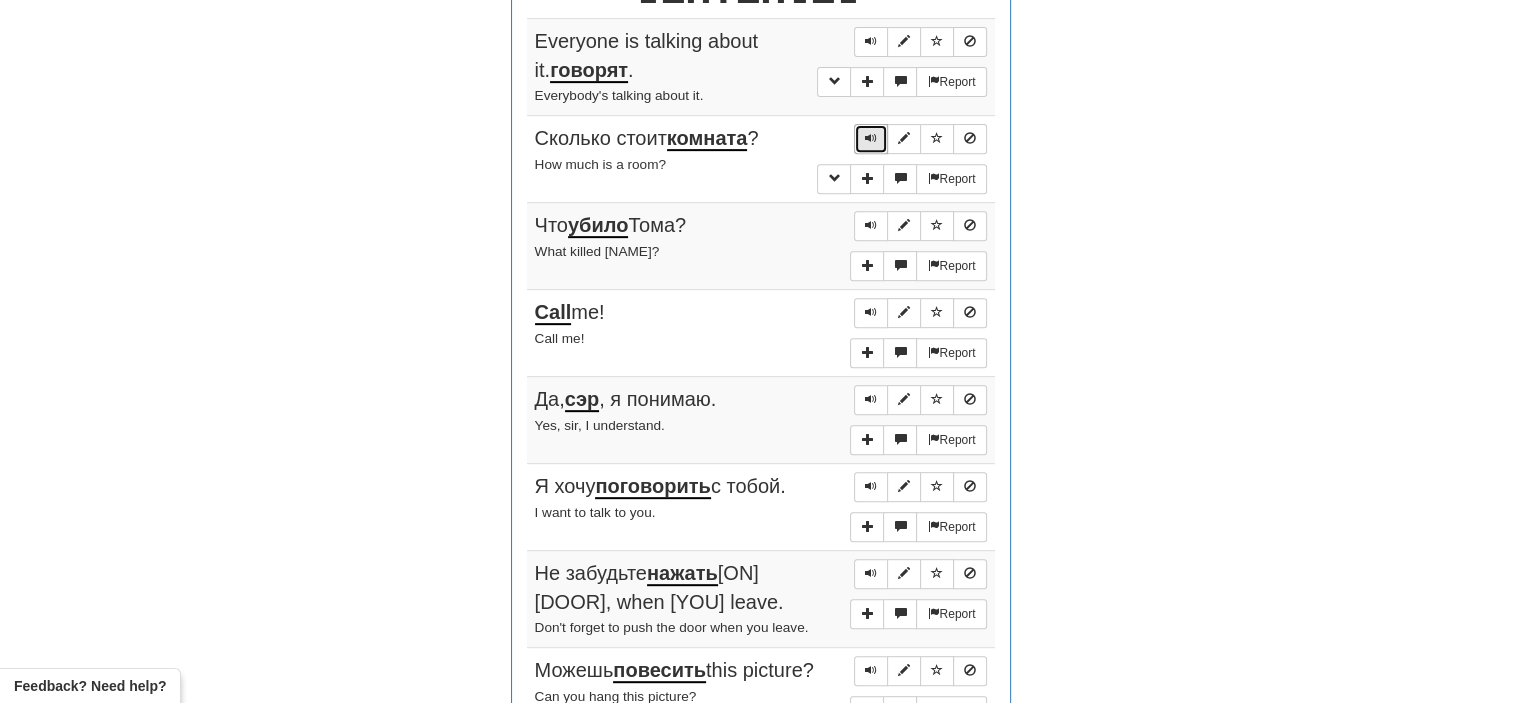 click at bounding box center (871, 138) 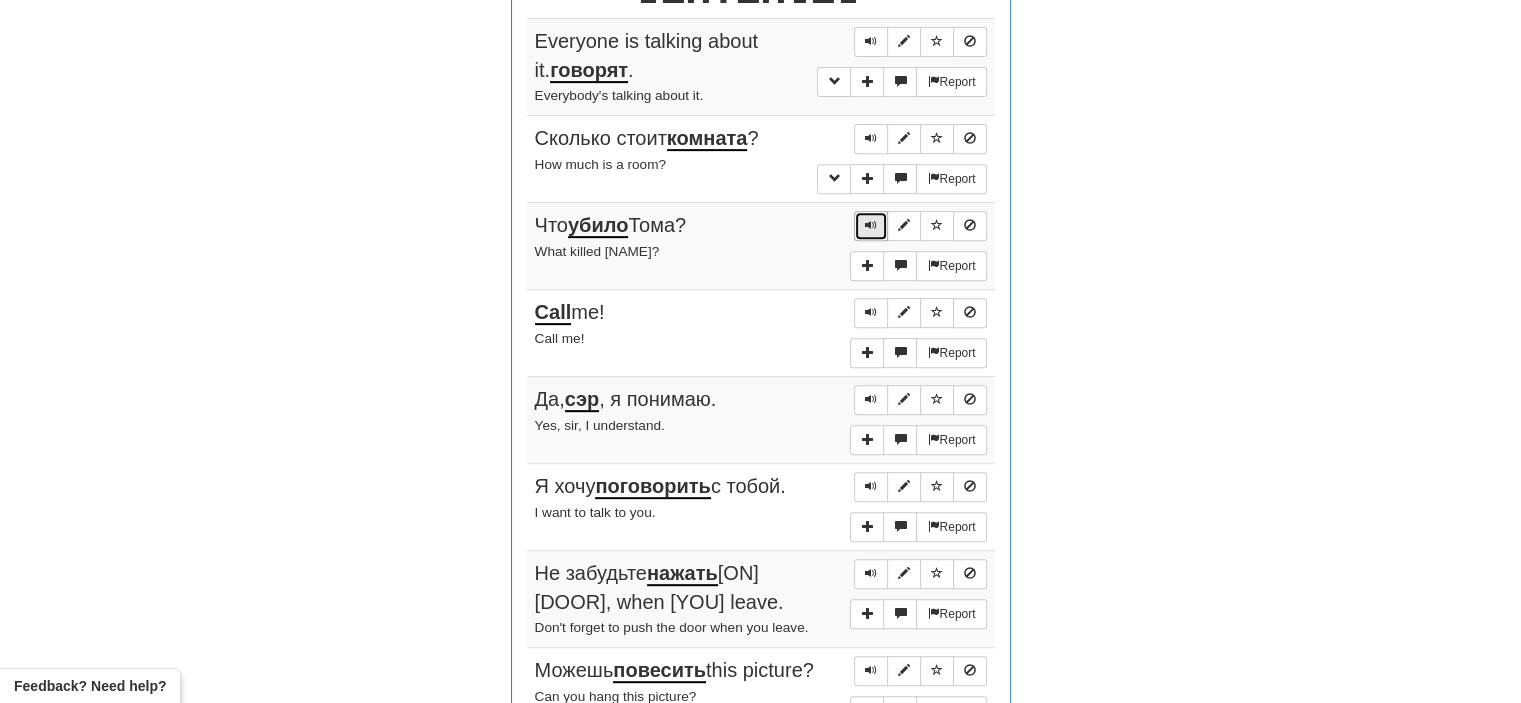 click at bounding box center (871, 225) 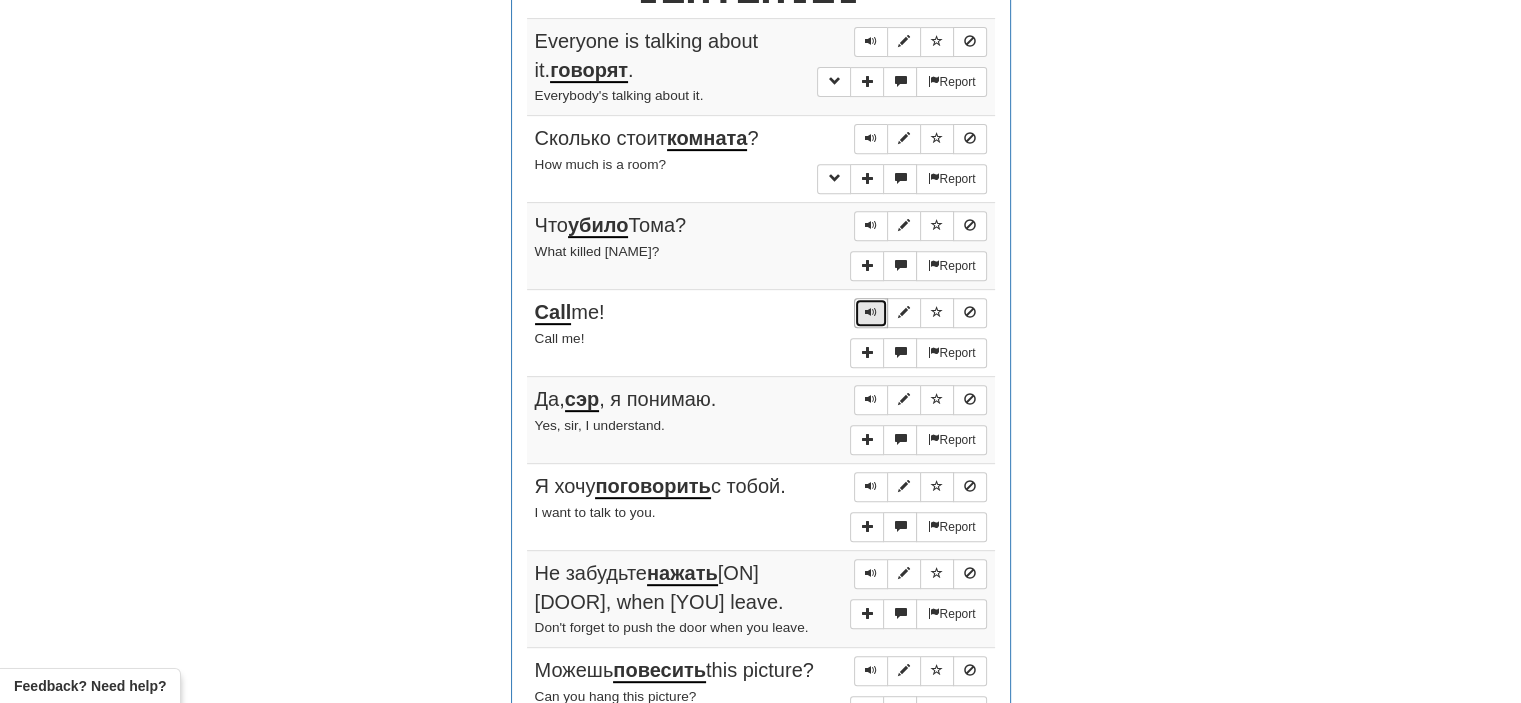 click at bounding box center (871, 312) 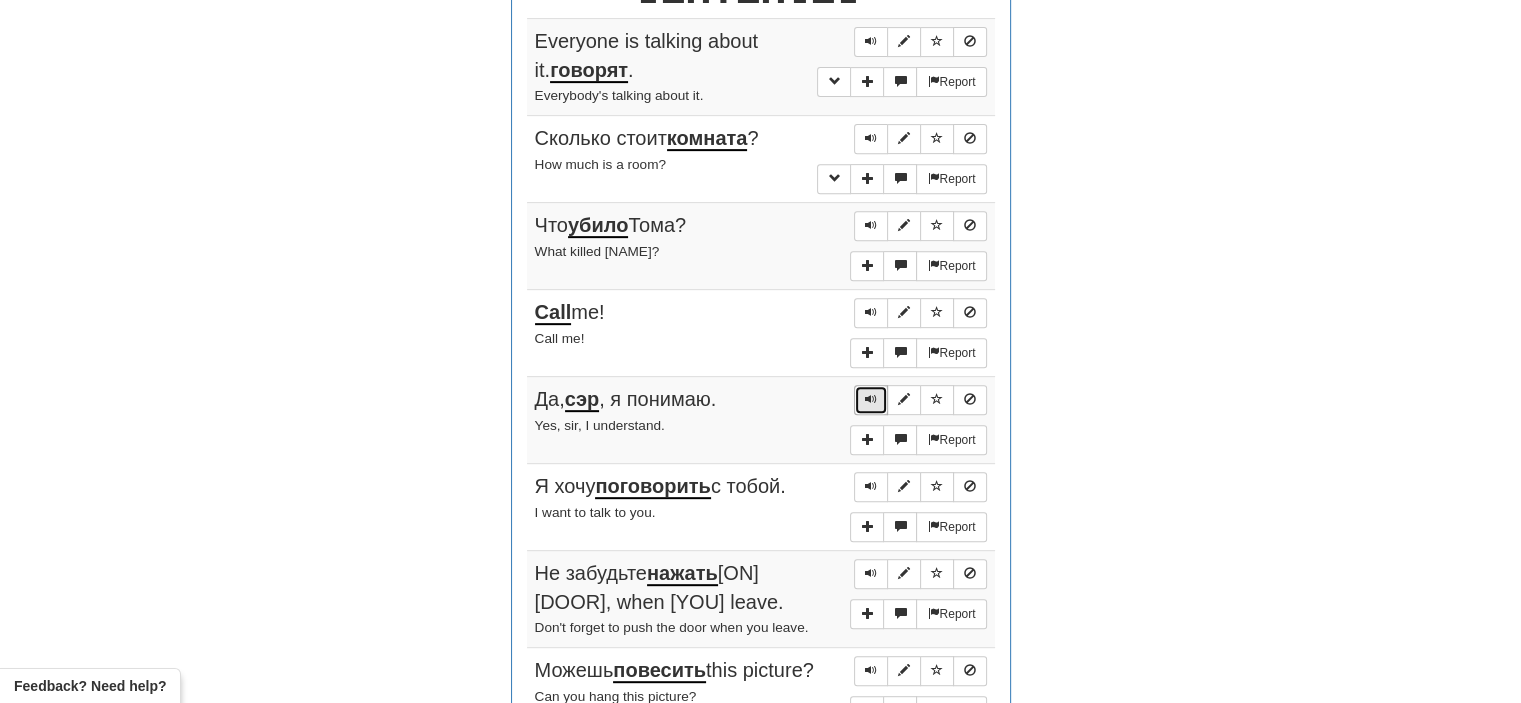 click at bounding box center [871, 399] 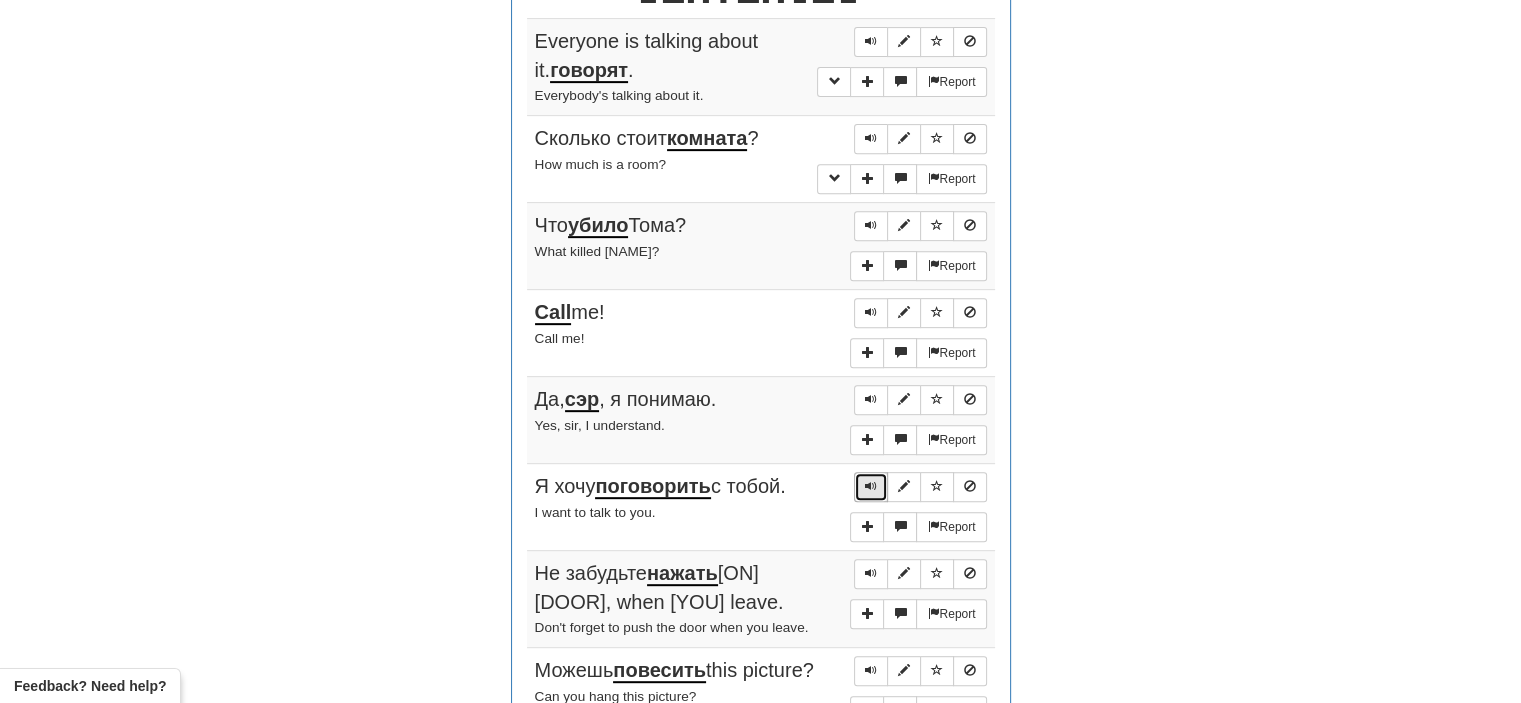 click at bounding box center (871, 487) 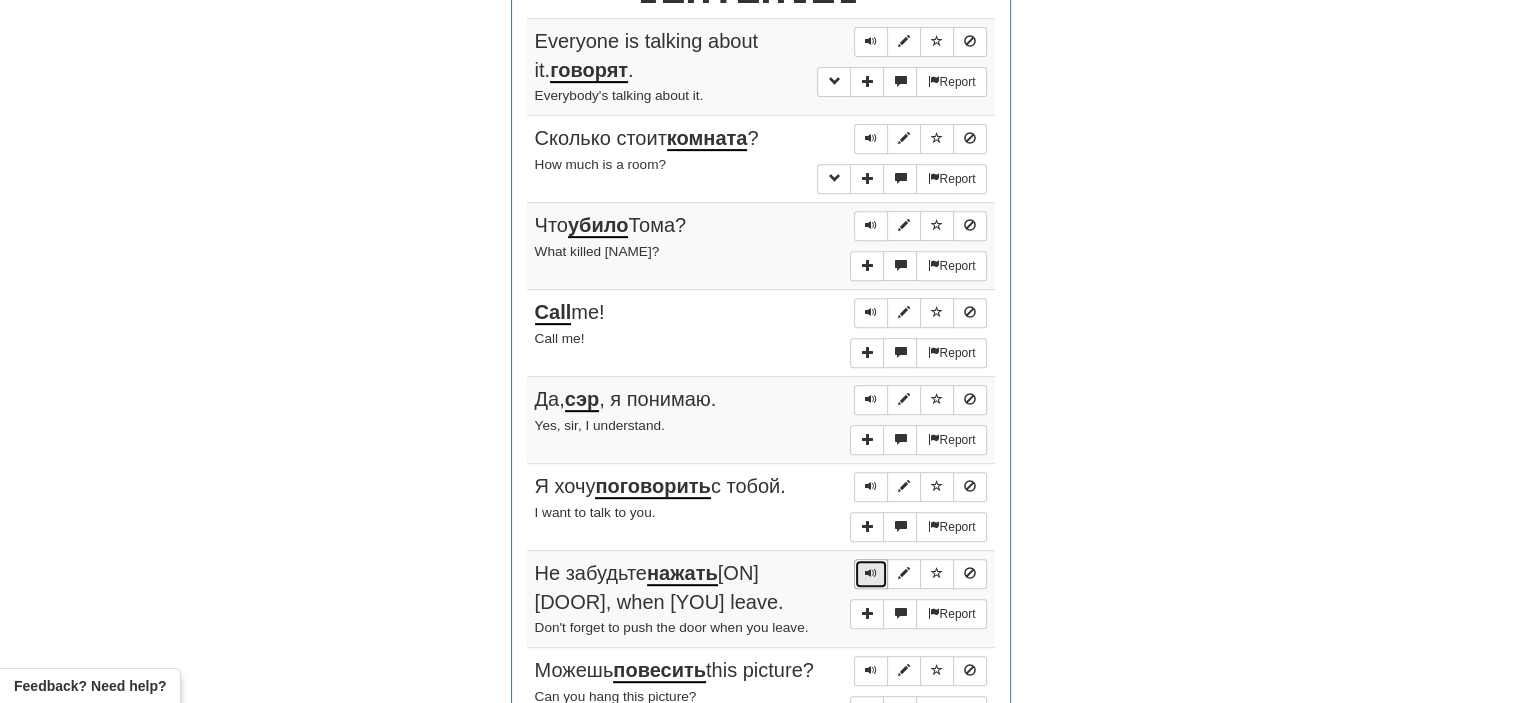 click at bounding box center (871, 574) 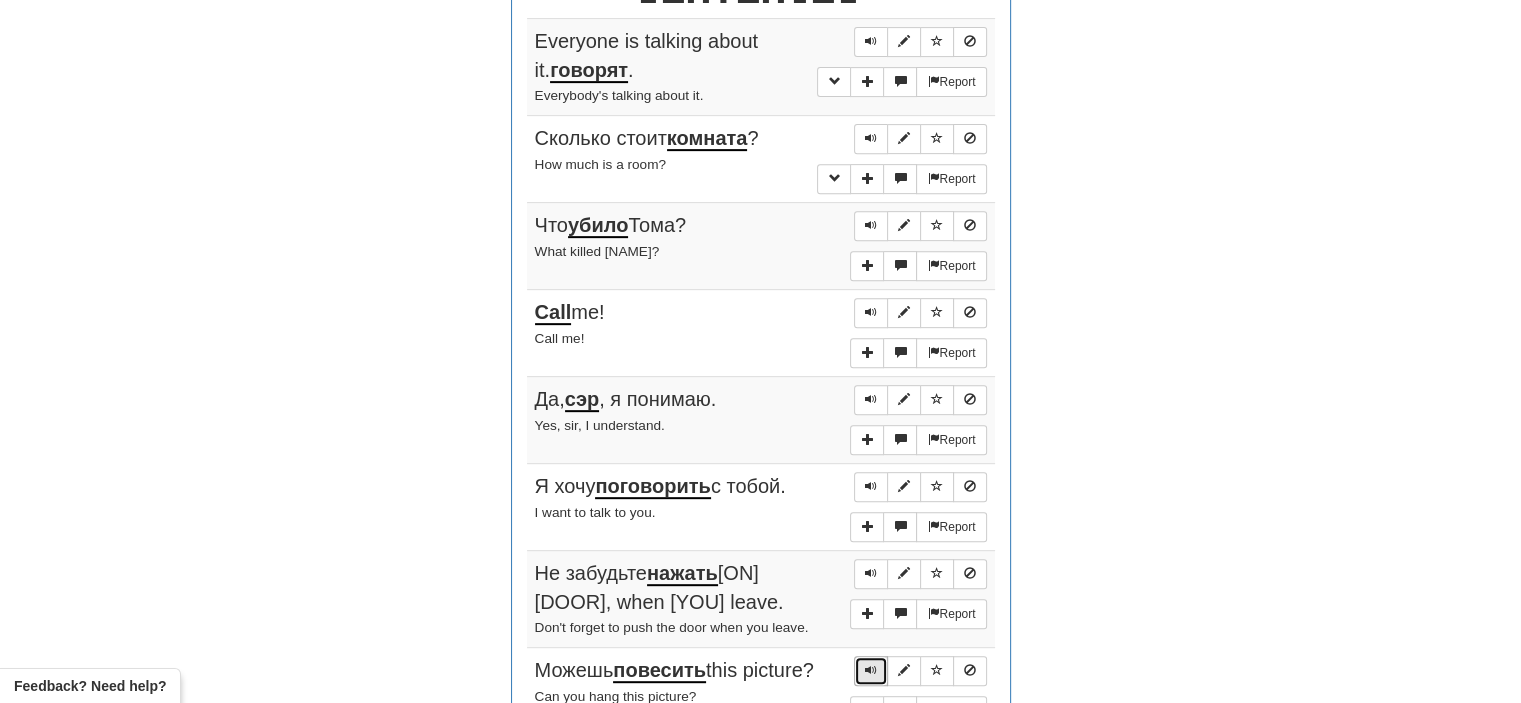 click at bounding box center [871, 670] 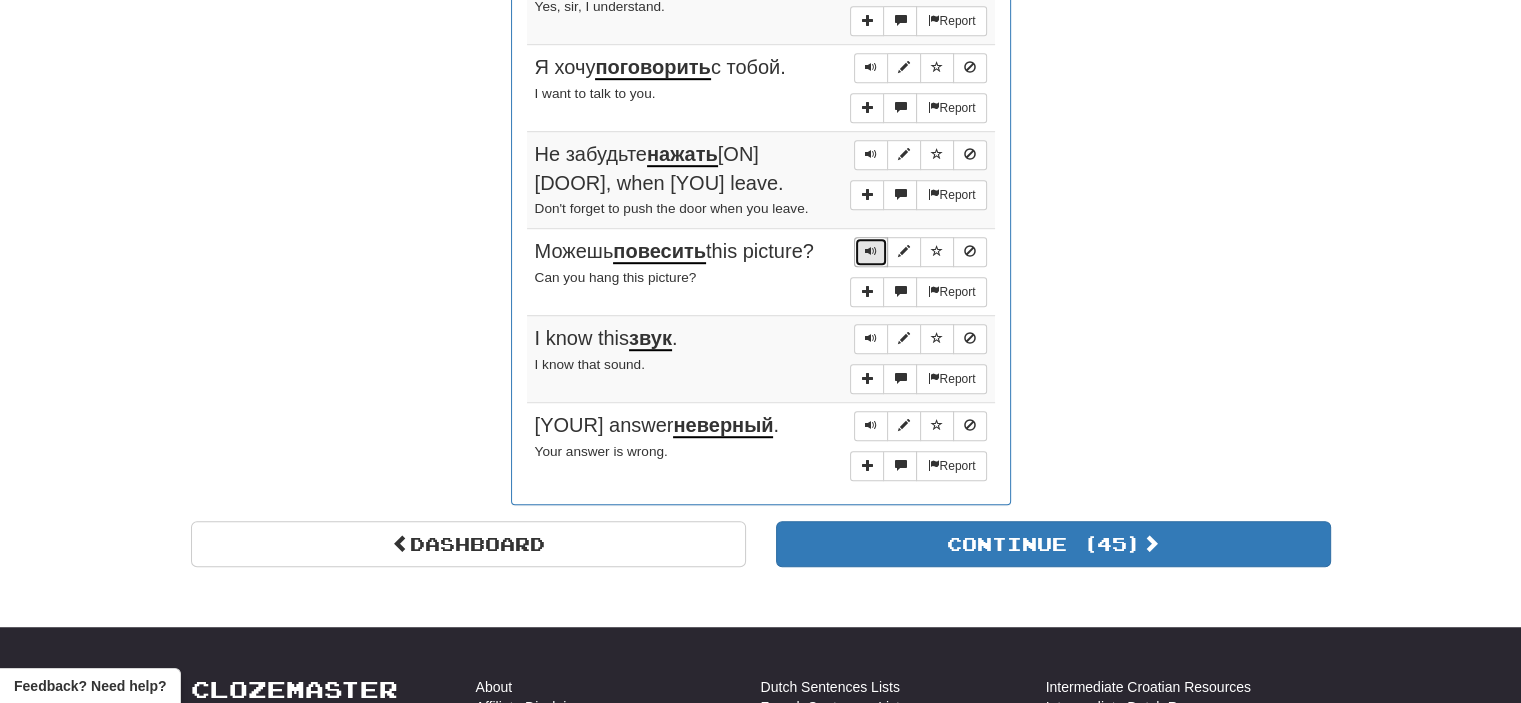 scroll, scrollTop: 1228, scrollLeft: 0, axis: vertical 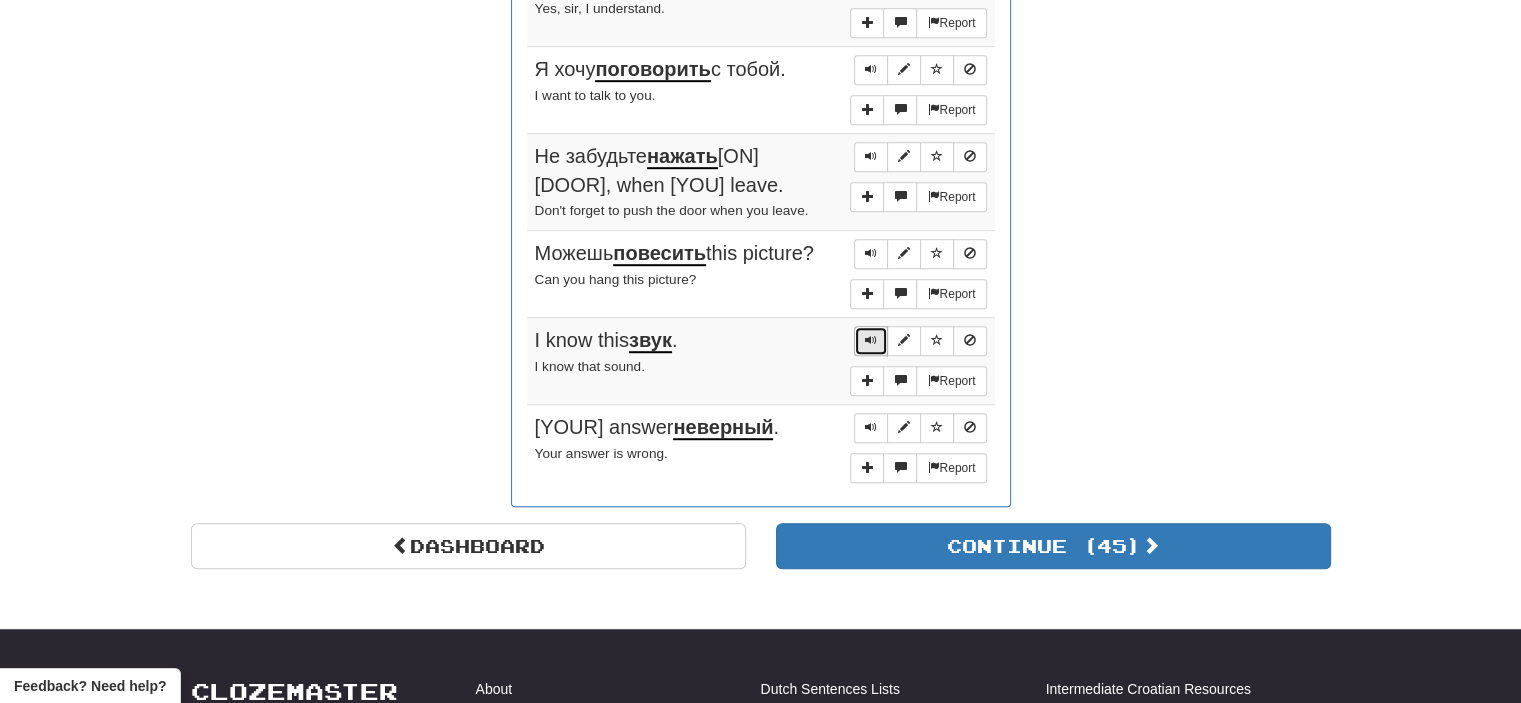 click at bounding box center (871, 341) 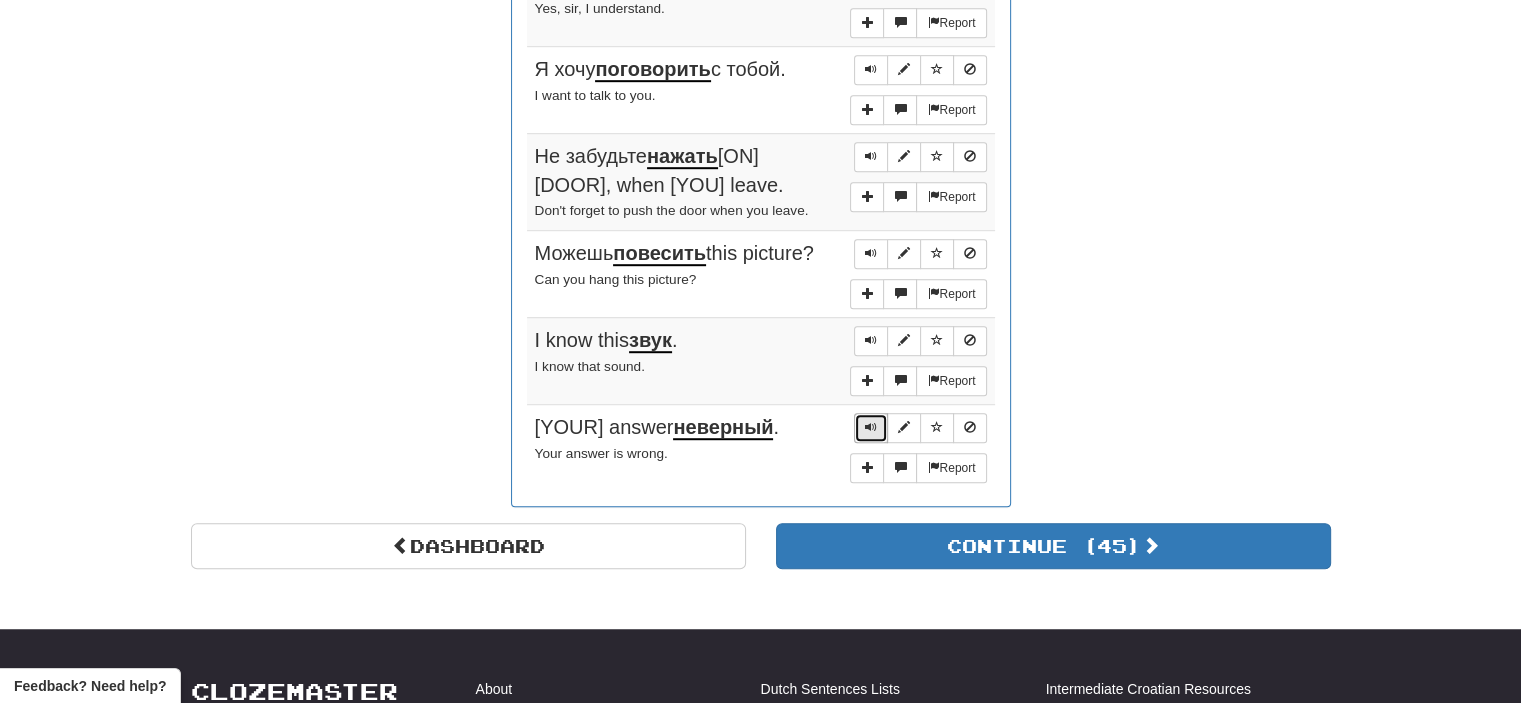 click at bounding box center (871, 427) 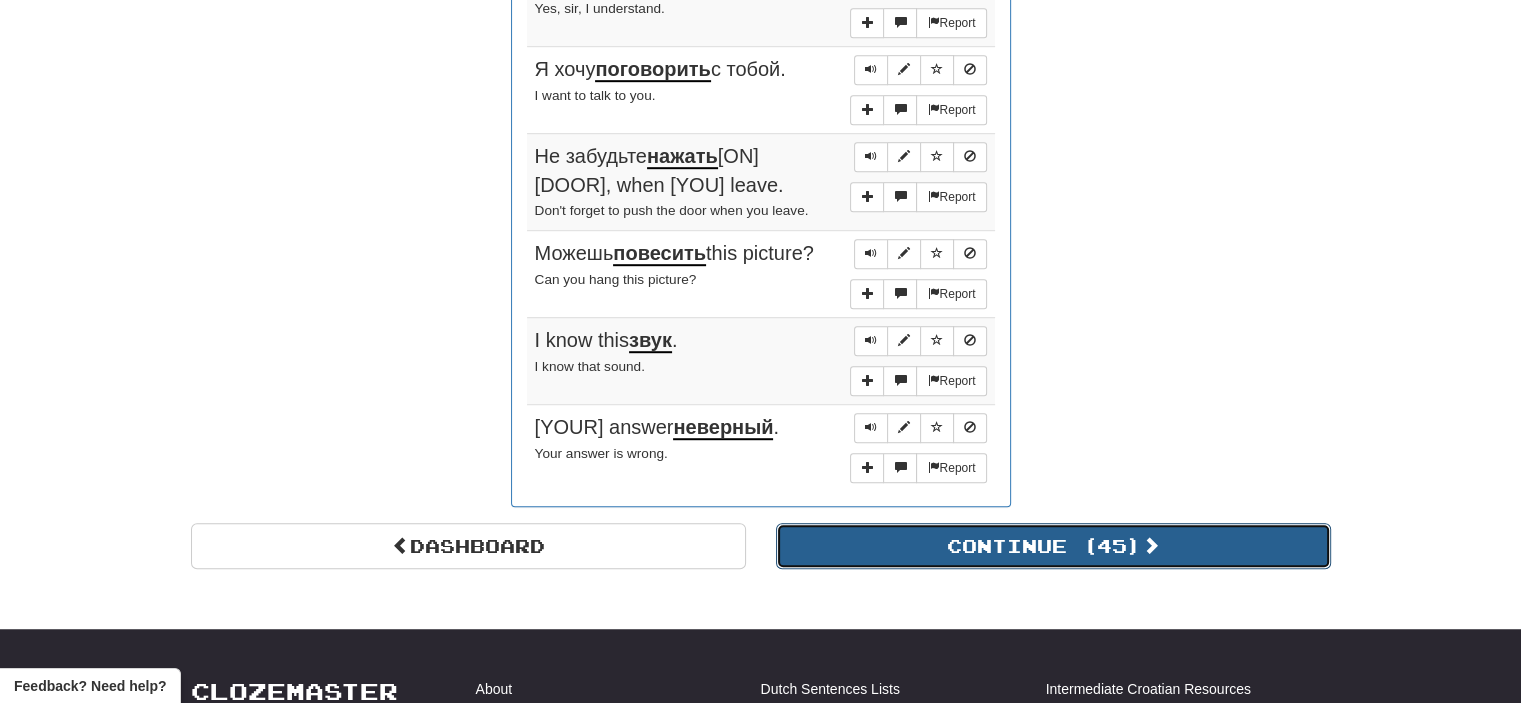click on "Continue ( 45 )" at bounding box center (1053, 546) 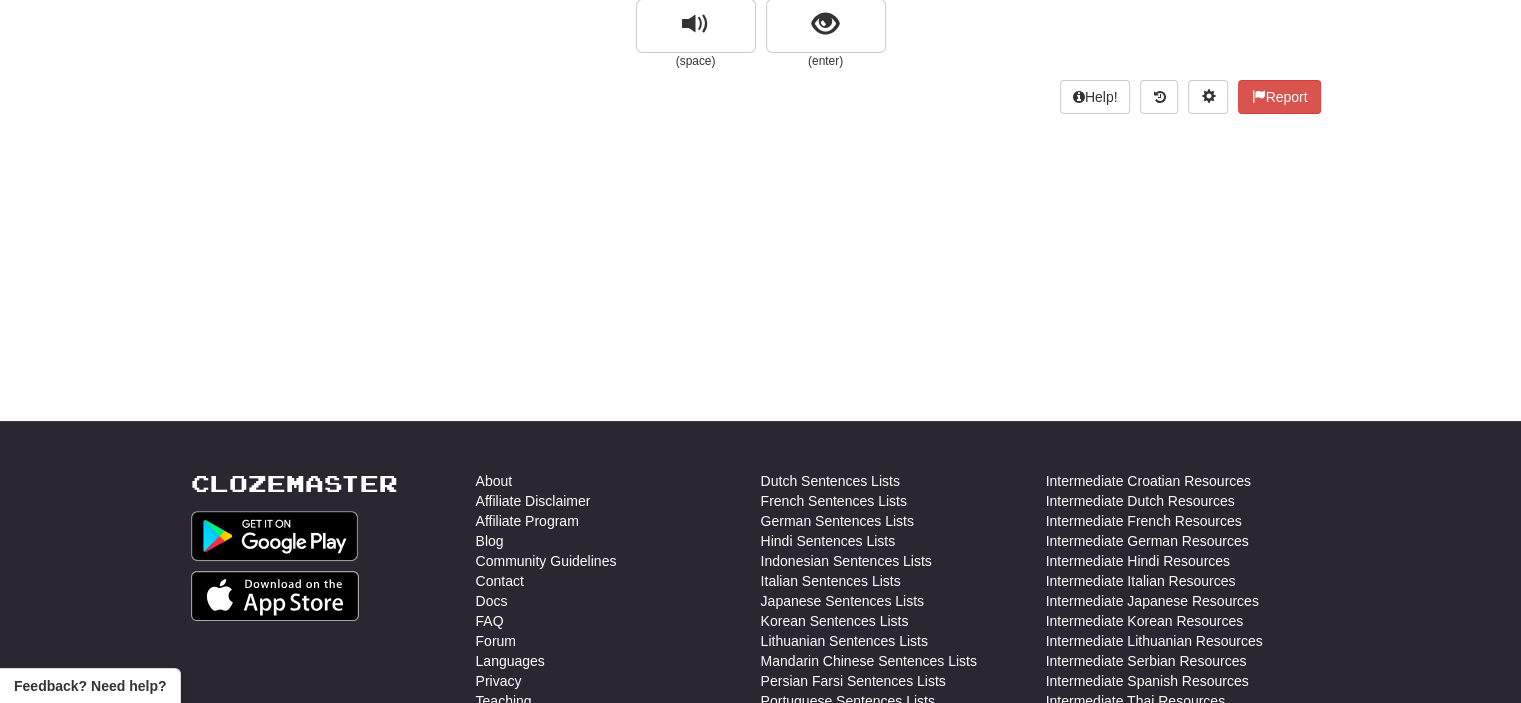 scroll, scrollTop: 0, scrollLeft: 0, axis: both 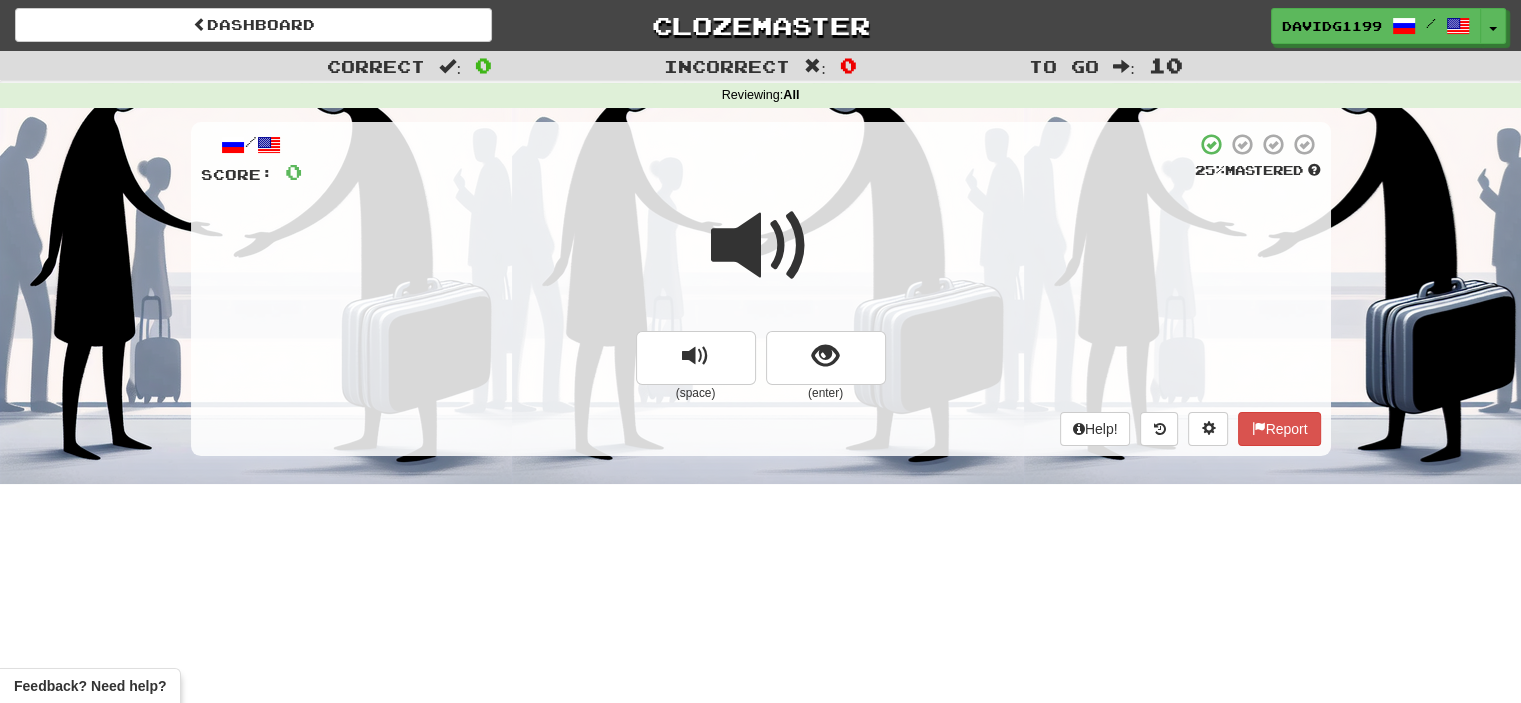 click at bounding box center (761, 246) 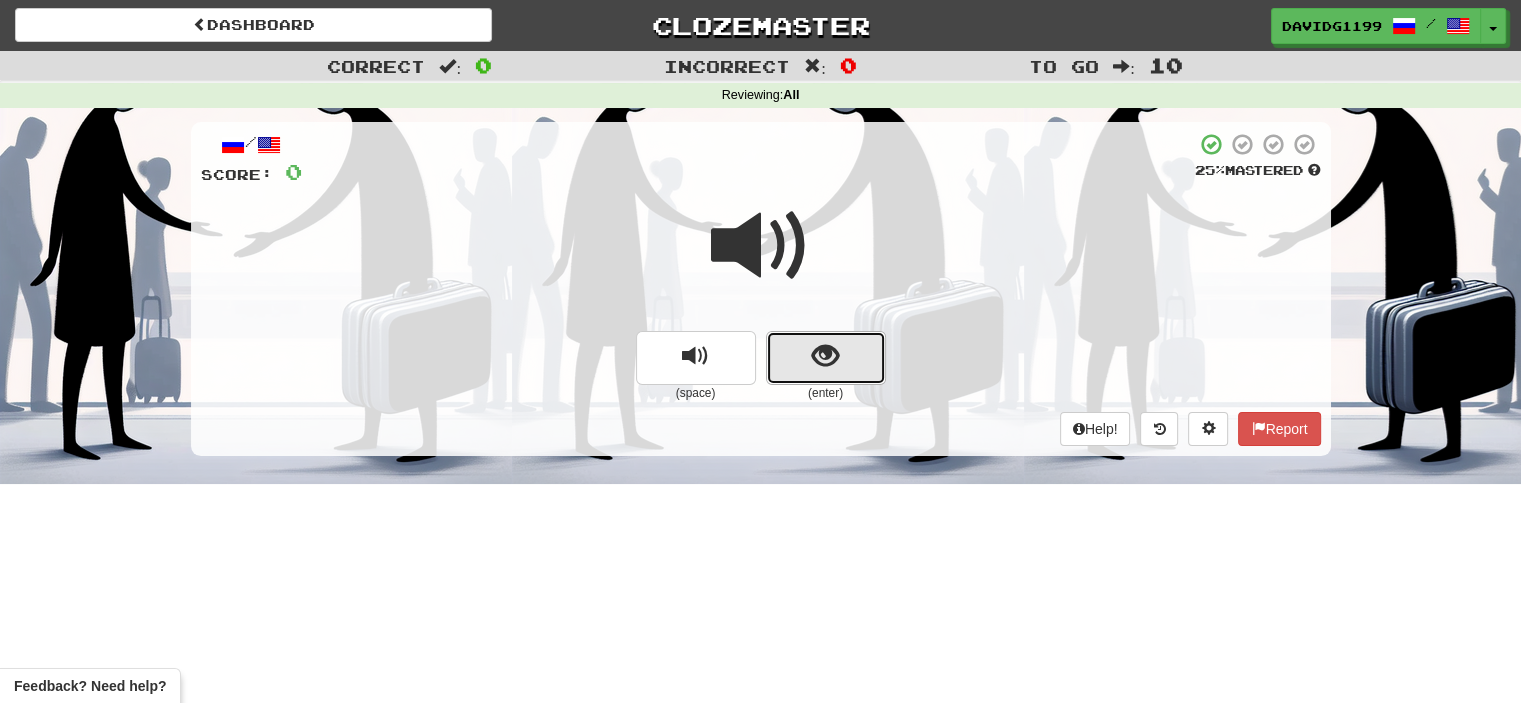 click at bounding box center [825, 356] 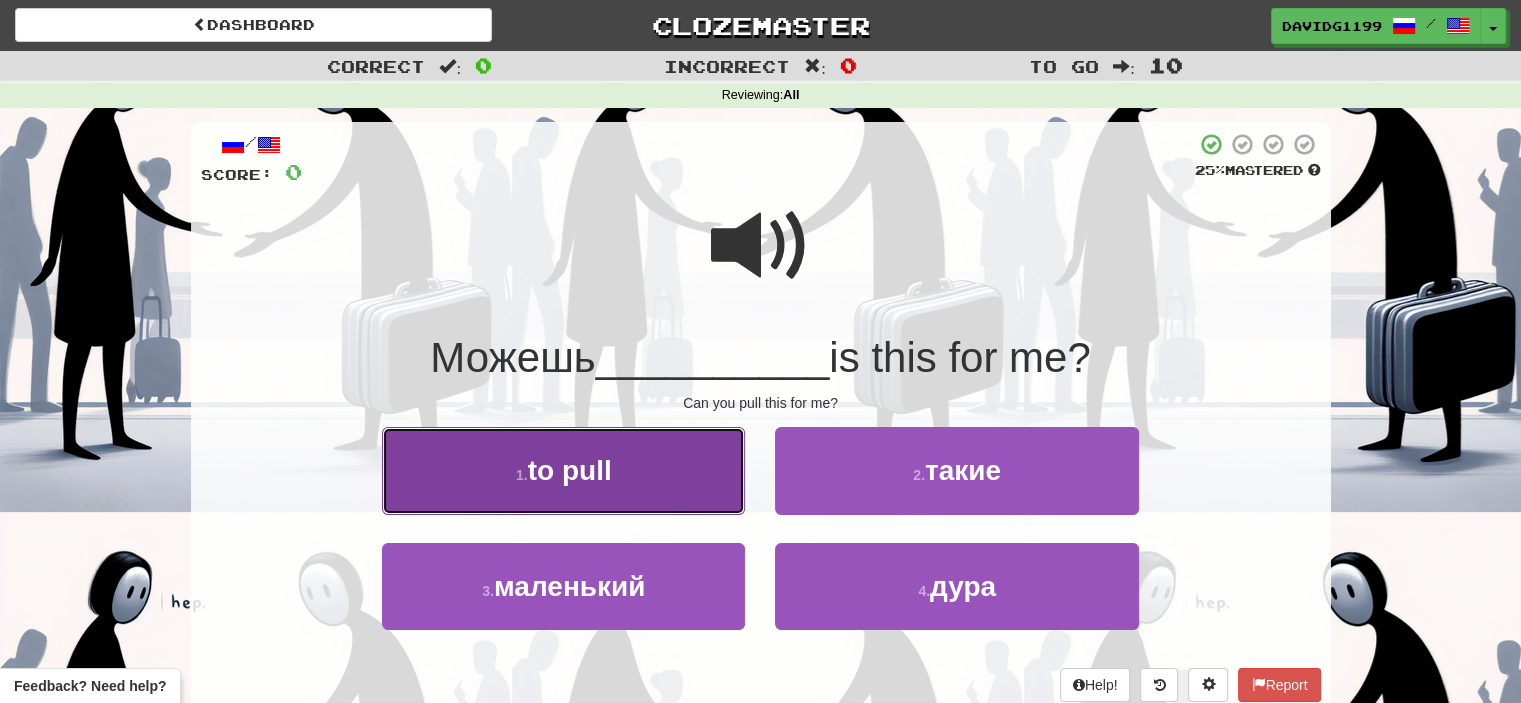 click on "to pull" at bounding box center [570, 470] 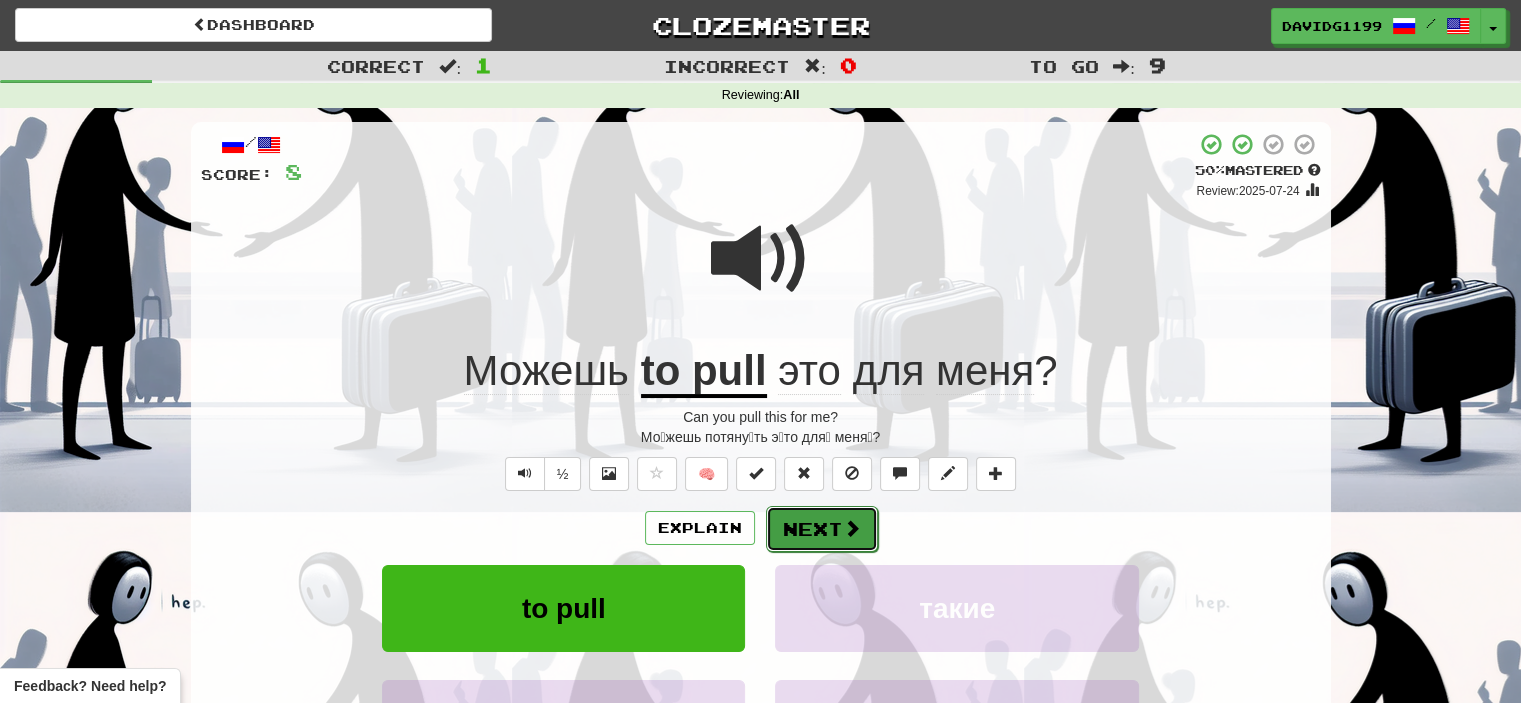 drag, startPoint x: 827, startPoint y: 527, endPoint x: 797, endPoint y: 521, distance: 30.594116 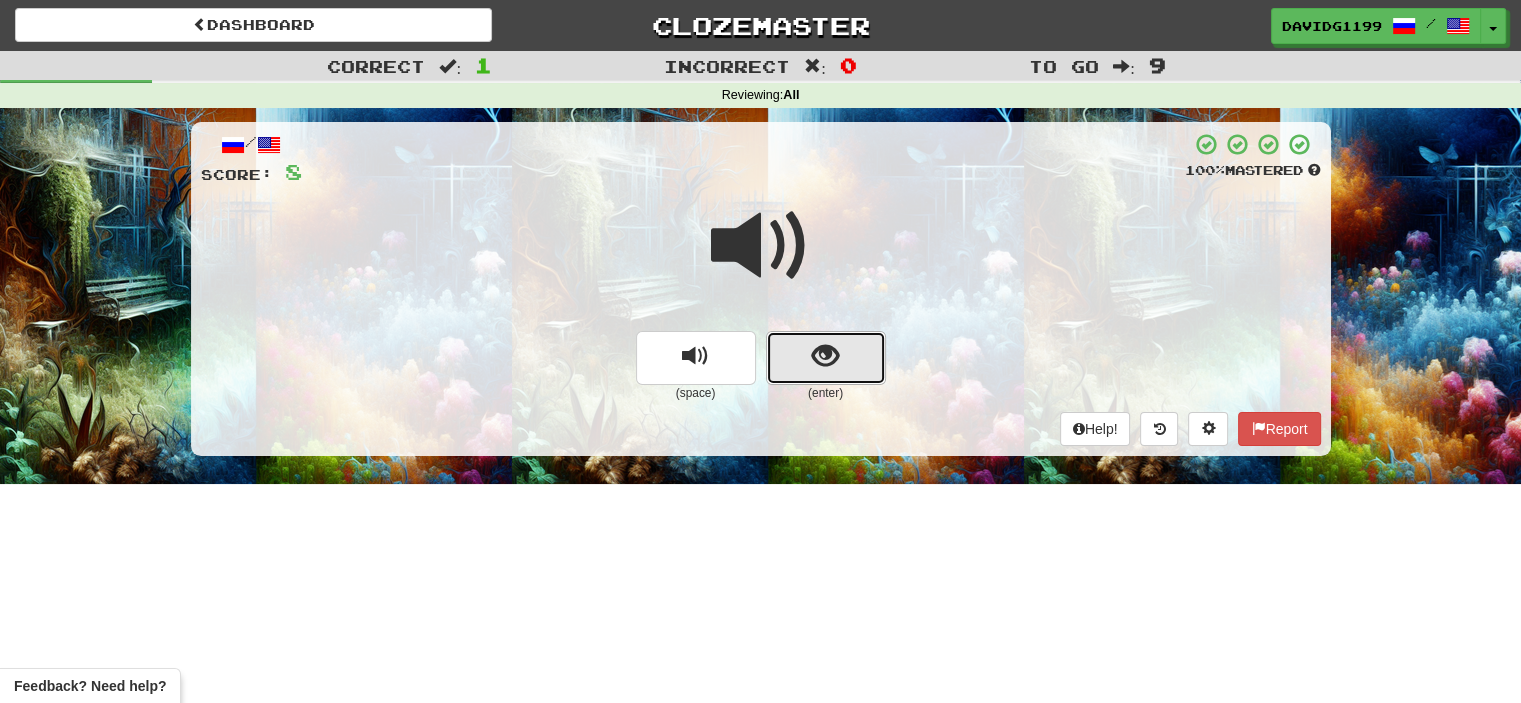 drag, startPoint x: 803, startPoint y: 360, endPoint x: 786, endPoint y: 368, distance: 18.788294 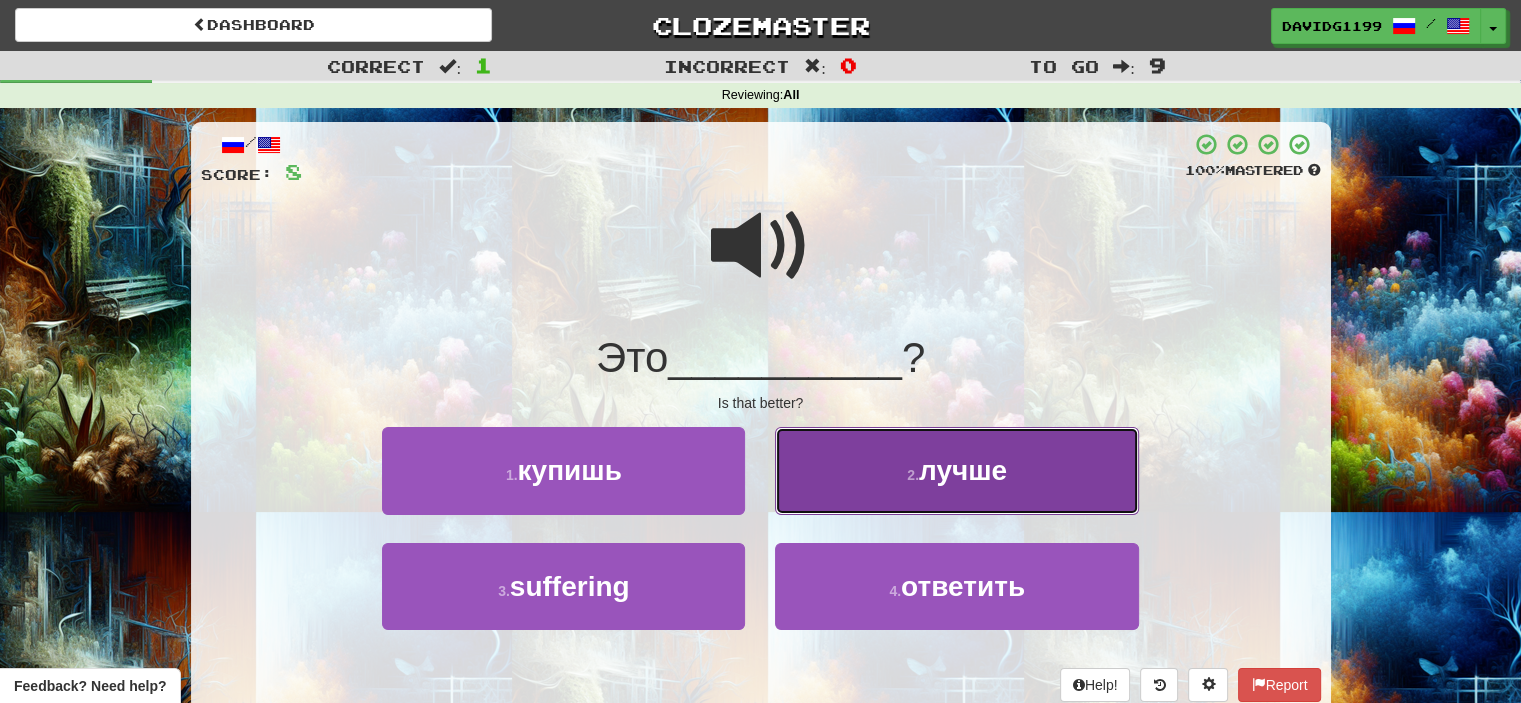 click on "better" at bounding box center [956, 470] 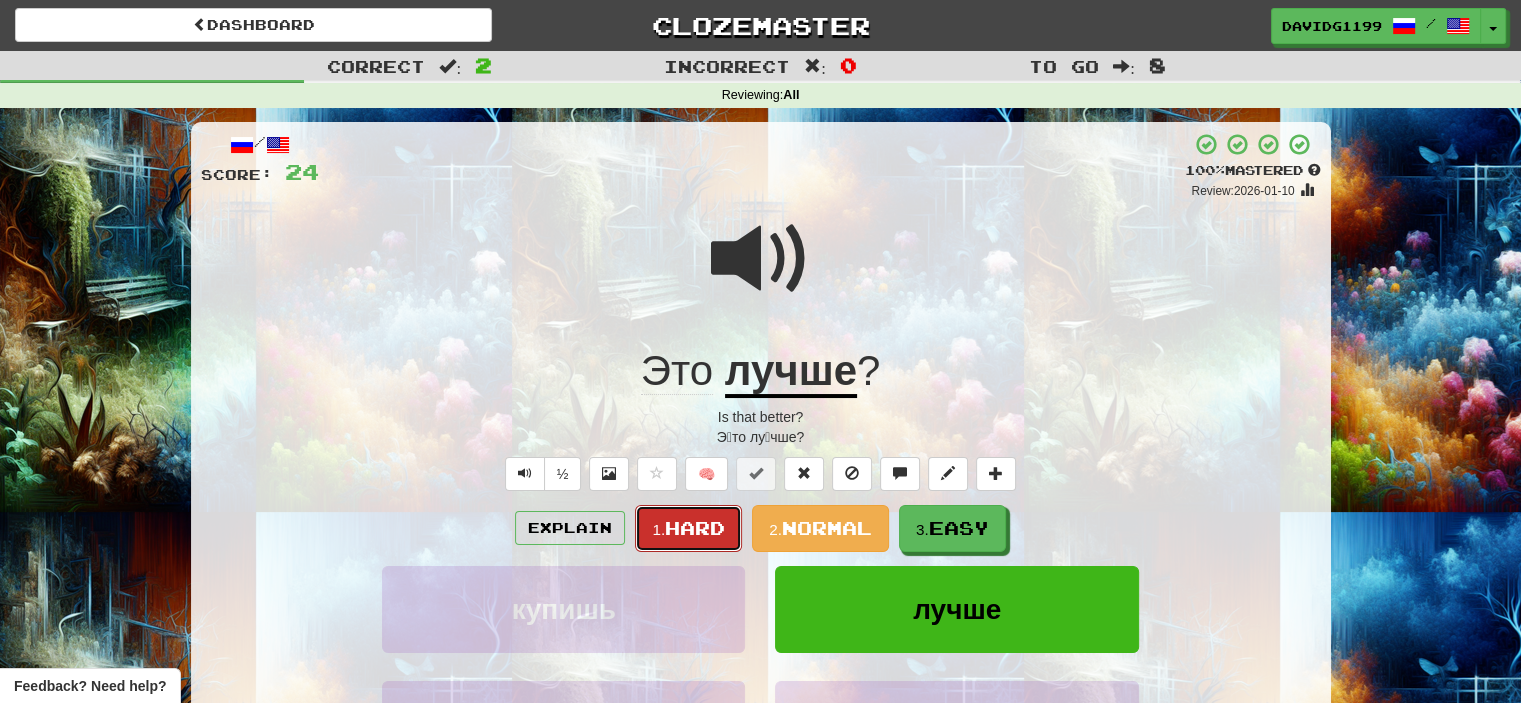 drag, startPoint x: 696, startPoint y: 527, endPoint x: 668, endPoint y: 536, distance: 29.410883 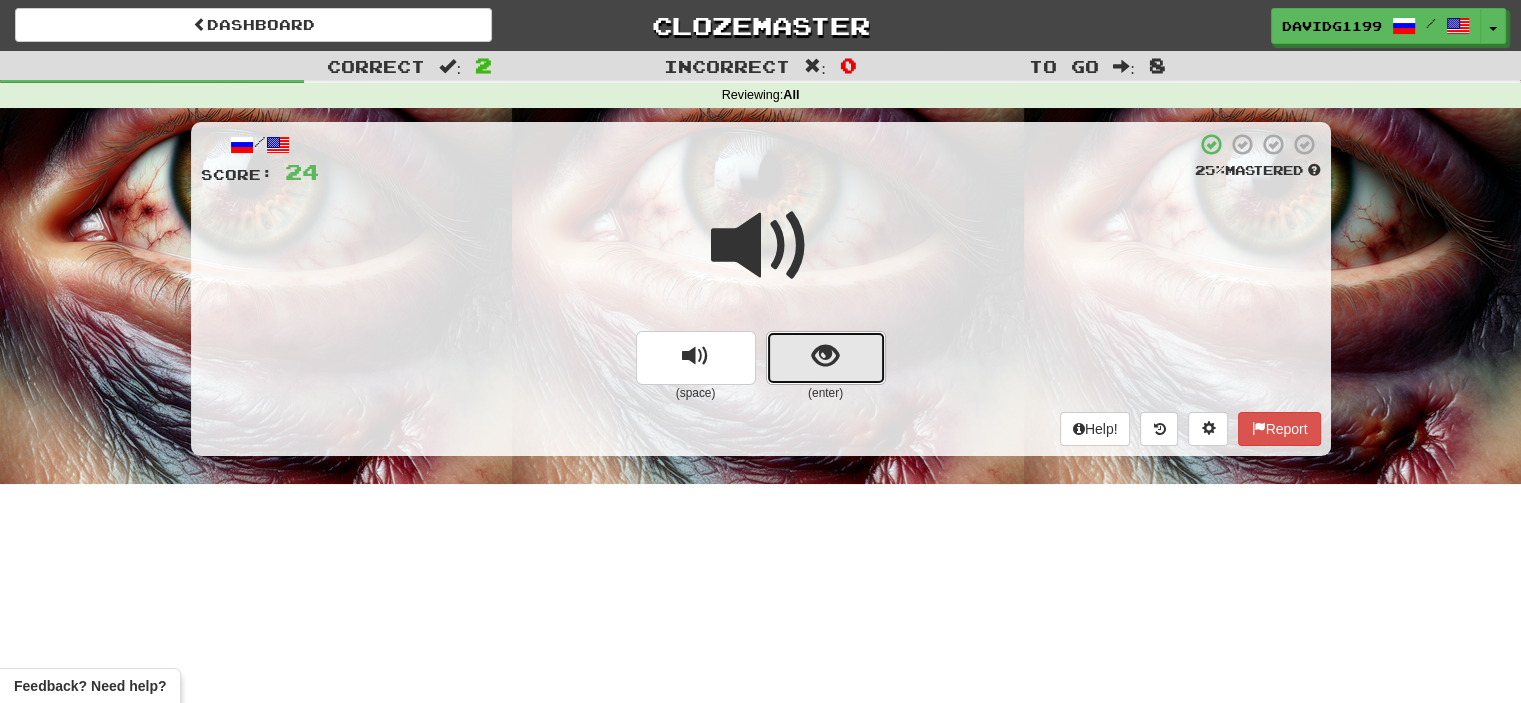 click at bounding box center [826, 358] 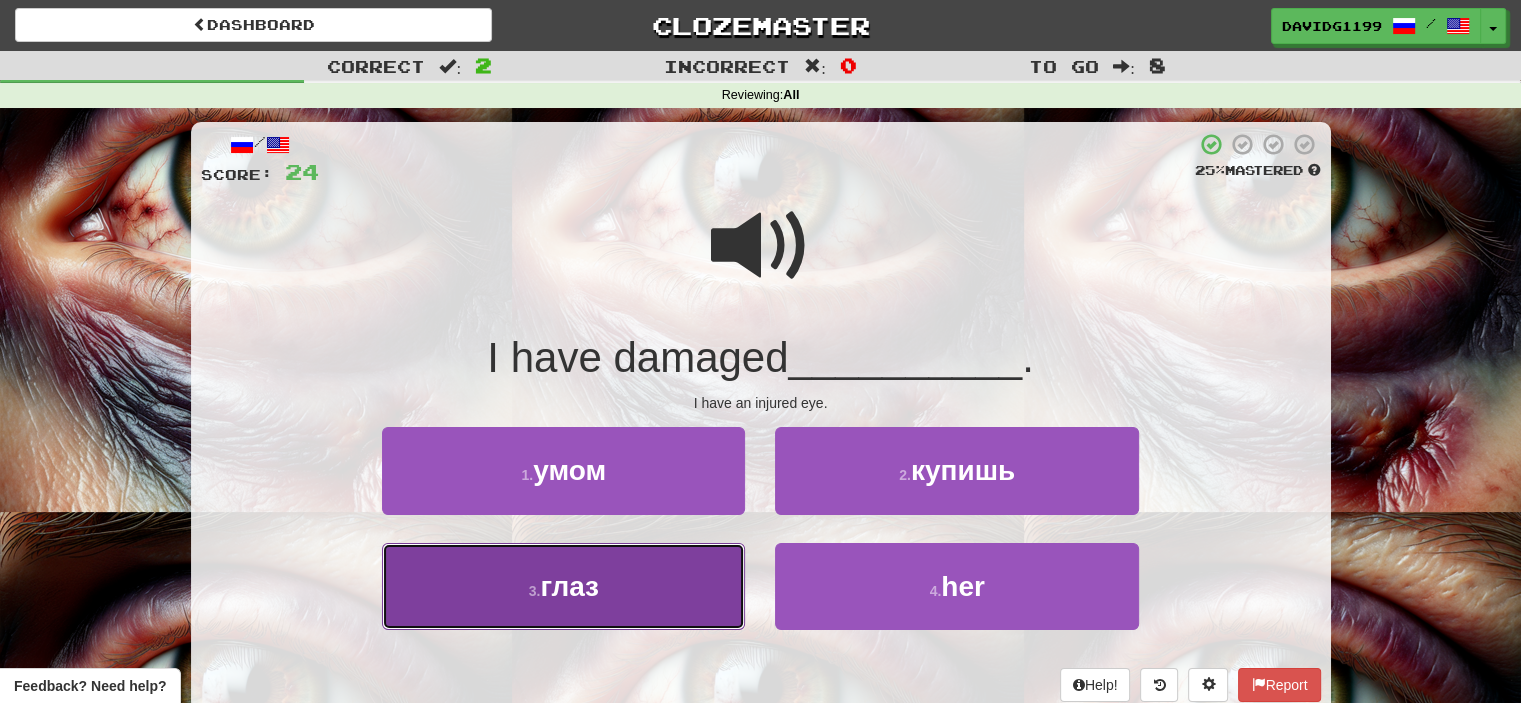 click on "3 .  глаз" at bounding box center (563, 586) 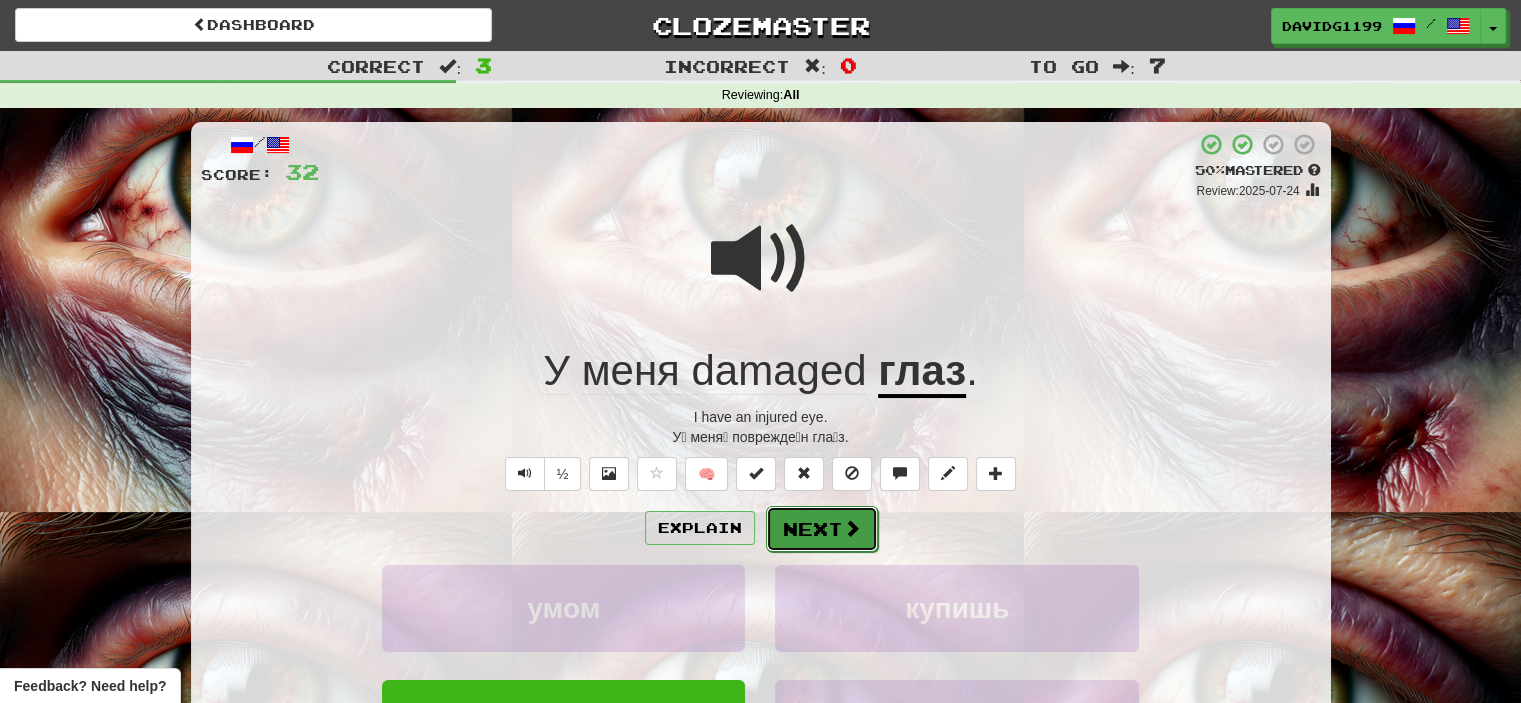 click on "Next" at bounding box center [822, 529] 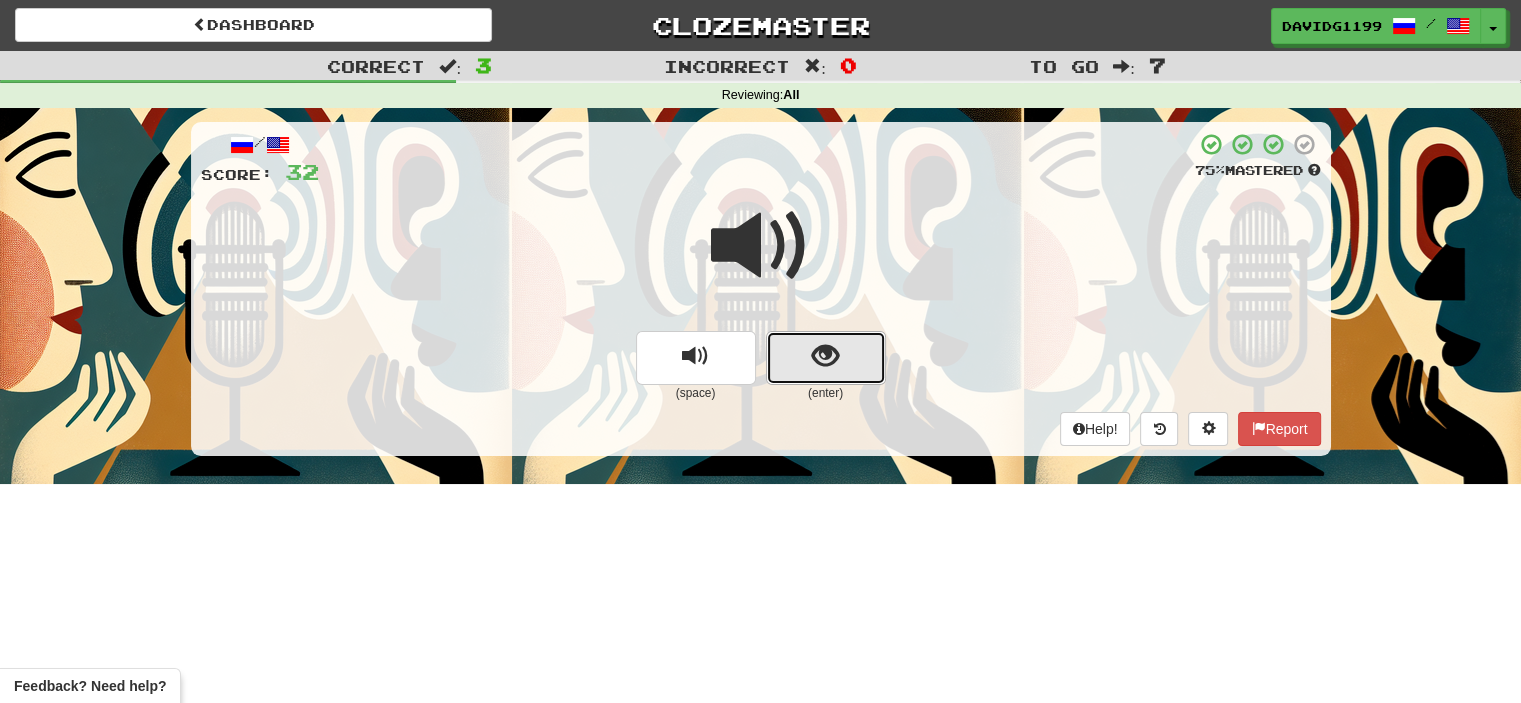 click at bounding box center (826, 358) 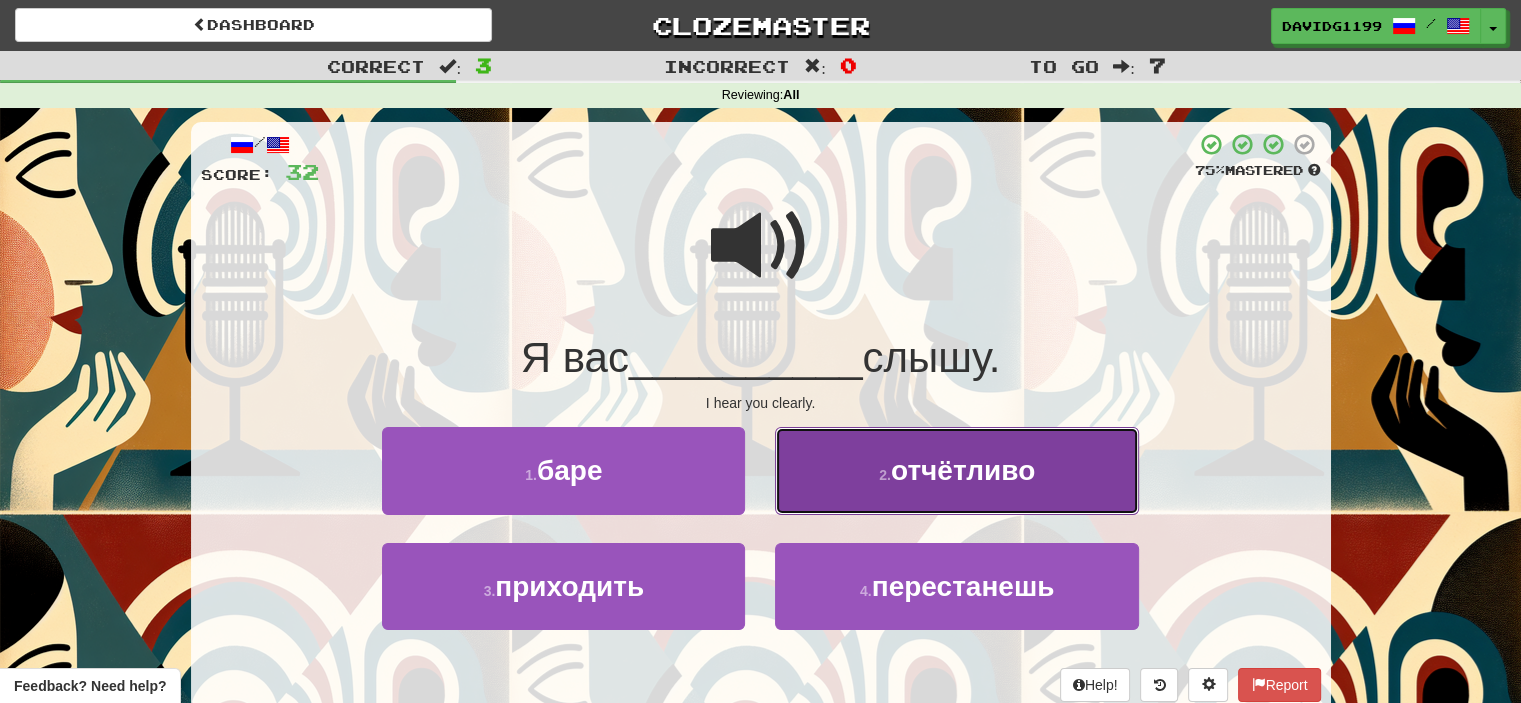 click on "2 ." at bounding box center [885, 475] 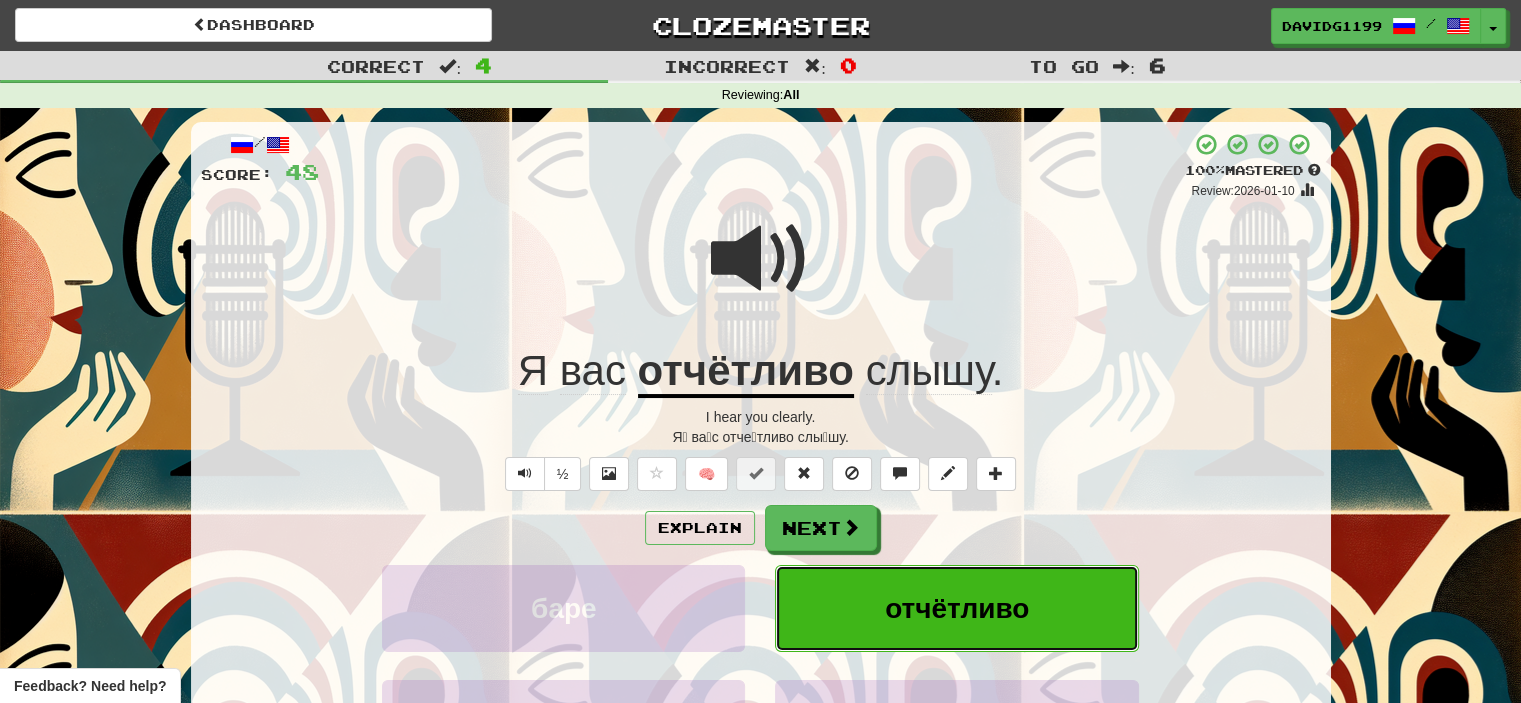 scroll, scrollTop: 128, scrollLeft: 0, axis: vertical 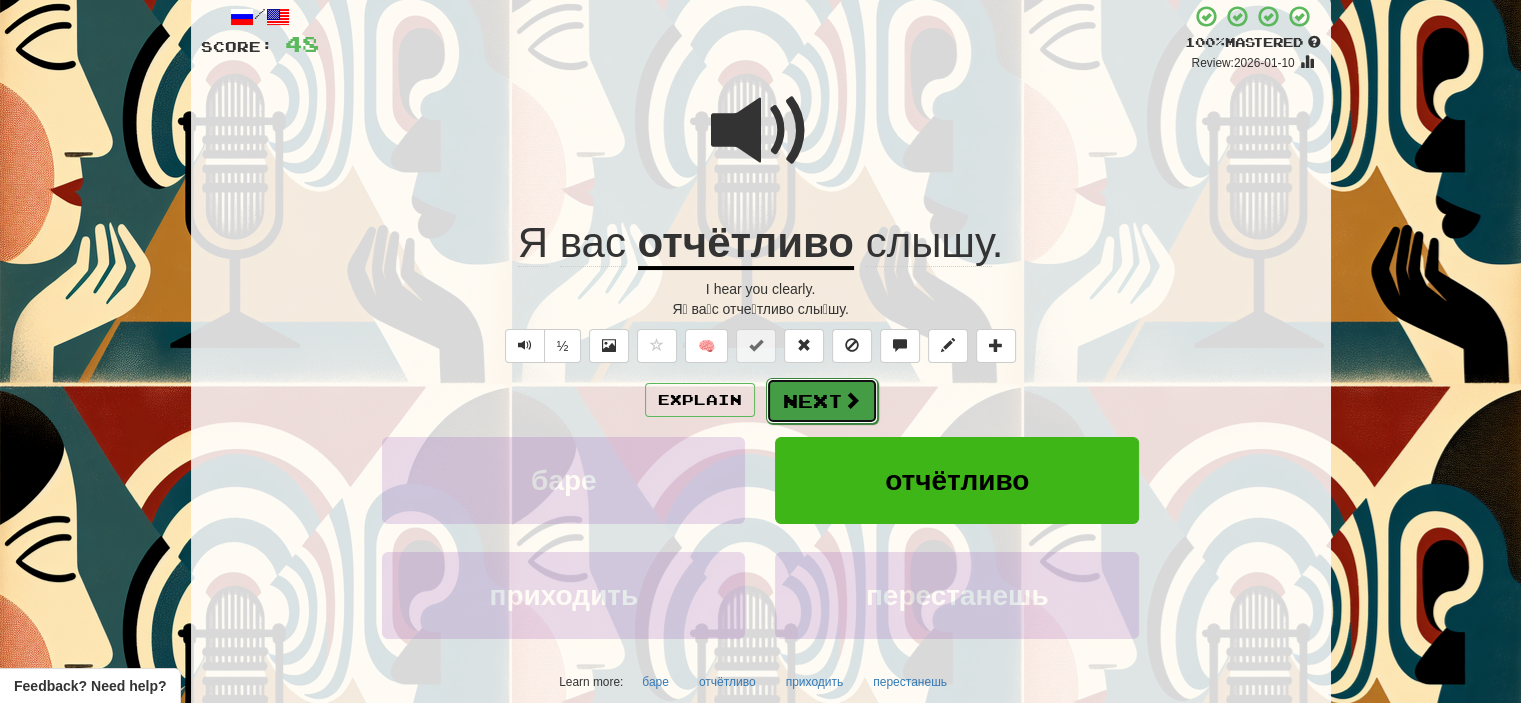click on "Next" at bounding box center [822, 401] 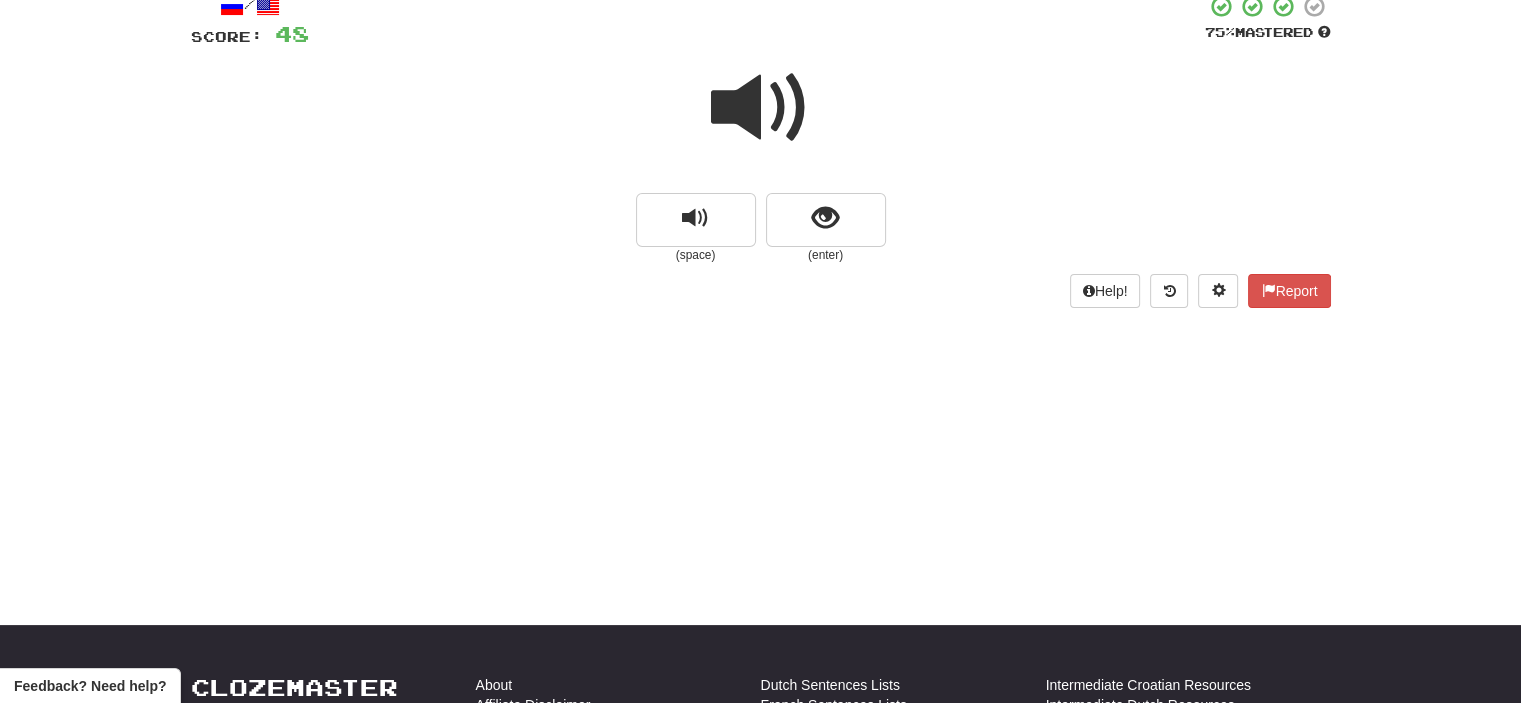 click at bounding box center [761, 108] 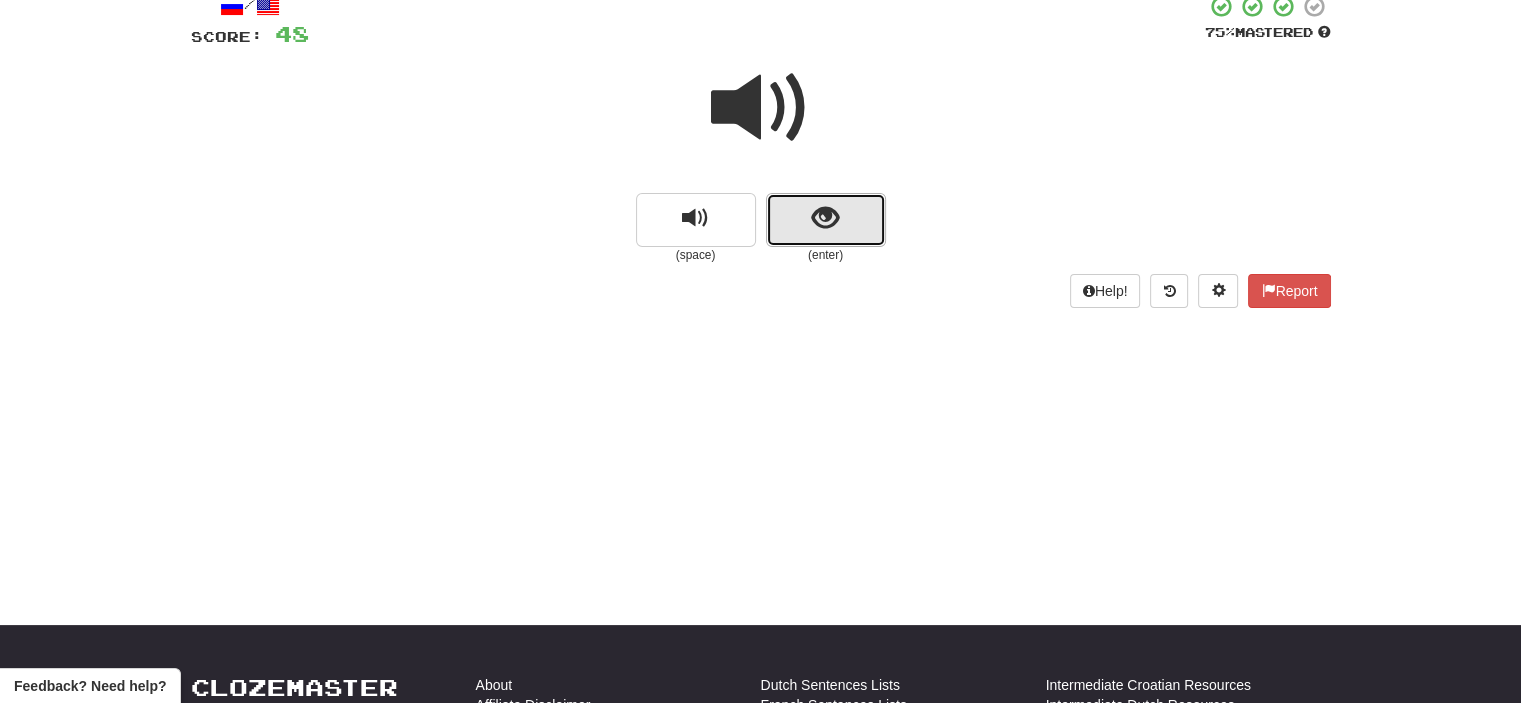 click at bounding box center (826, 220) 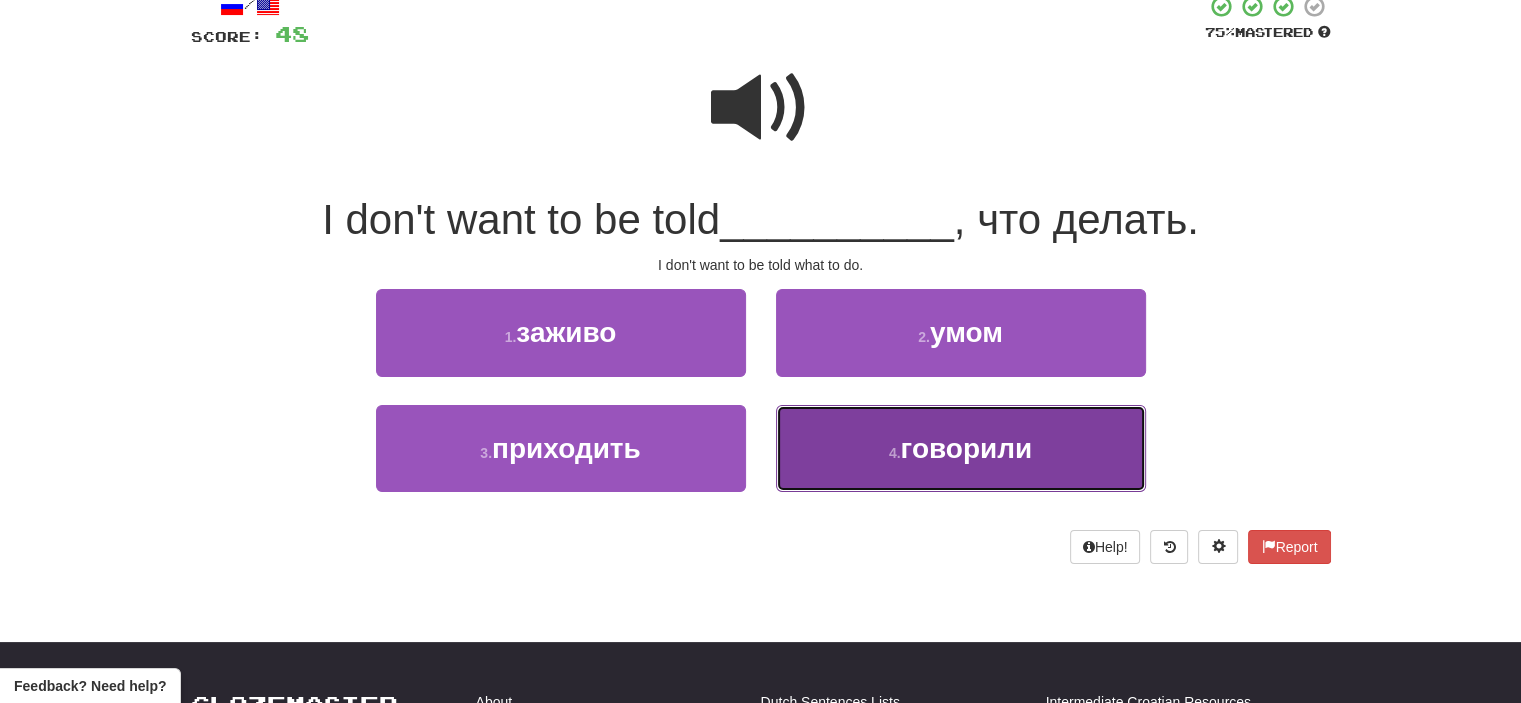 click on "4 .  говорили" at bounding box center [961, 448] 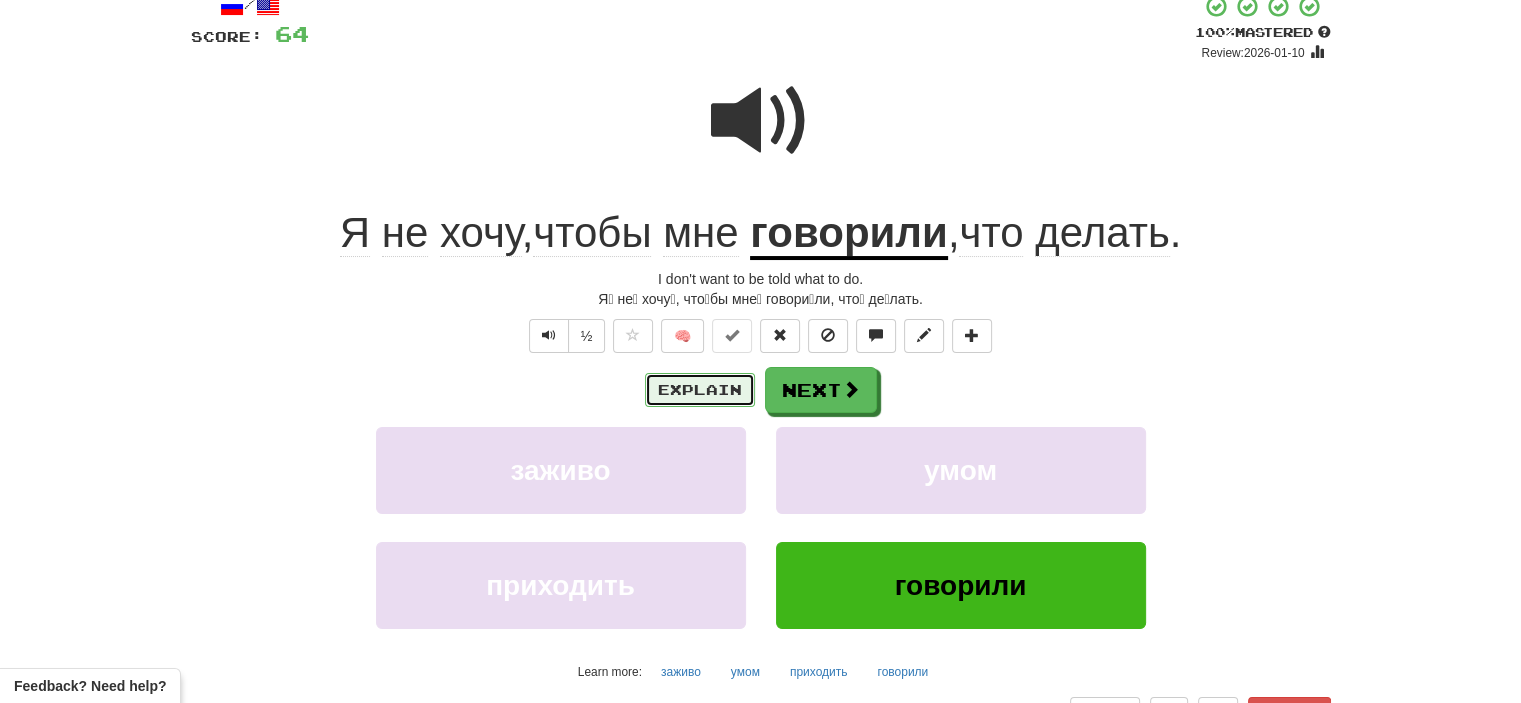 click on "Explain" at bounding box center [700, 390] 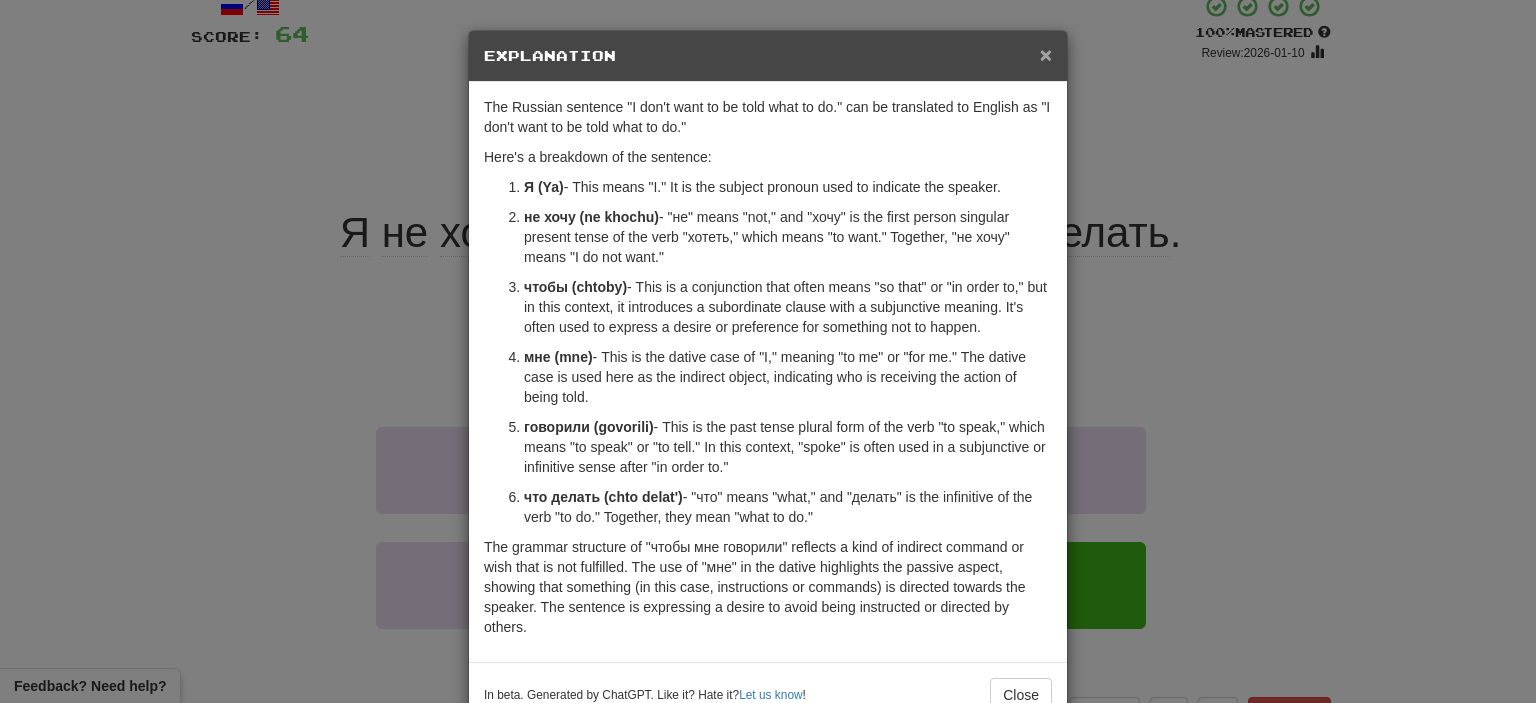 click on "×" at bounding box center [1046, 54] 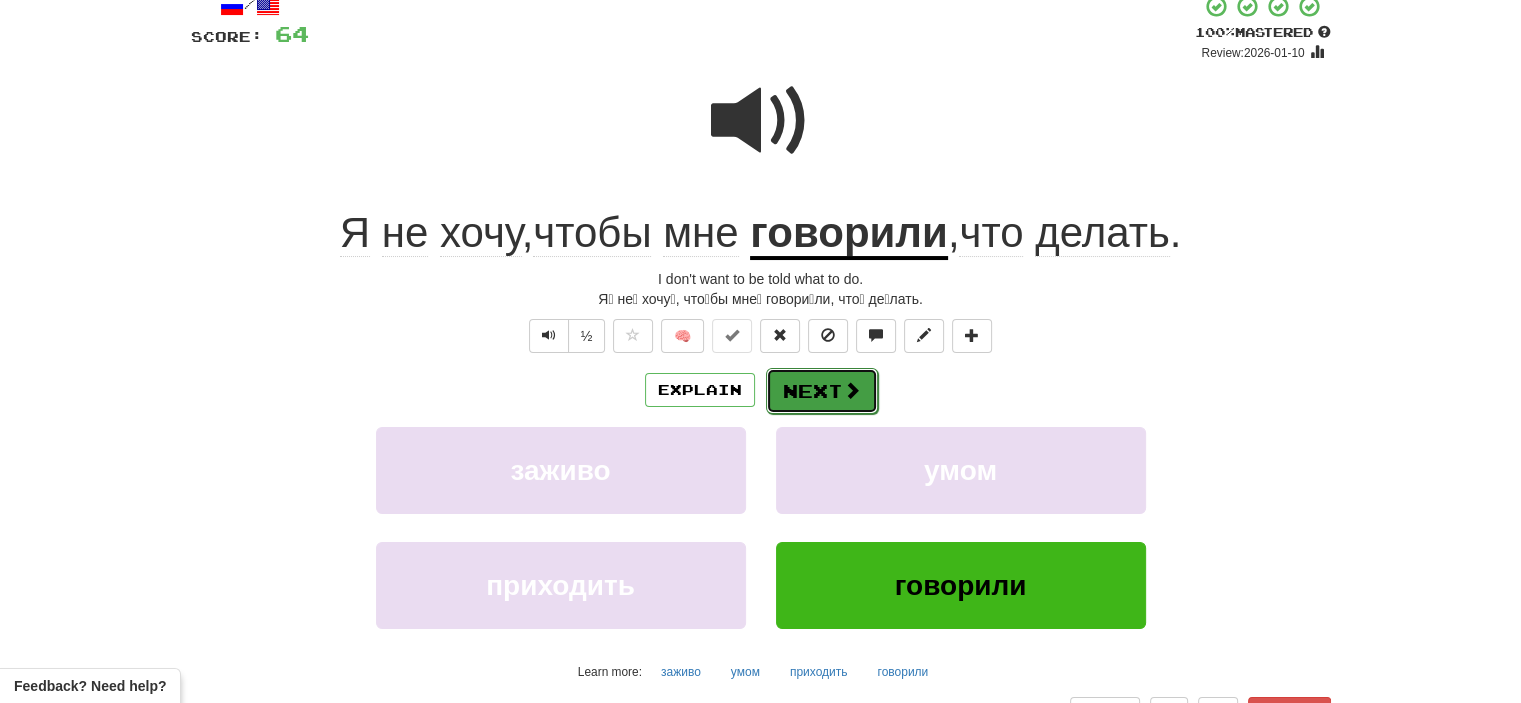 click on "Next" at bounding box center [822, 391] 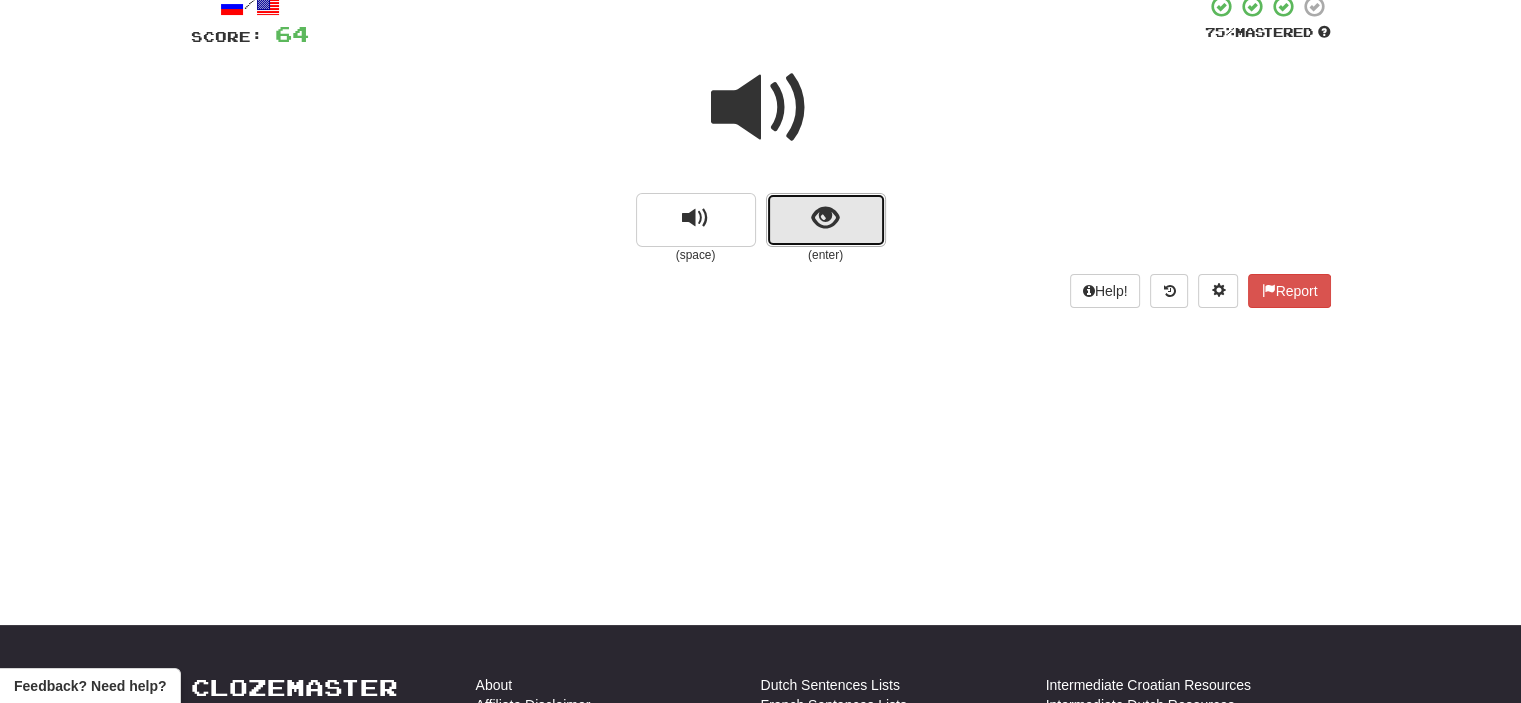 click at bounding box center [826, 220] 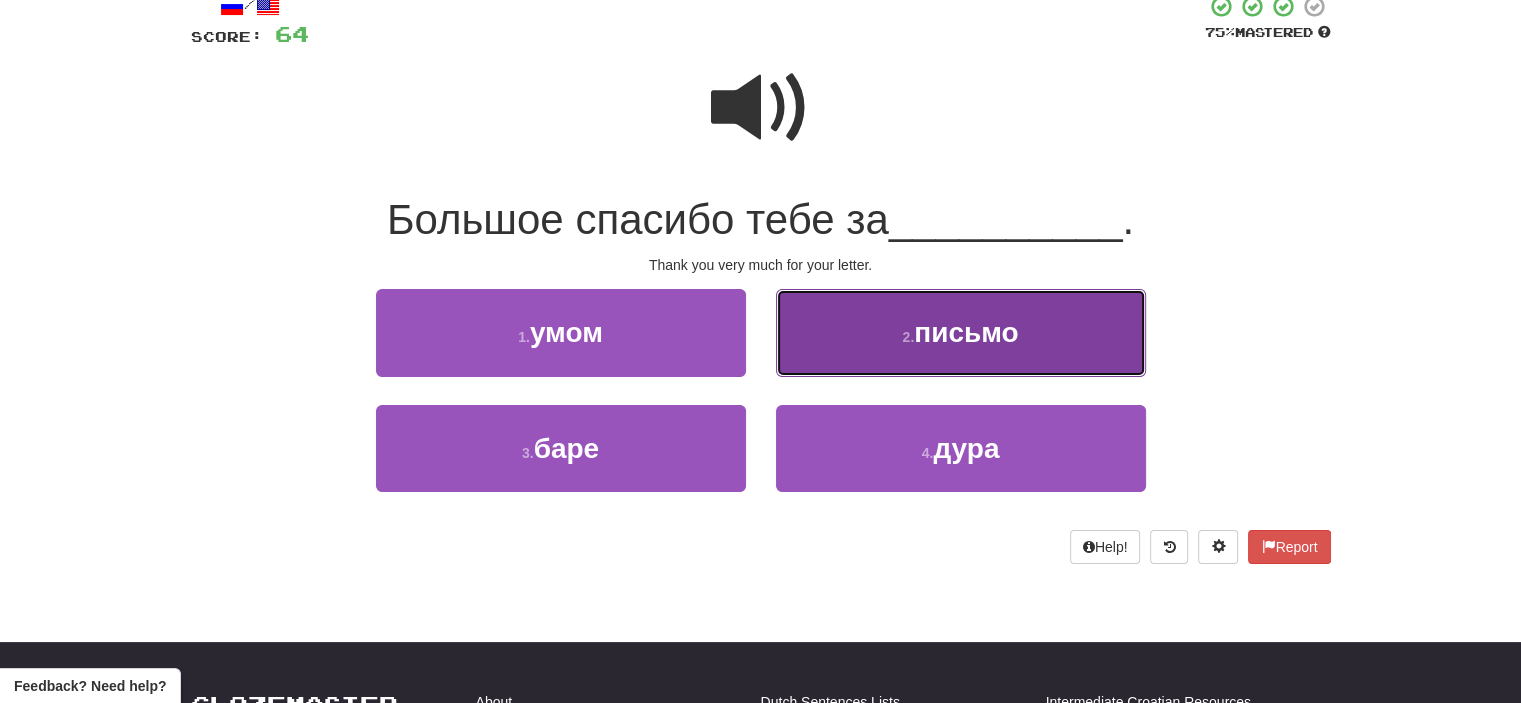 click on "2 .  письмо" at bounding box center (961, 332) 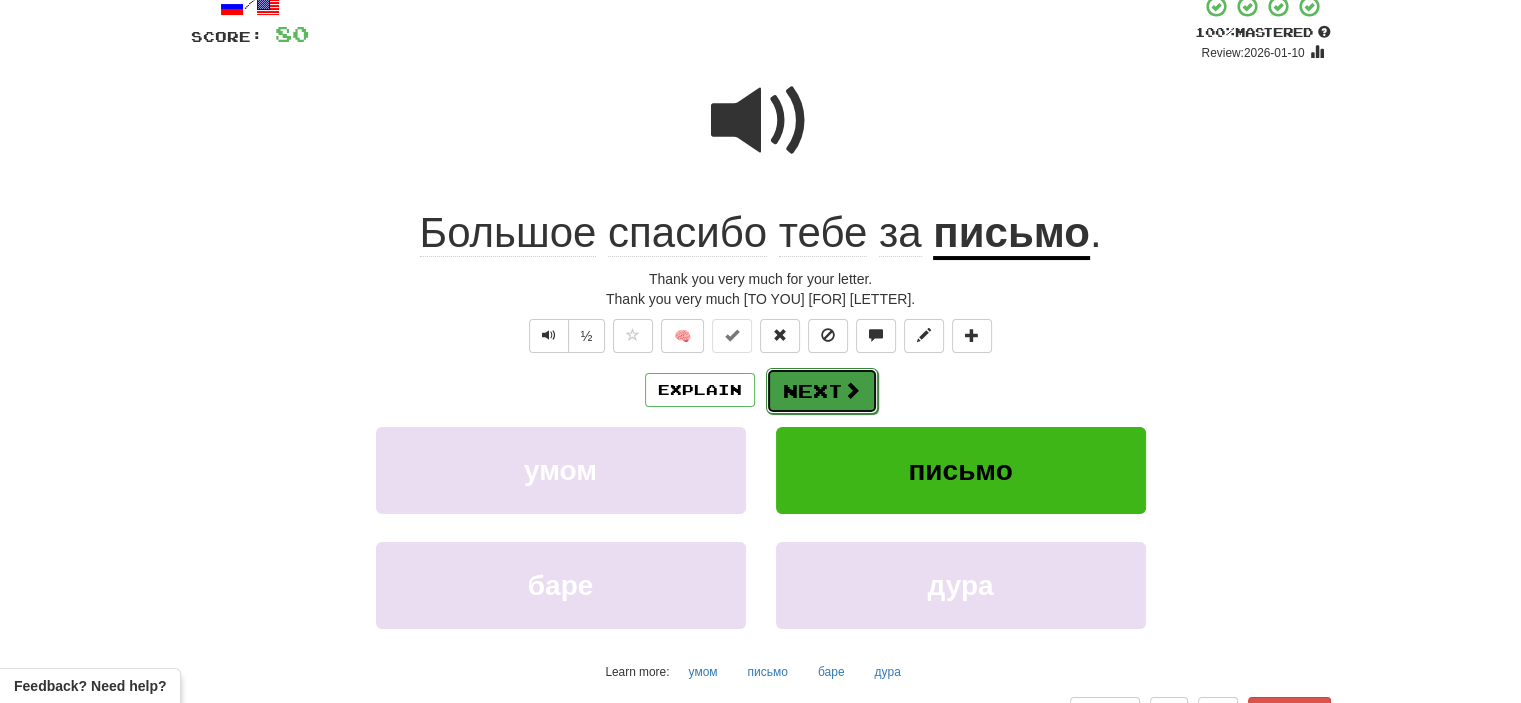 click on "Next" at bounding box center (822, 391) 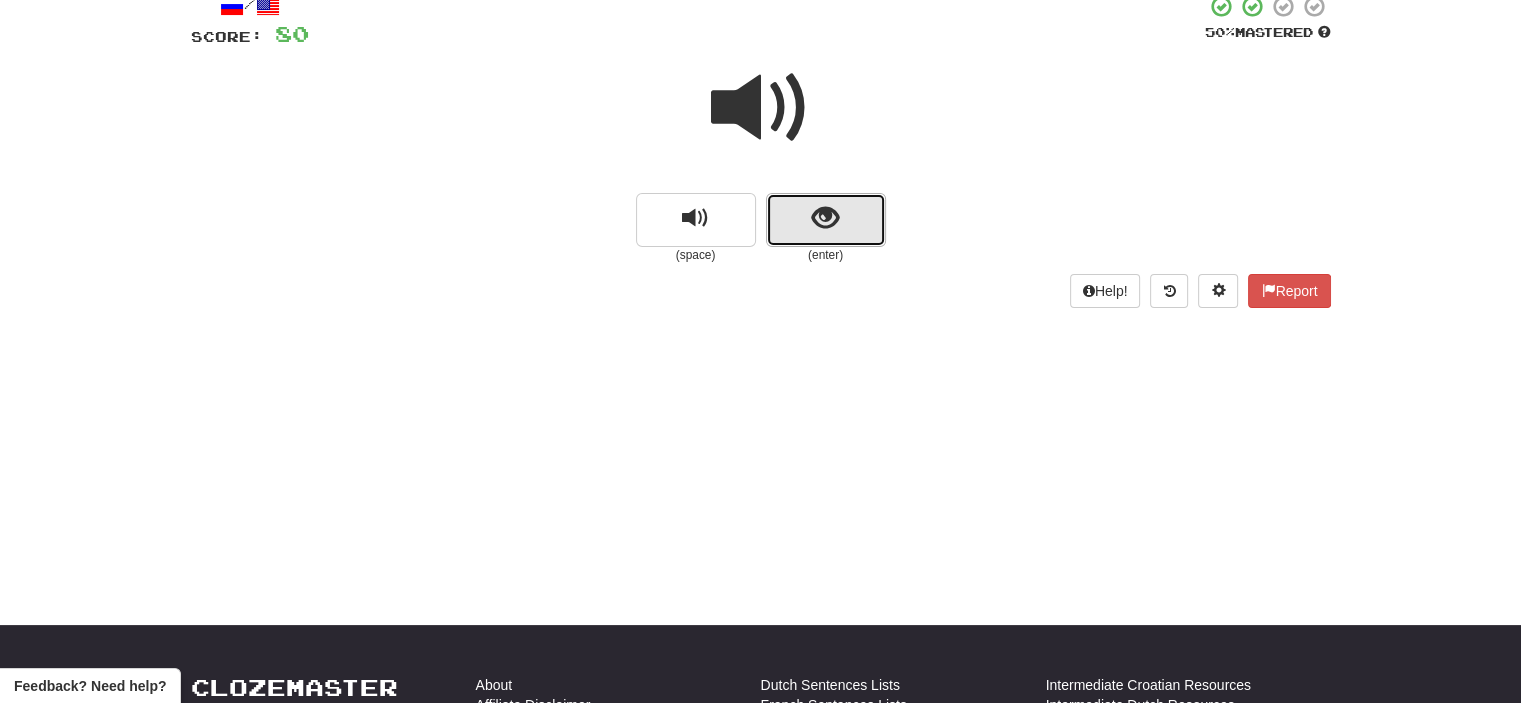 click at bounding box center (826, 220) 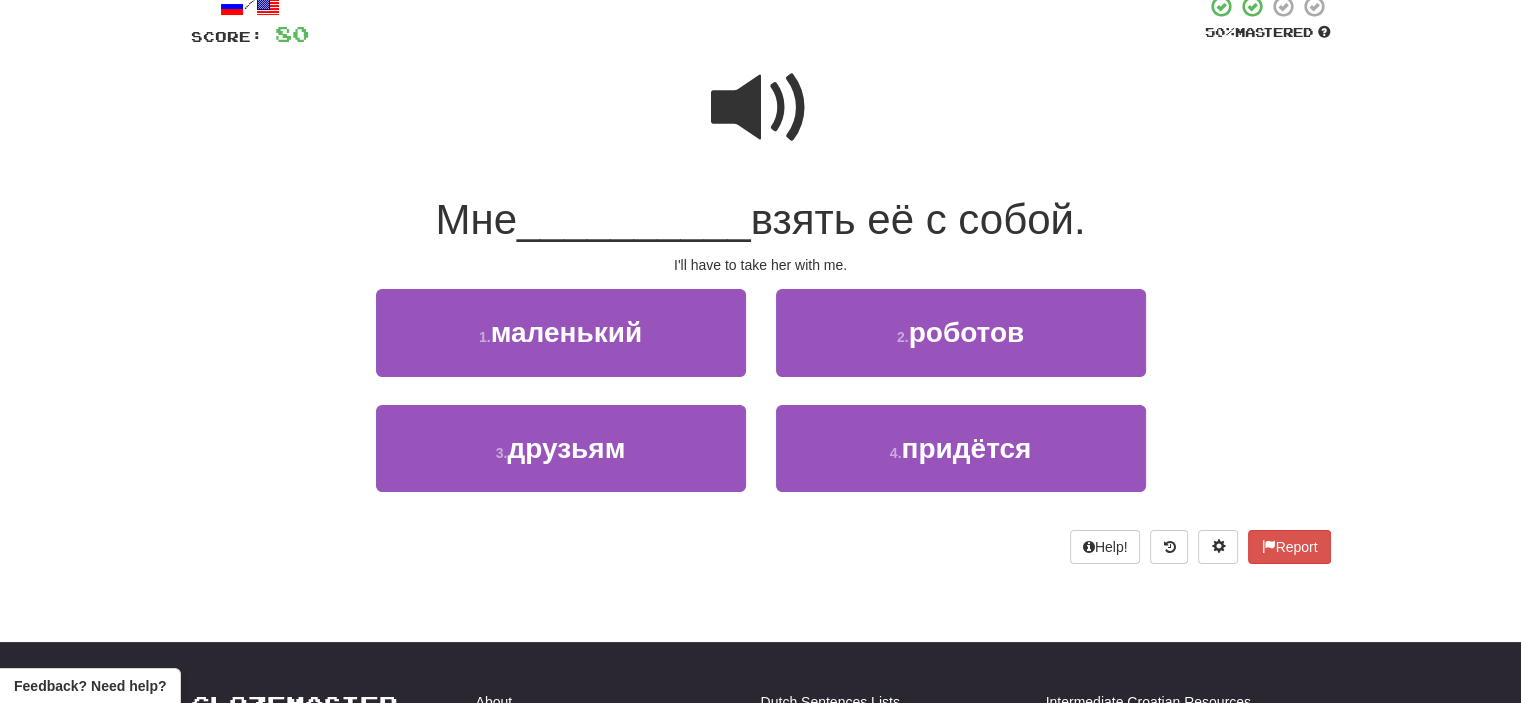 click at bounding box center (761, 108) 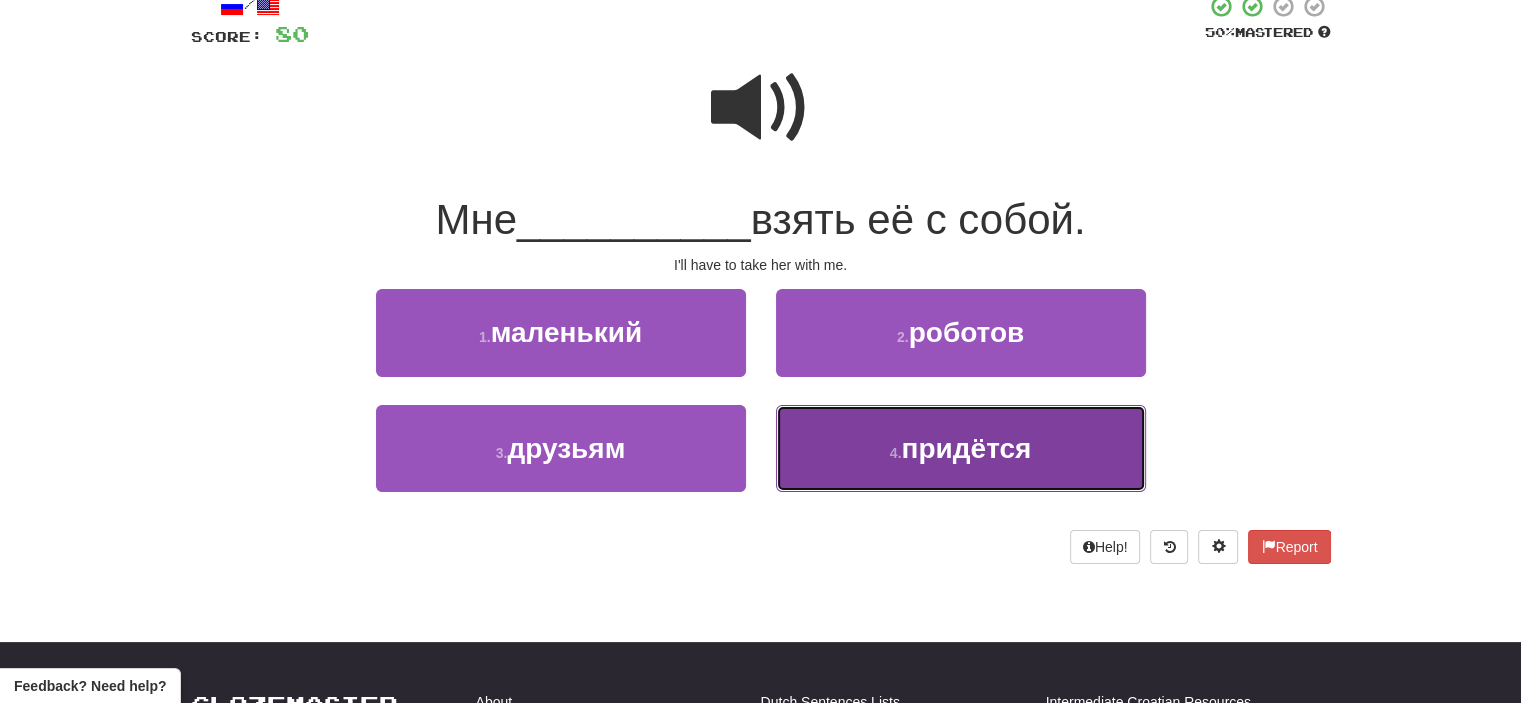 click on "4 .  придётся" at bounding box center [961, 448] 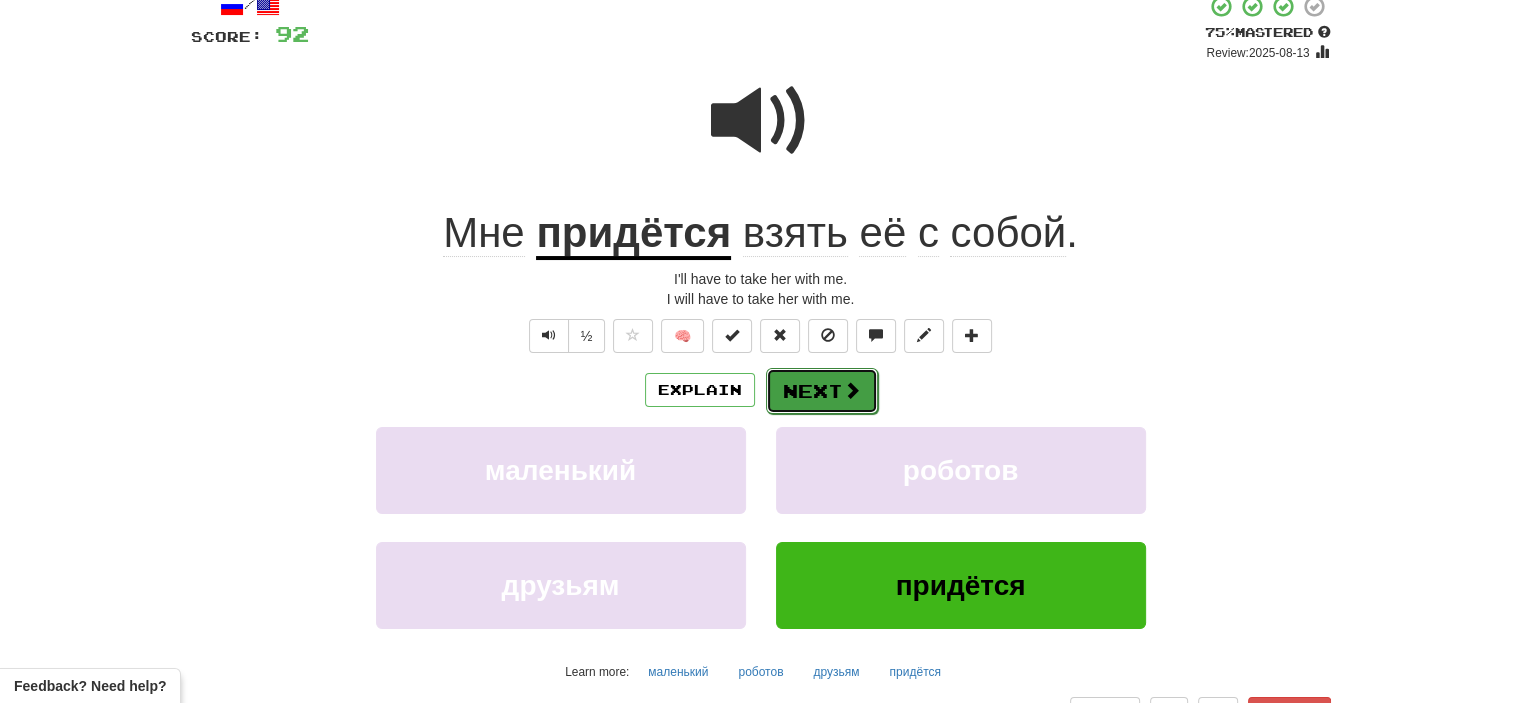 click on "Next" at bounding box center (822, 391) 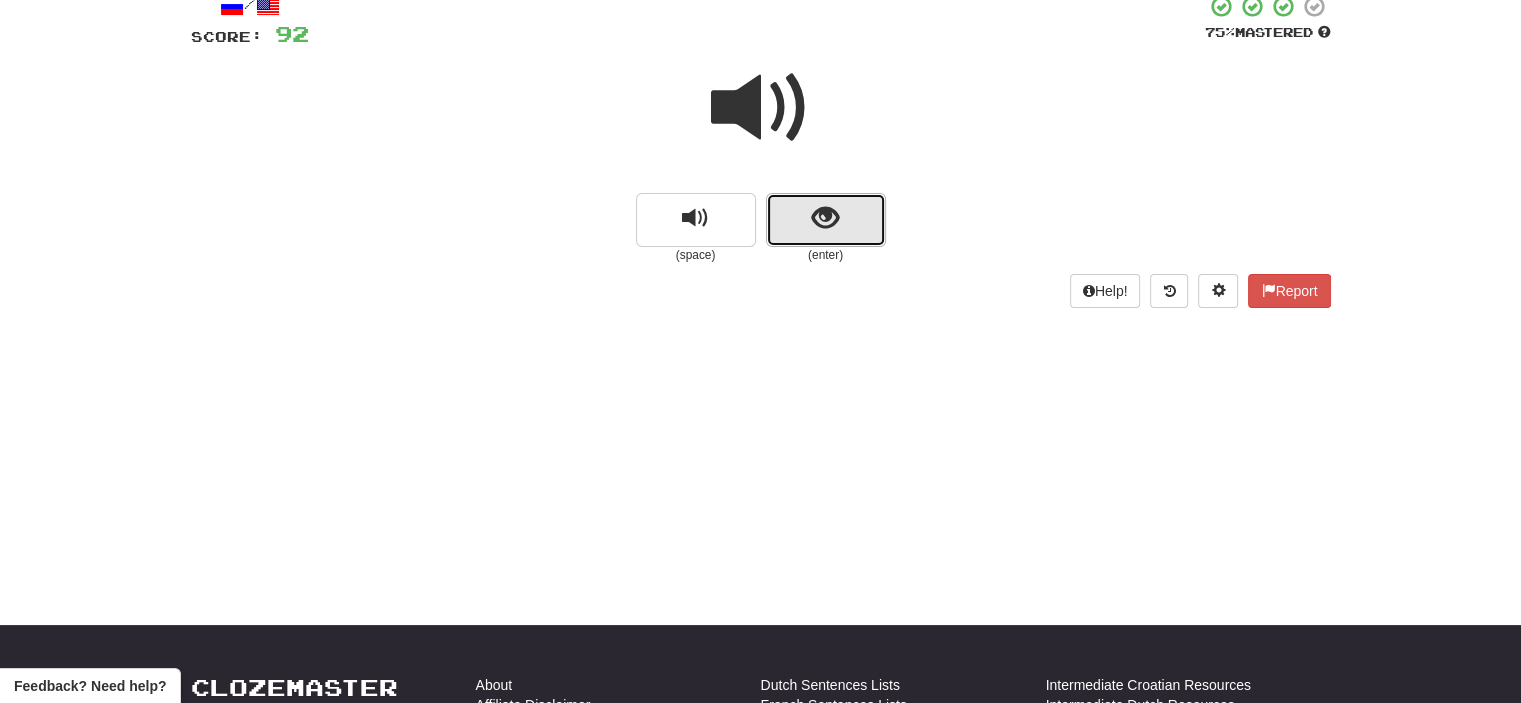 click at bounding box center (826, 220) 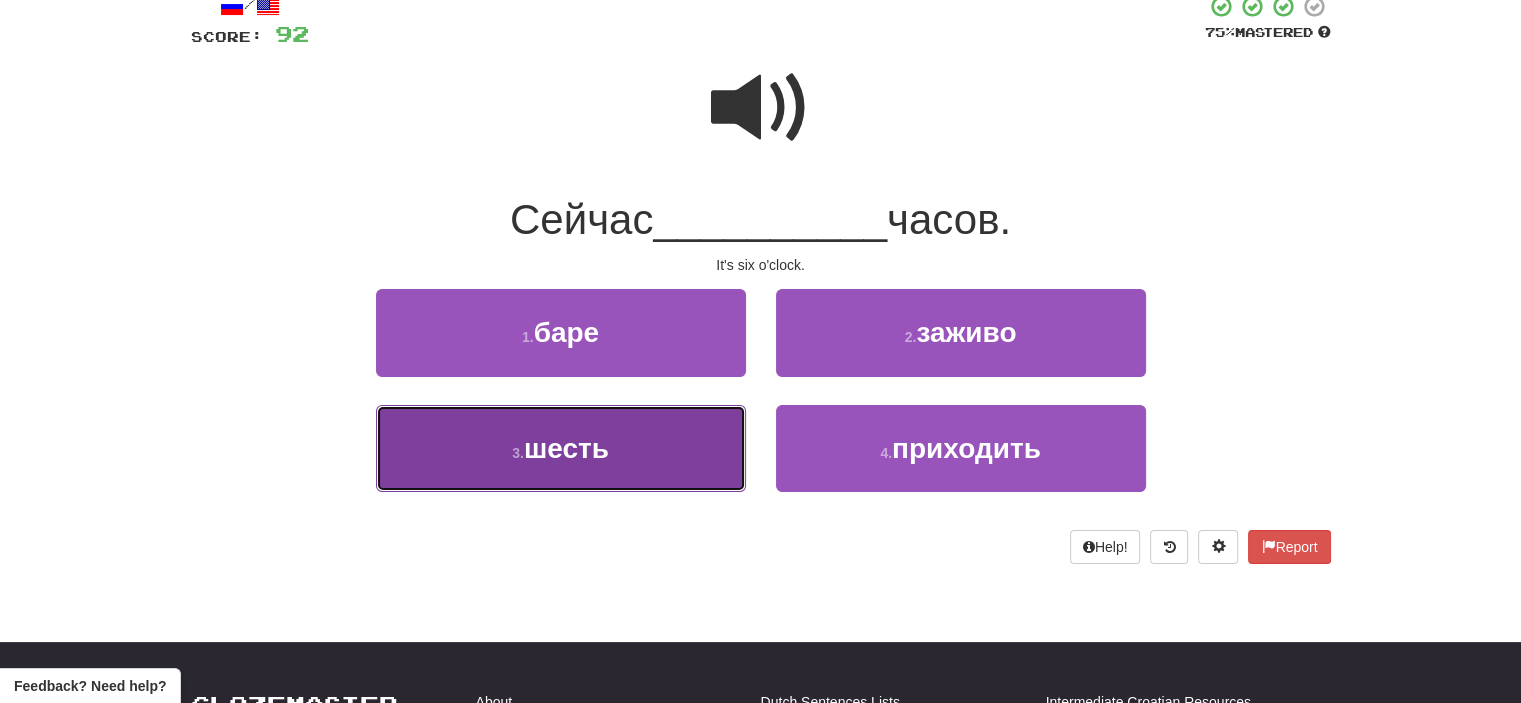 click on "3 .  шесть" at bounding box center [561, 448] 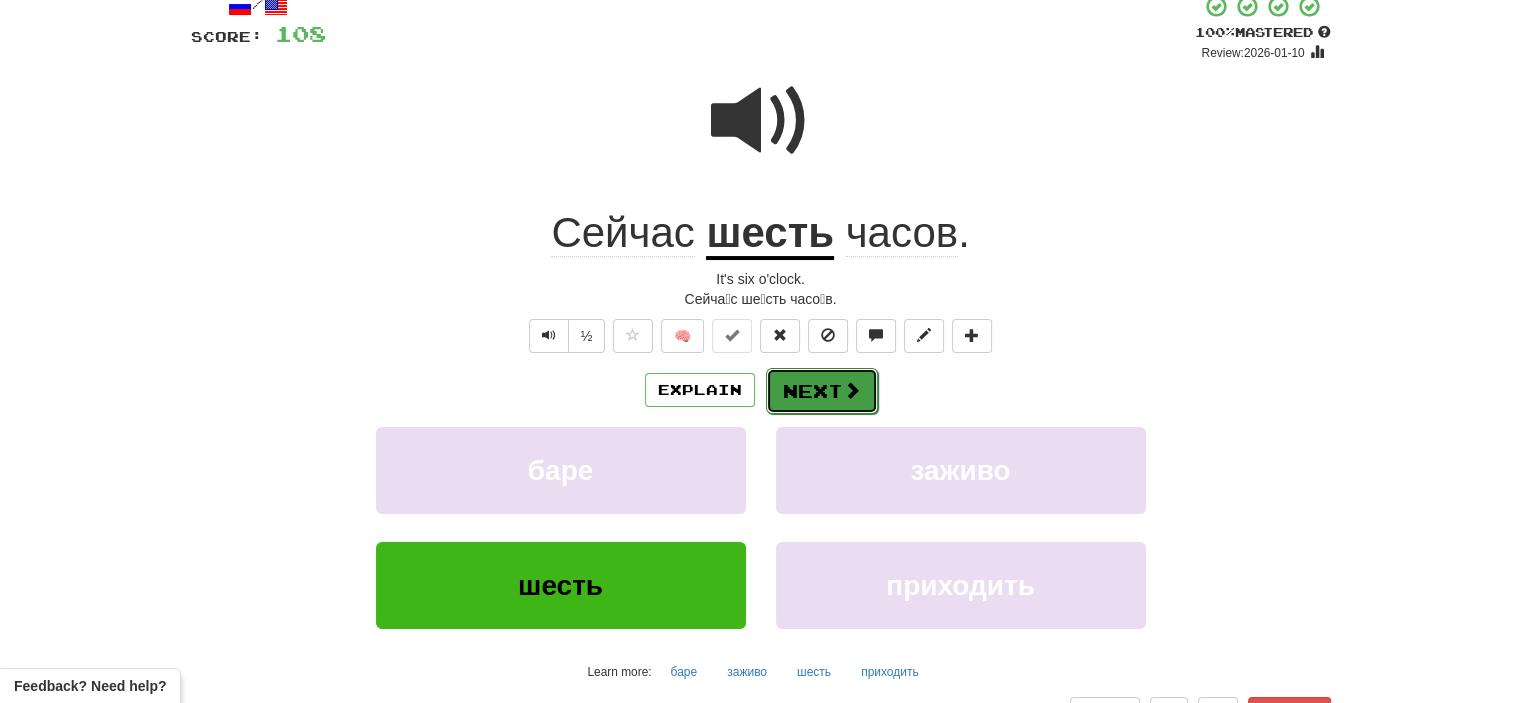 click on "Next" at bounding box center [822, 391] 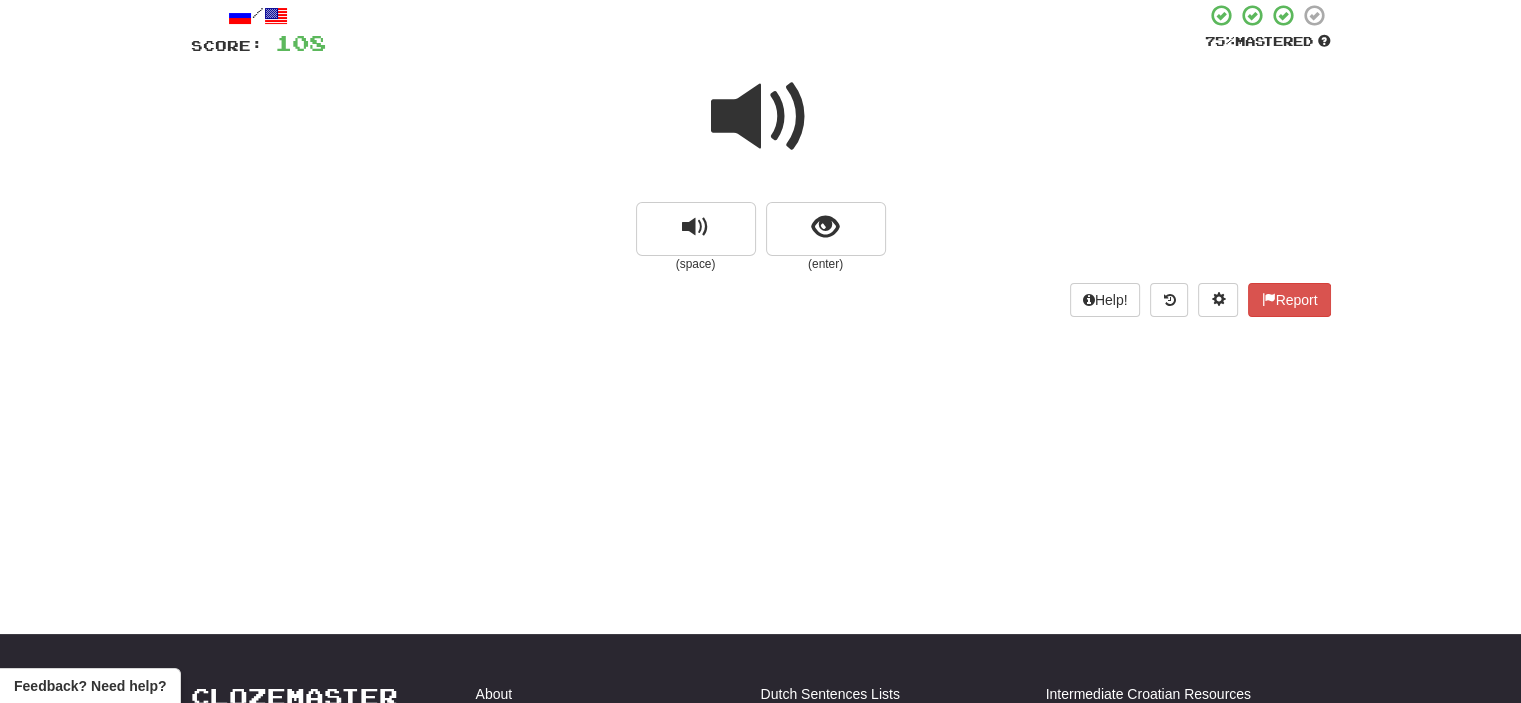 scroll, scrollTop: 118, scrollLeft: 0, axis: vertical 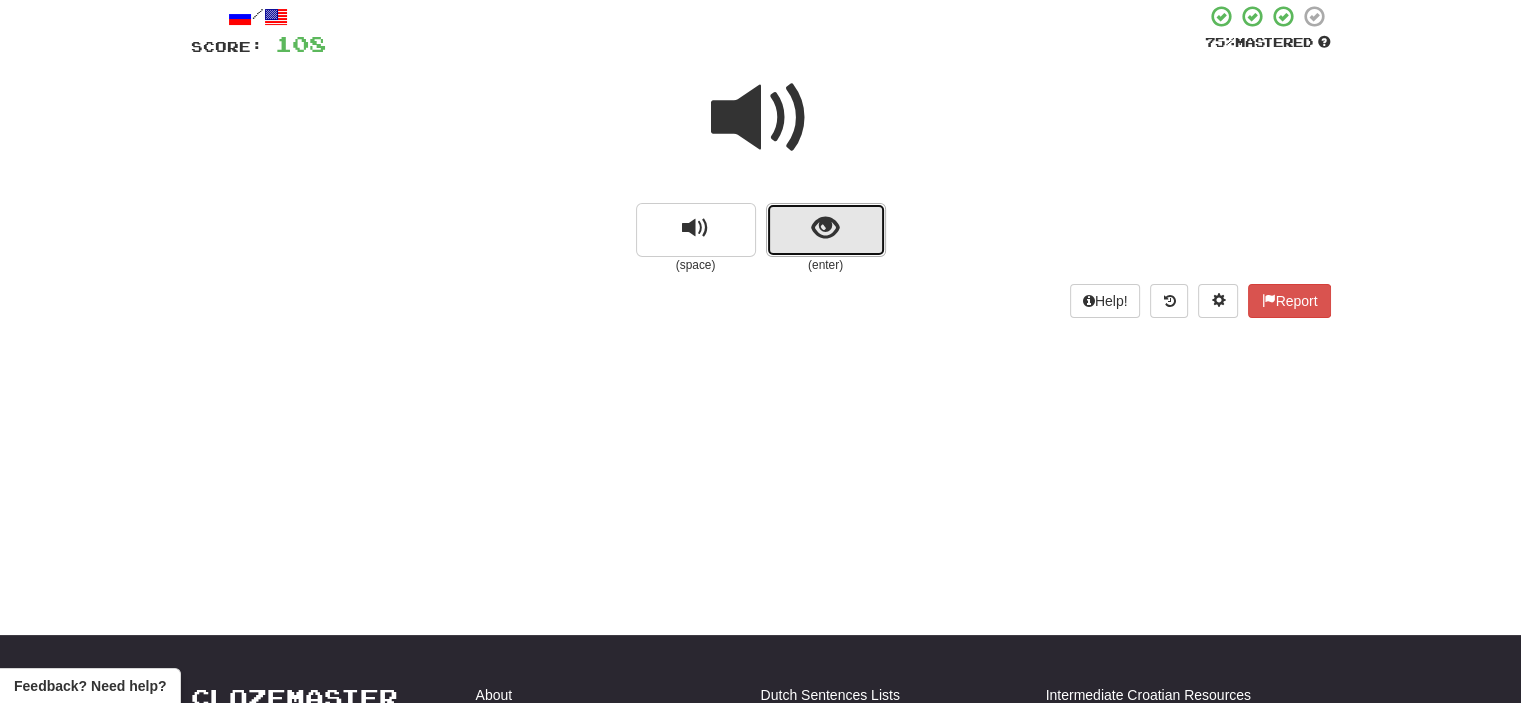 click at bounding box center [826, 230] 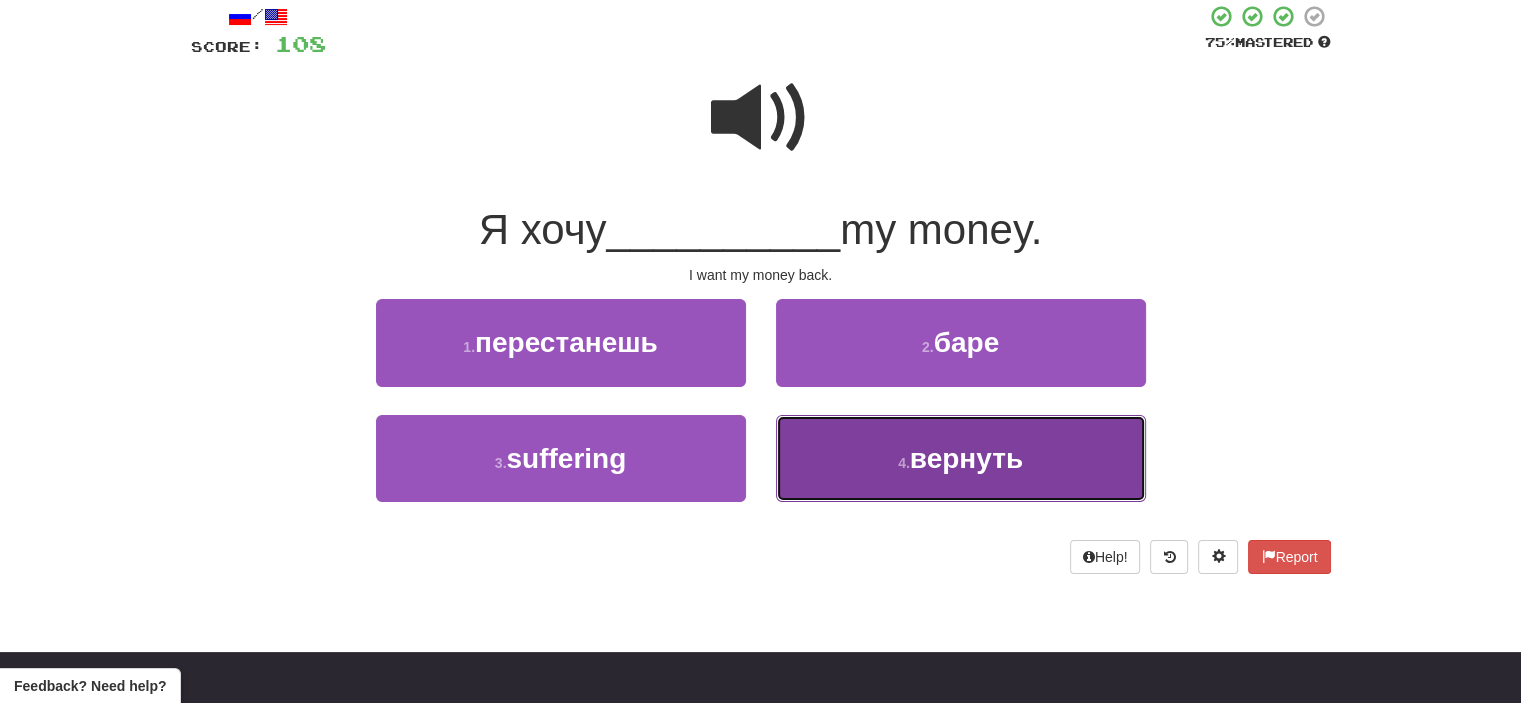 click on "вернуть" at bounding box center [966, 458] 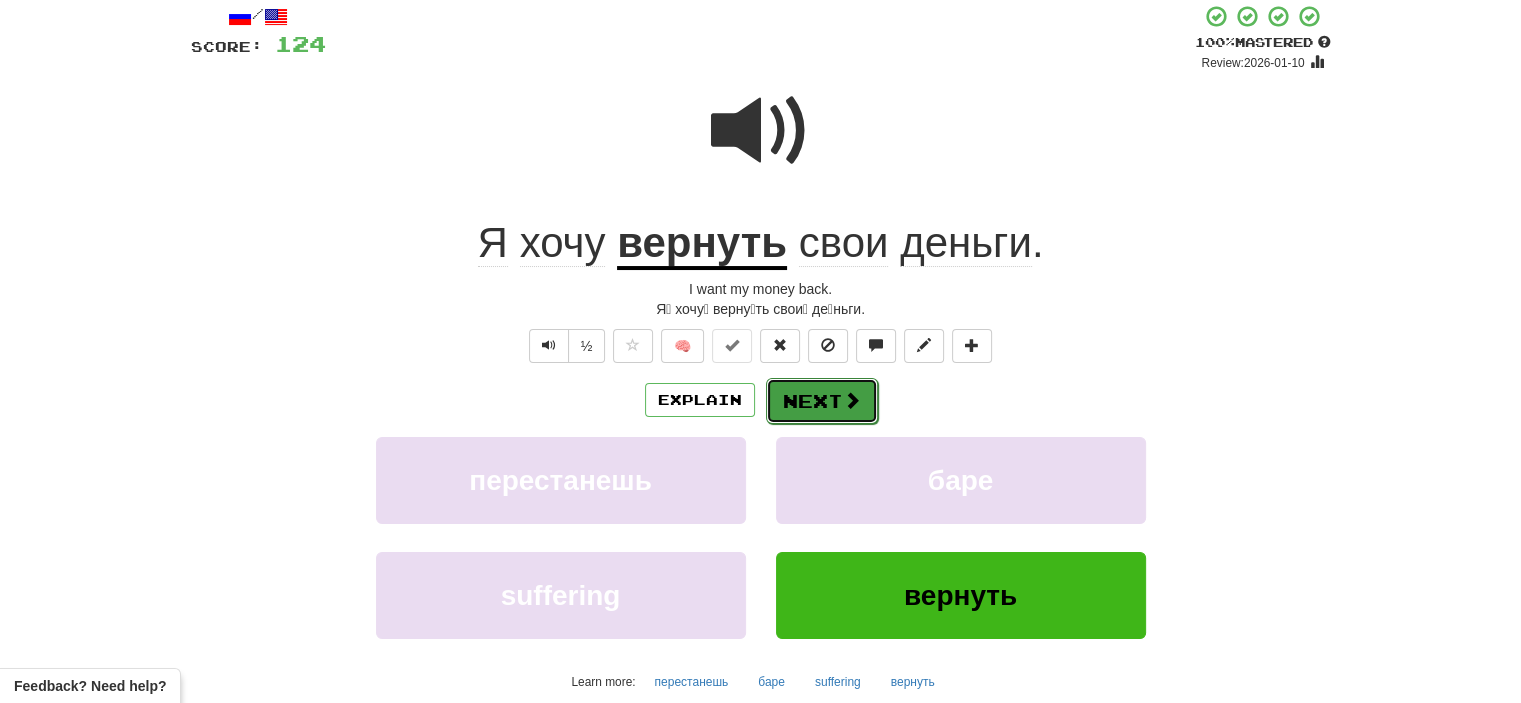 click on "Next" at bounding box center (822, 401) 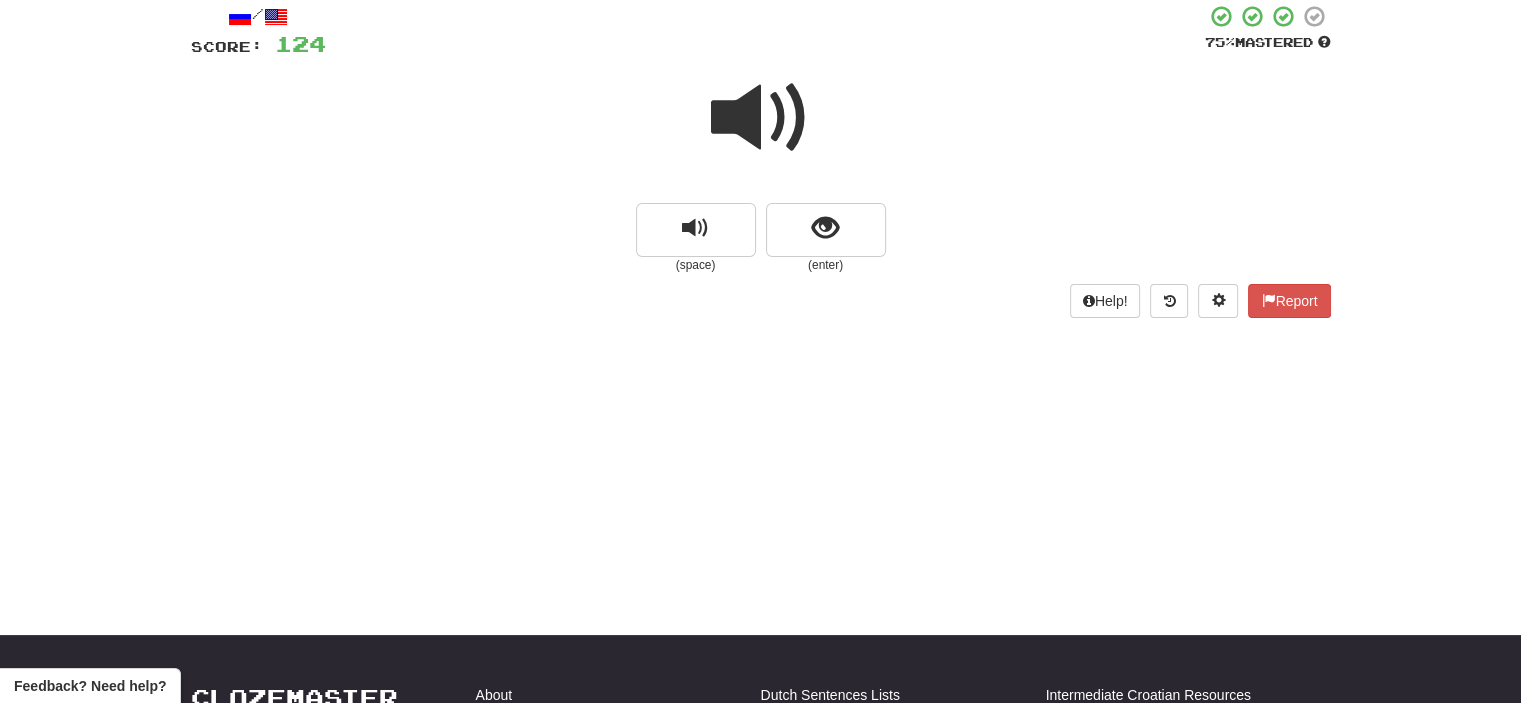 click at bounding box center [761, 118] 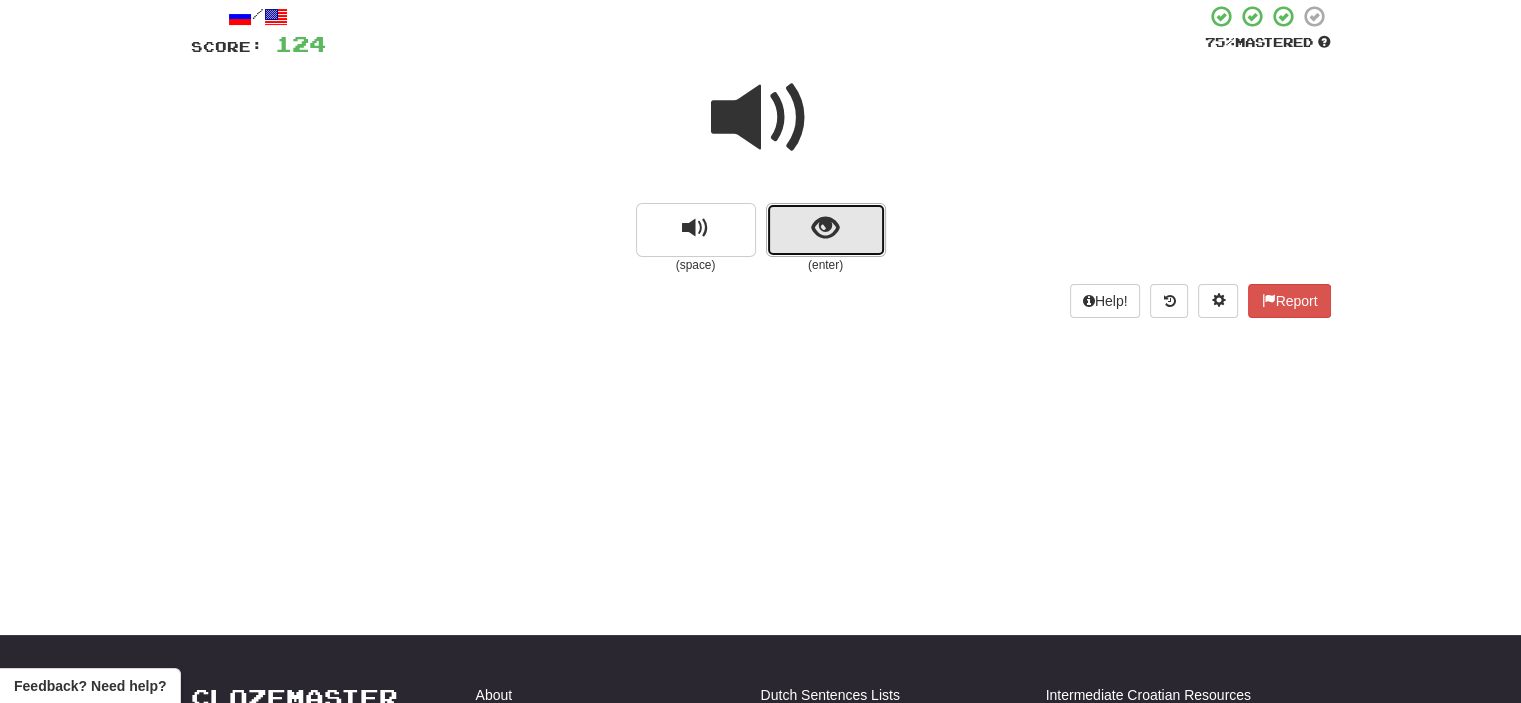 click at bounding box center [826, 230] 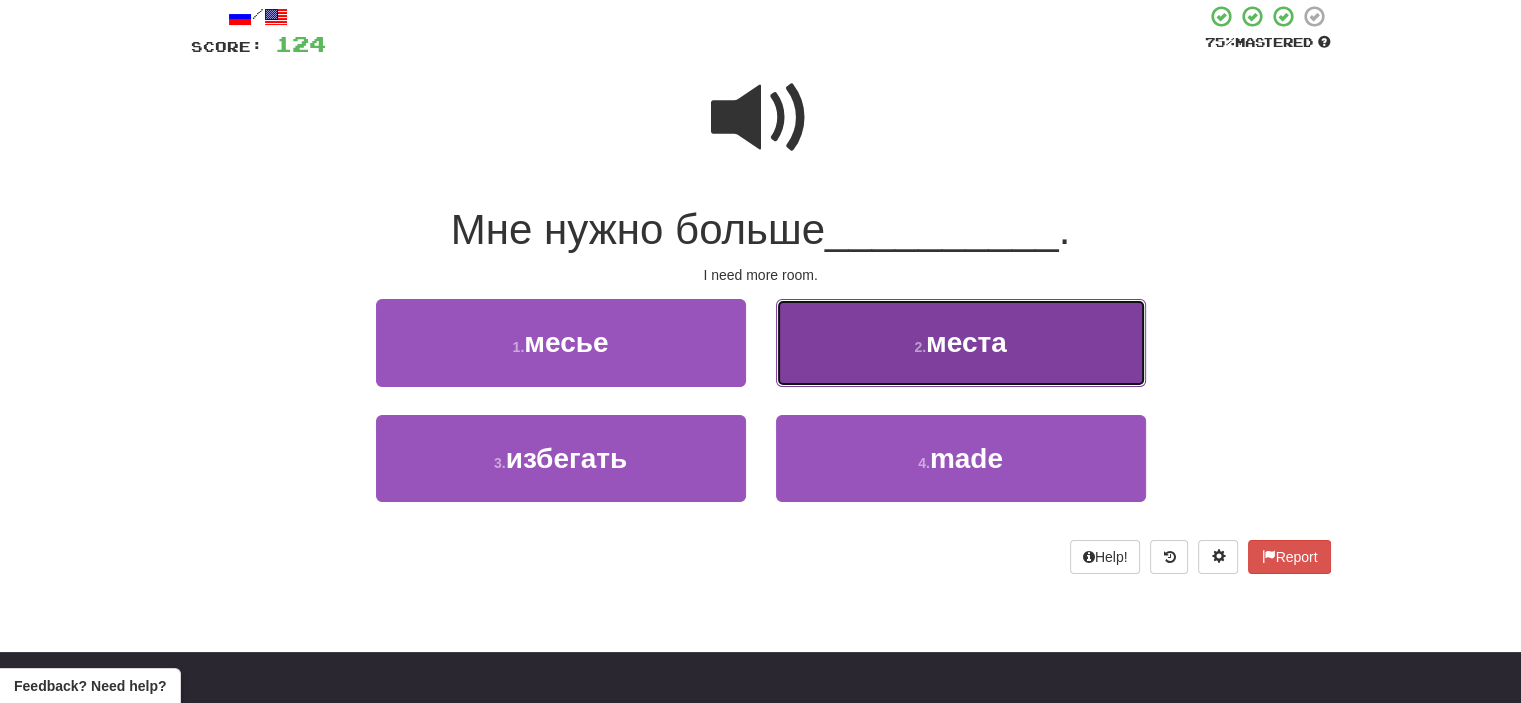 click on "2 .  места" at bounding box center (961, 342) 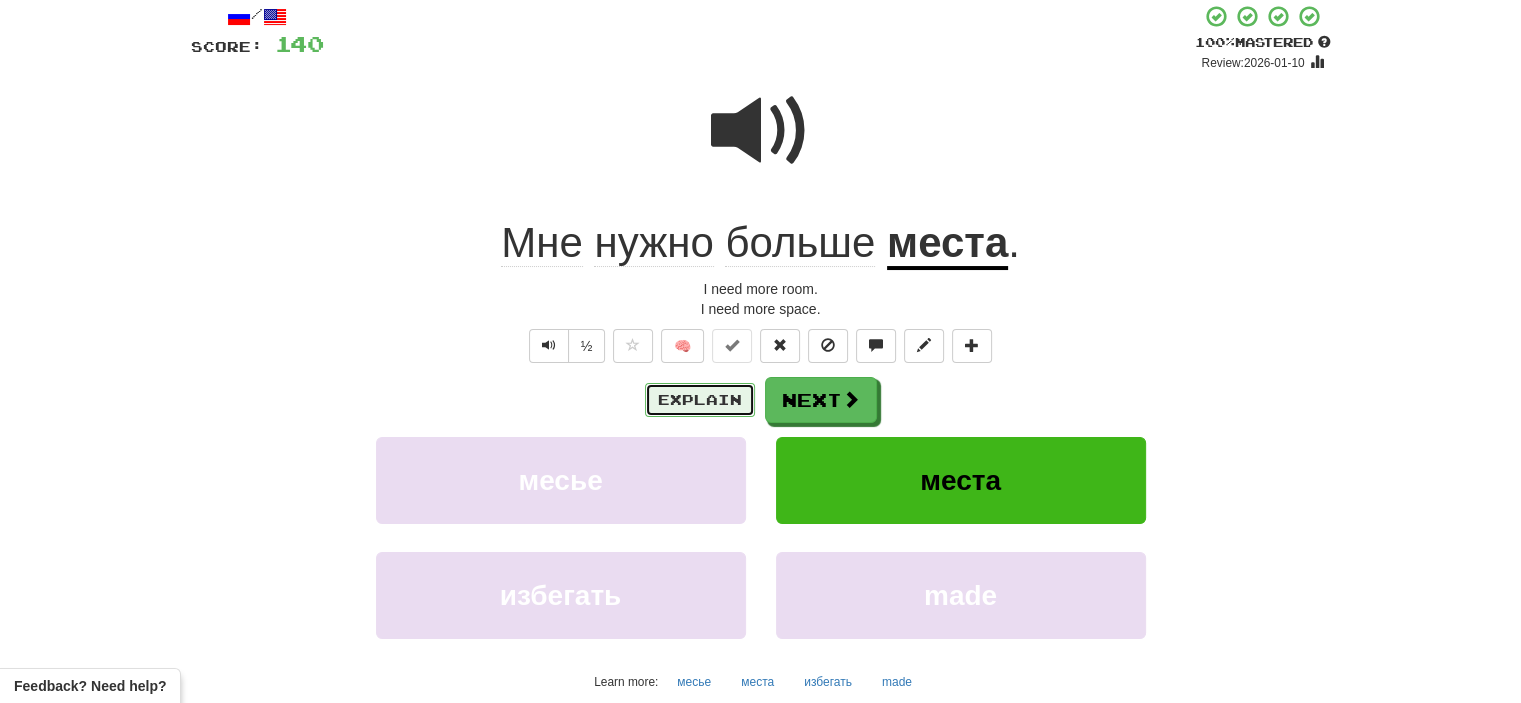 click on "Explain" at bounding box center (700, 400) 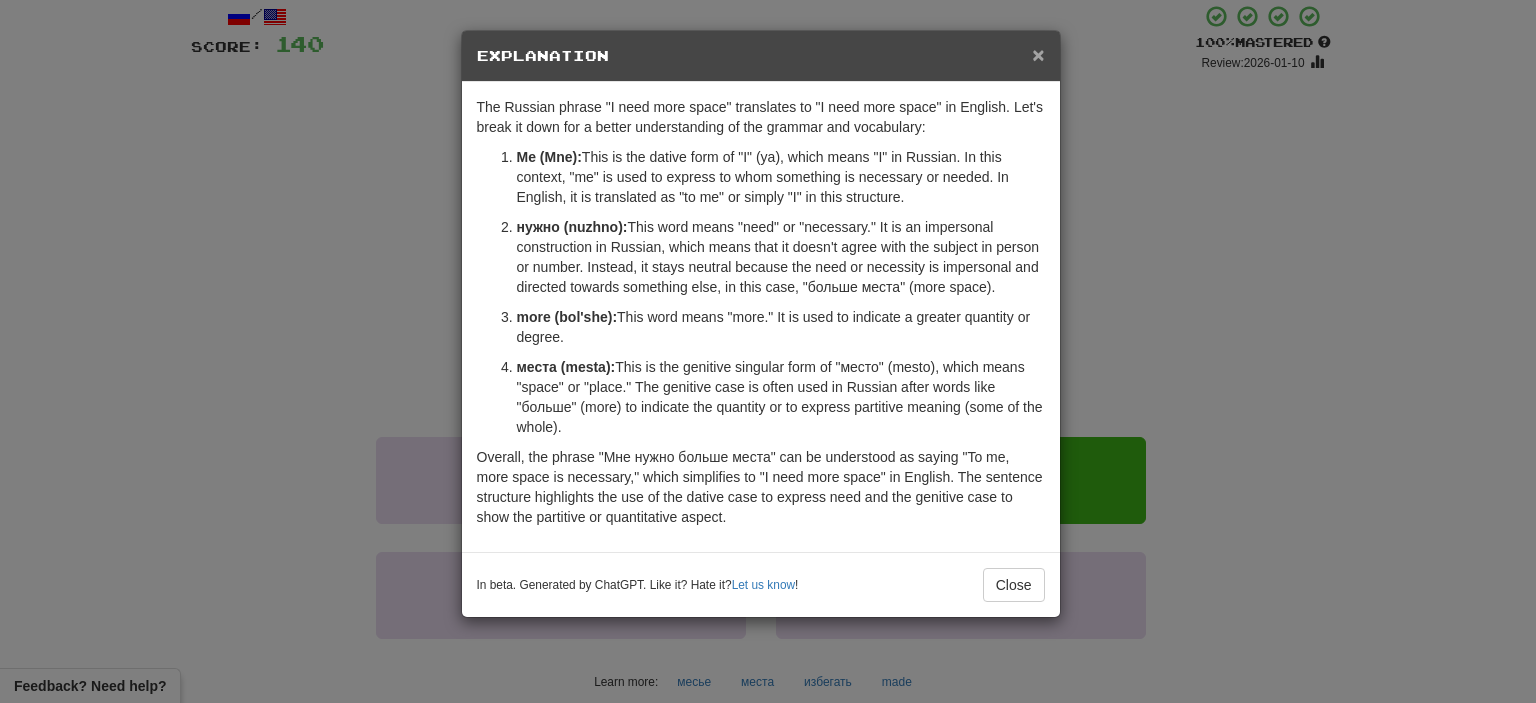 click on "×" at bounding box center (1038, 54) 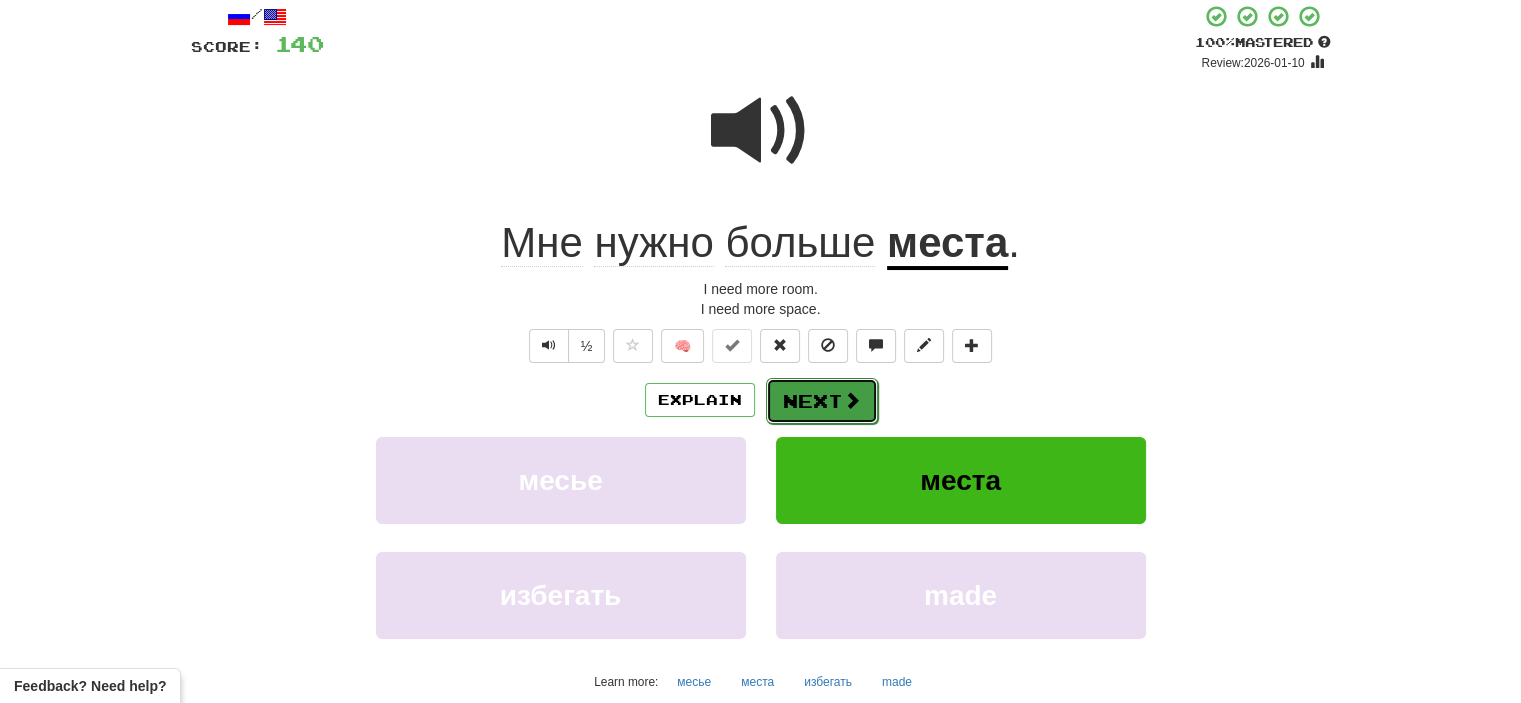 click on "Next" at bounding box center (822, 401) 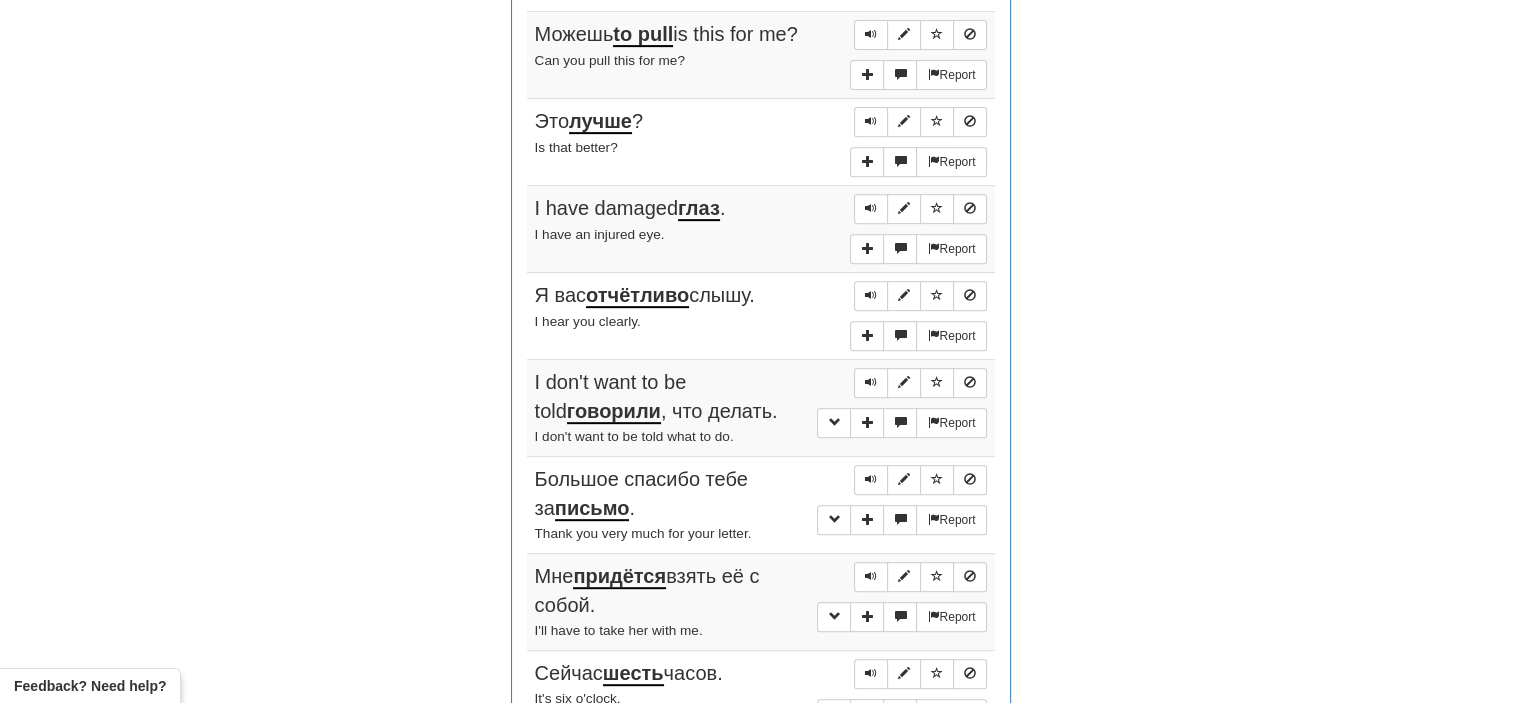scroll, scrollTop: 819, scrollLeft: 0, axis: vertical 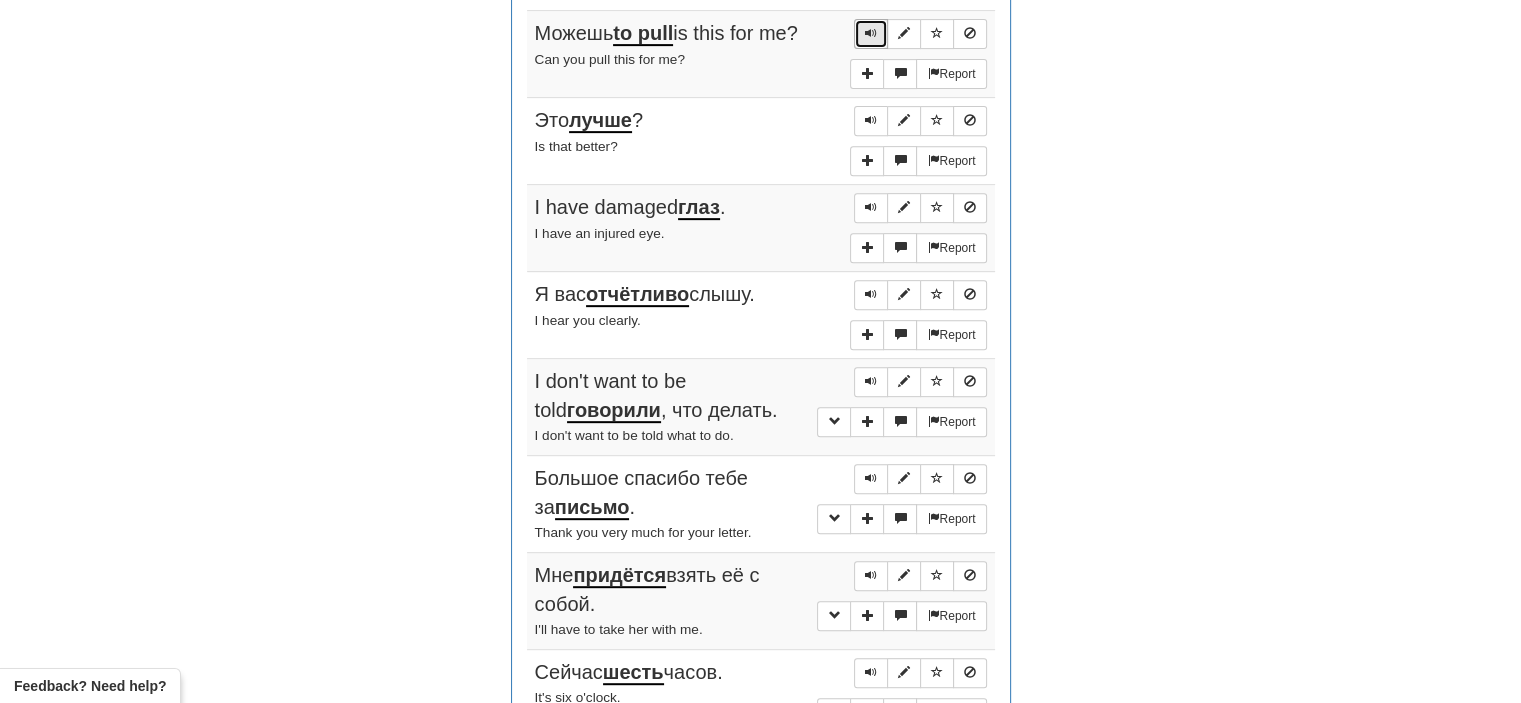 click at bounding box center (871, 33) 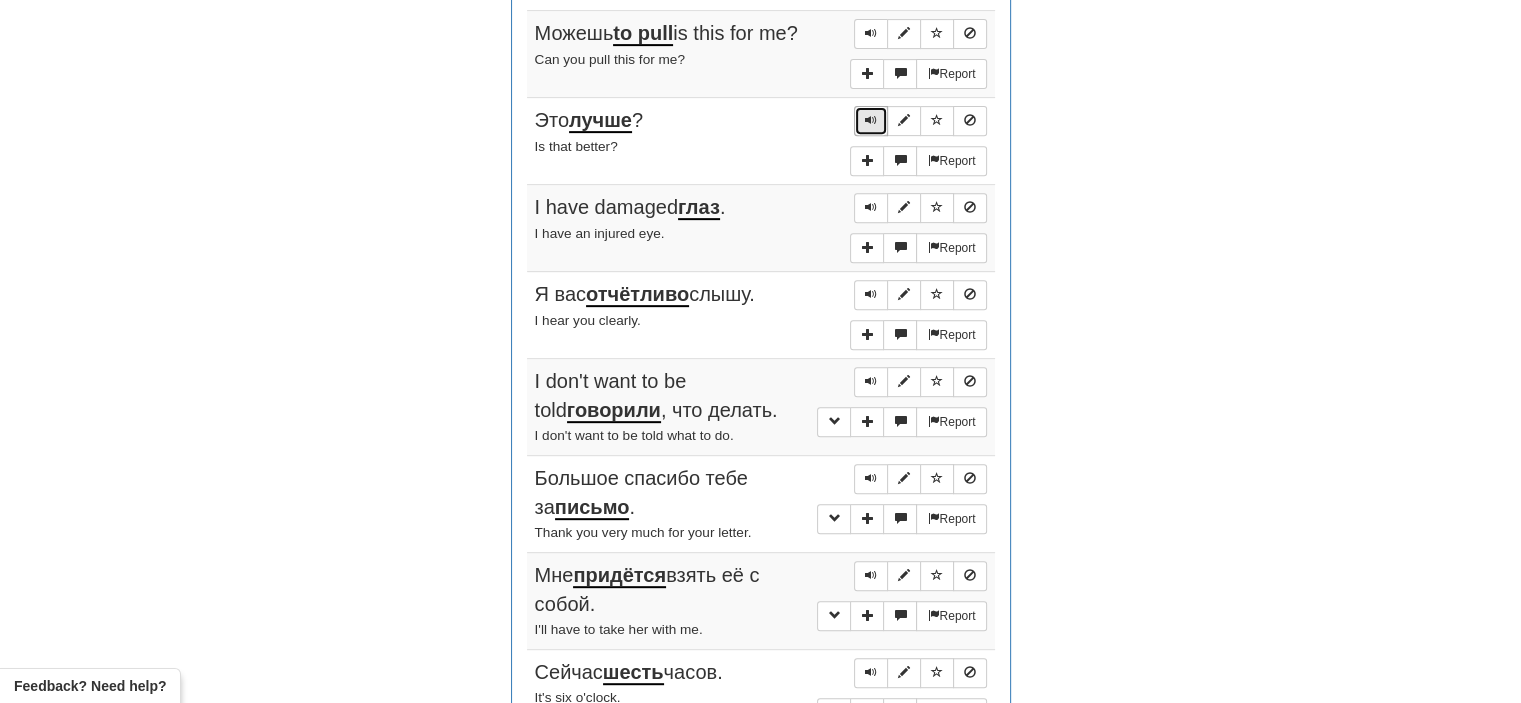 click at bounding box center (871, 120) 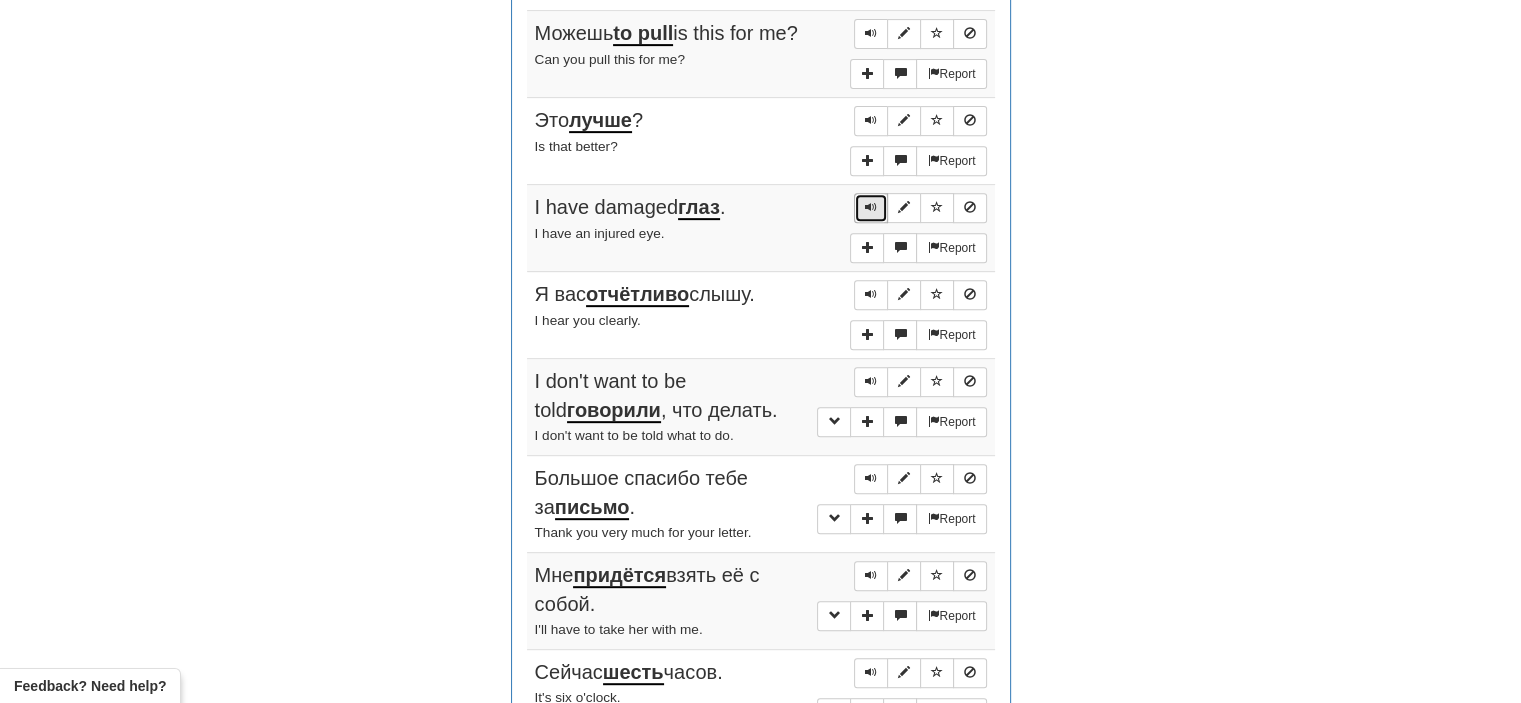 click at bounding box center (871, 207) 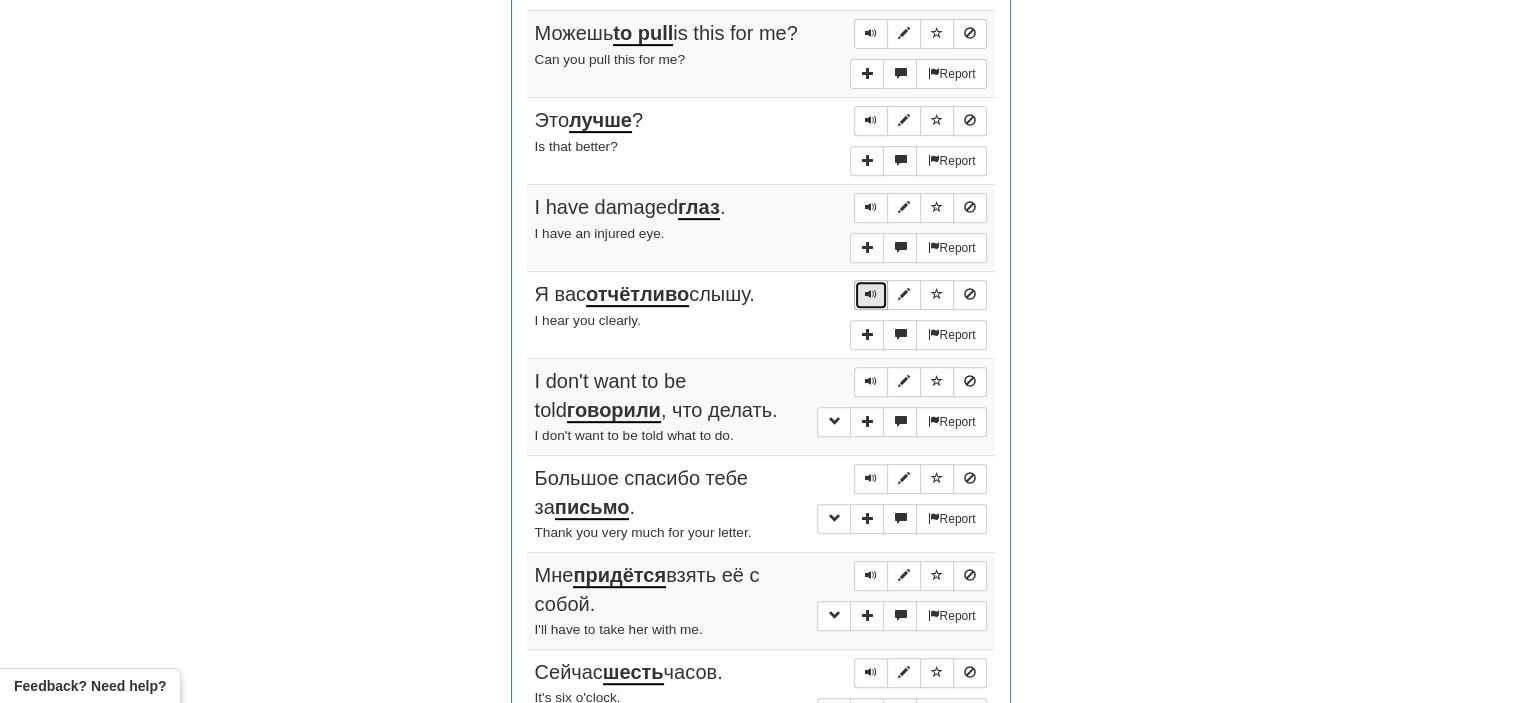 click at bounding box center (871, 294) 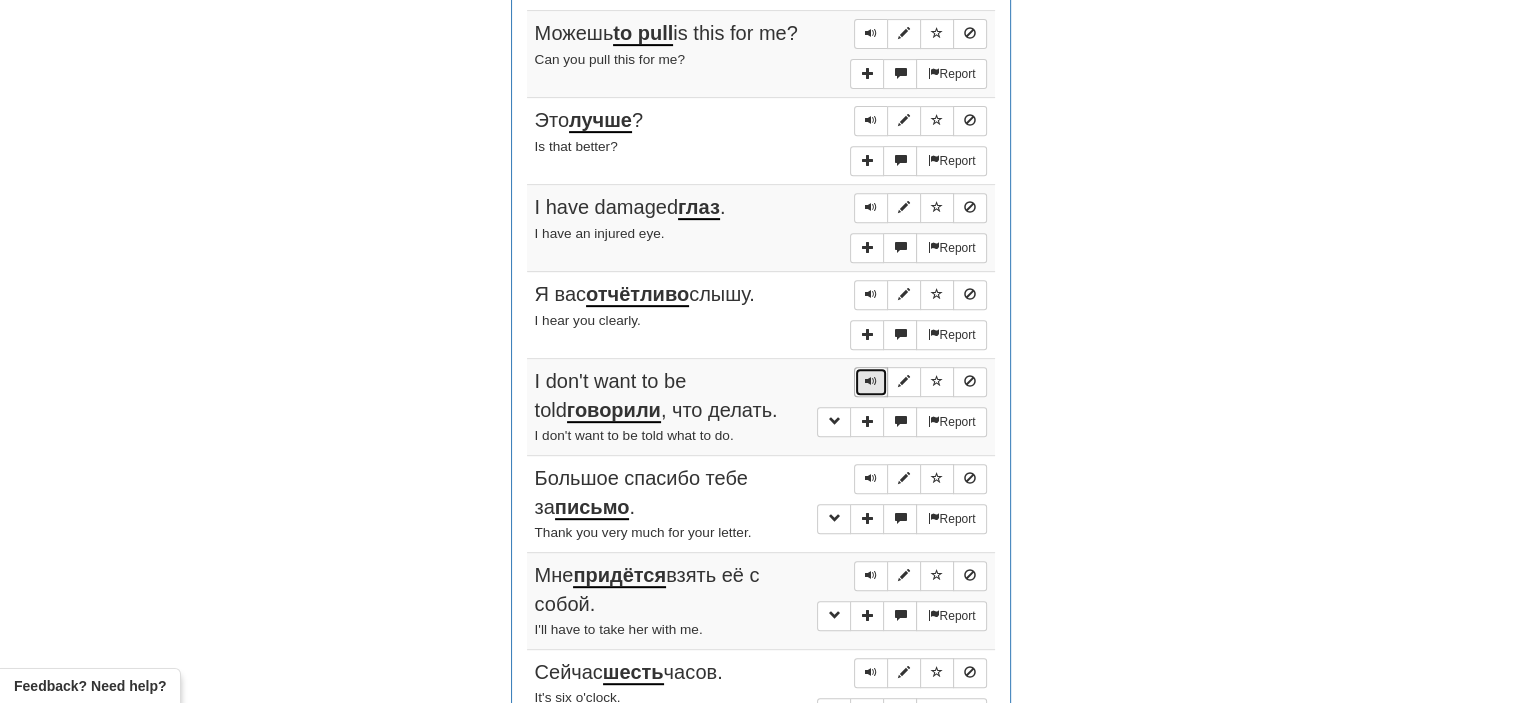 click at bounding box center (871, 381) 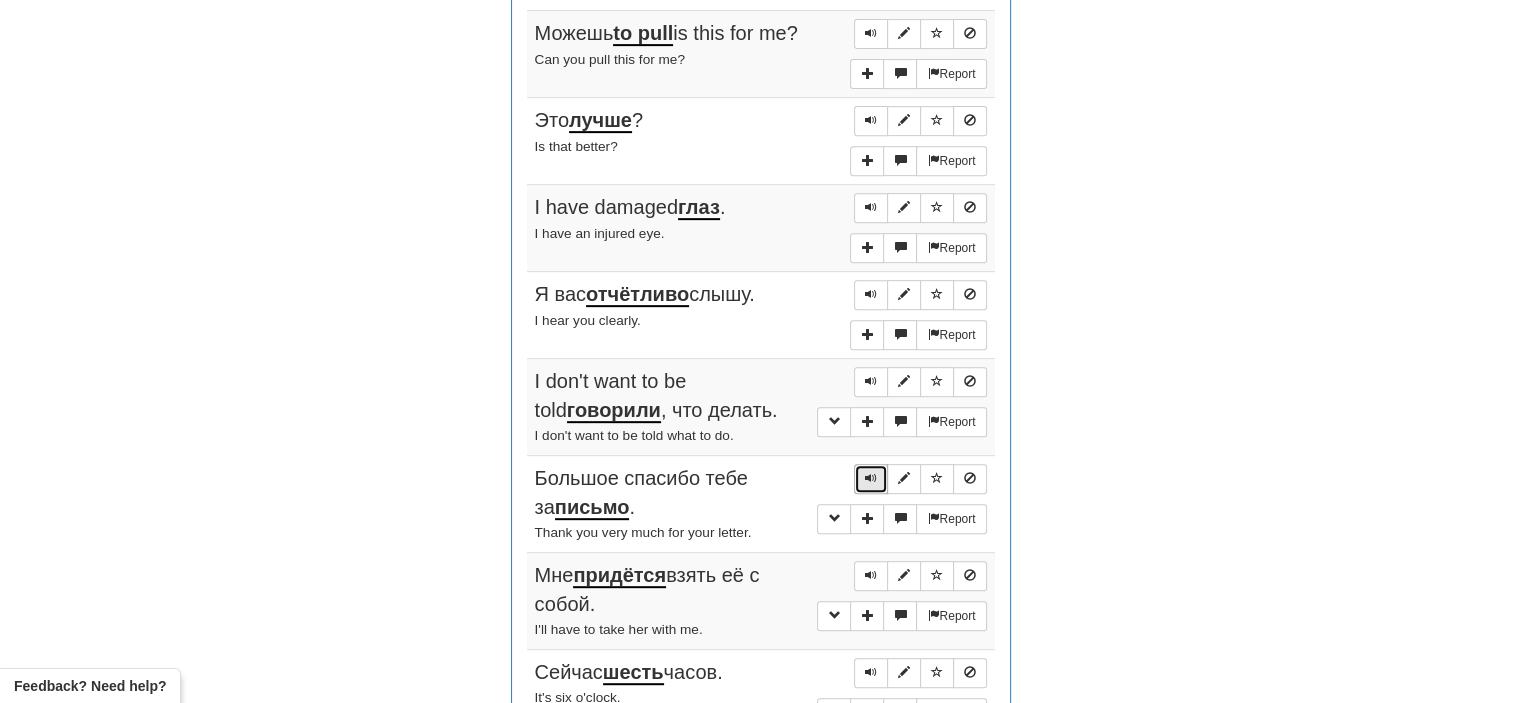 click at bounding box center (871, 478) 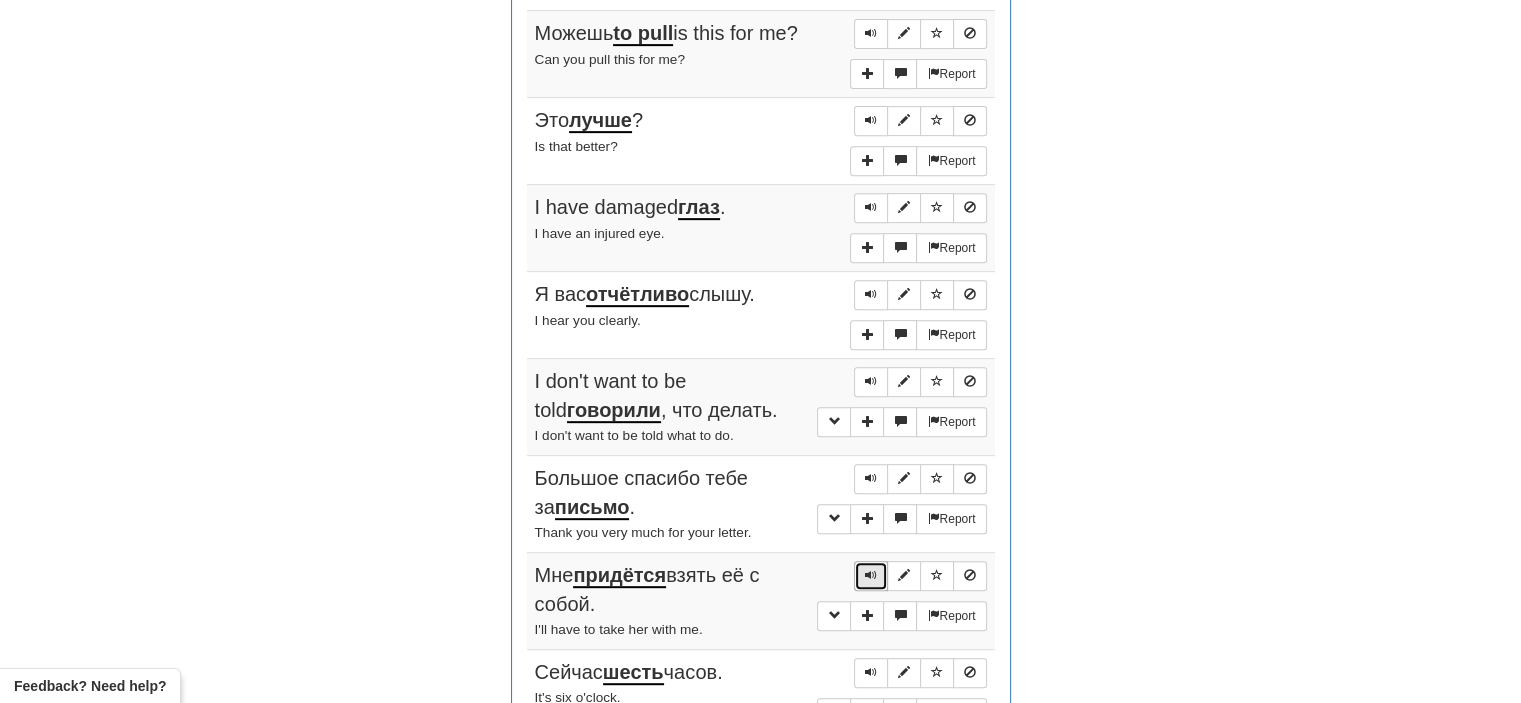 click at bounding box center [871, 575] 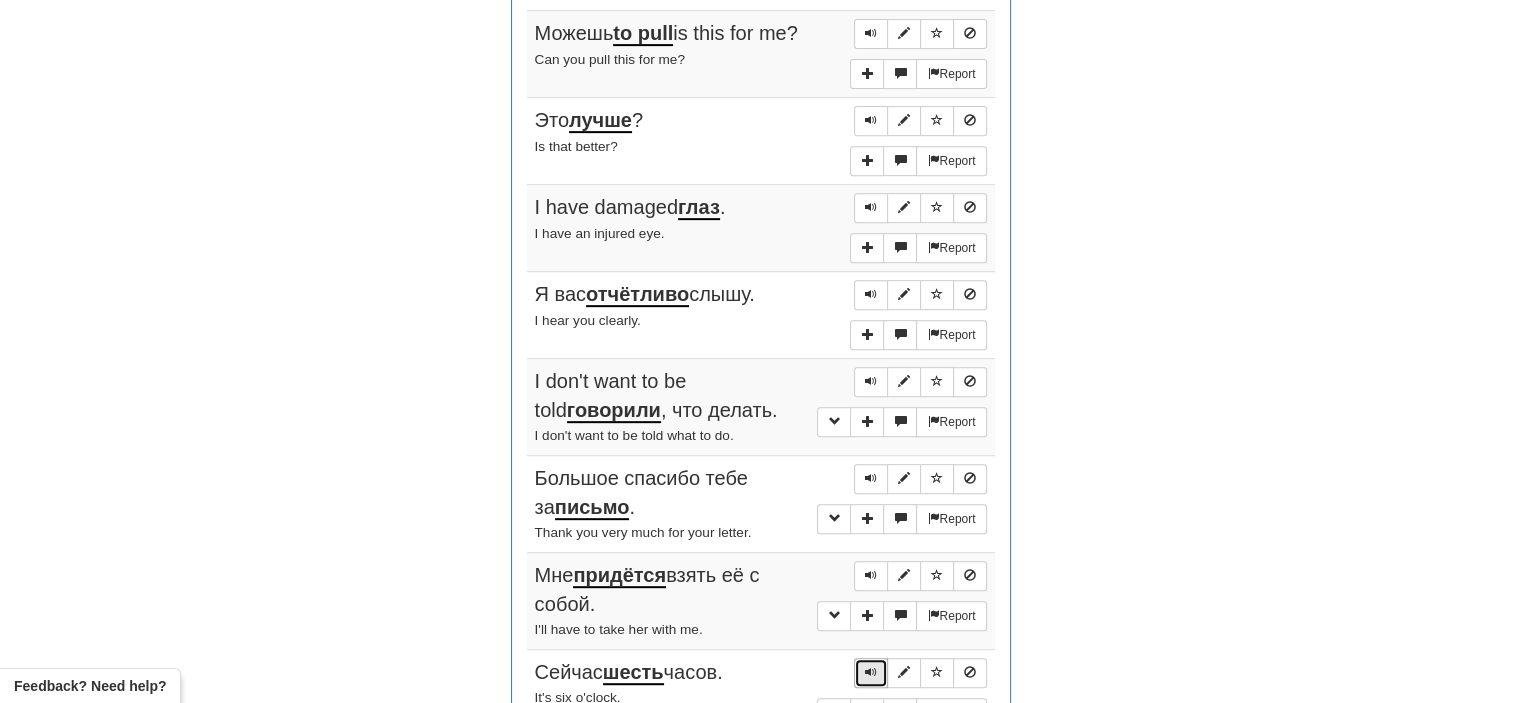 click at bounding box center [871, 672] 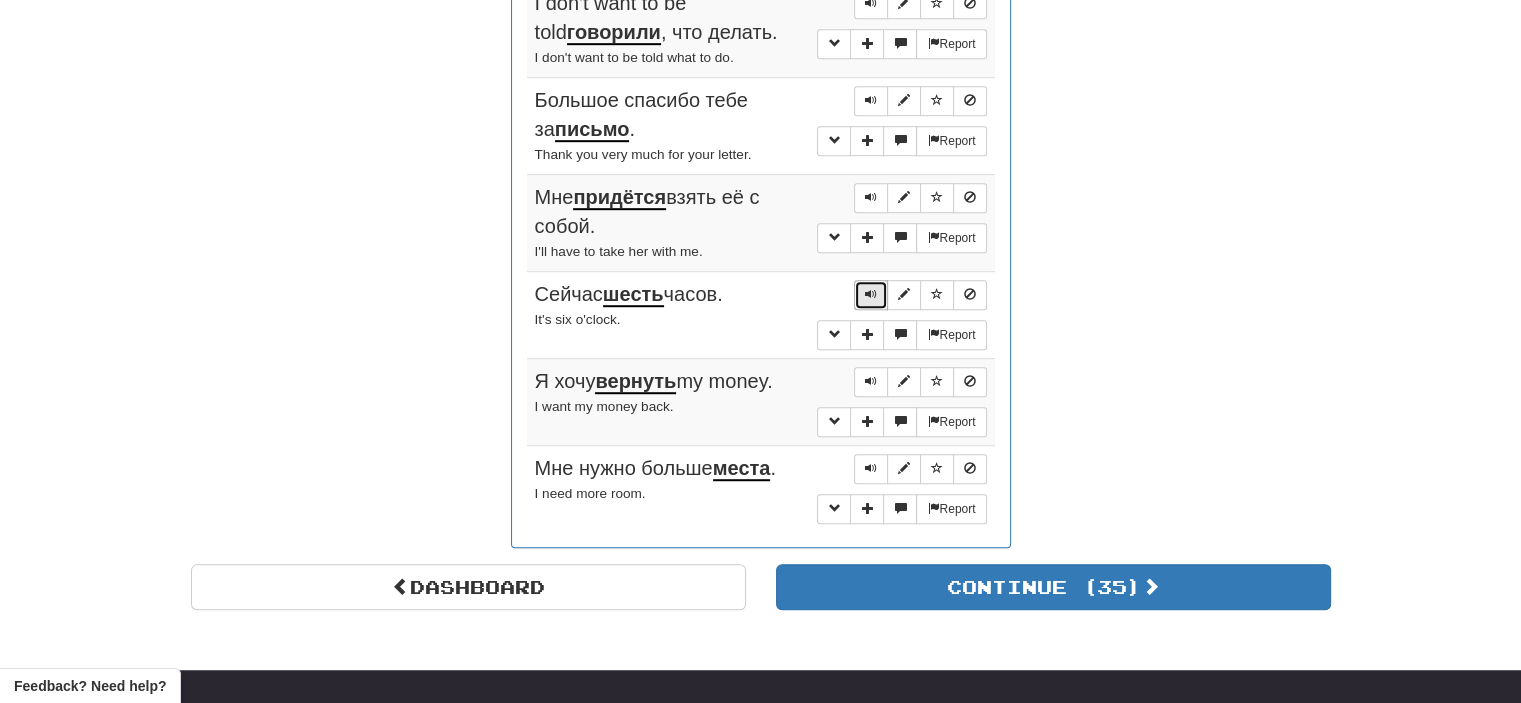 scroll, scrollTop: 1198, scrollLeft: 0, axis: vertical 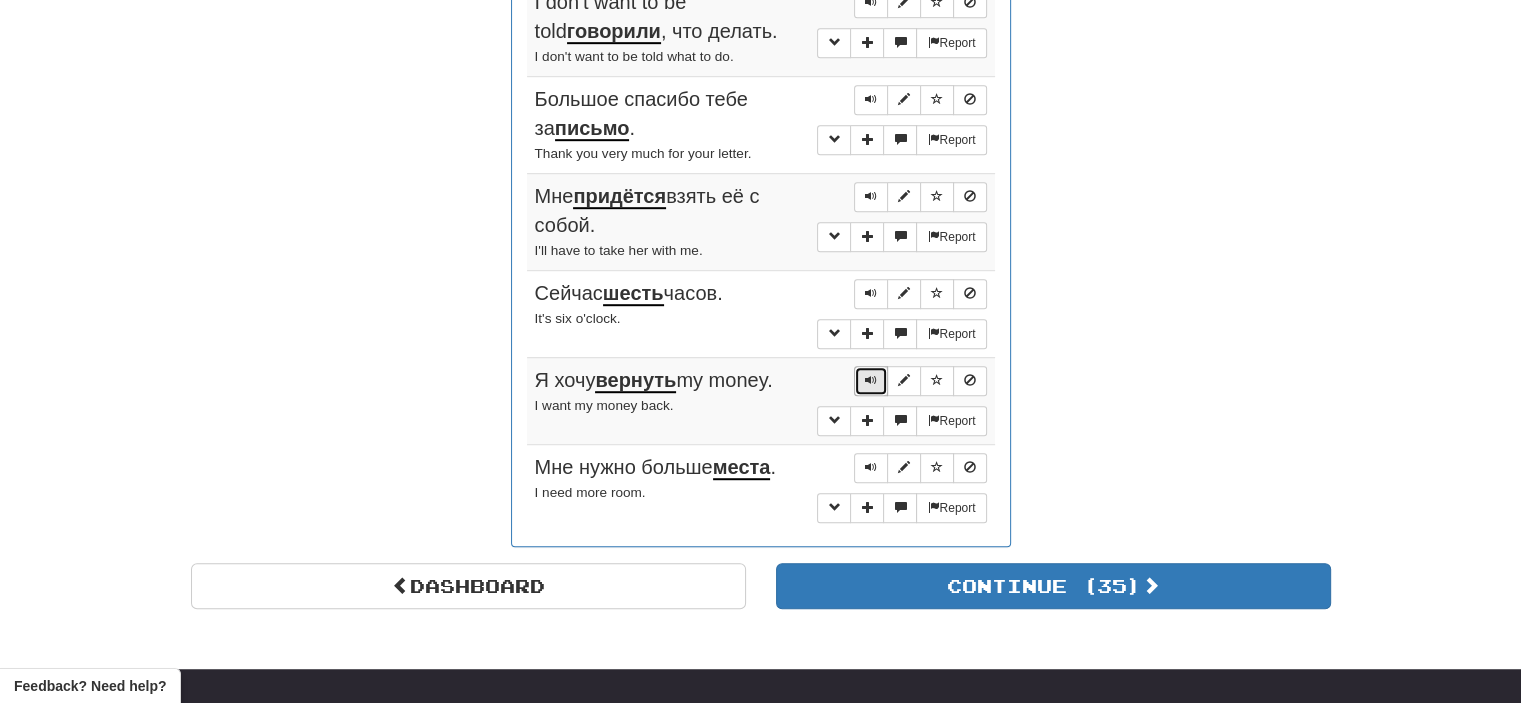 click at bounding box center [871, 381] 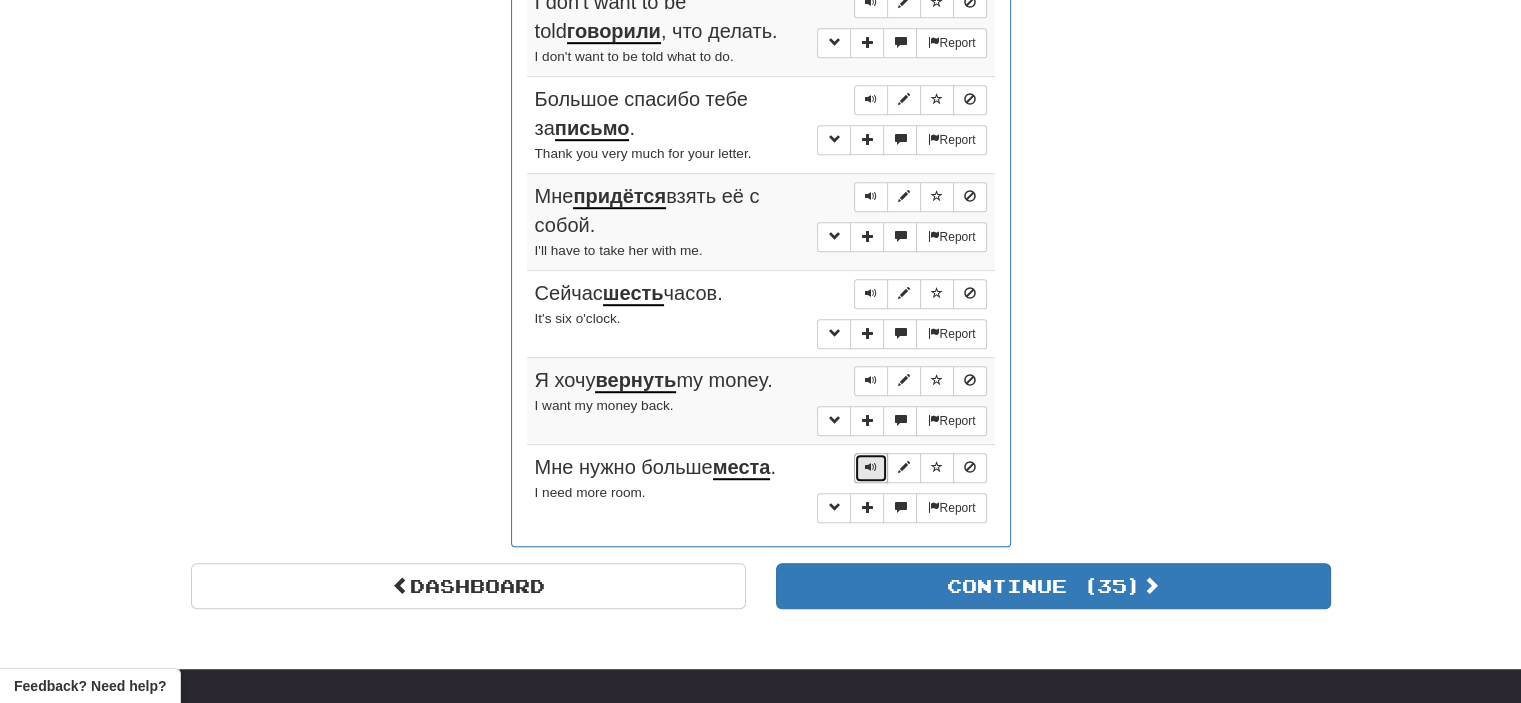 click at bounding box center (871, 467) 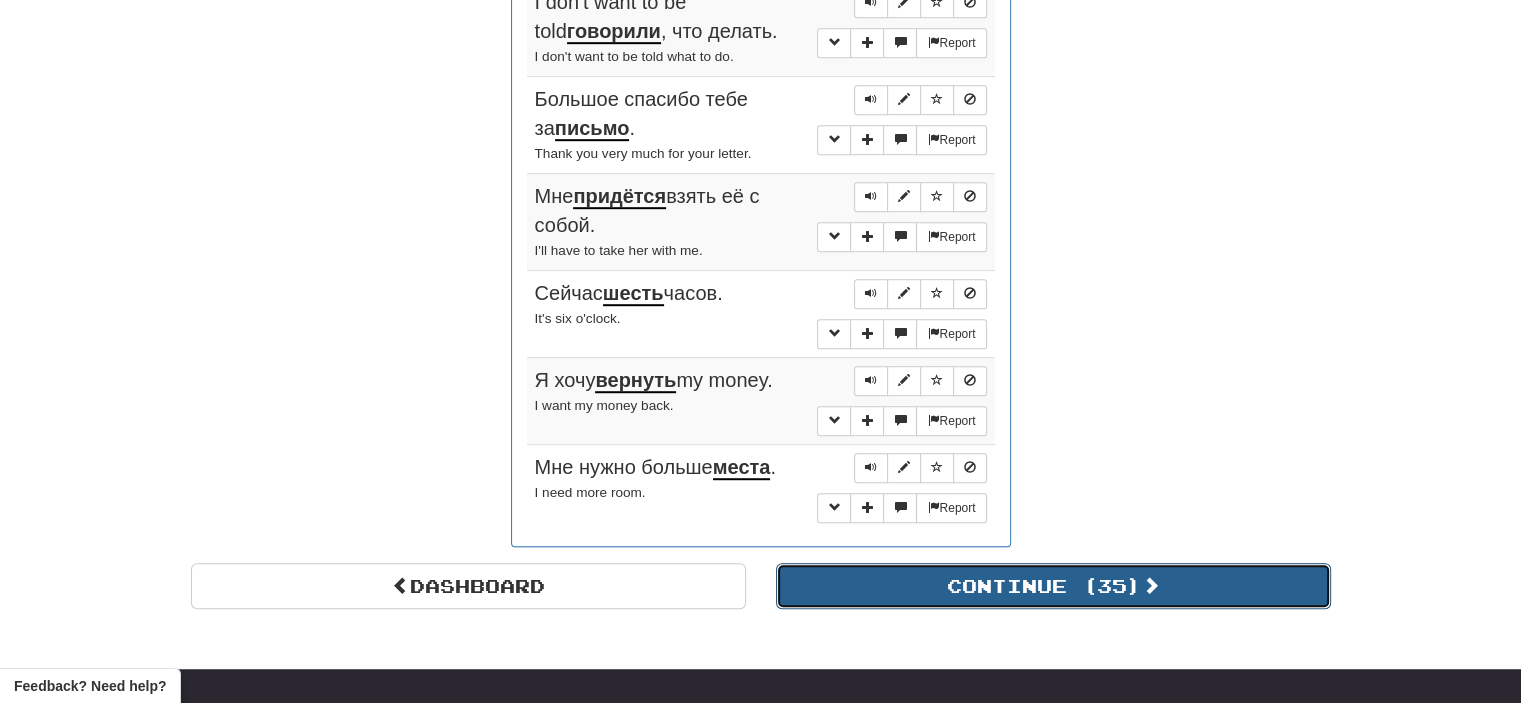 click on "Continue ( 35 )" at bounding box center [1053, 586] 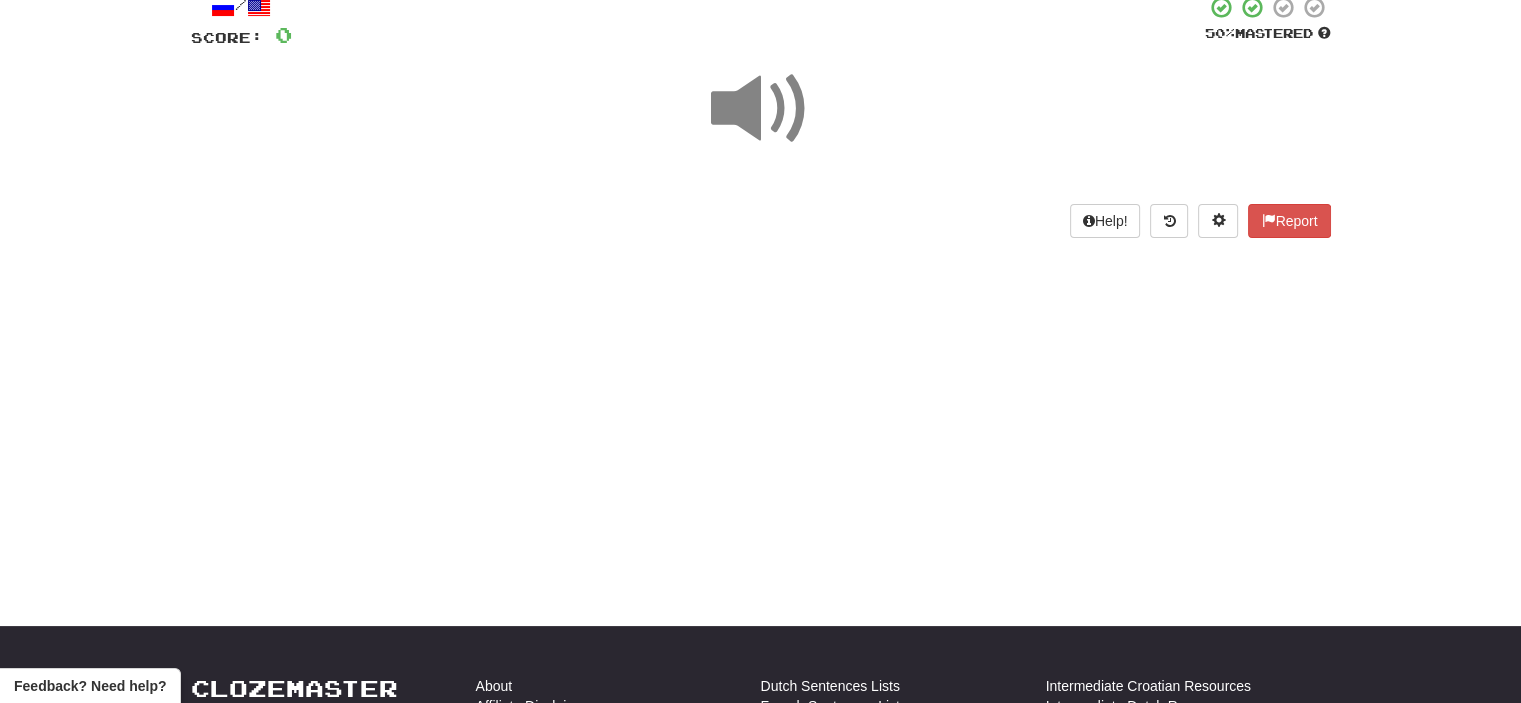 scroll, scrollTop: 0, scrollLeft: 0, axis: both 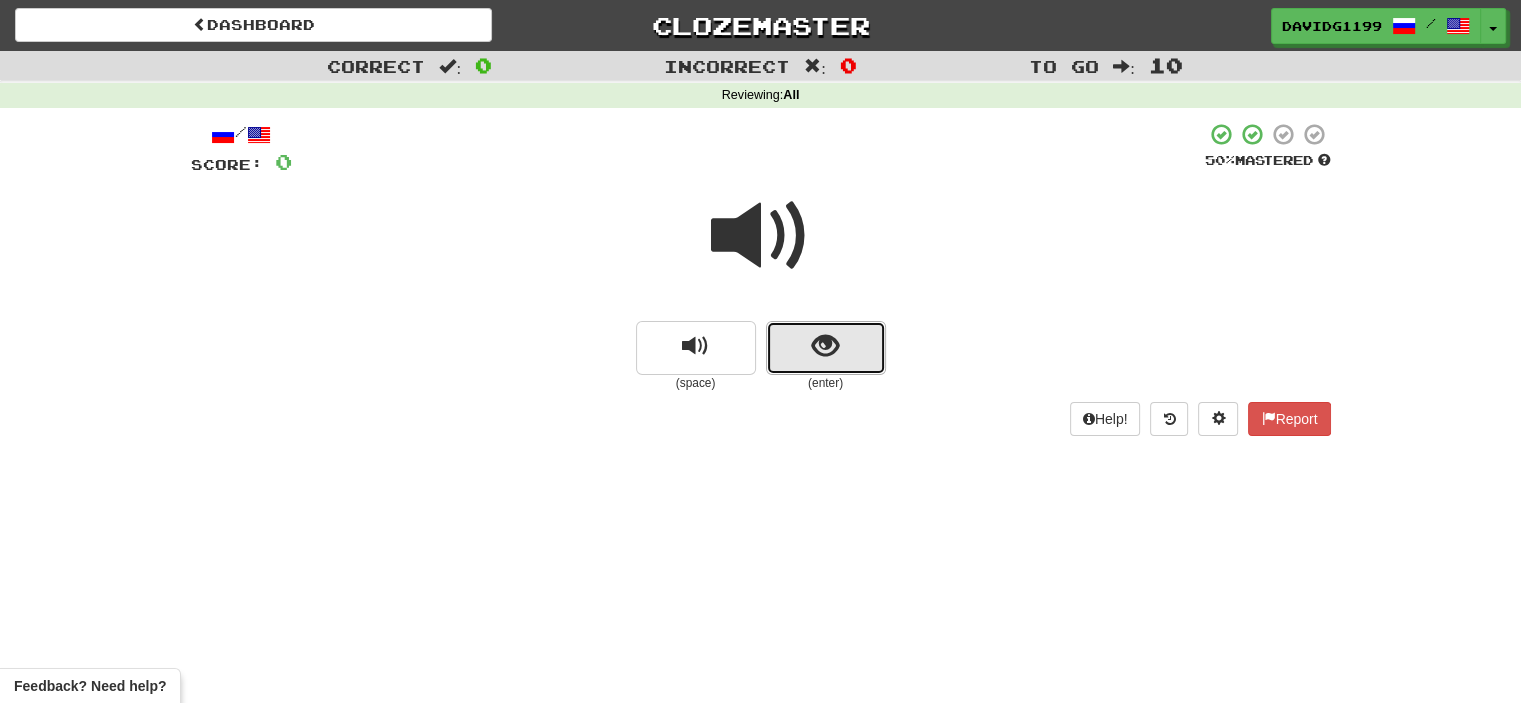 click at bounding box center [826, 348] 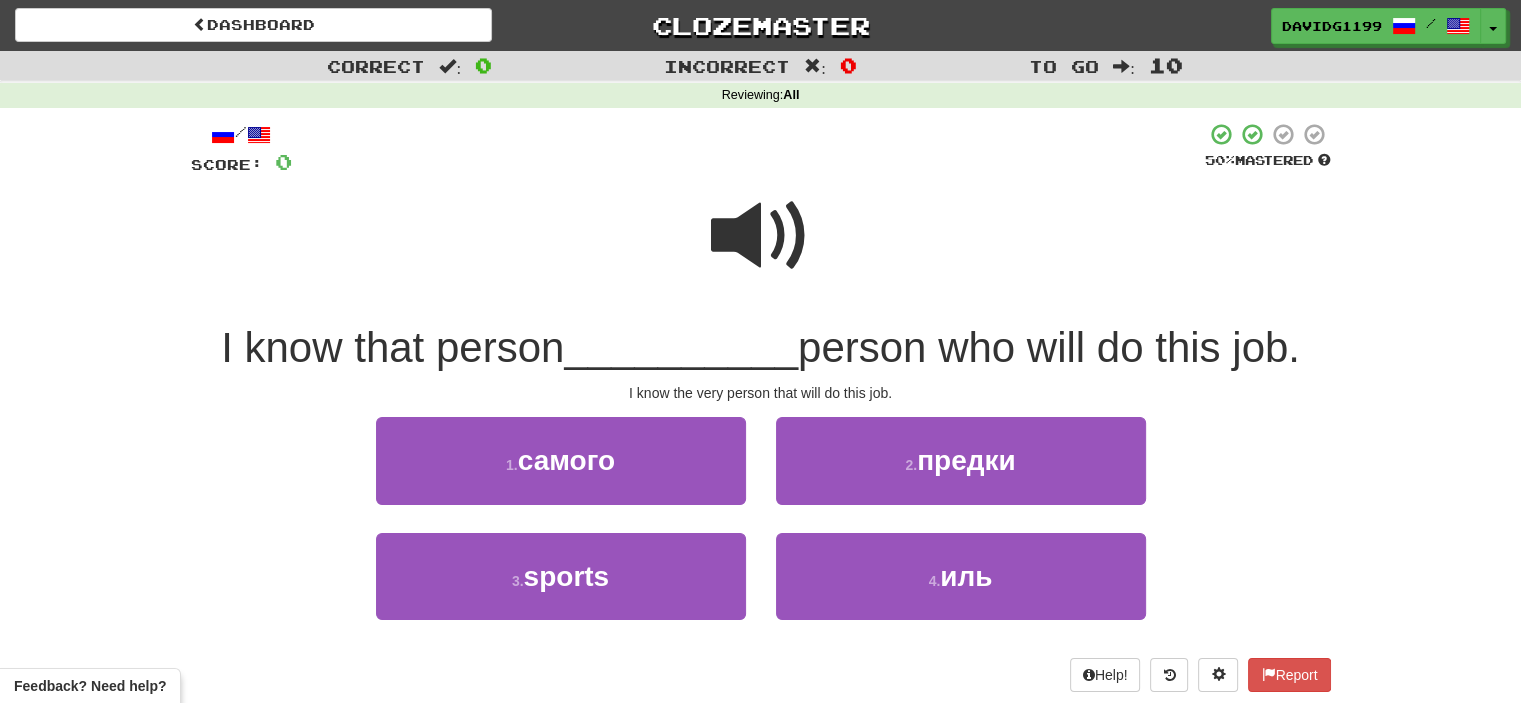 click at bounding box center [761, 236] 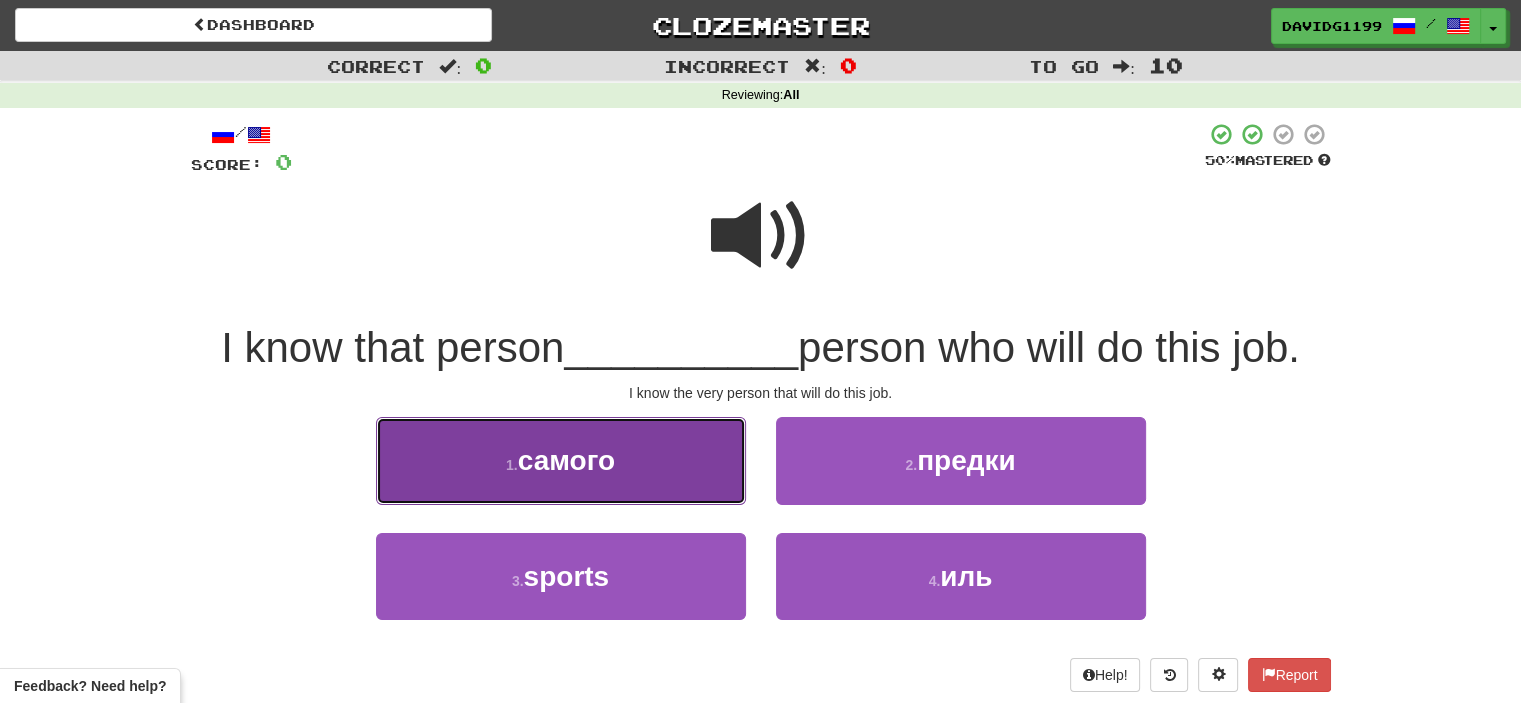 click on "самого" at bounding box center [566, 460] 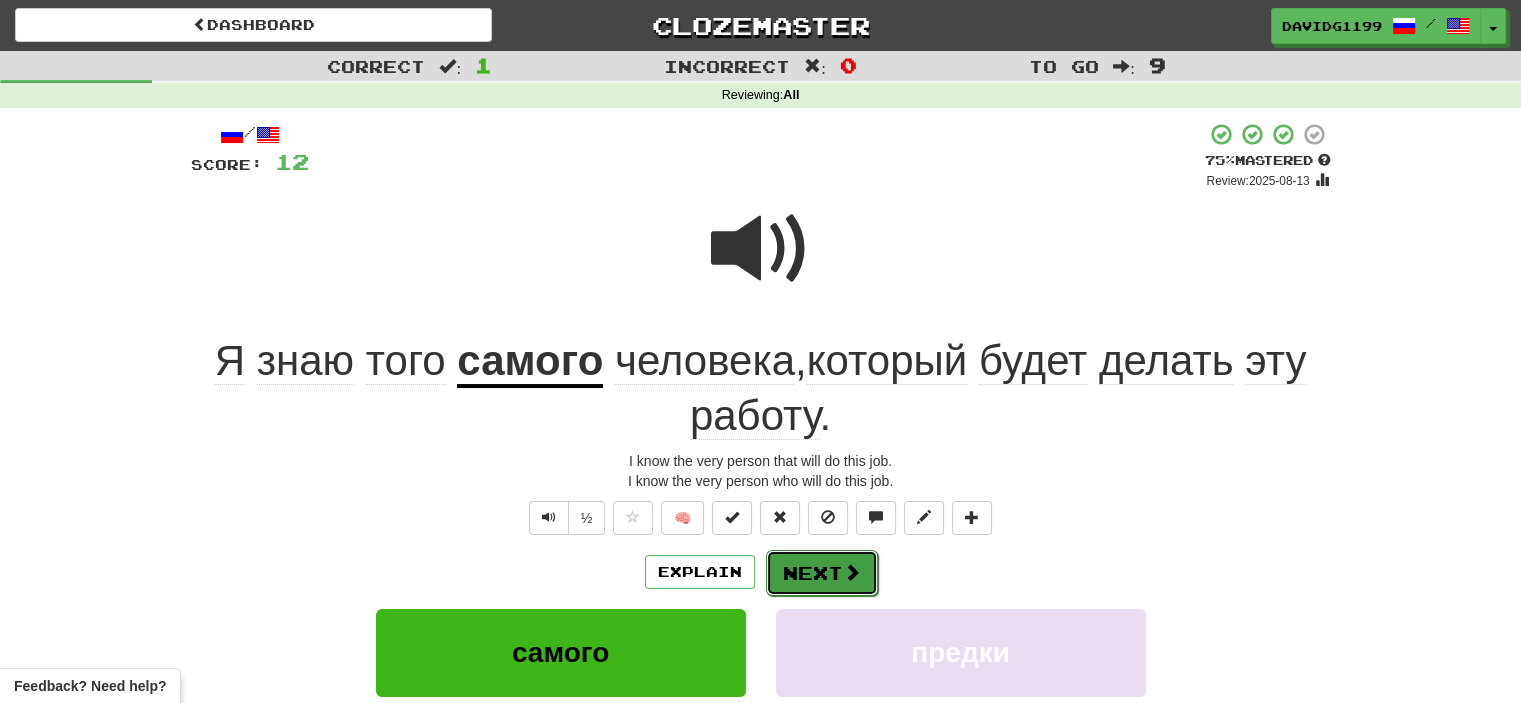 click on "Next" at bounding box center (822, 573) 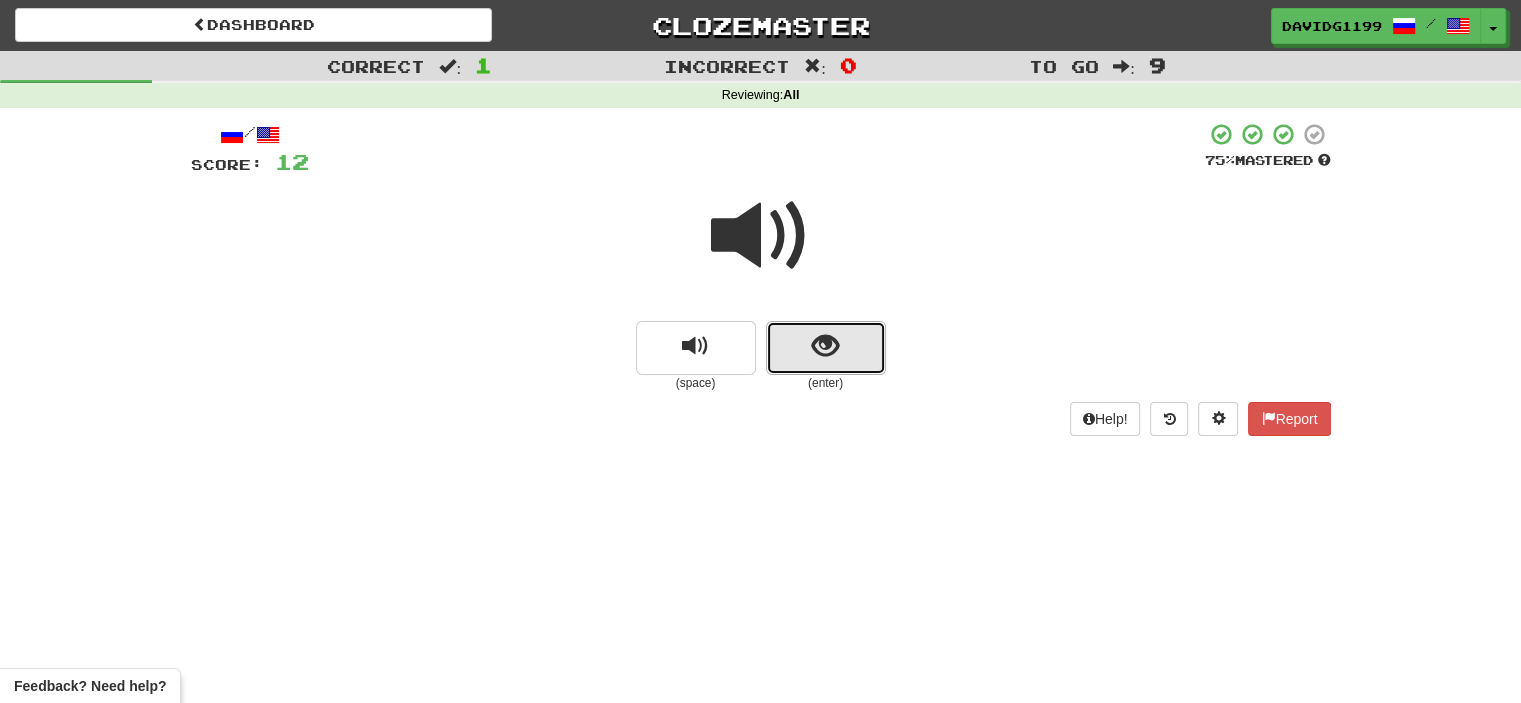 click at bounding box center (826, 348) 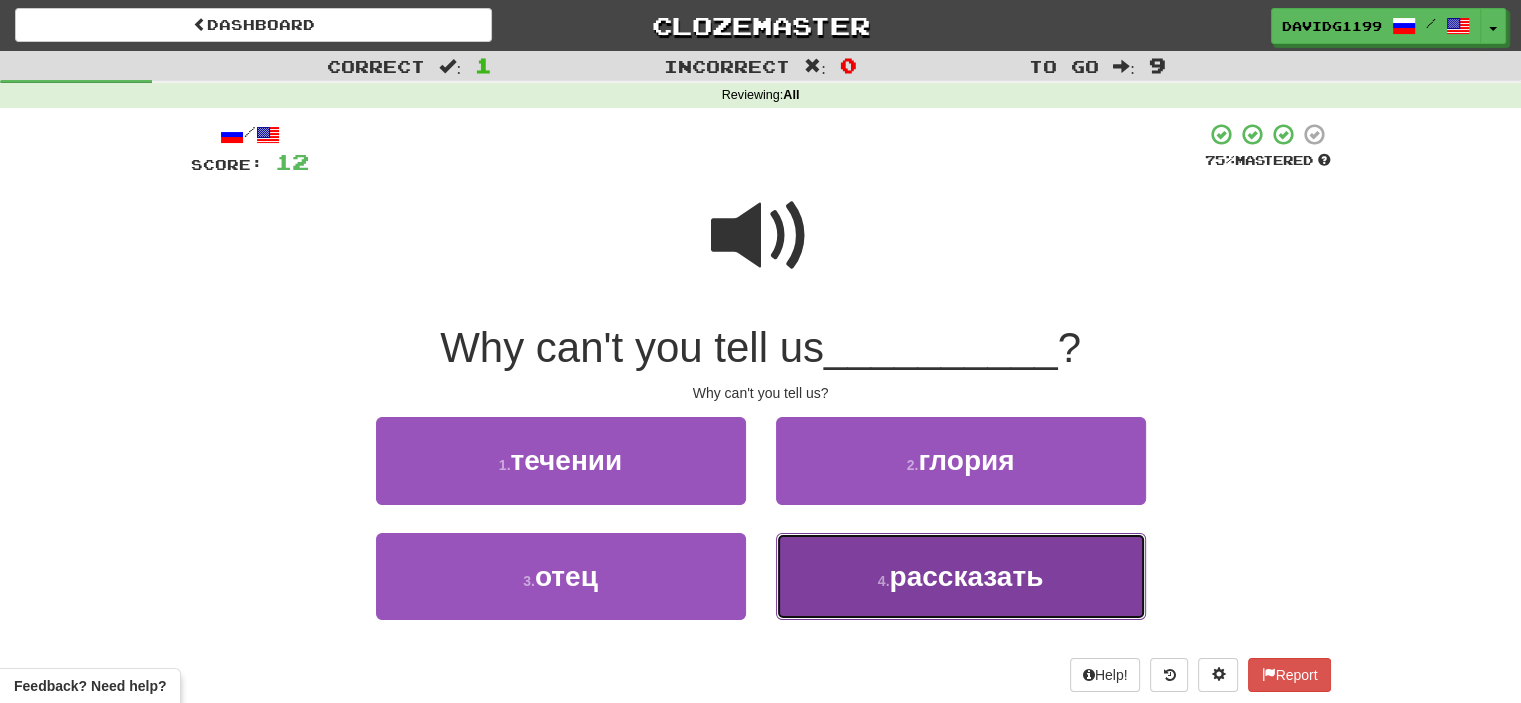 click on "4 .  рассказать" at bounding box center (961, 576) 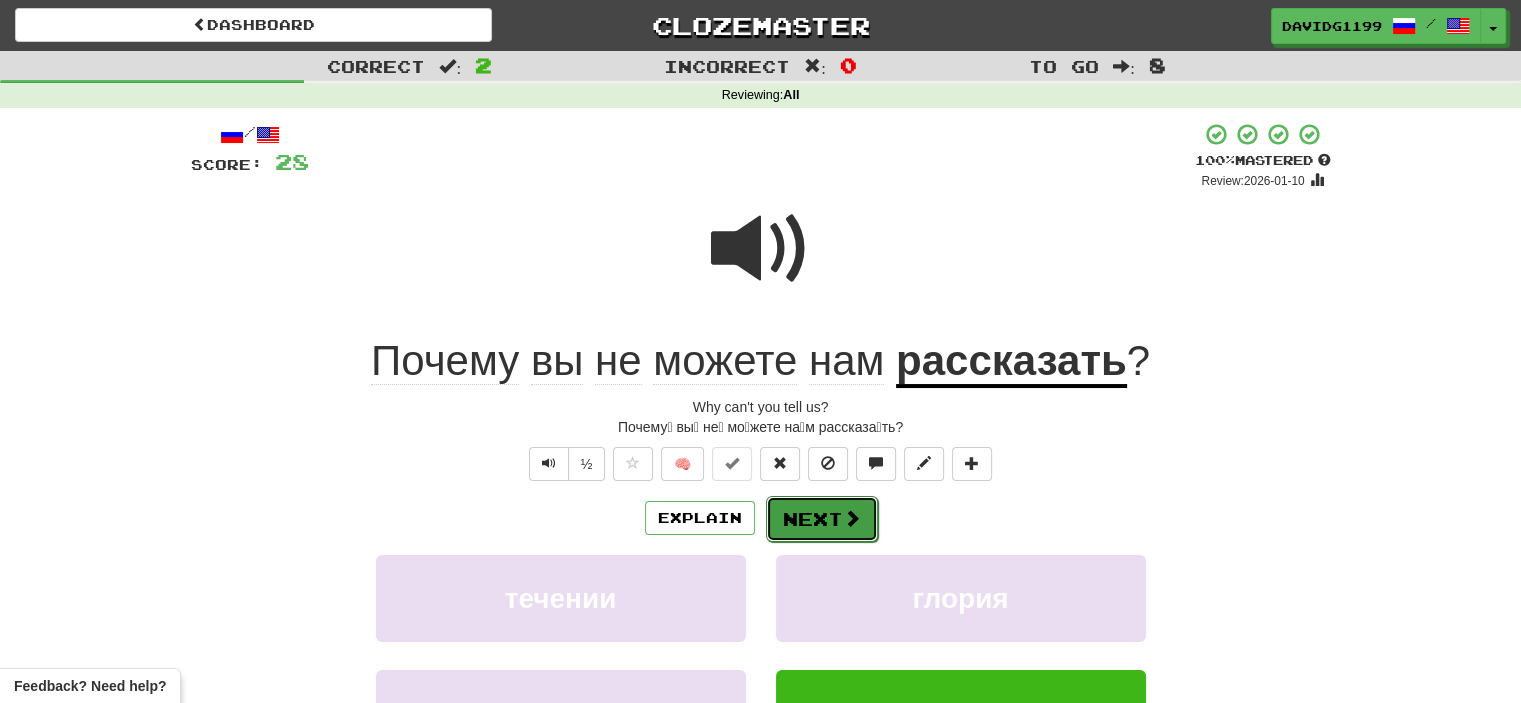 click on "Next" at bounding box center (822, 519) 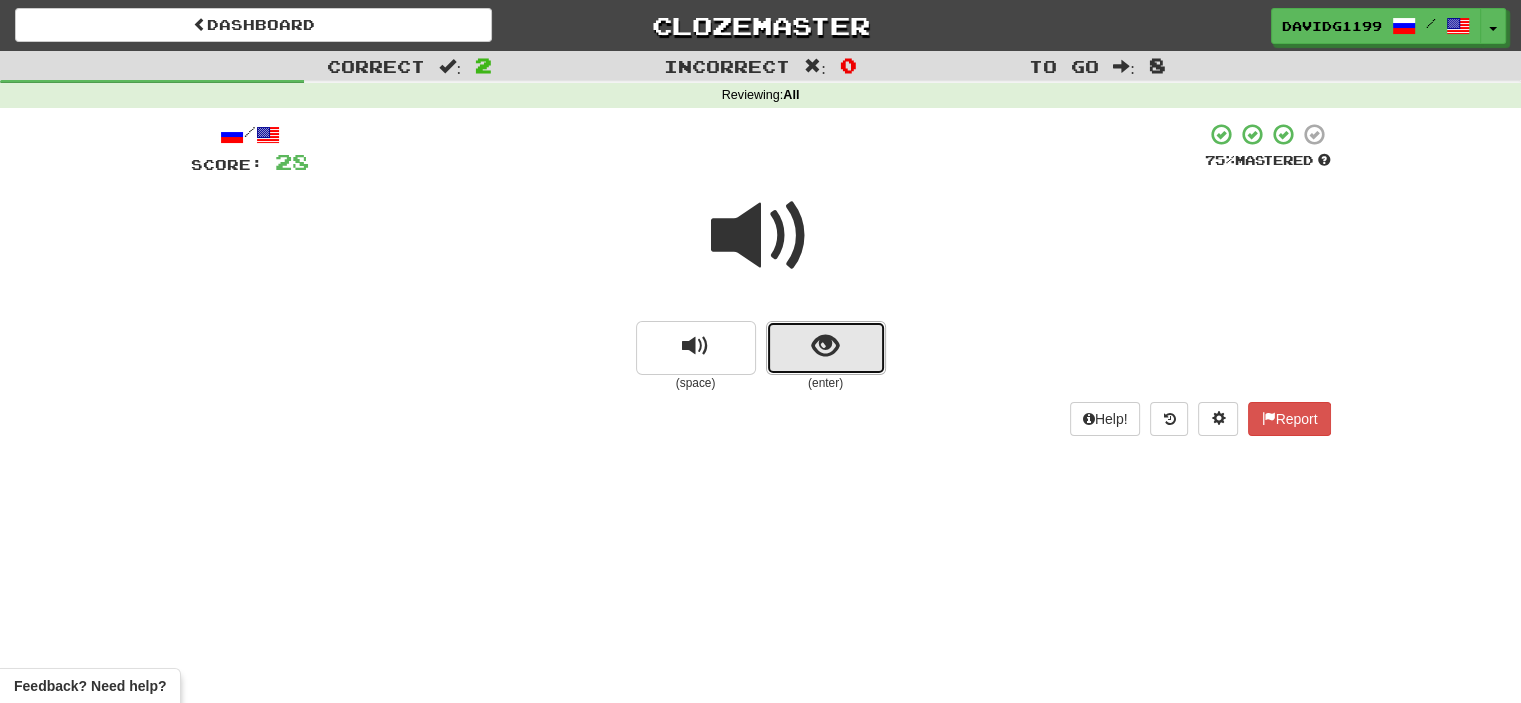 click at bounding box center (826, 348) 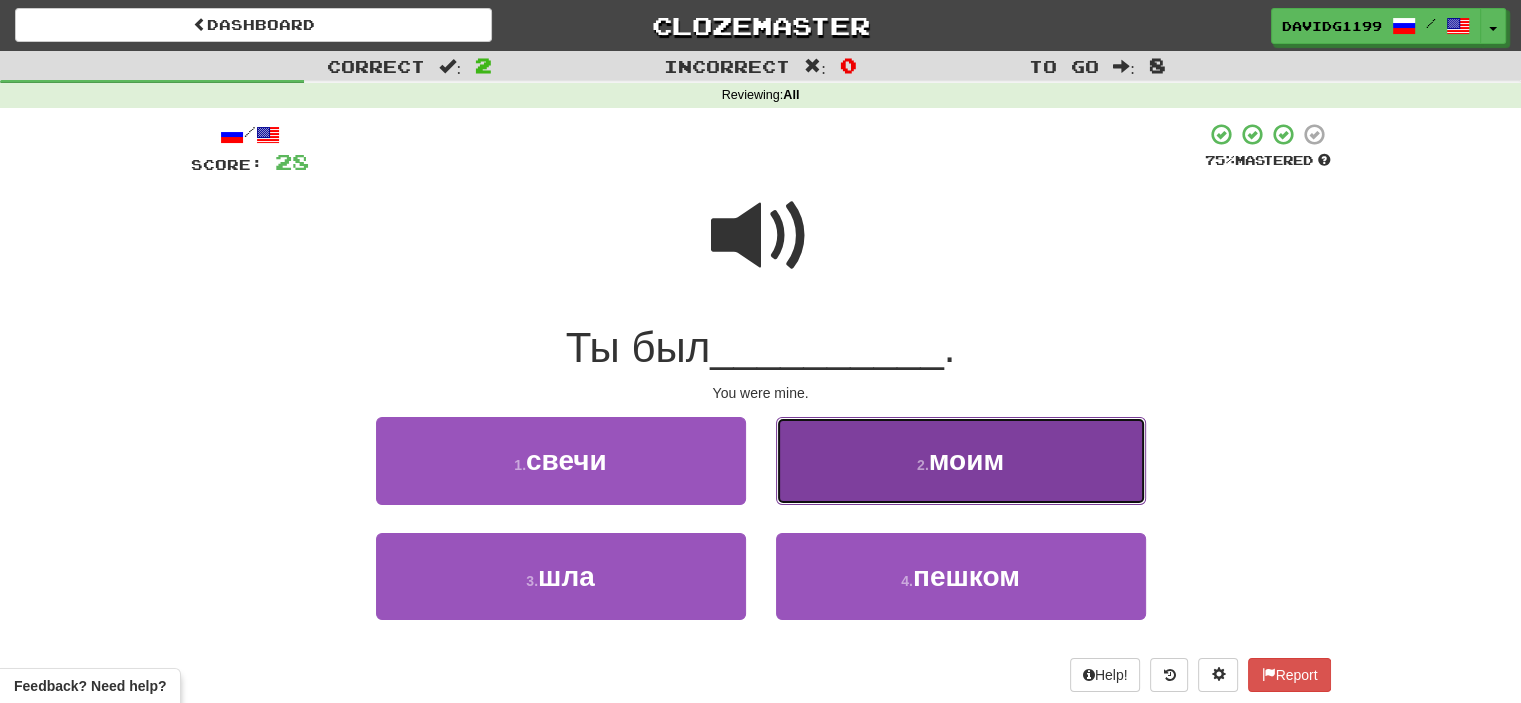 click on "2 .  моим" at bounding box center [961, 460] 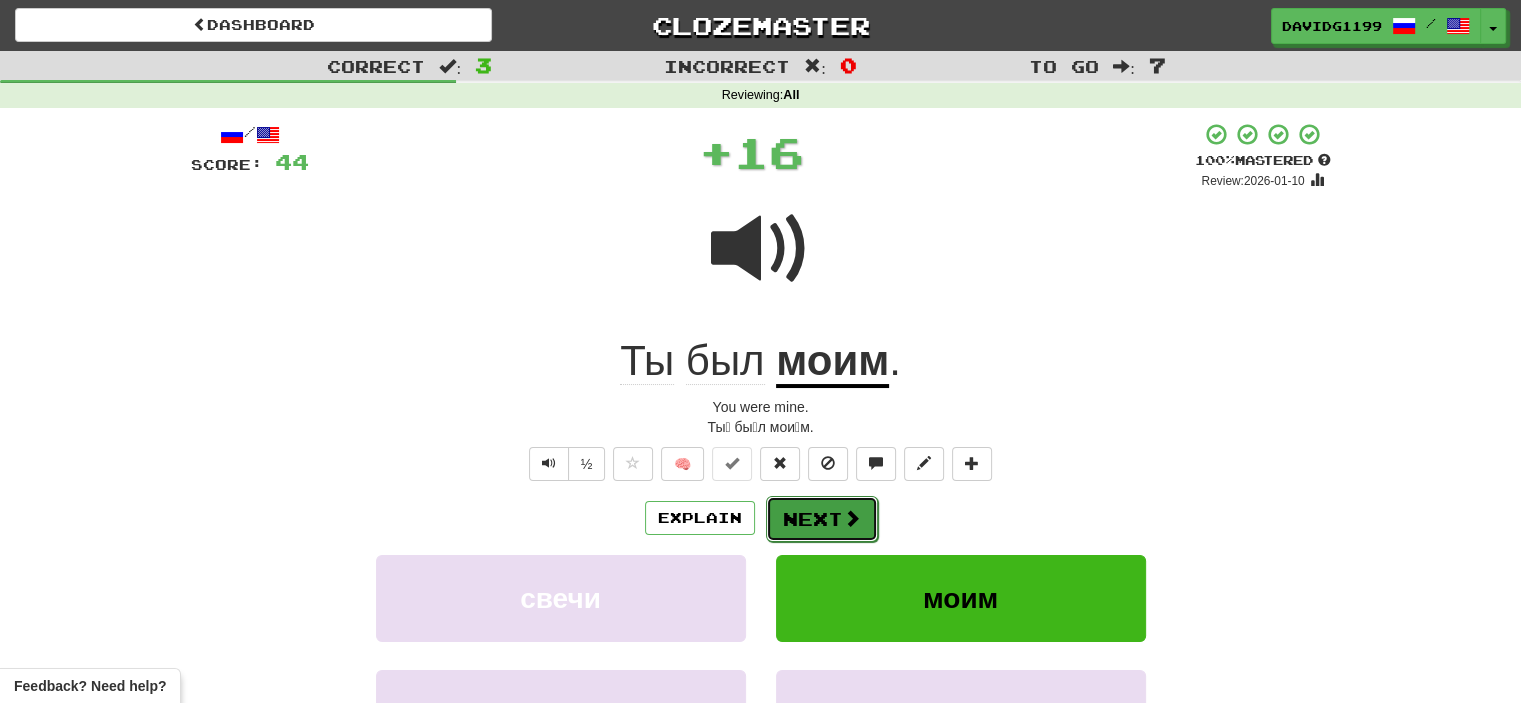 click on "Next" at bounding box center [822, 519] 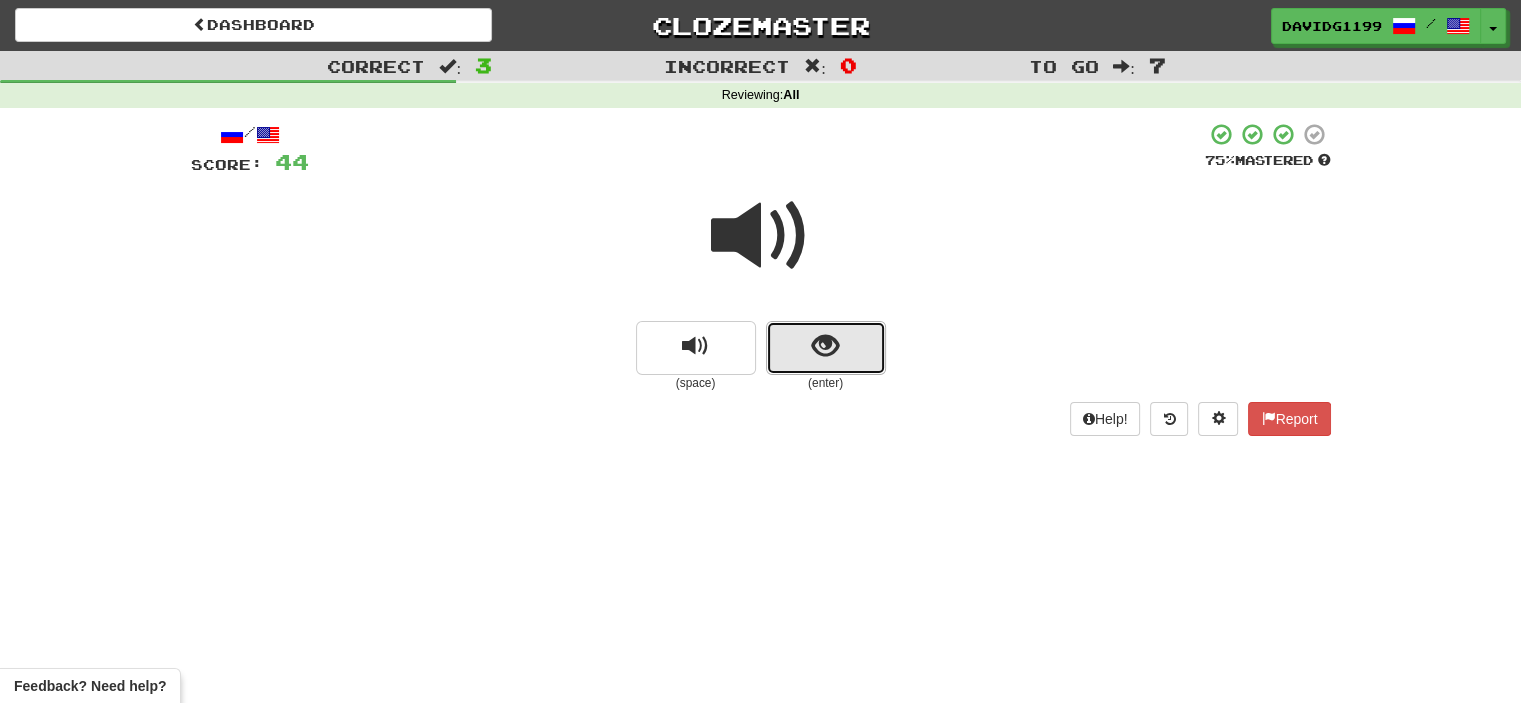 click at bounding box center [826, 348] 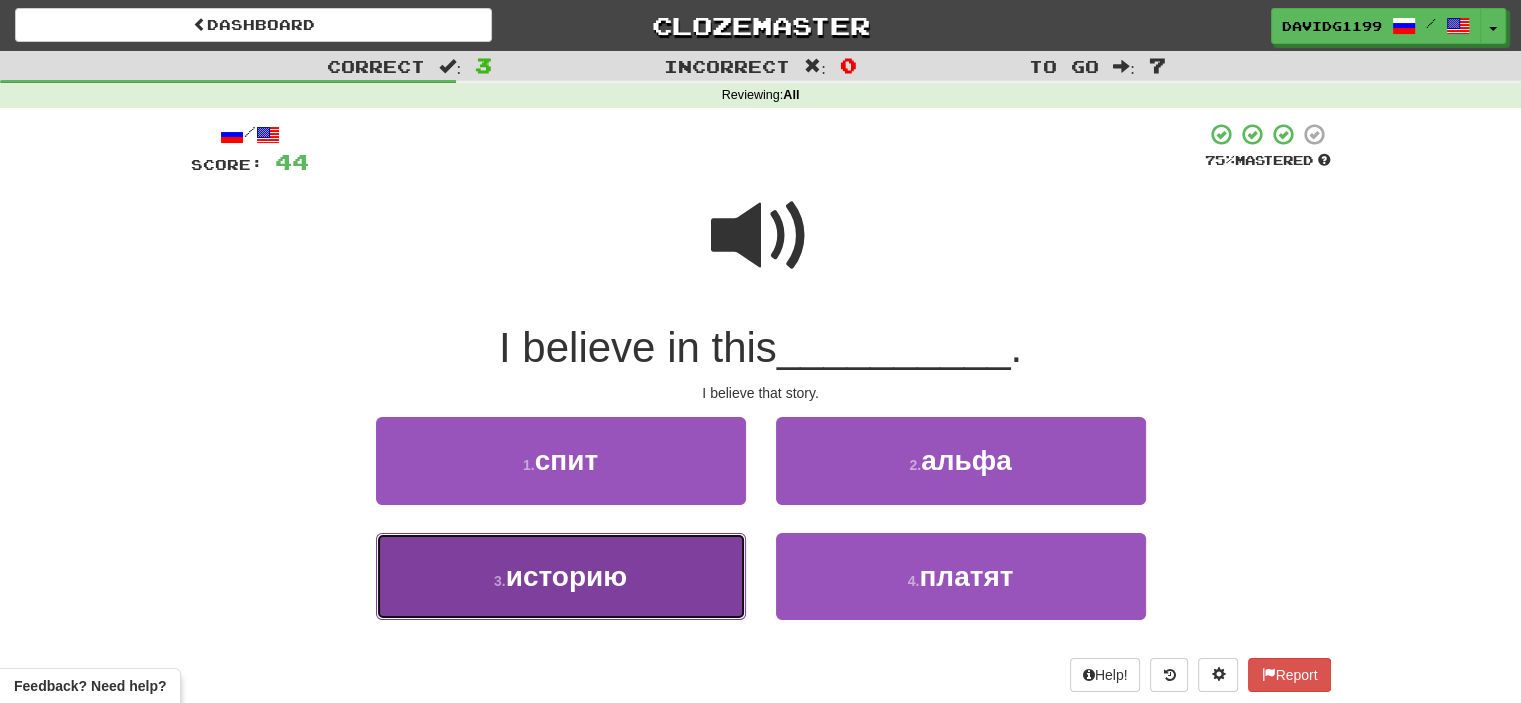 click on "3 .  историю" at bounding box center [561, 576] 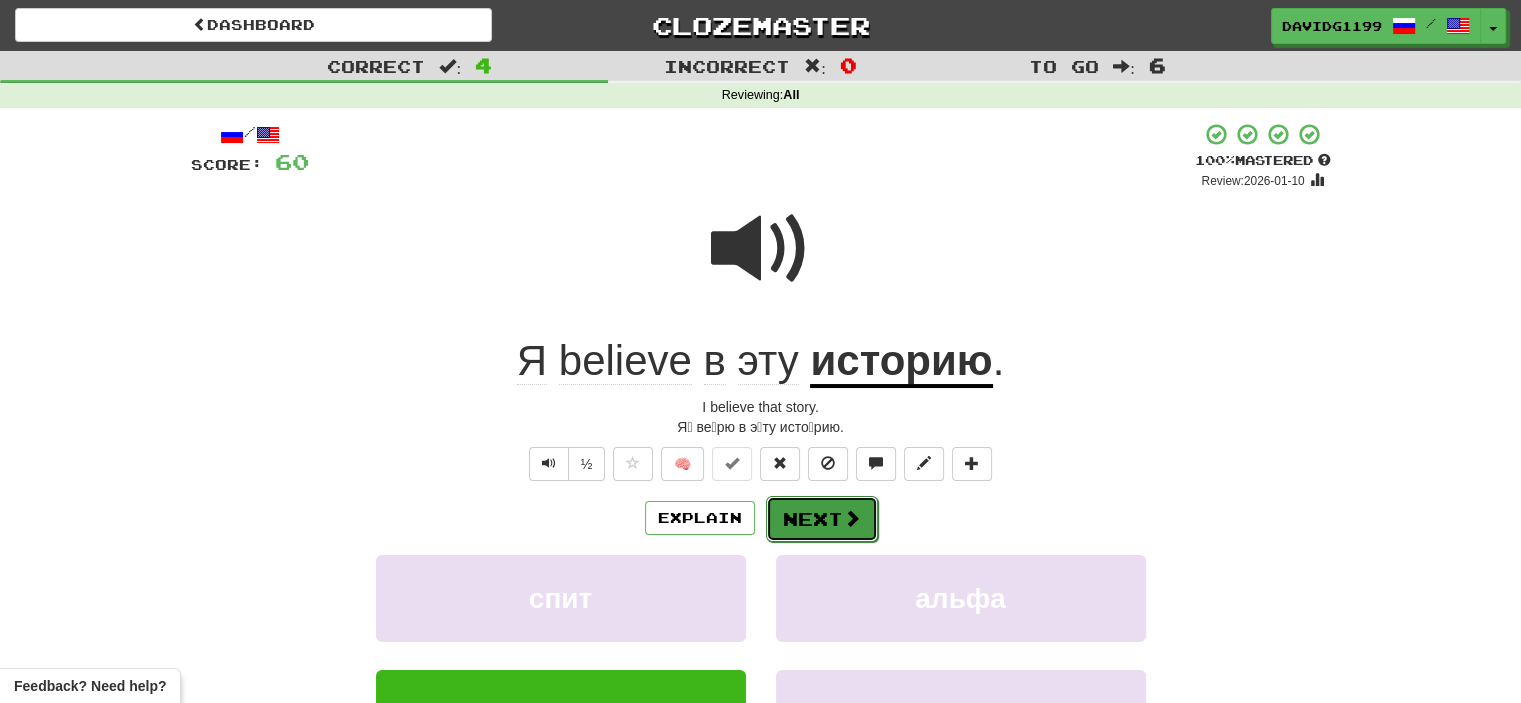 click on "Next" at bounding box center (822, 519) 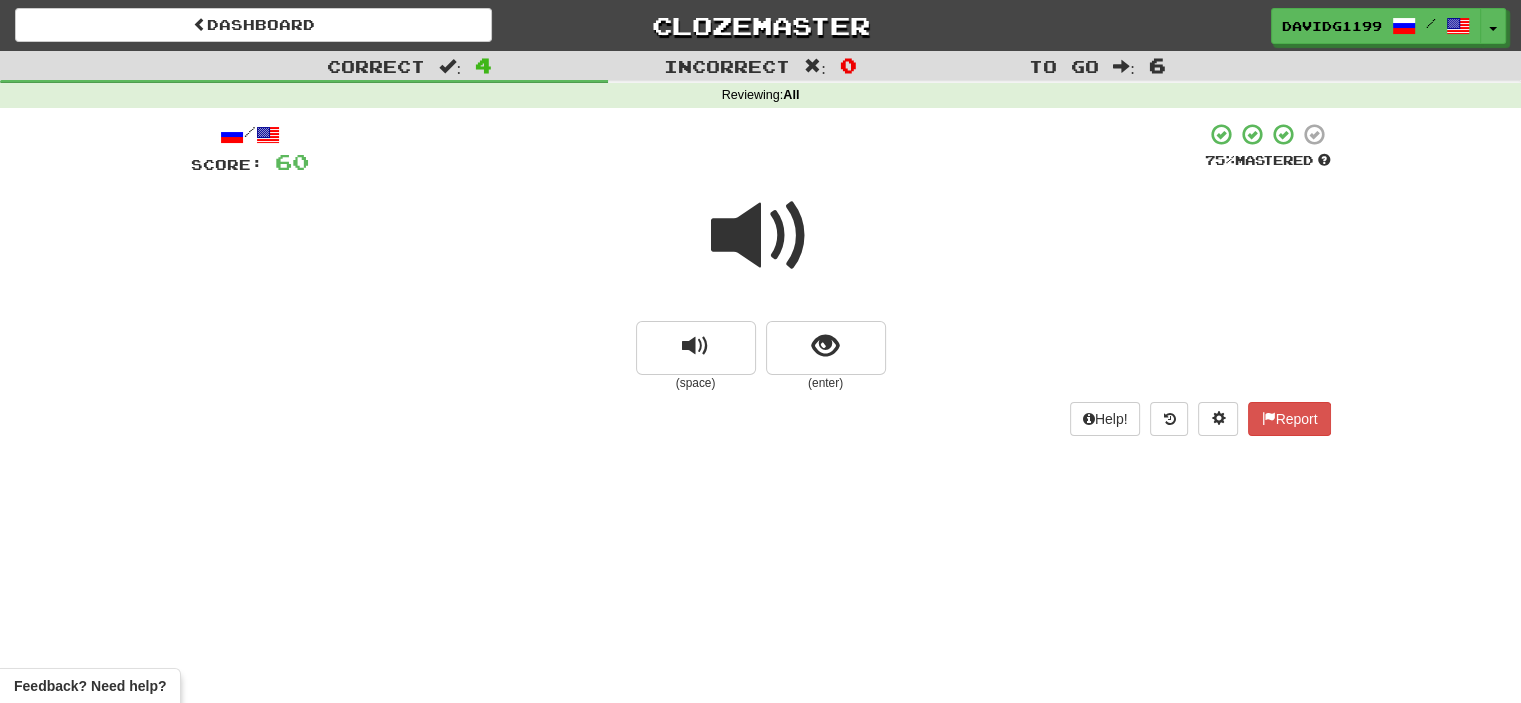 click at bounding box center (761, 236) 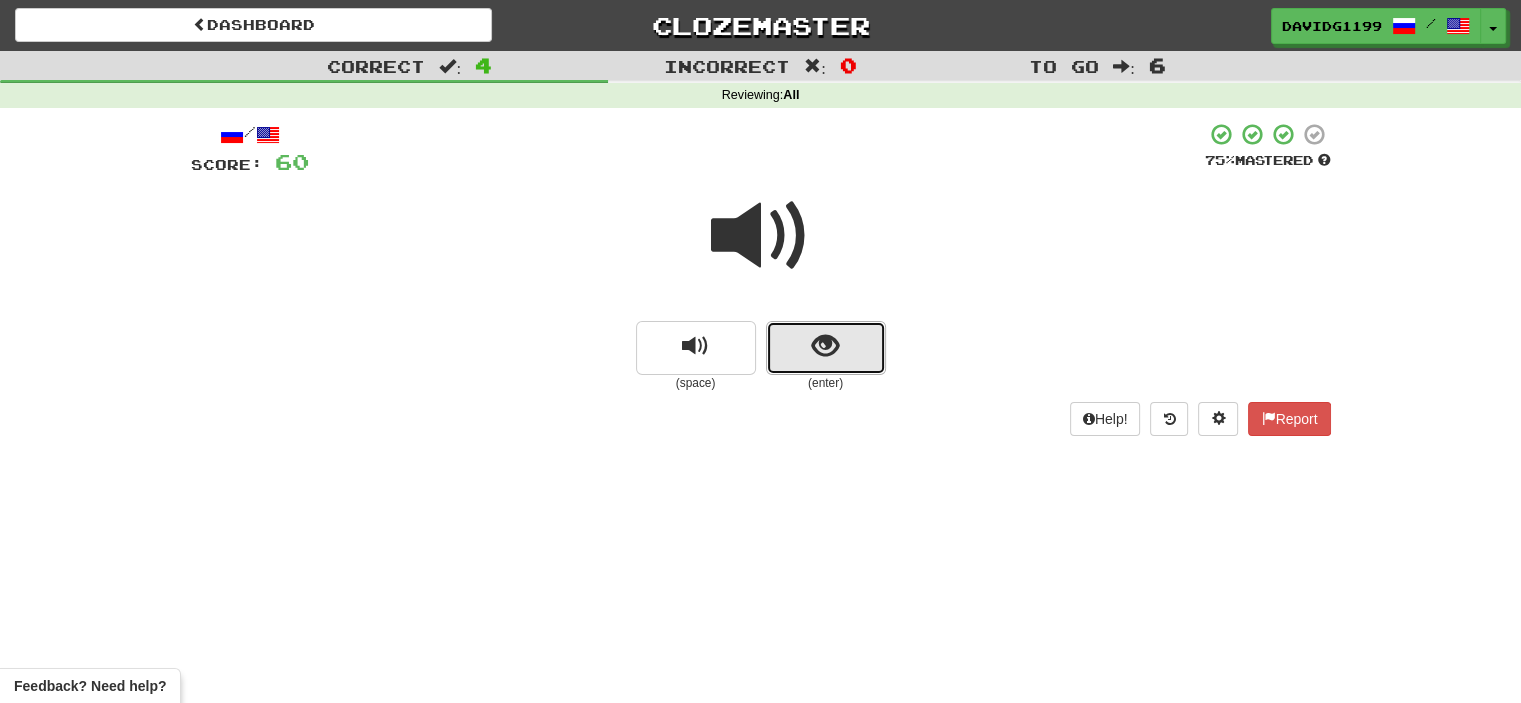 click at bounding box center (826, 348) 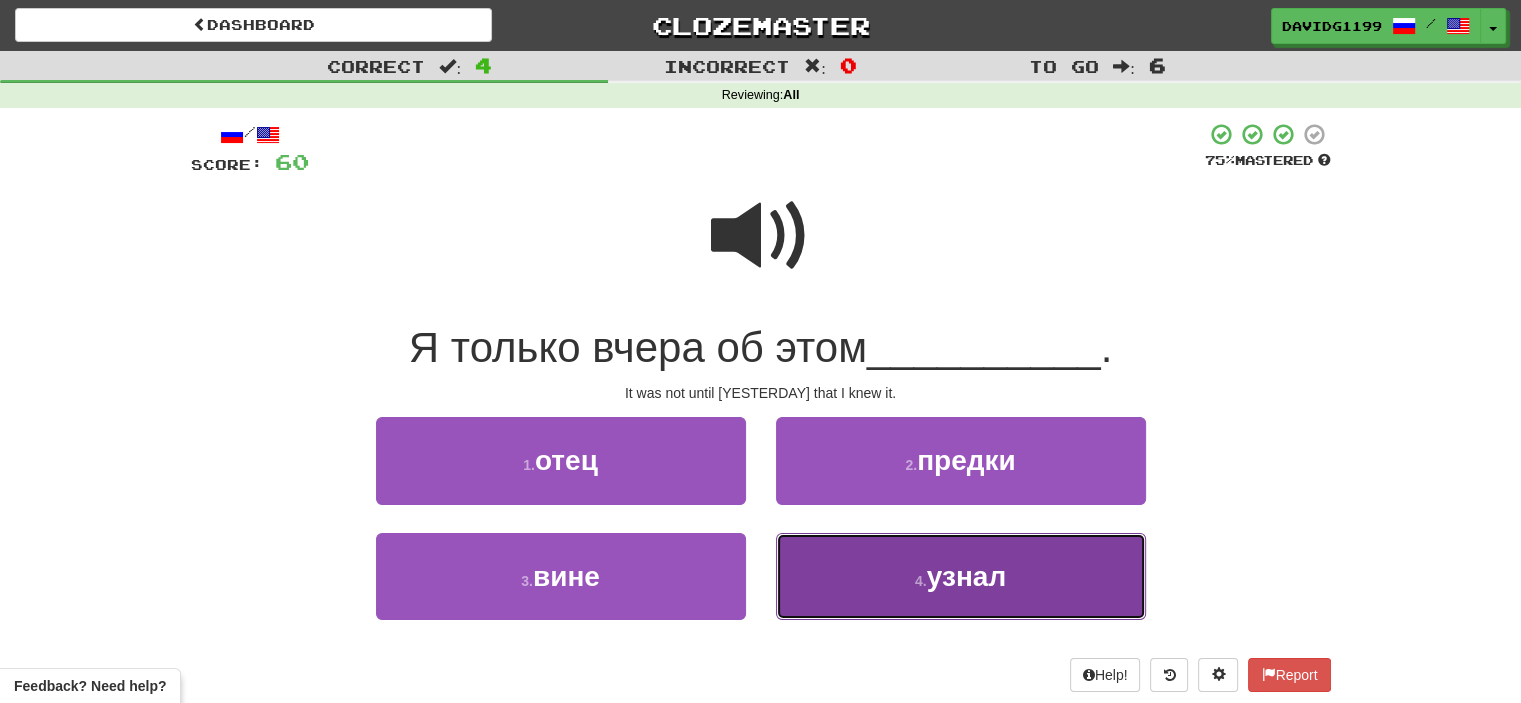 click on "4 .  узнал" at bounding box center [961, 576] 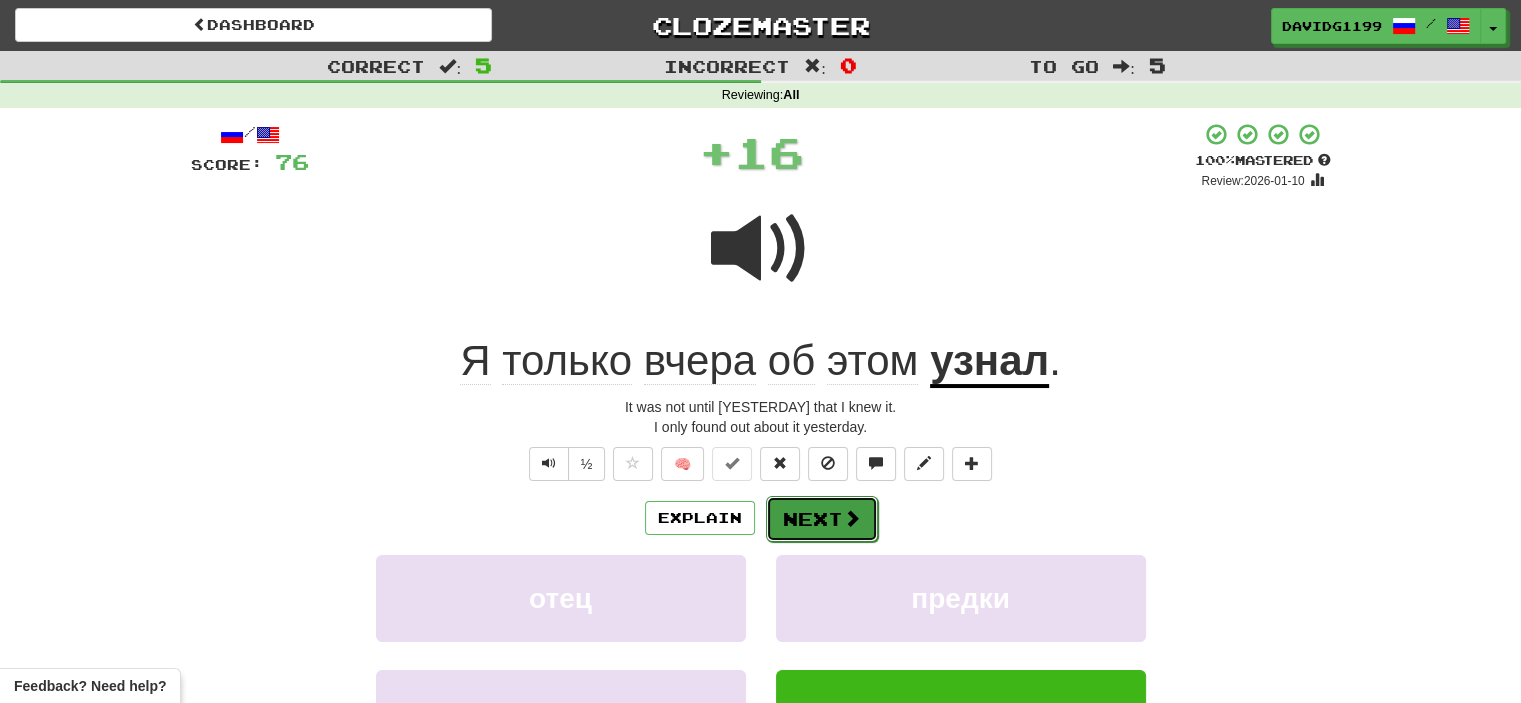 click on "Next" at bounding box center (822, 519) 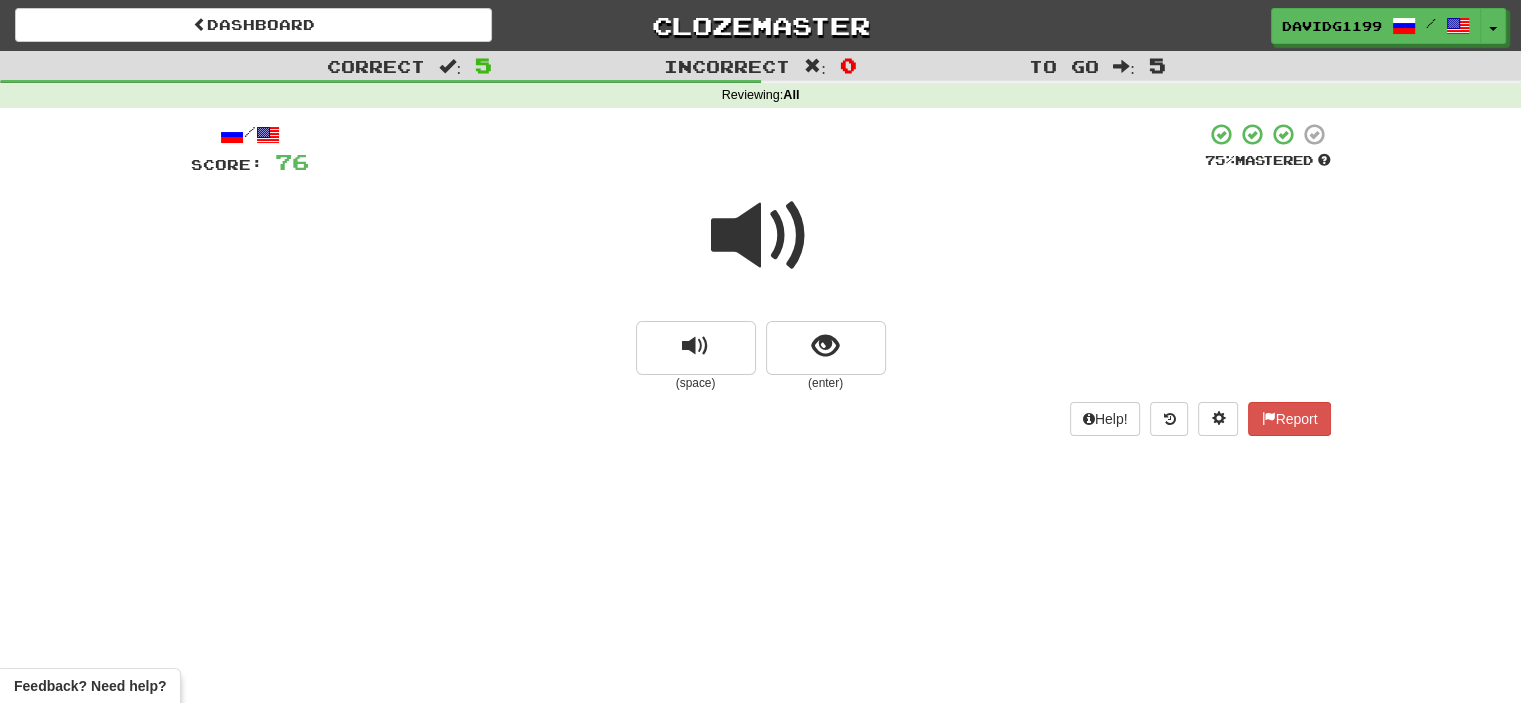 click at bounding box center [761, 236] 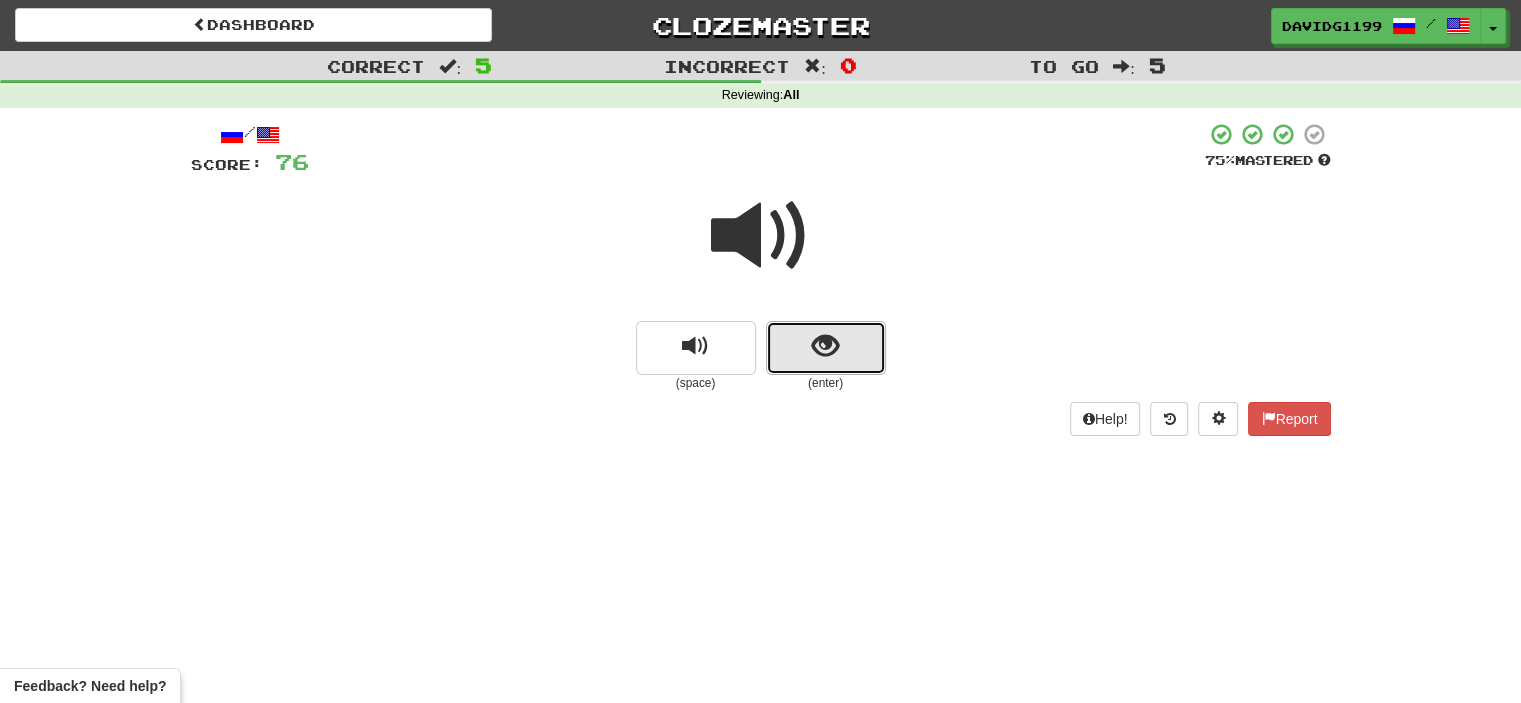 click at bounding box center (826, 348) 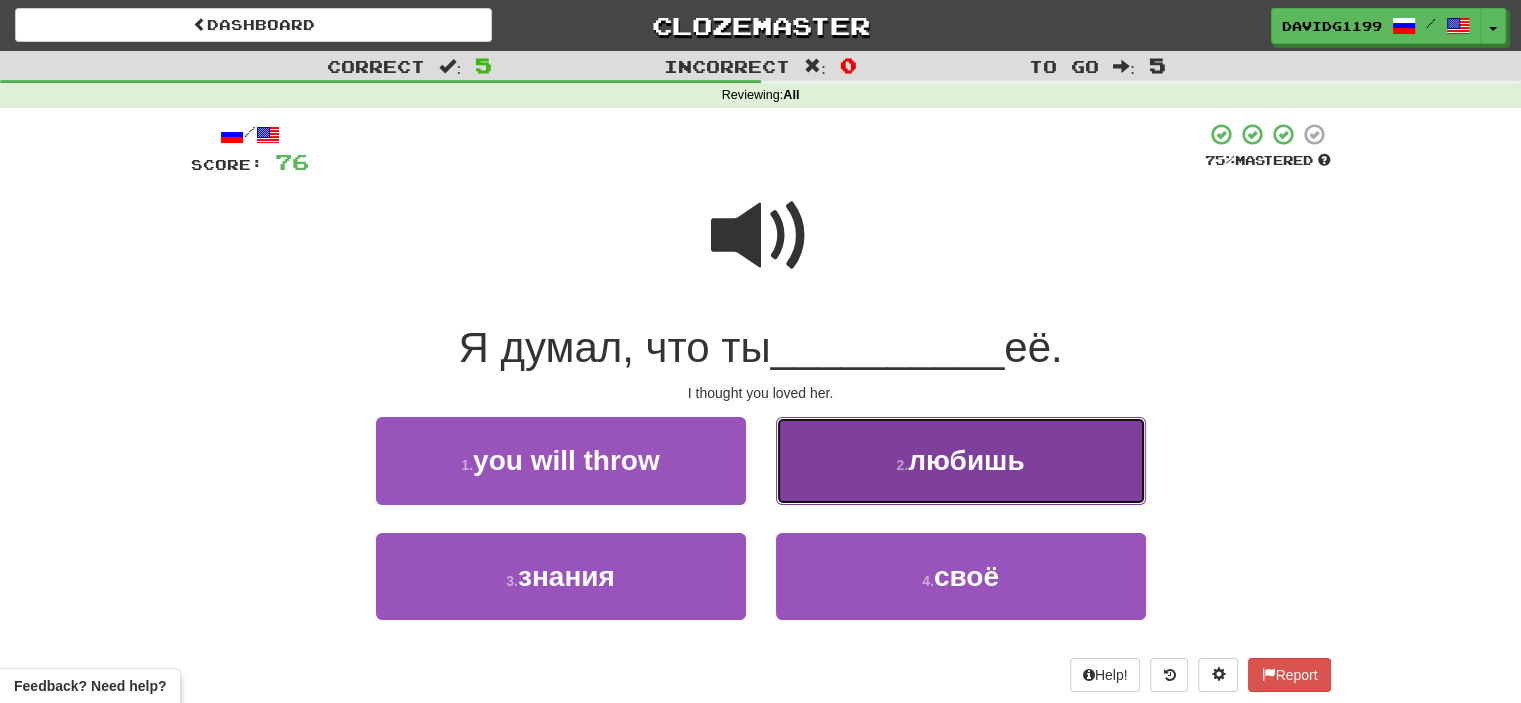 click on "2 .  любишь" at bounding box center [961, 460] 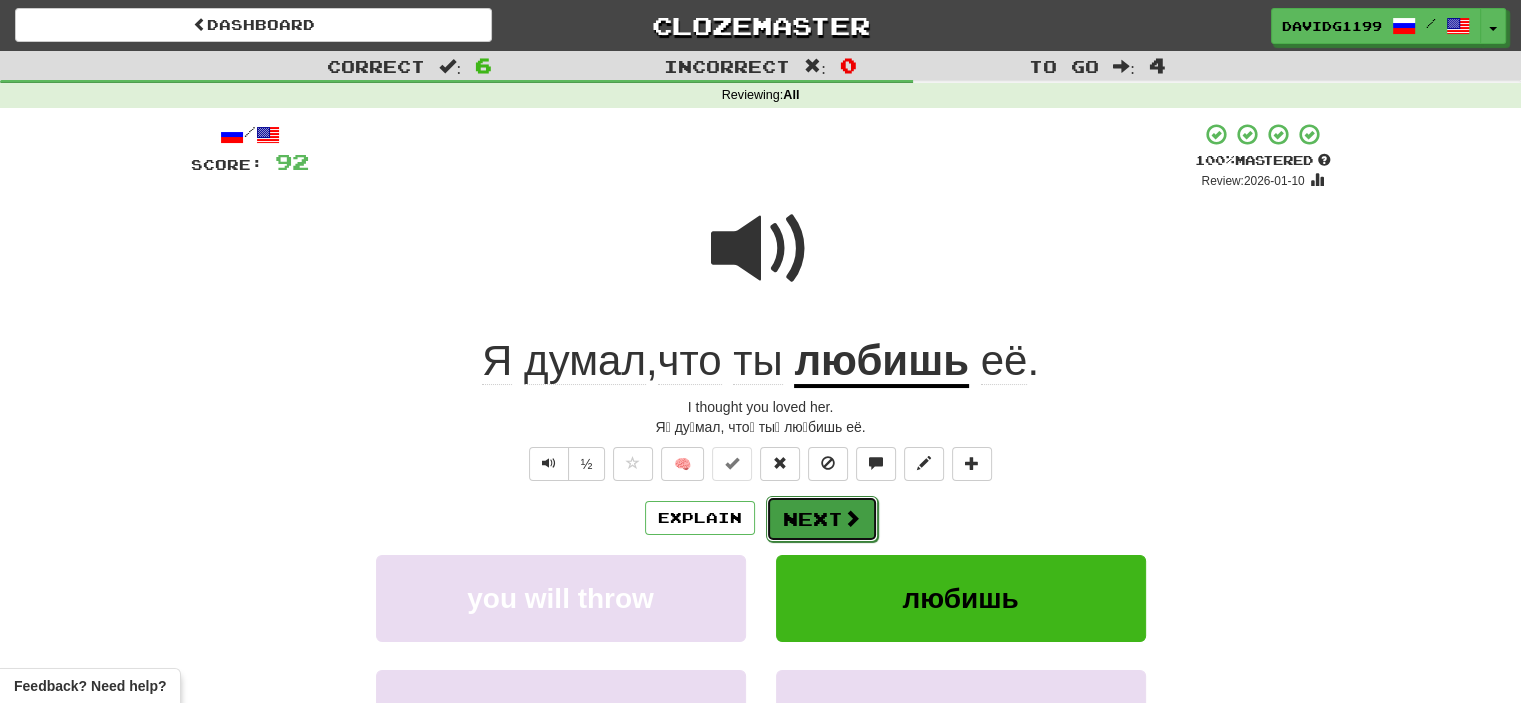 click on "Next" at bounding box center (822, 519) 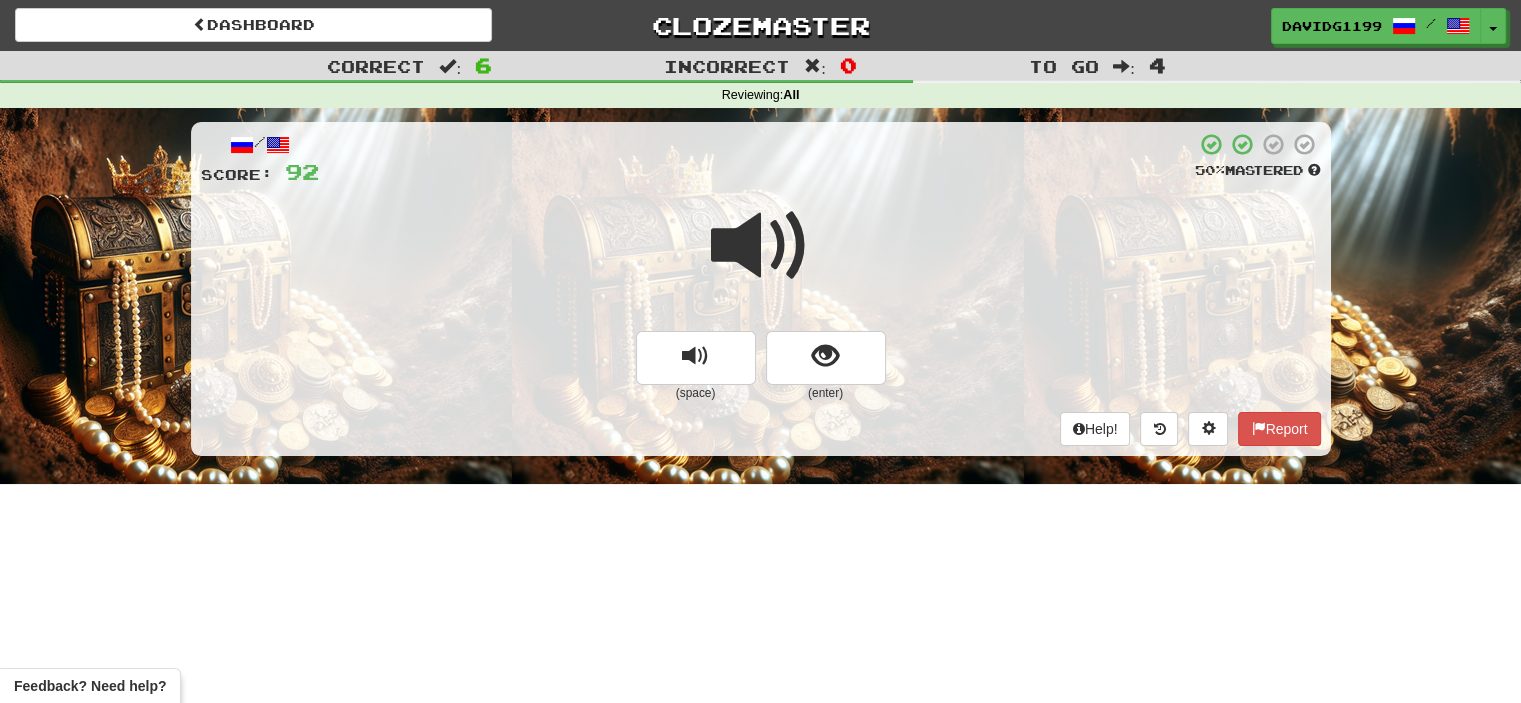 click at bounding box center [761, 246] 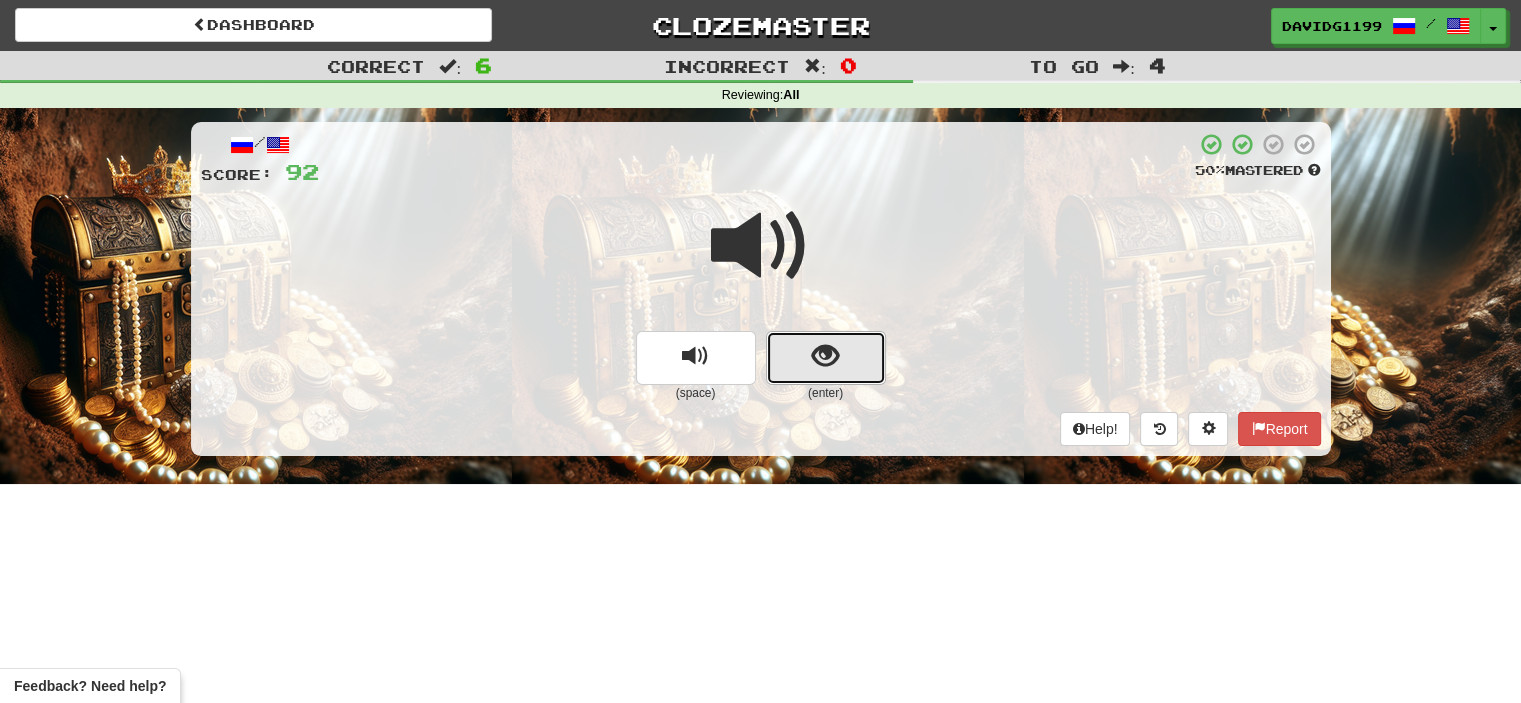 click at bounding box center (826, 358) 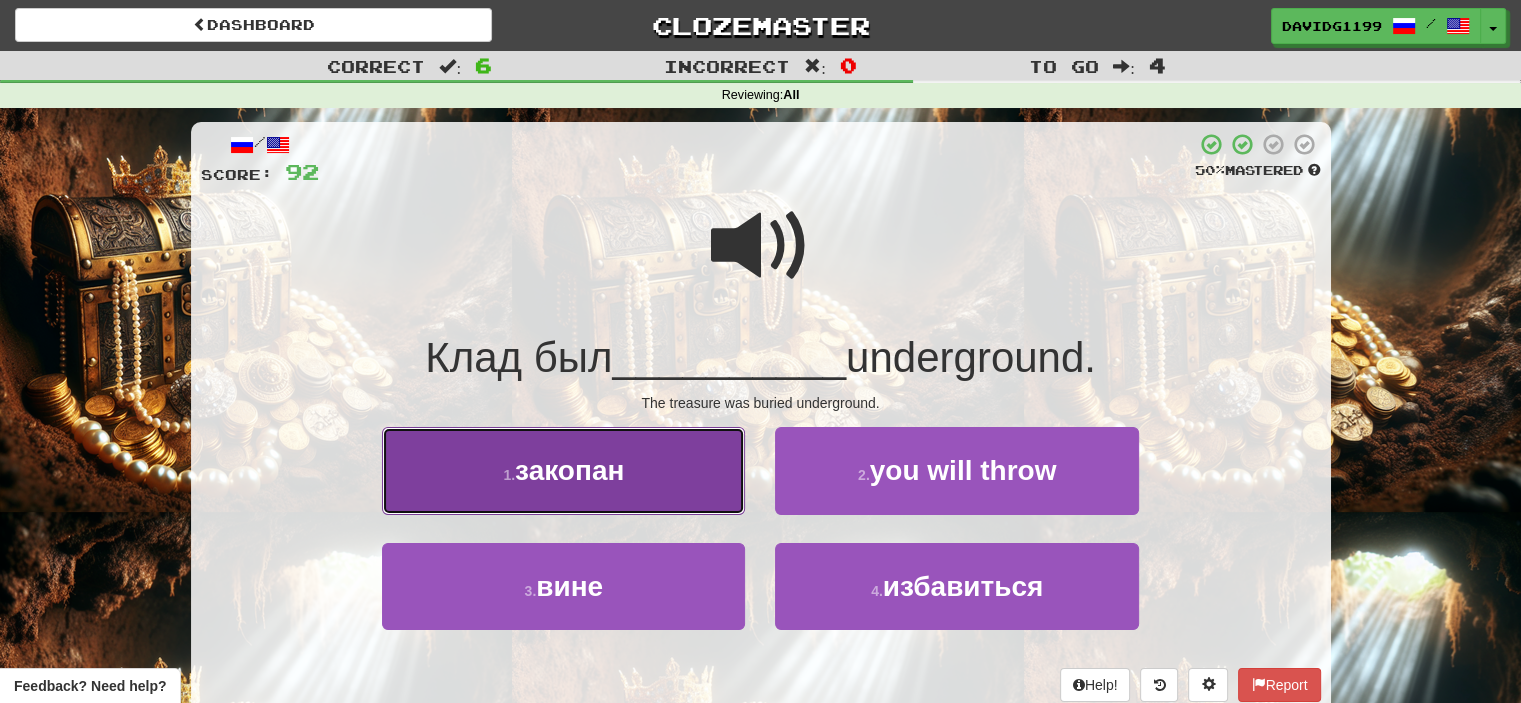 click on "1 .  закопан" at bounding box center (563, 470) 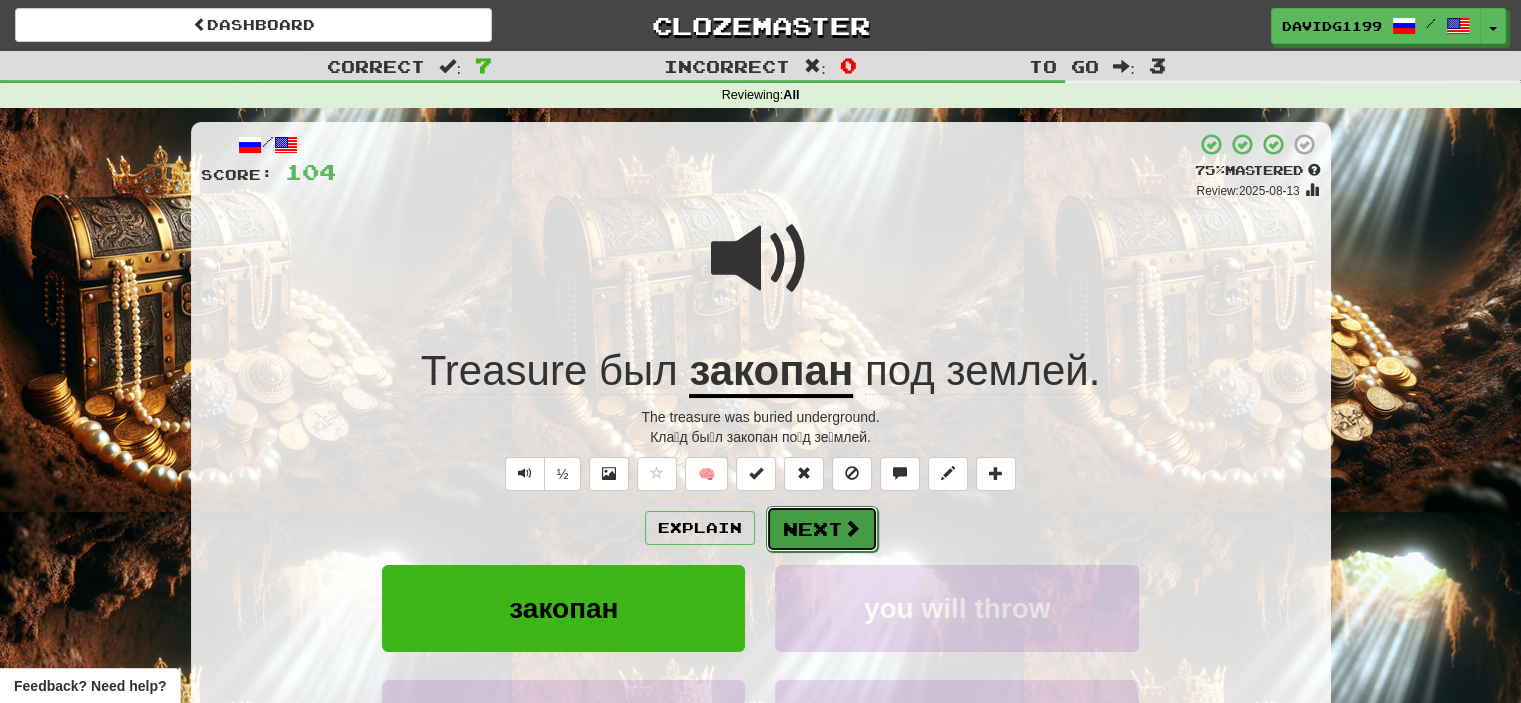 click on "Next" at bounding box center [822, 529] 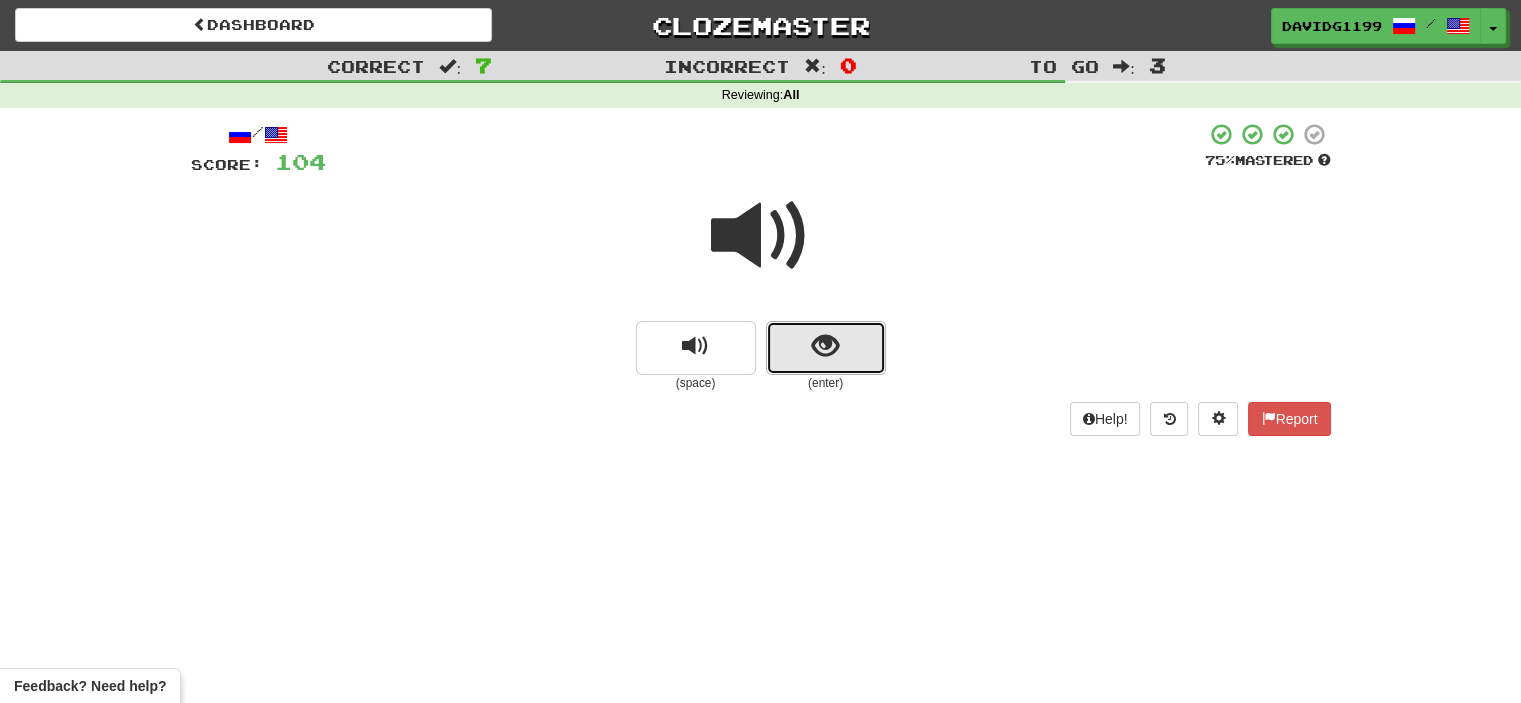 click at bounding box center [826, 348] 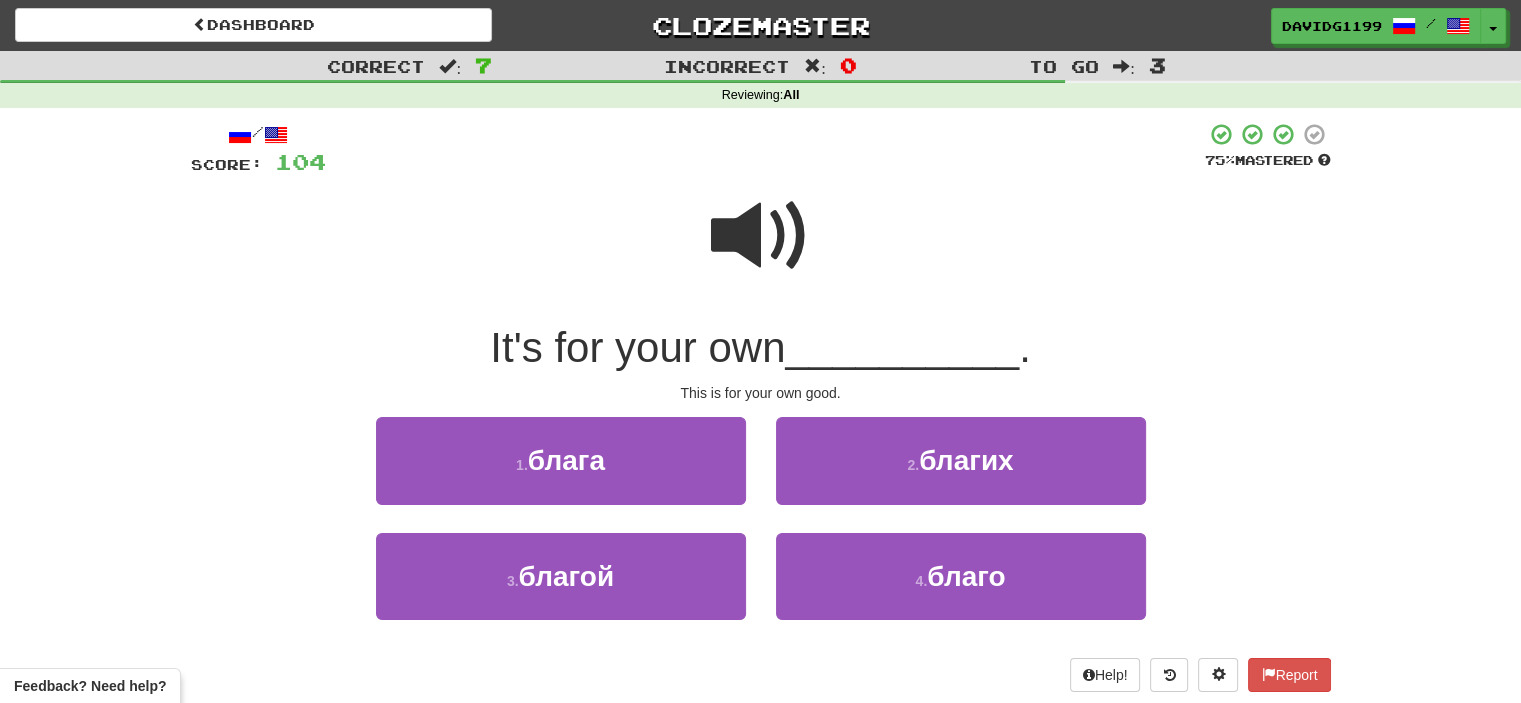 click at bounding box center (761, 236) 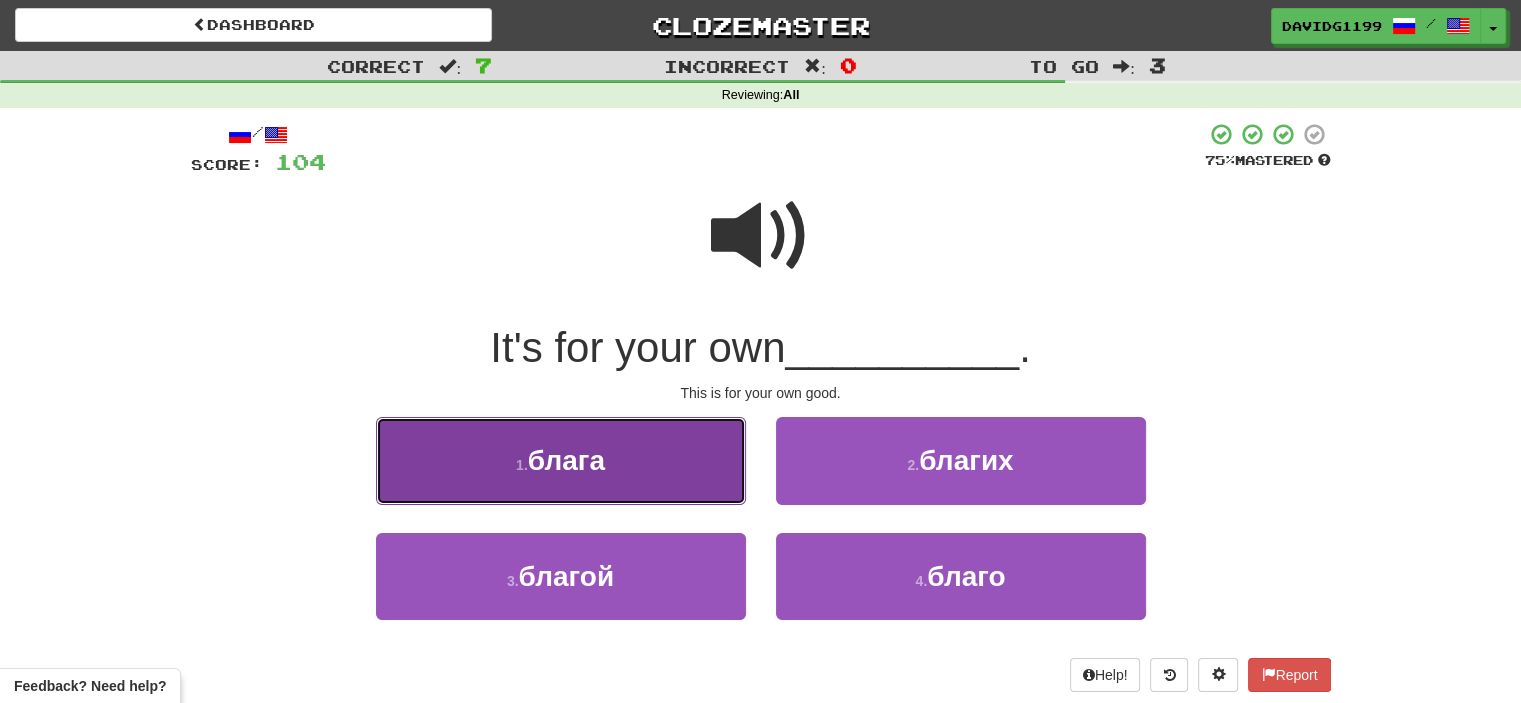 click on "1 .  блага" at bounding box center [561, 460] 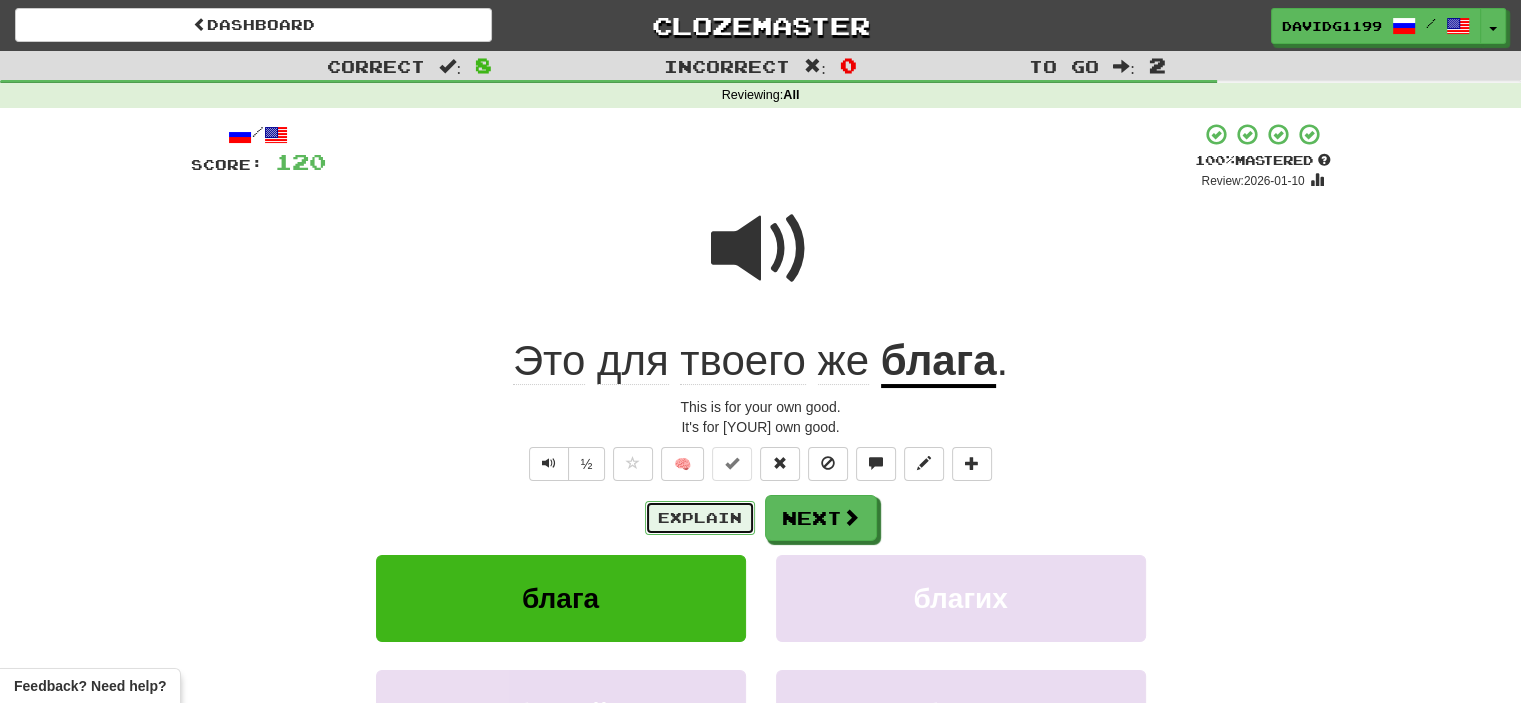 click on "Explain" at bounding box center [700, 518] 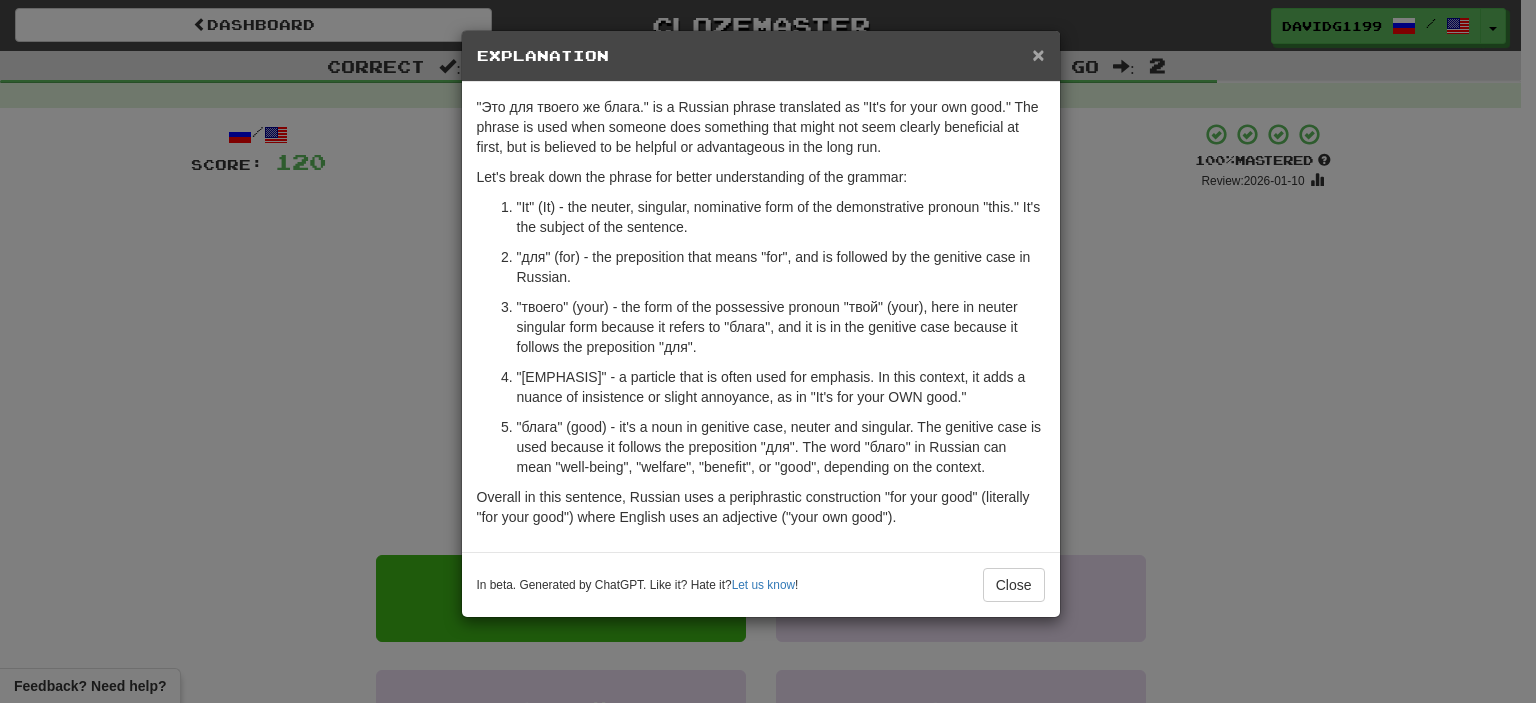 click on "×" at bounding box center [1038, 54] 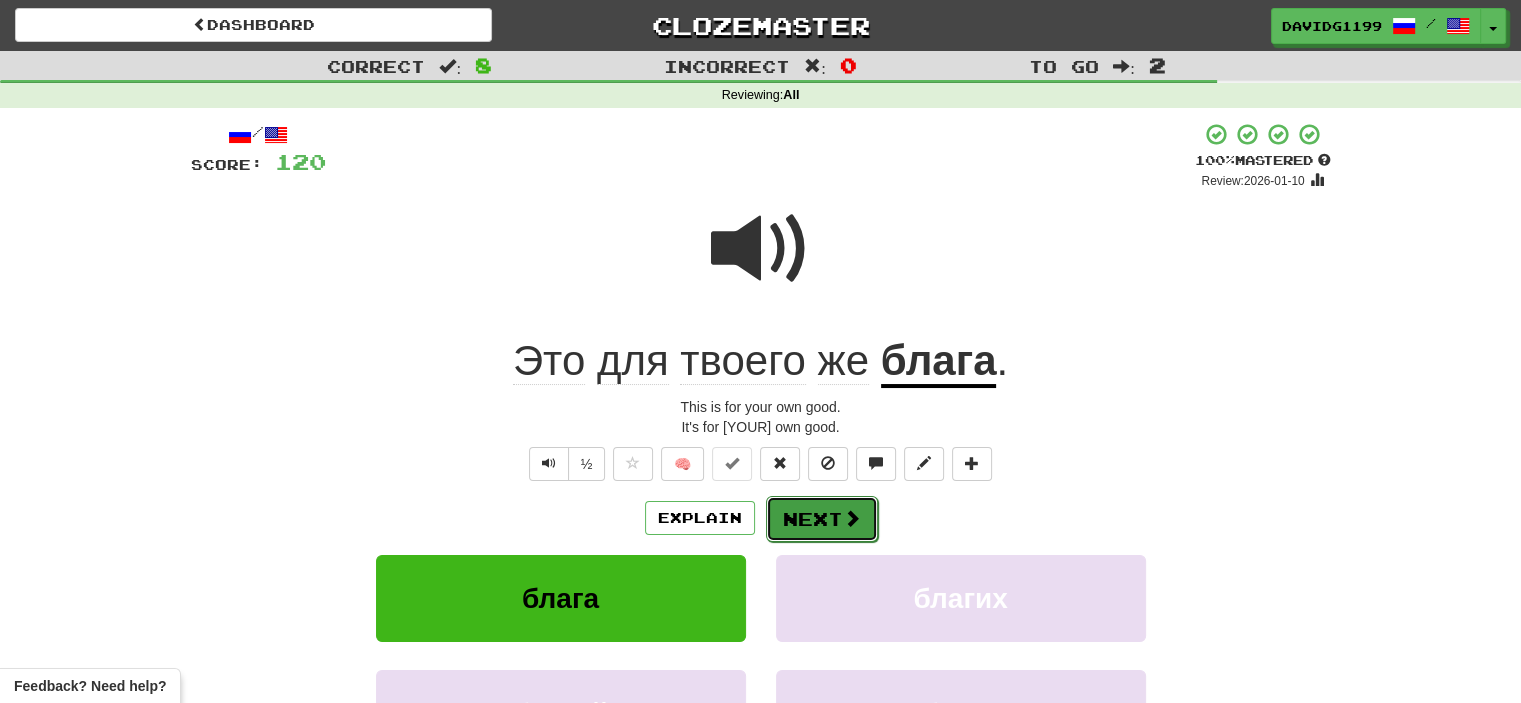 click on "Next" at bounding box center (822, 519) 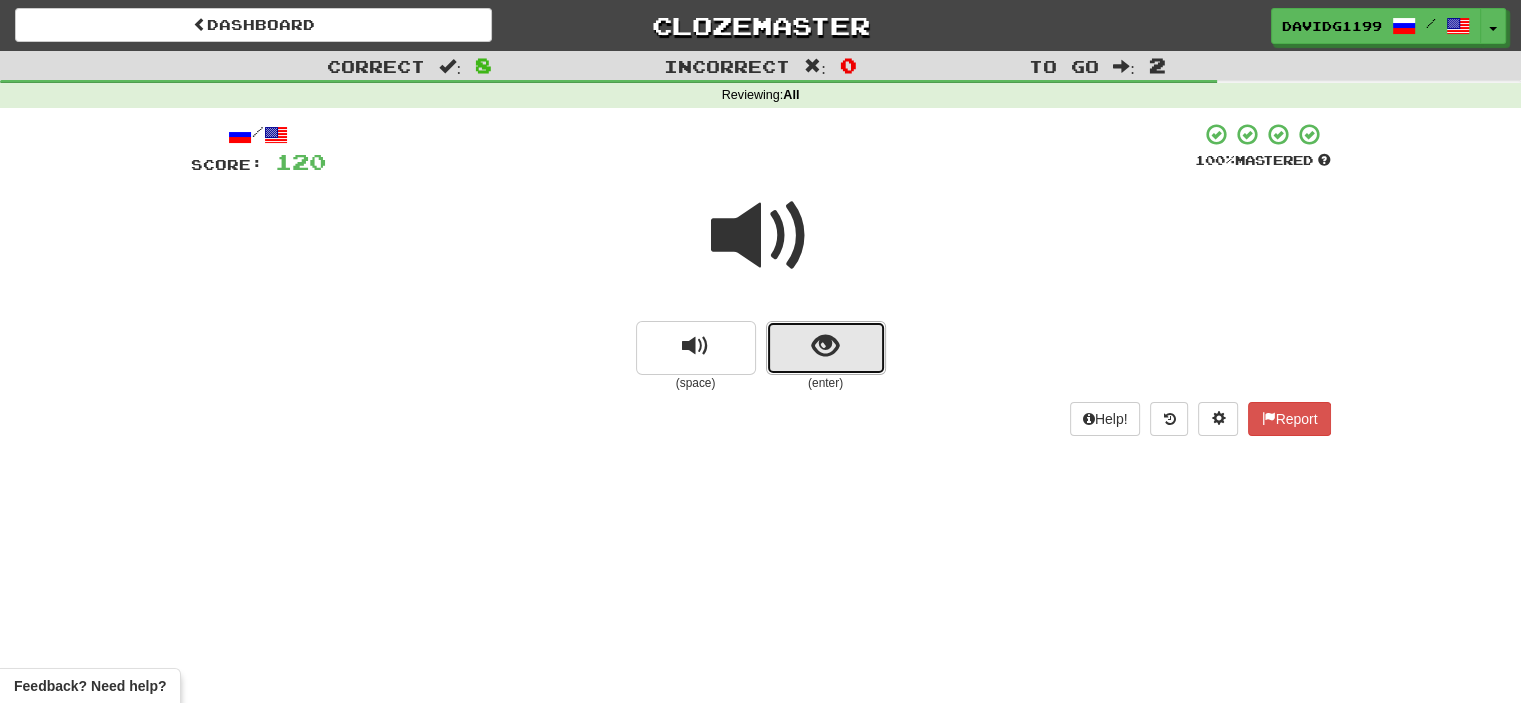 click at bounding box center (826, 348) 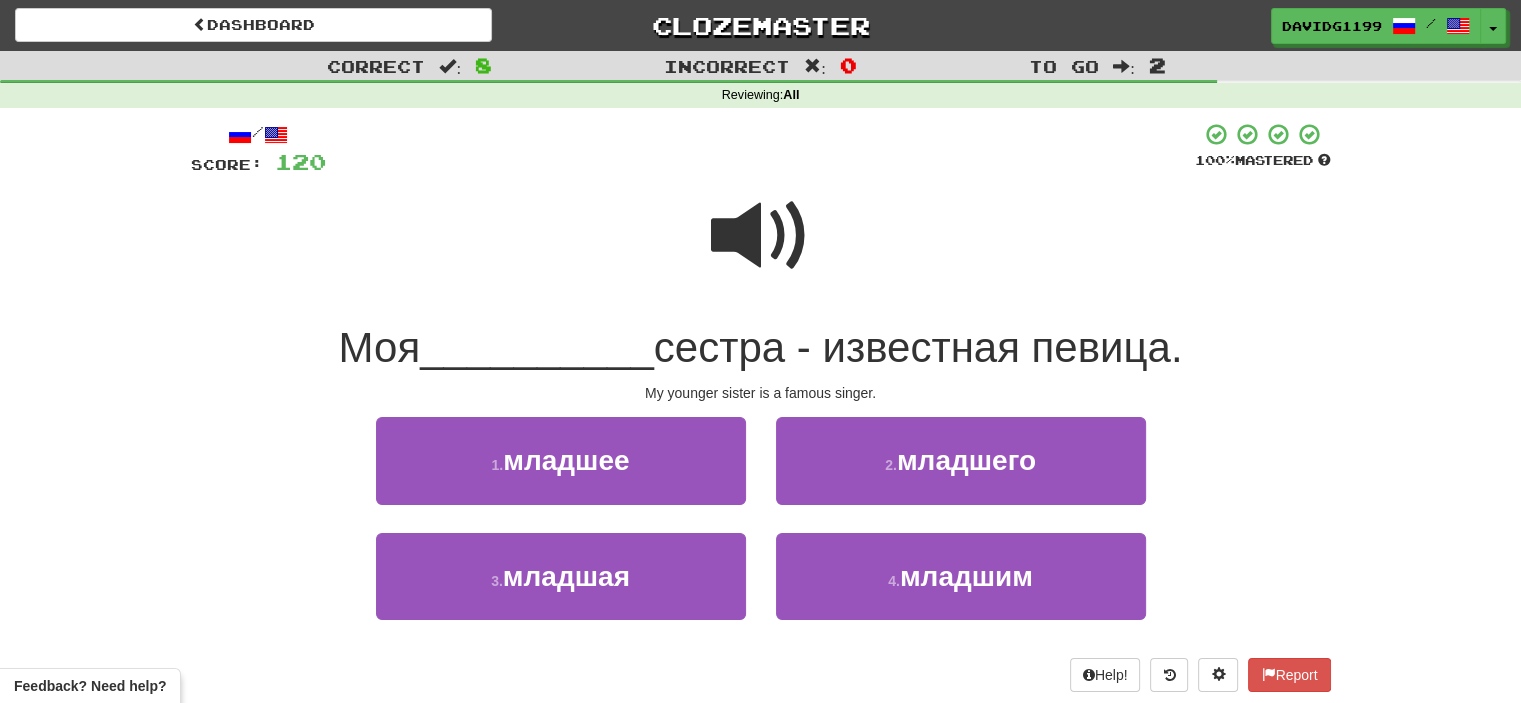 click at bounding box center [761, 236] 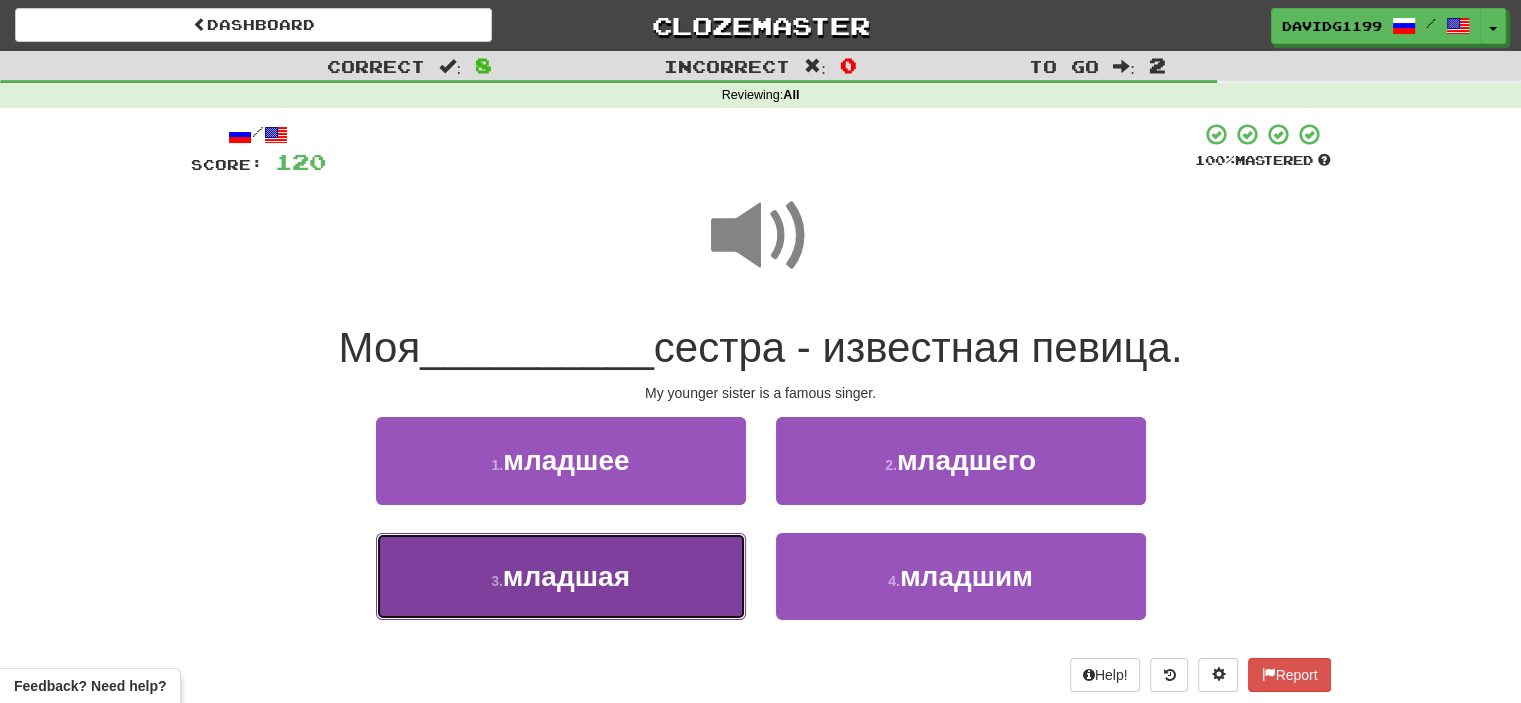 click on "3 .  младшая" at bounding box center (561, 576) 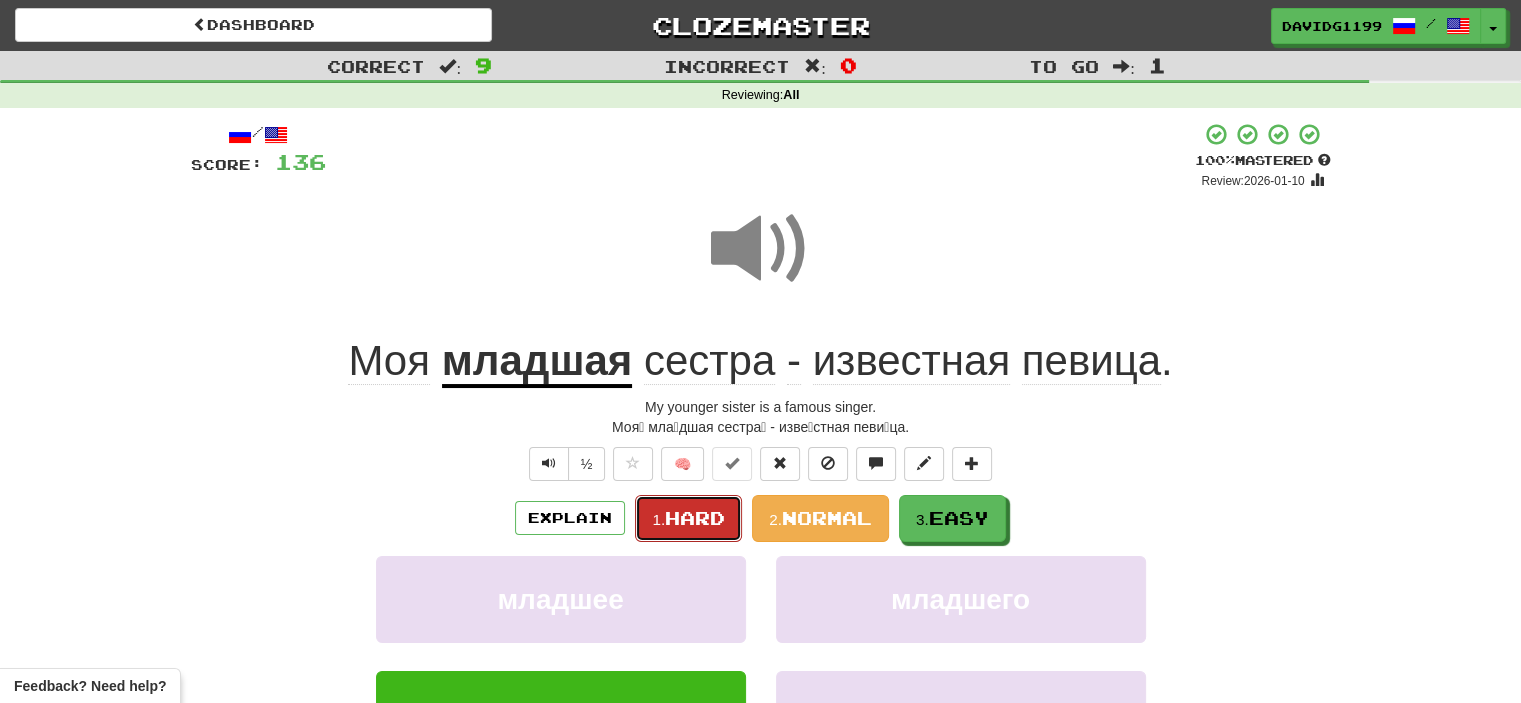 click on "Hard" at bounding box center (695, 518) 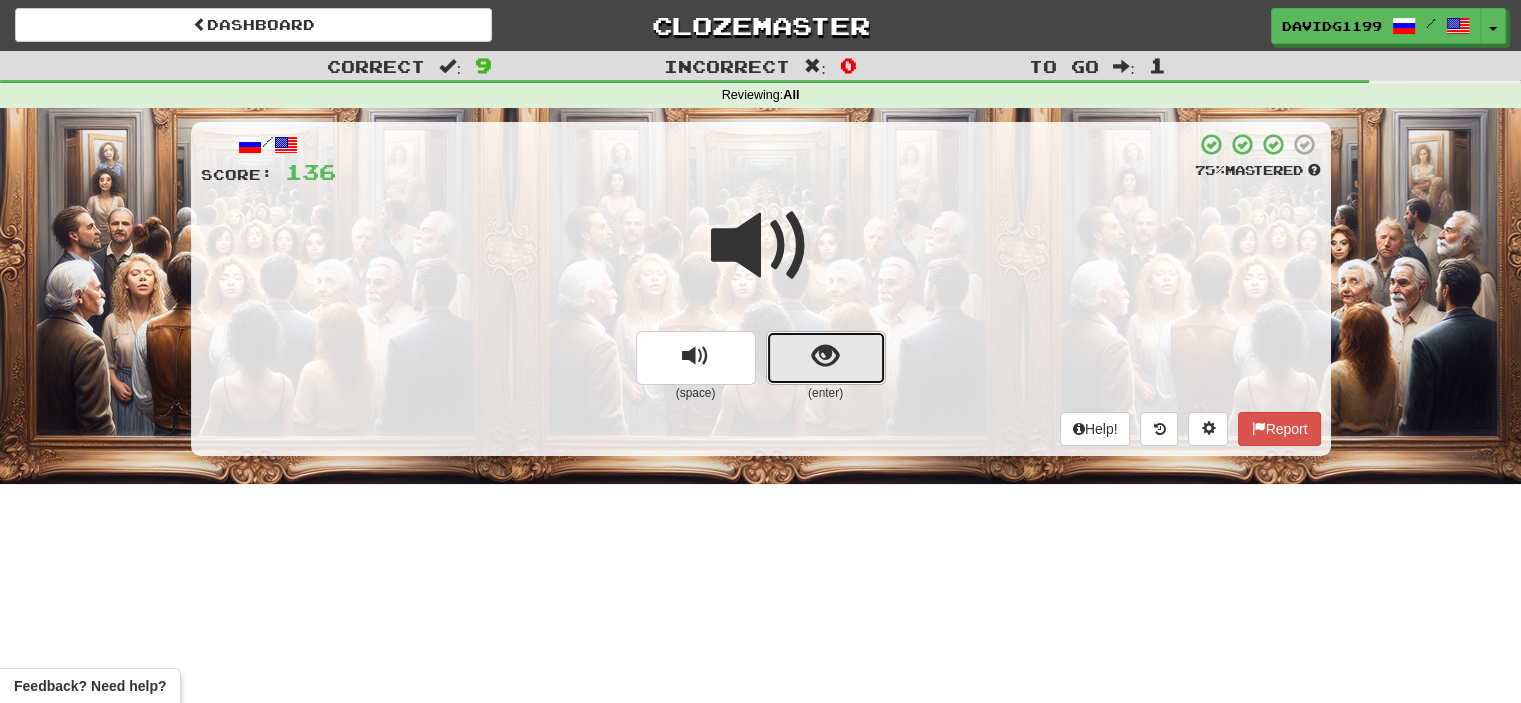 click at bounding box center (826, 358) 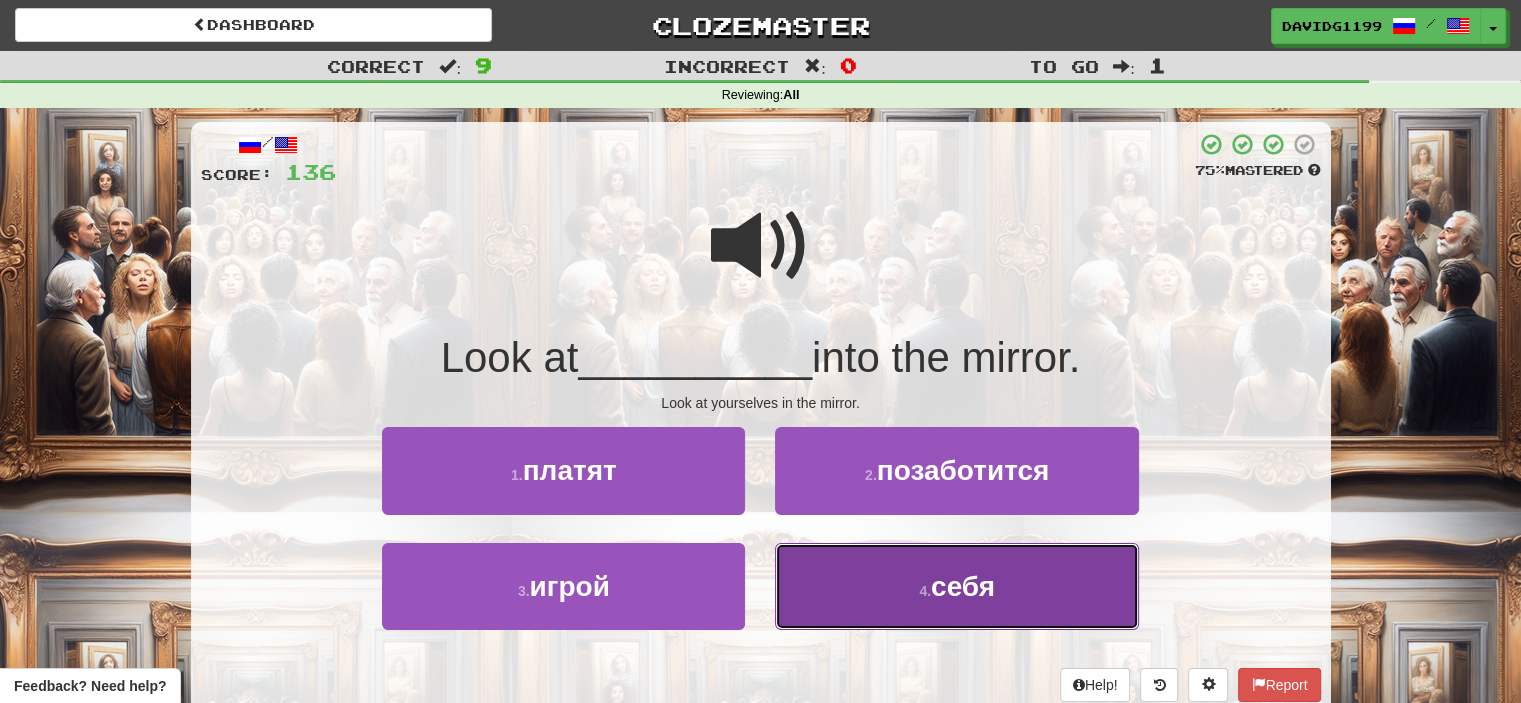 click on "4 .  себя" at bounding box center [956, 586] 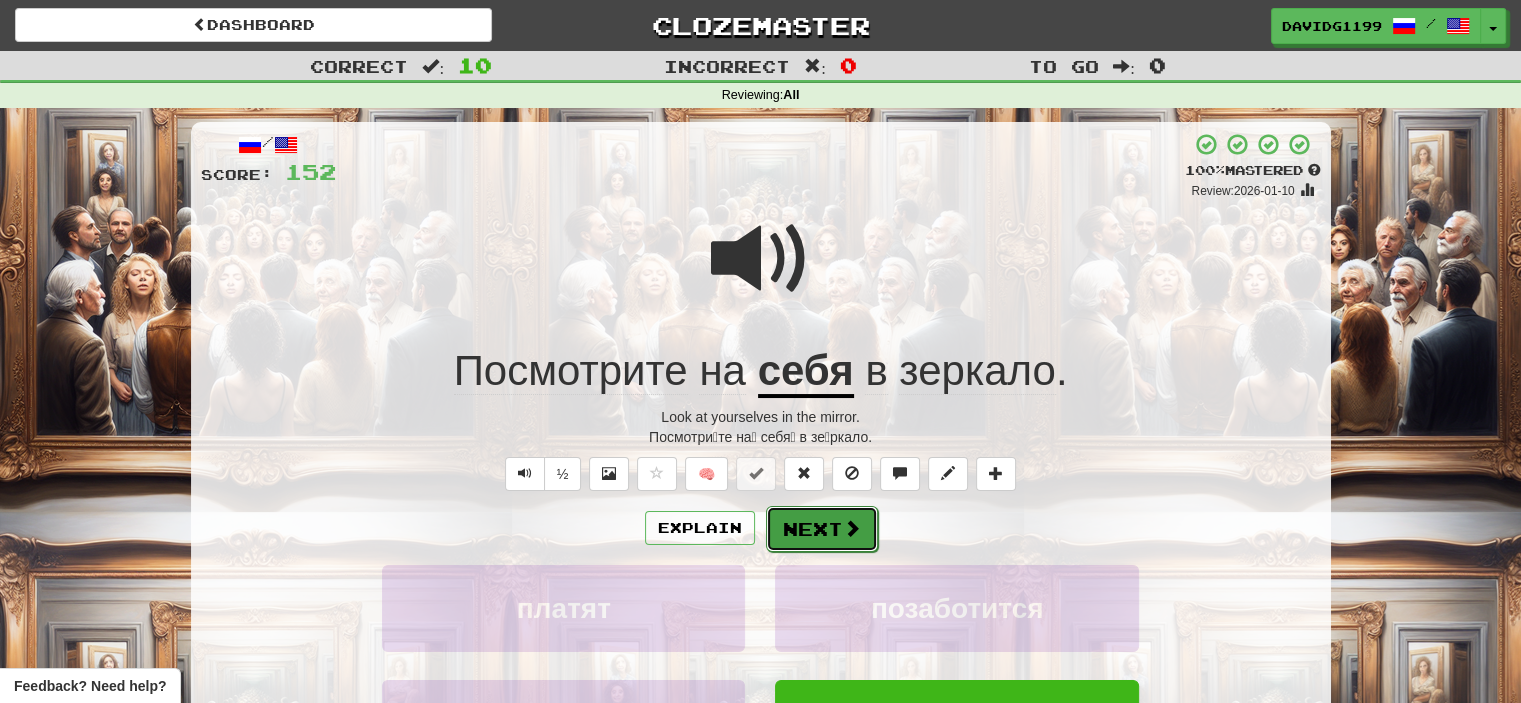 click on "Next" at bounding box center (822, 529) 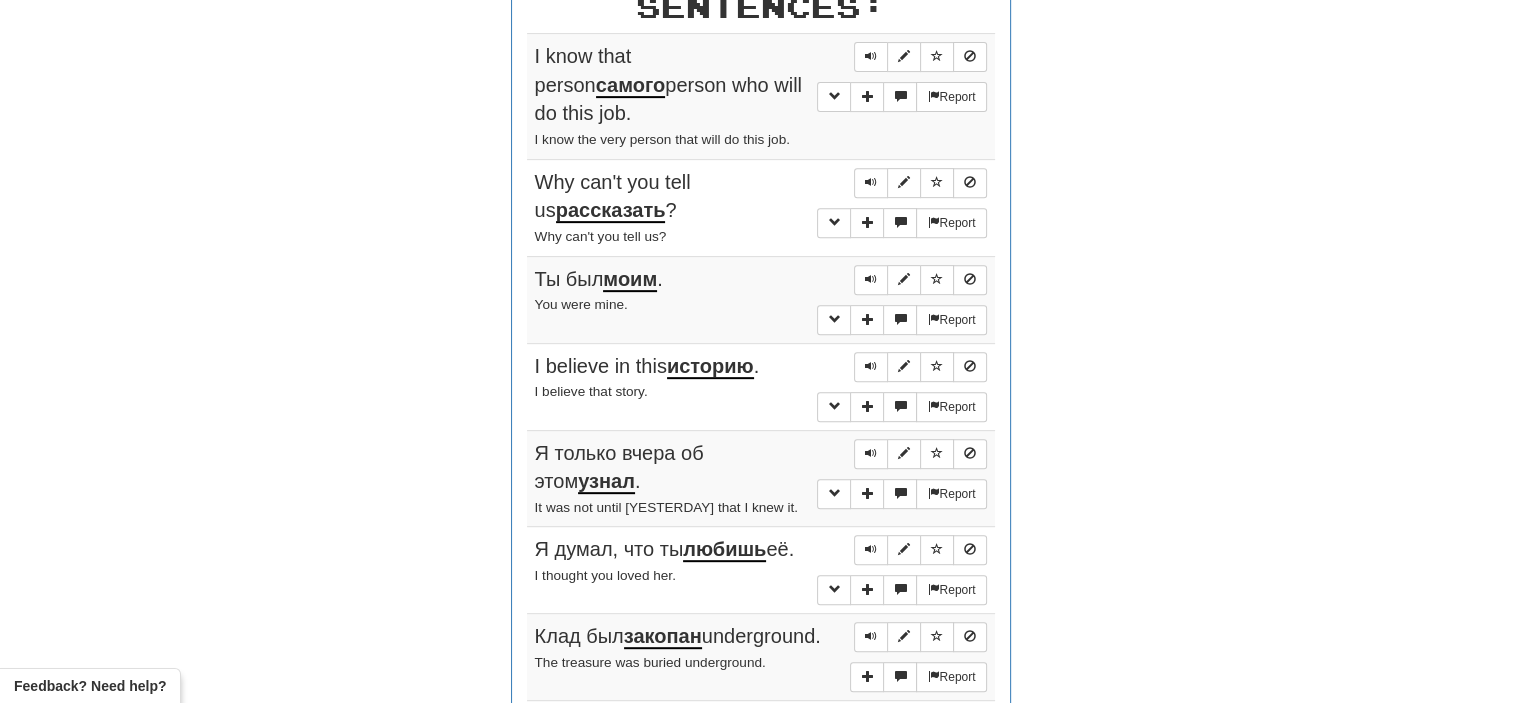 scroll, scrollTop: 798, scrollLeft: 0, axis: vertical 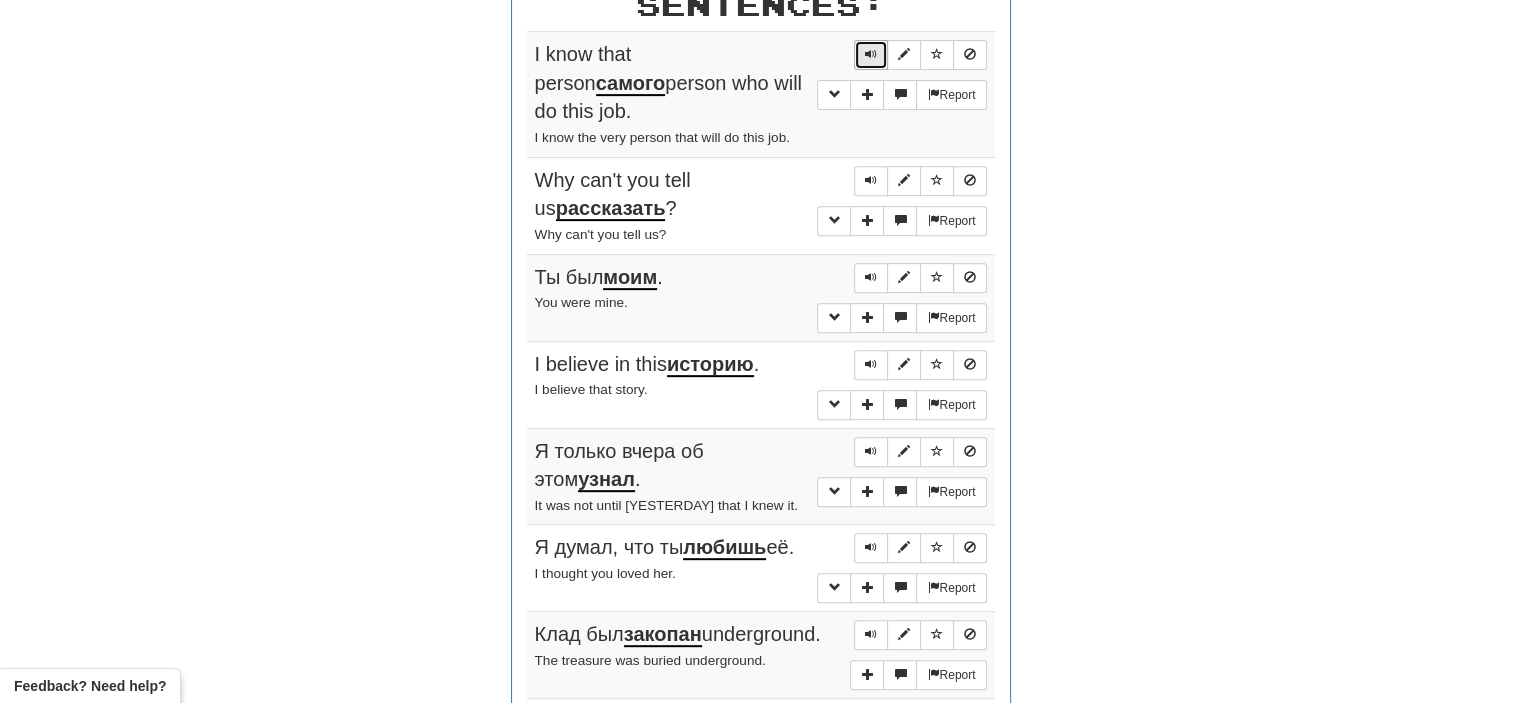 click at bounding box center (871, 54) 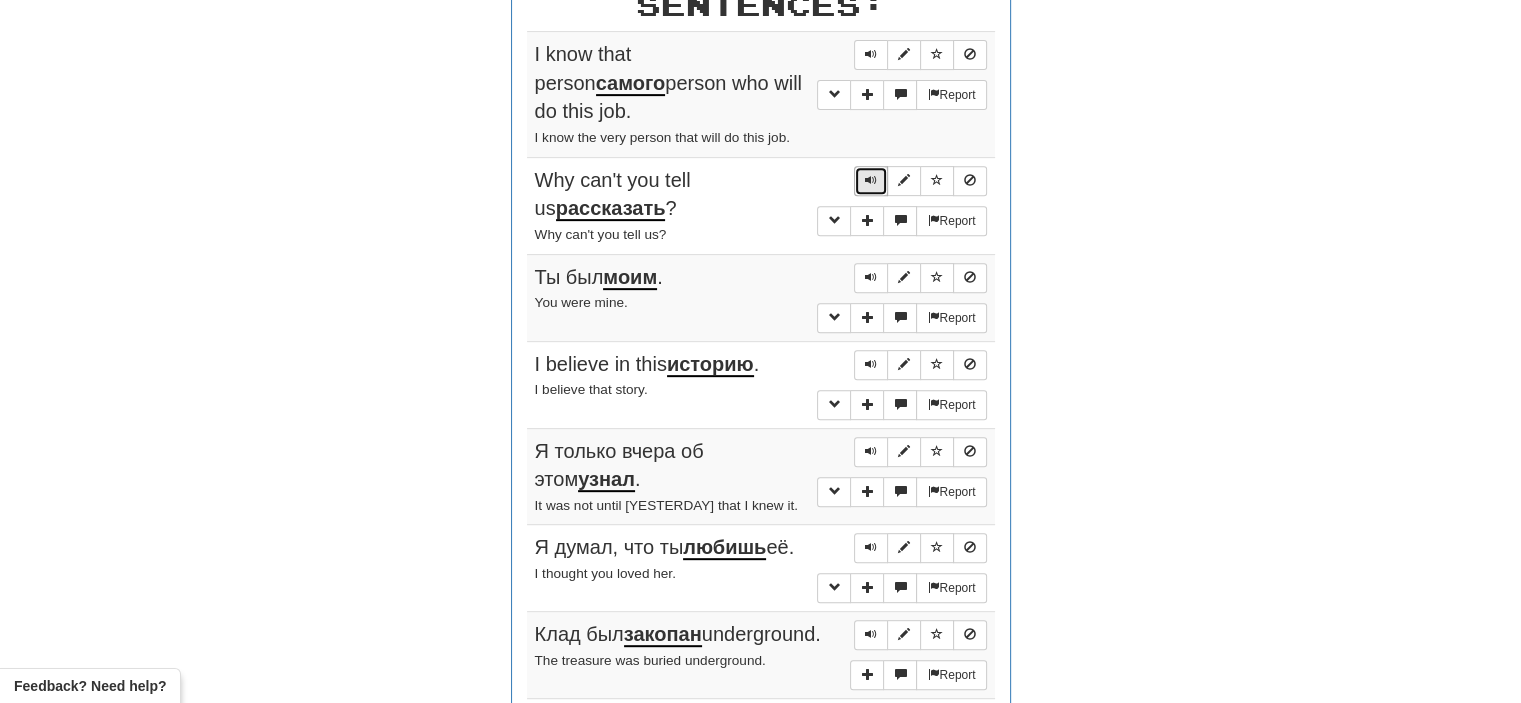 click at bounding box center [871, 181] 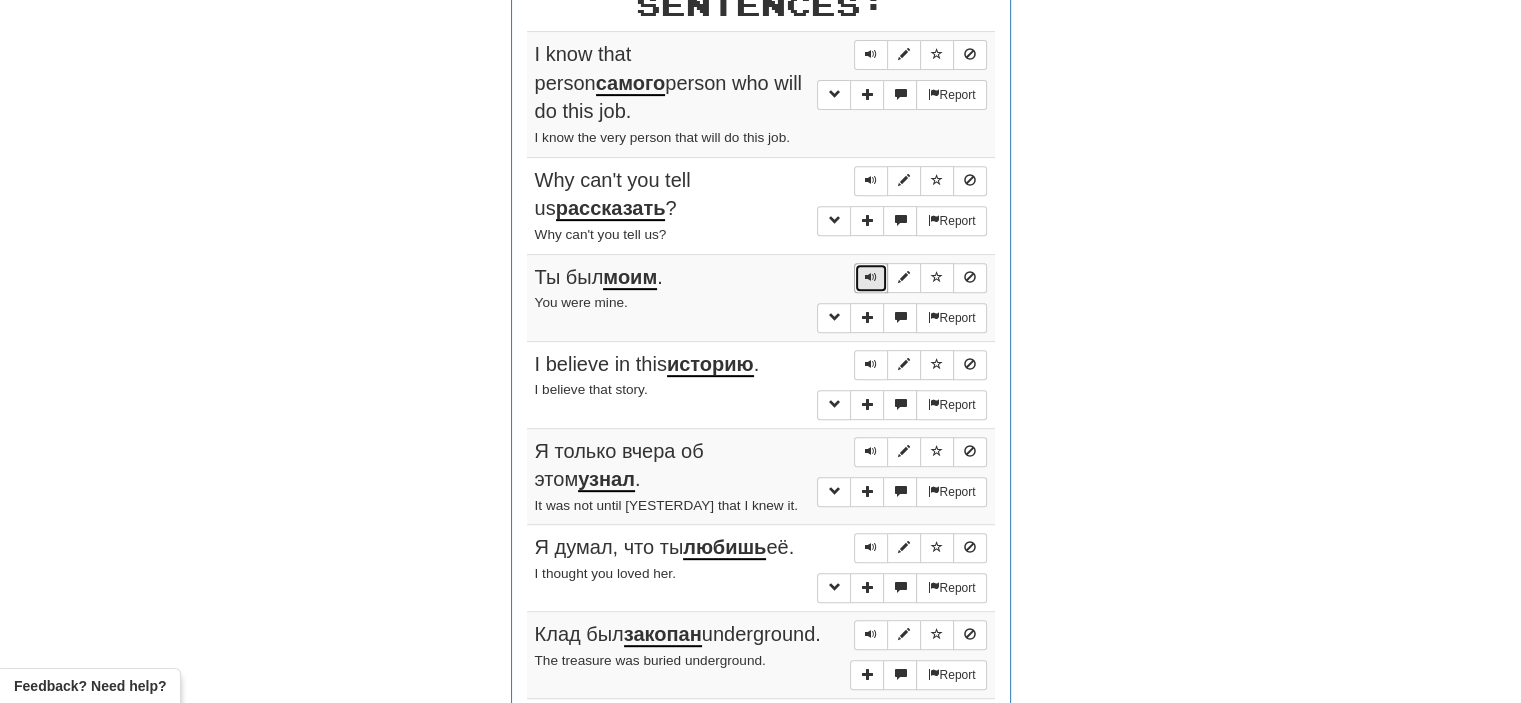 click at bounding box center [871, 277] 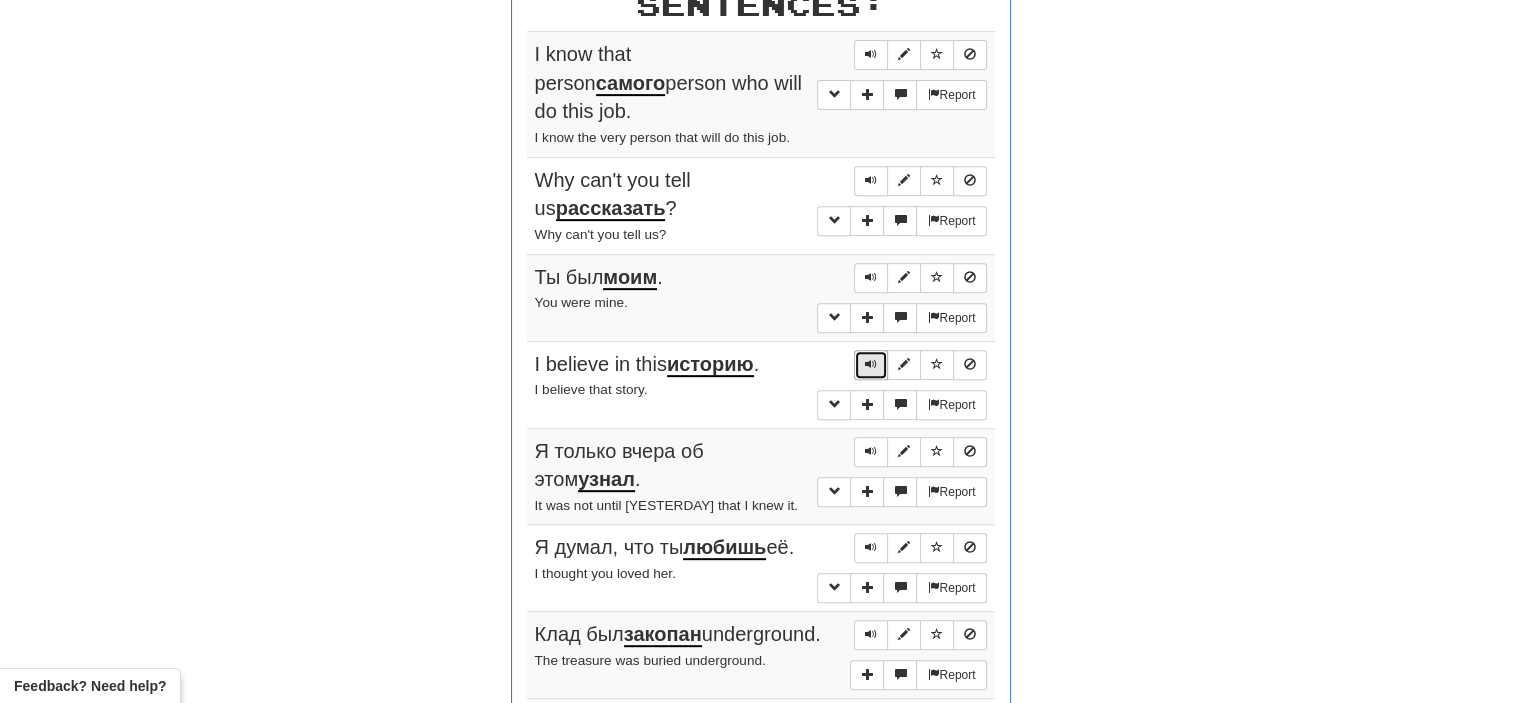click at bounding box center [871, 364] 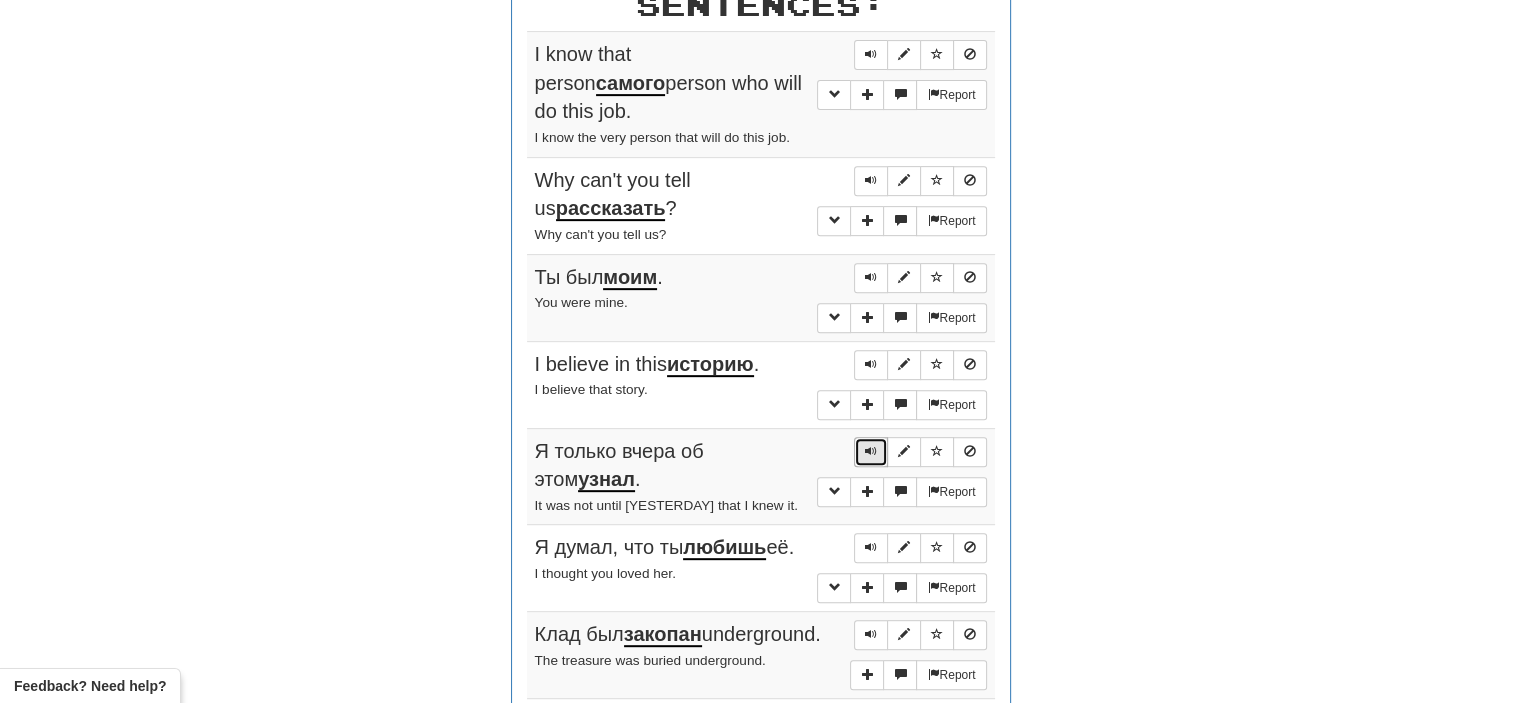click at bounding box center (871, 451) 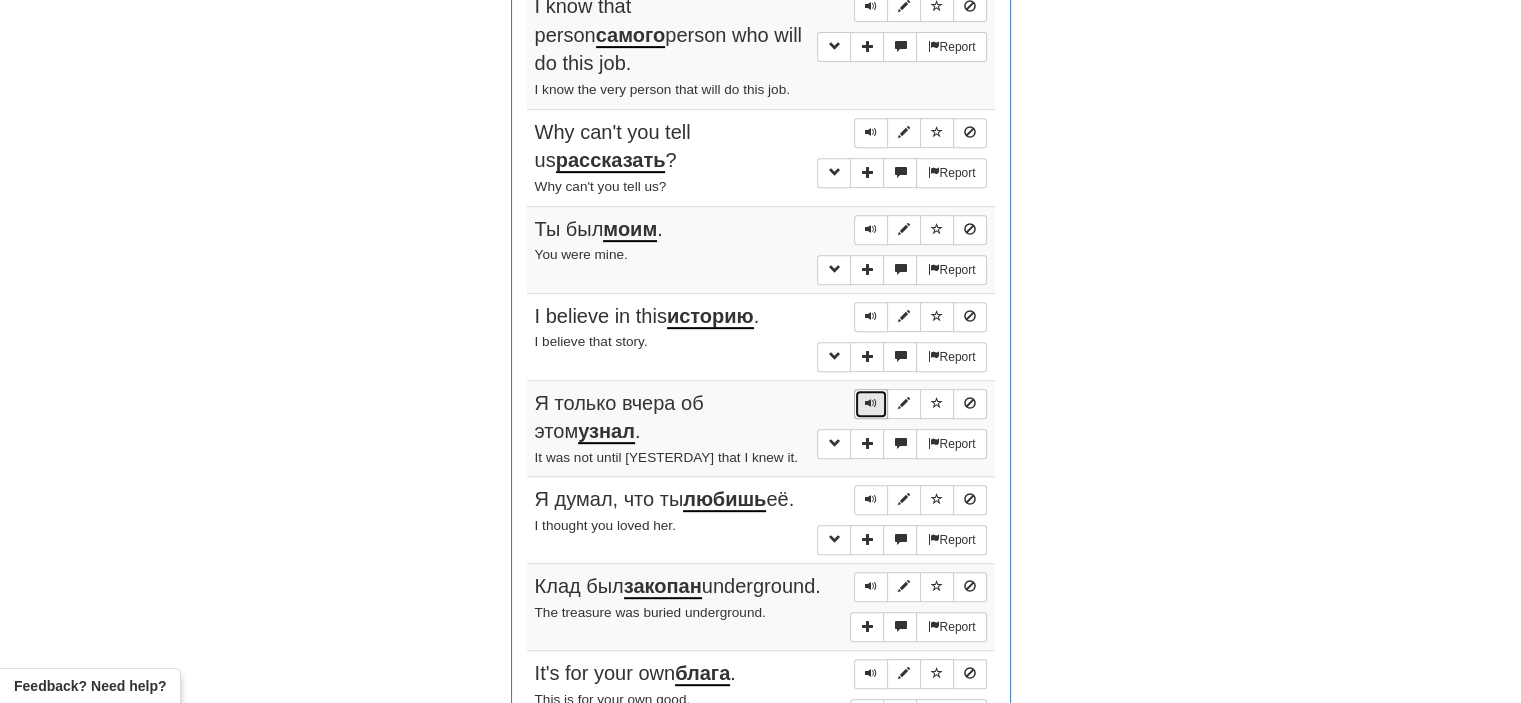scroll, scrollTop: 903, scrollLeft: 0, axis: vertical 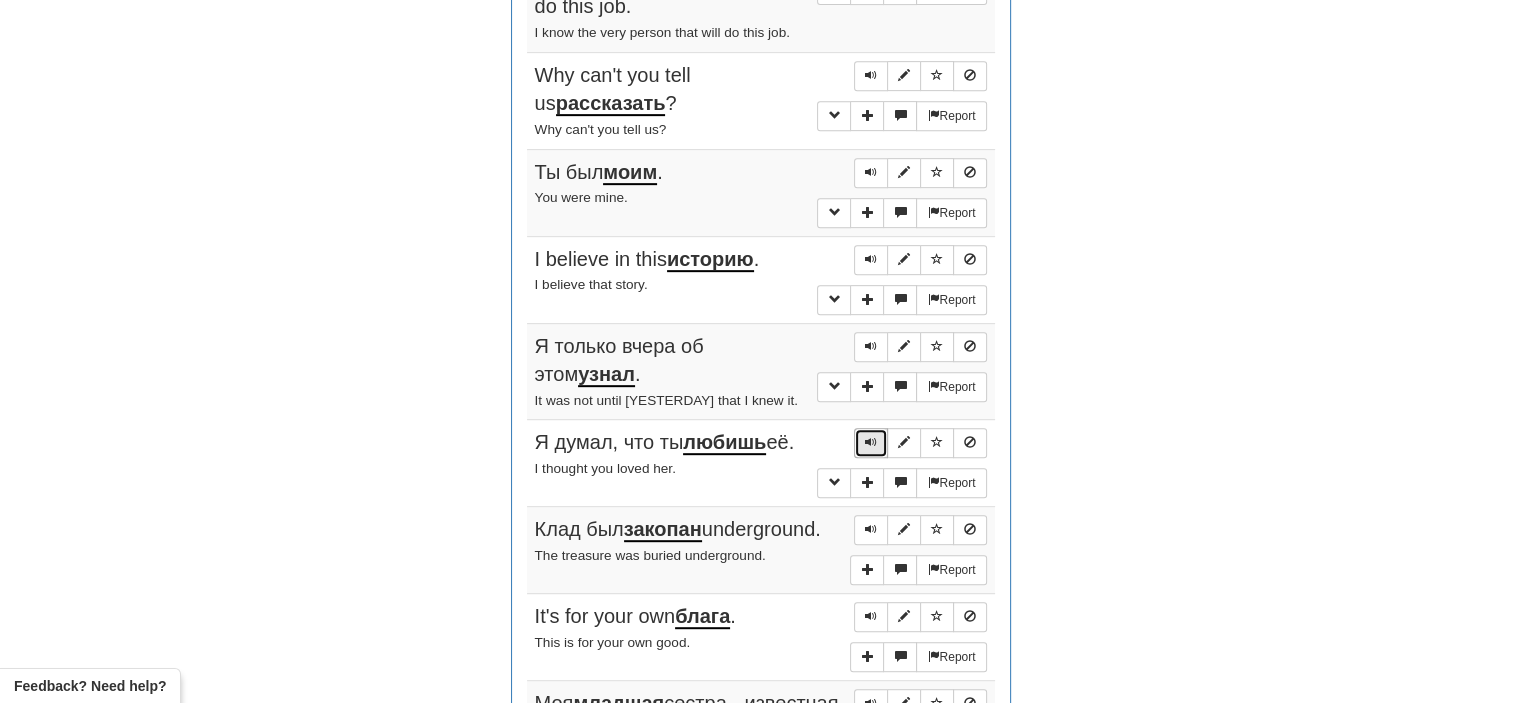 click at bounding box center (871, 442) 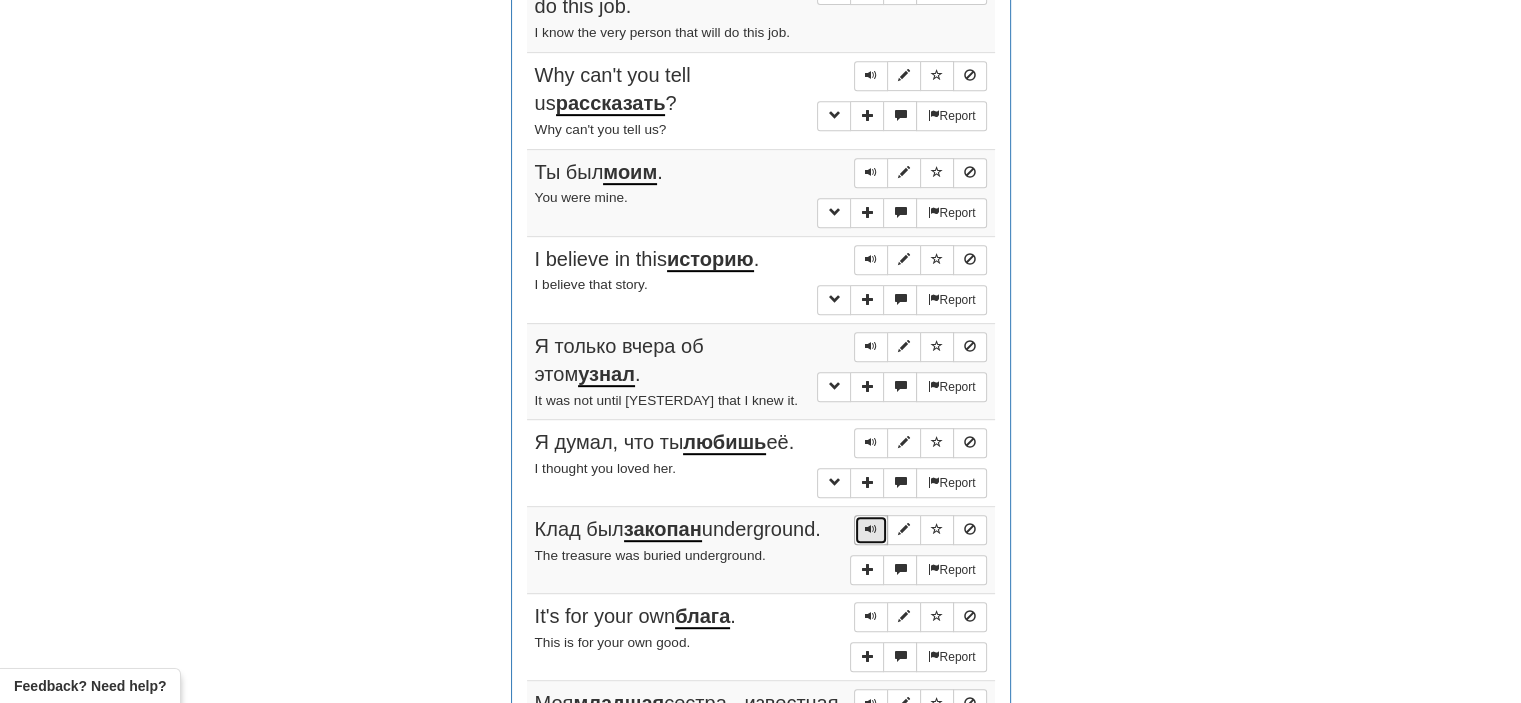 drag, startPoint x: 869, startPoint y: 520, endPoint x: 858, endPoint y: 527, distance: 13.038404 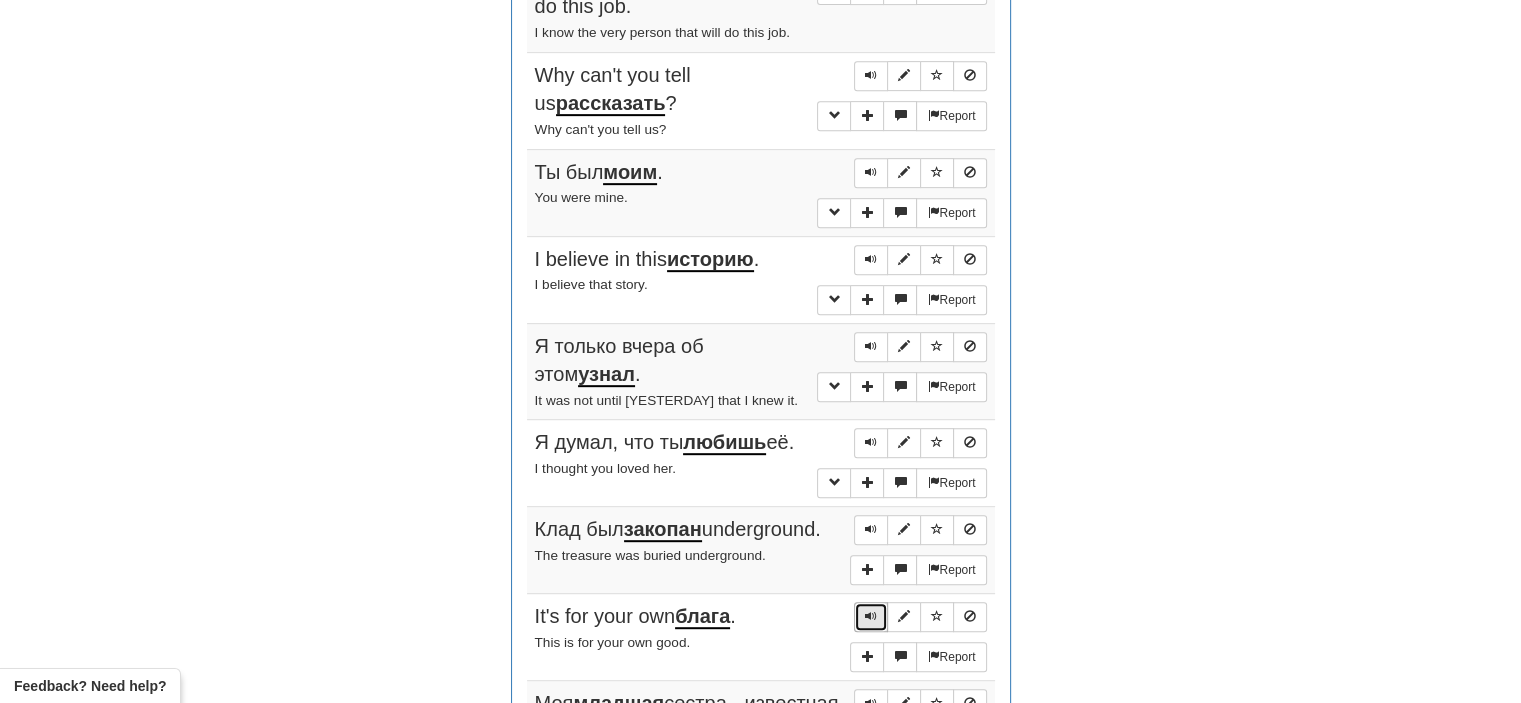 click at bounding box center [871, 617] 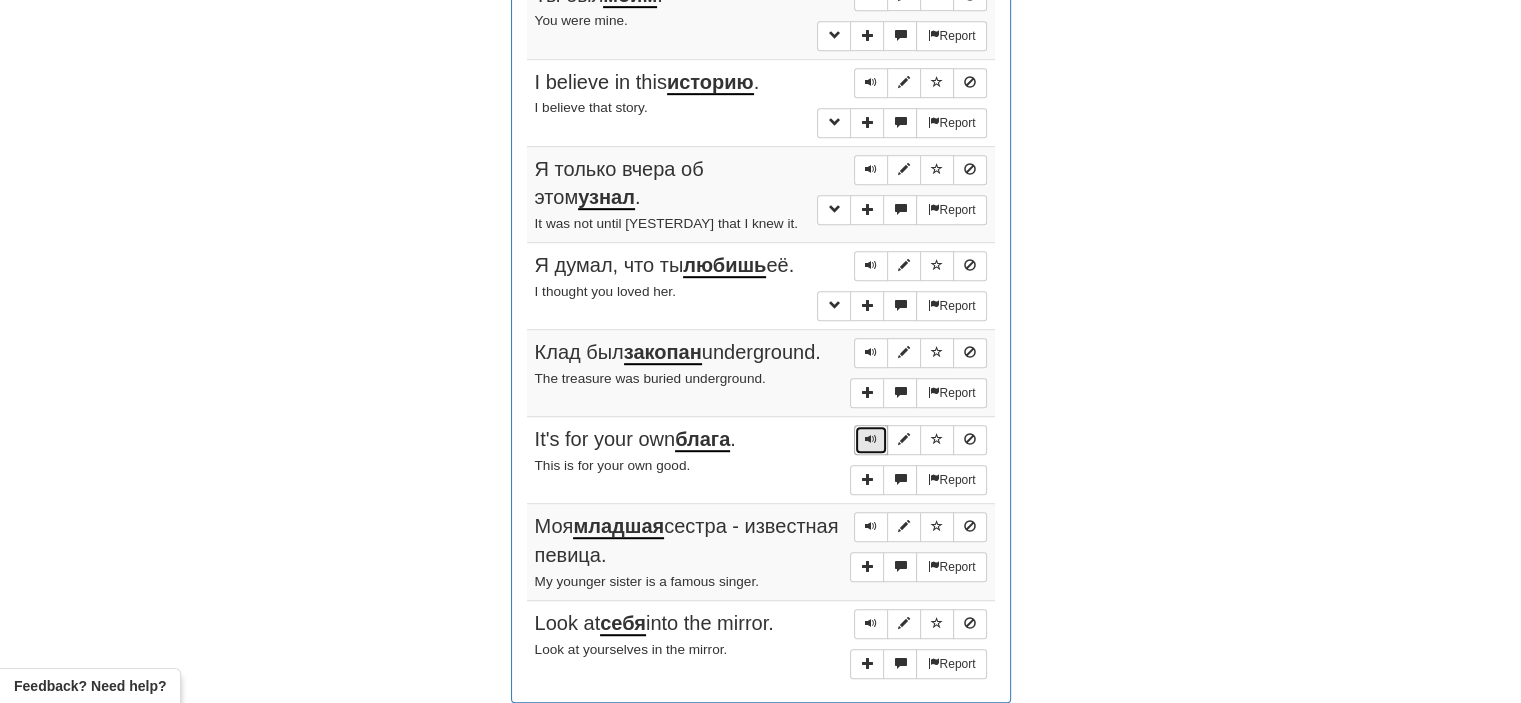 scroll, scrollTop: 1084, scrollLeft: 0, axis: vertical 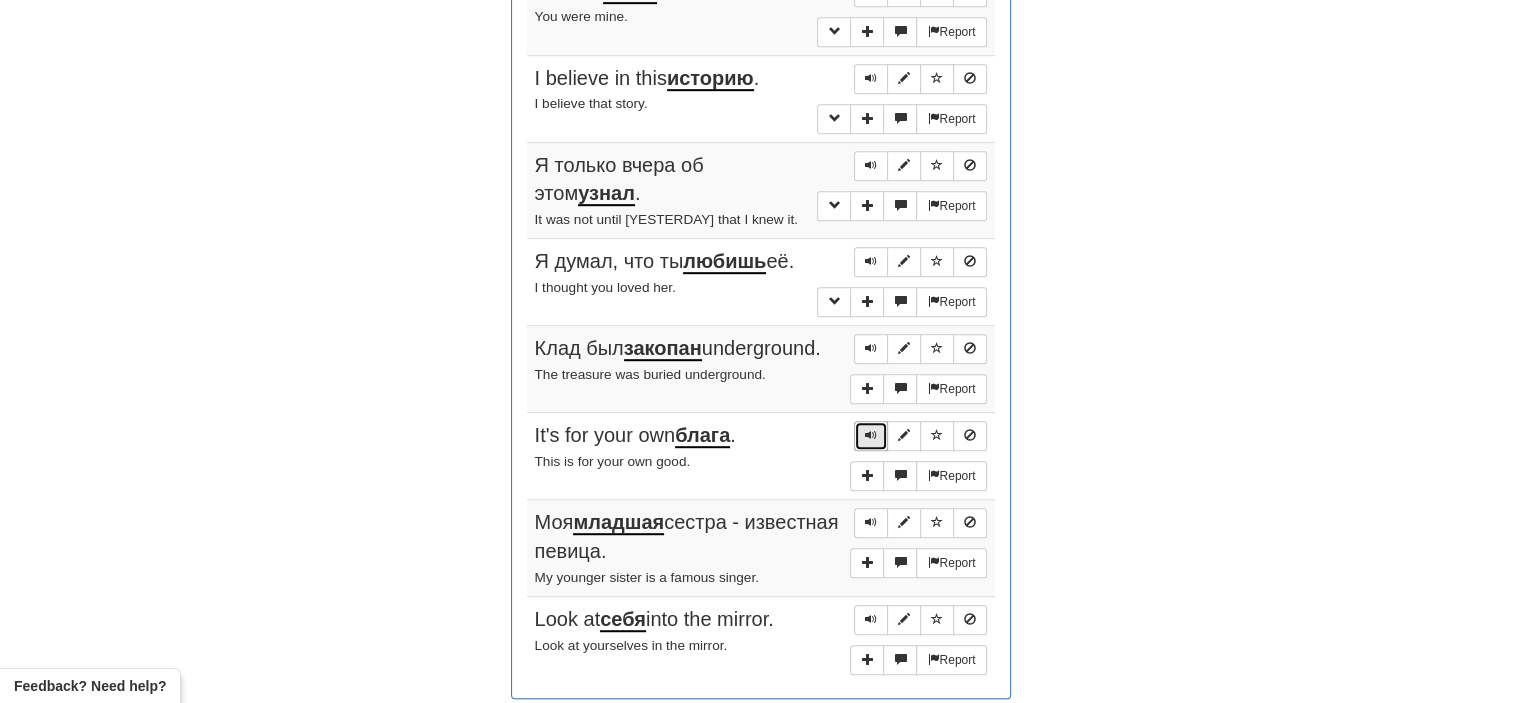 click at bounding box center [871, 436] 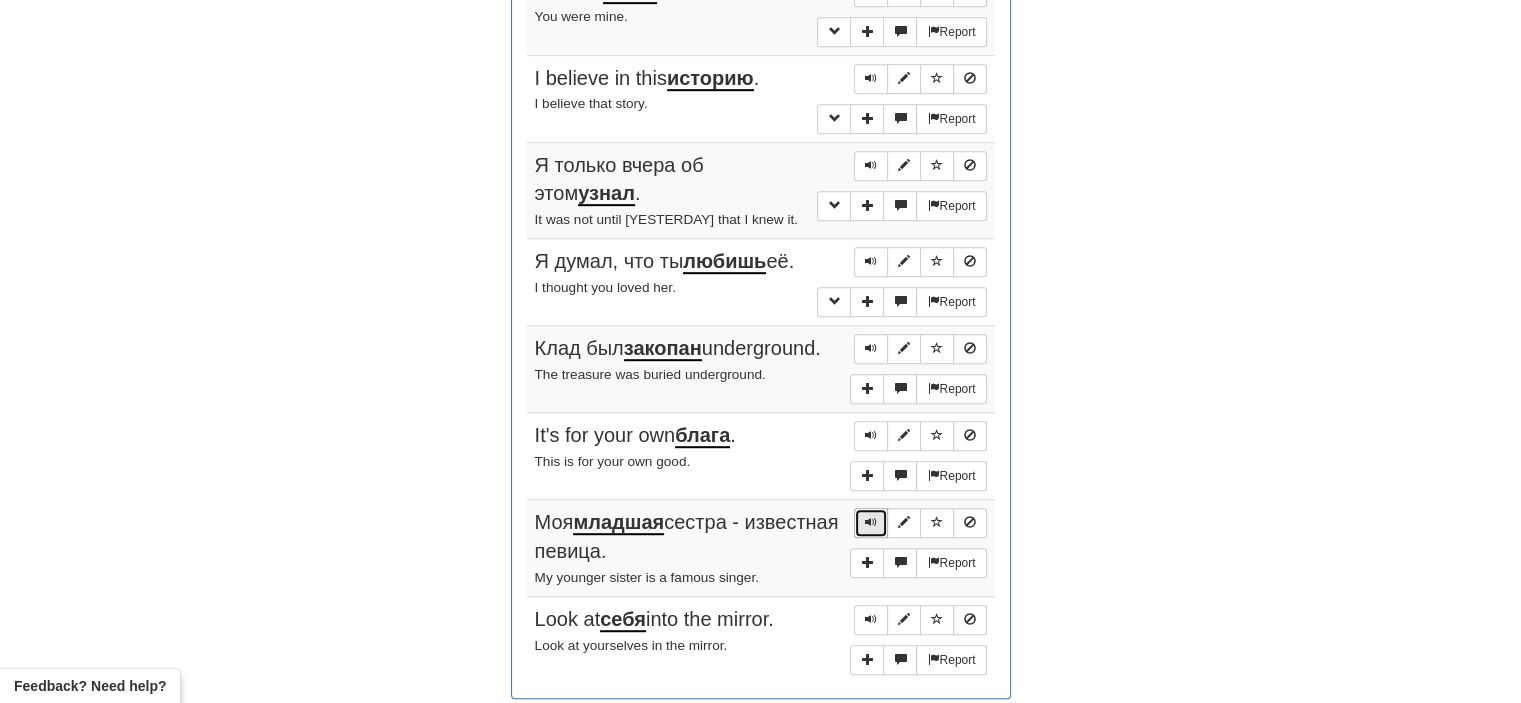 click at bounding box center [871, 522] 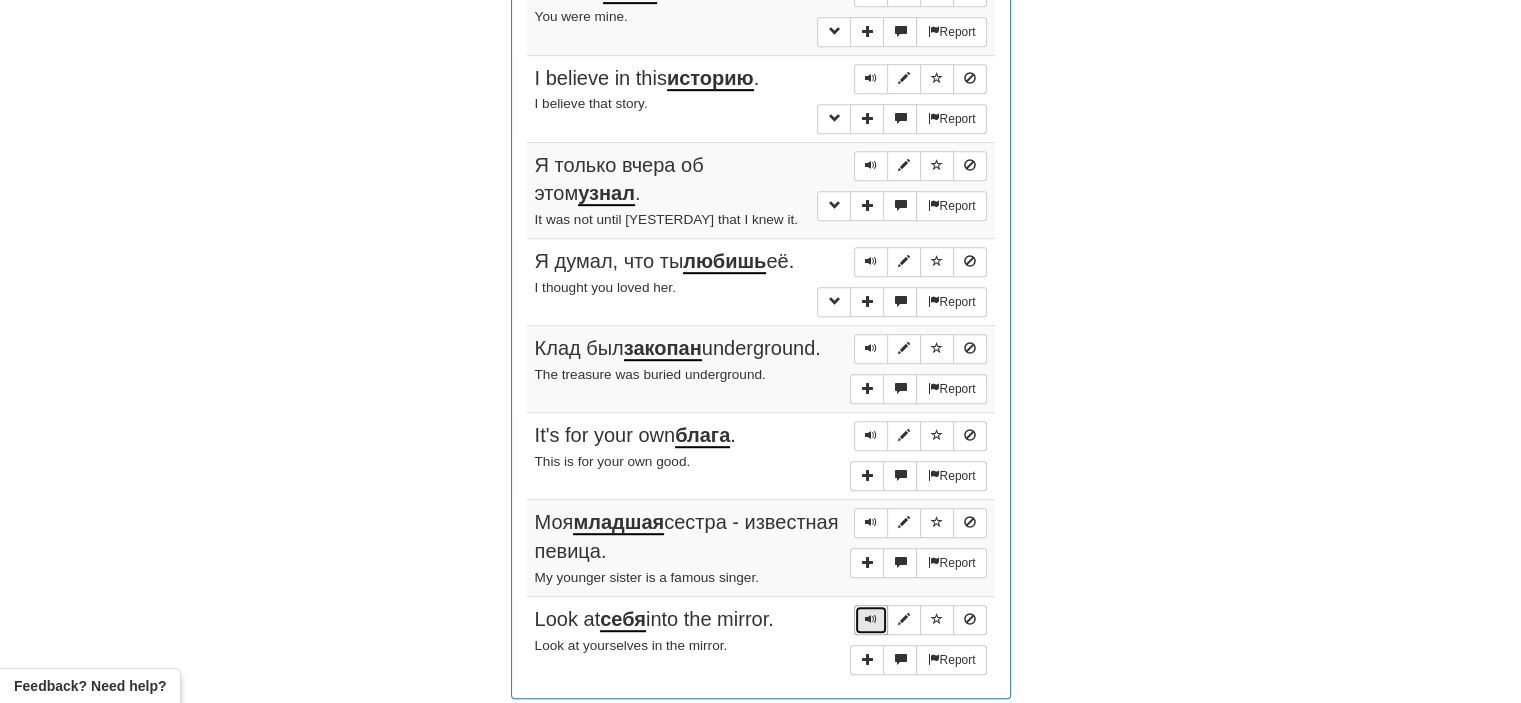 click at bounding box center [871, 619] 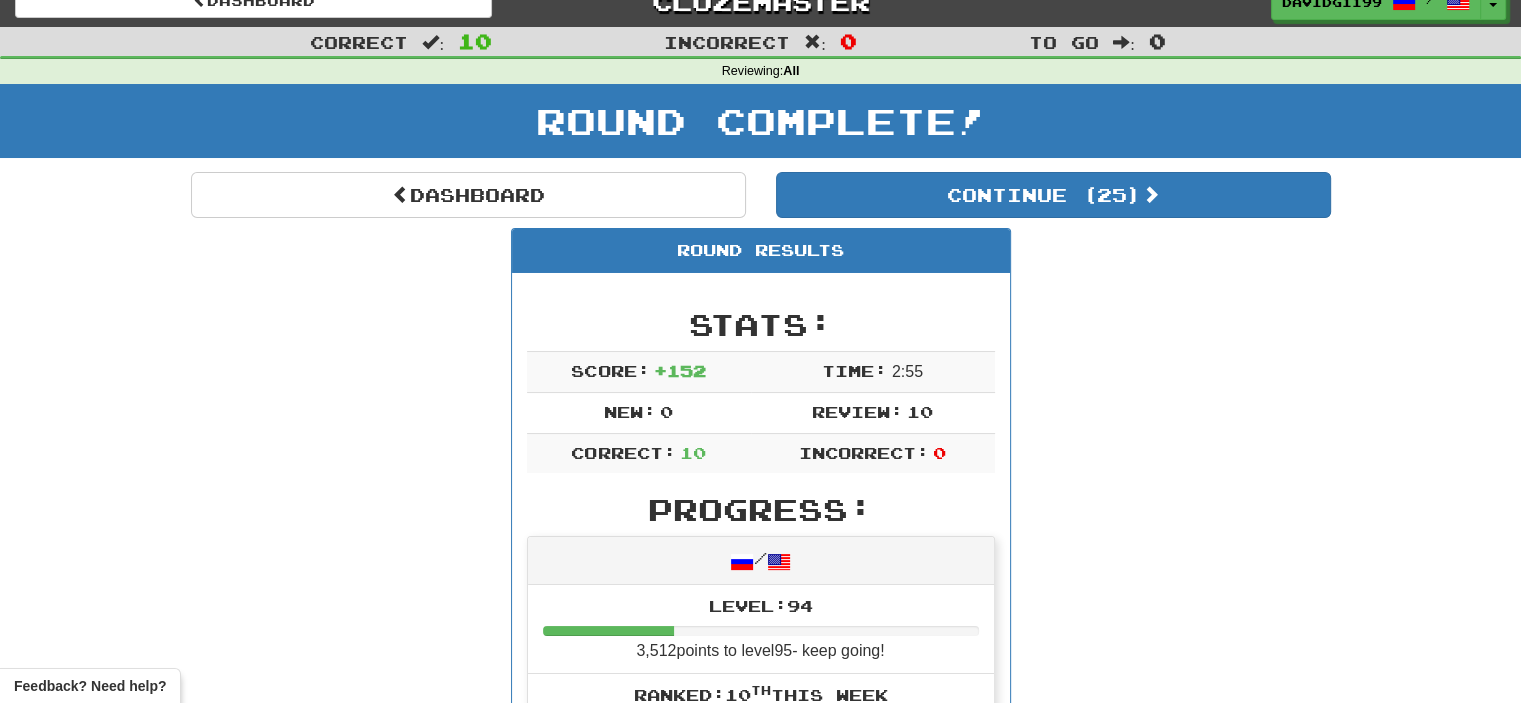 scroll, scrollTop: 0, scrollLeft: 0, axis: both 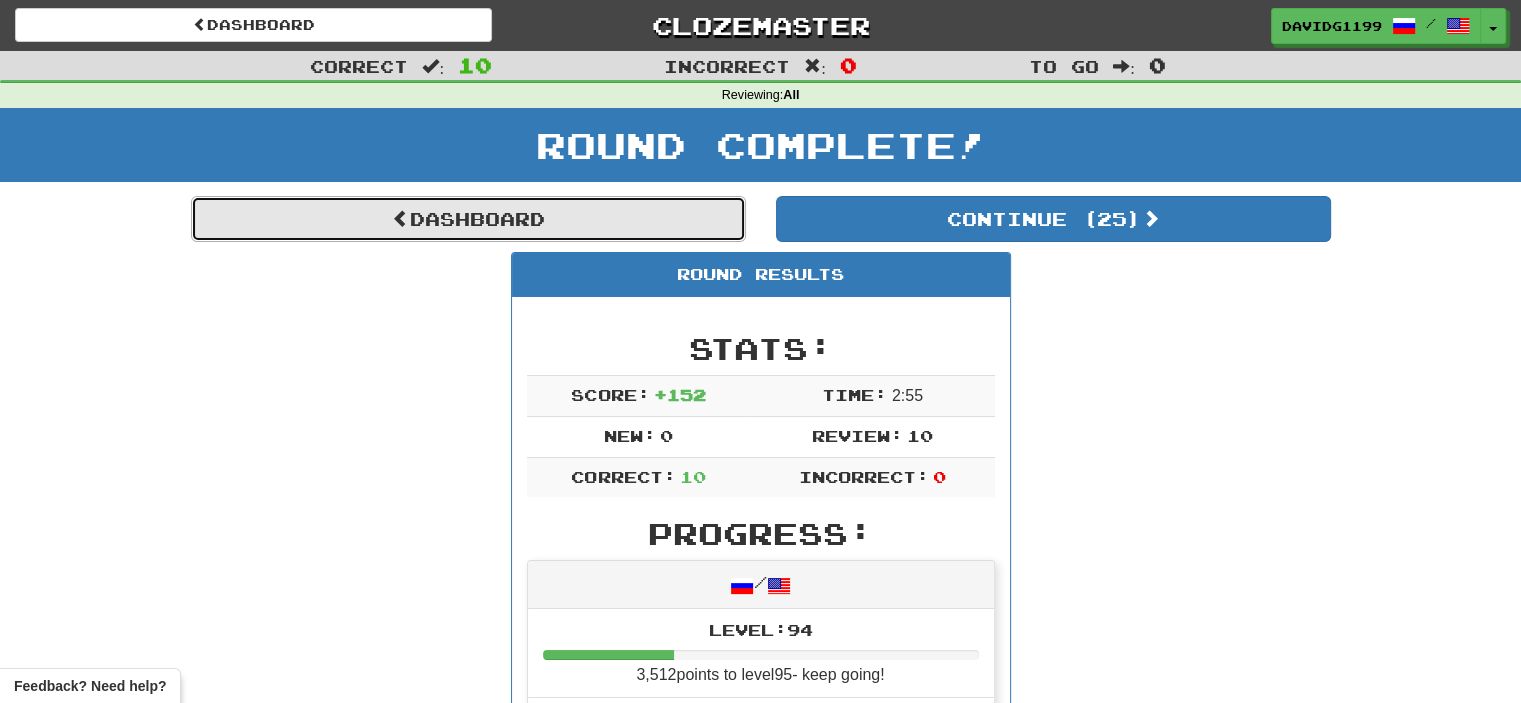 click on "Dashboard" at bounding box center (468, 219) 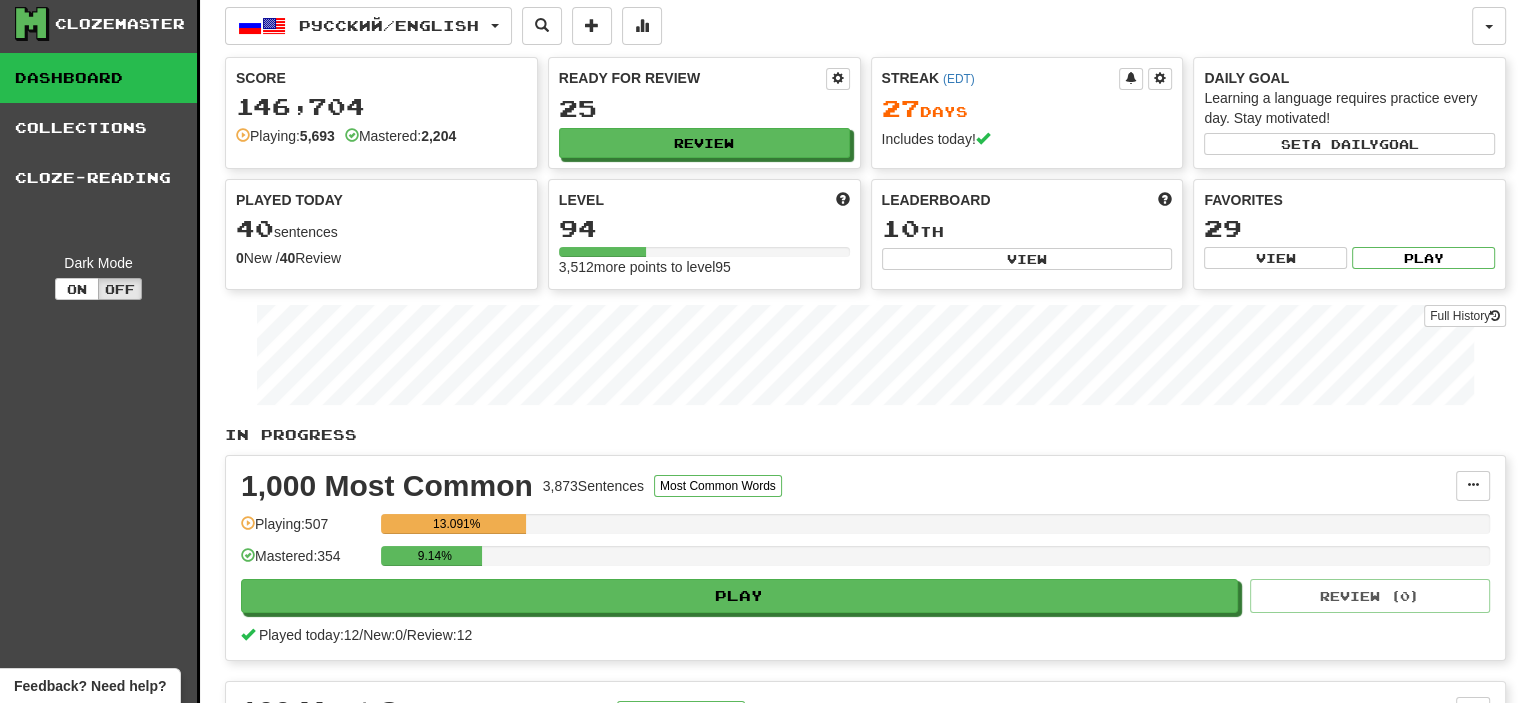 scroll, scrollTop: 0, scrollLeft: 0, axis: both 